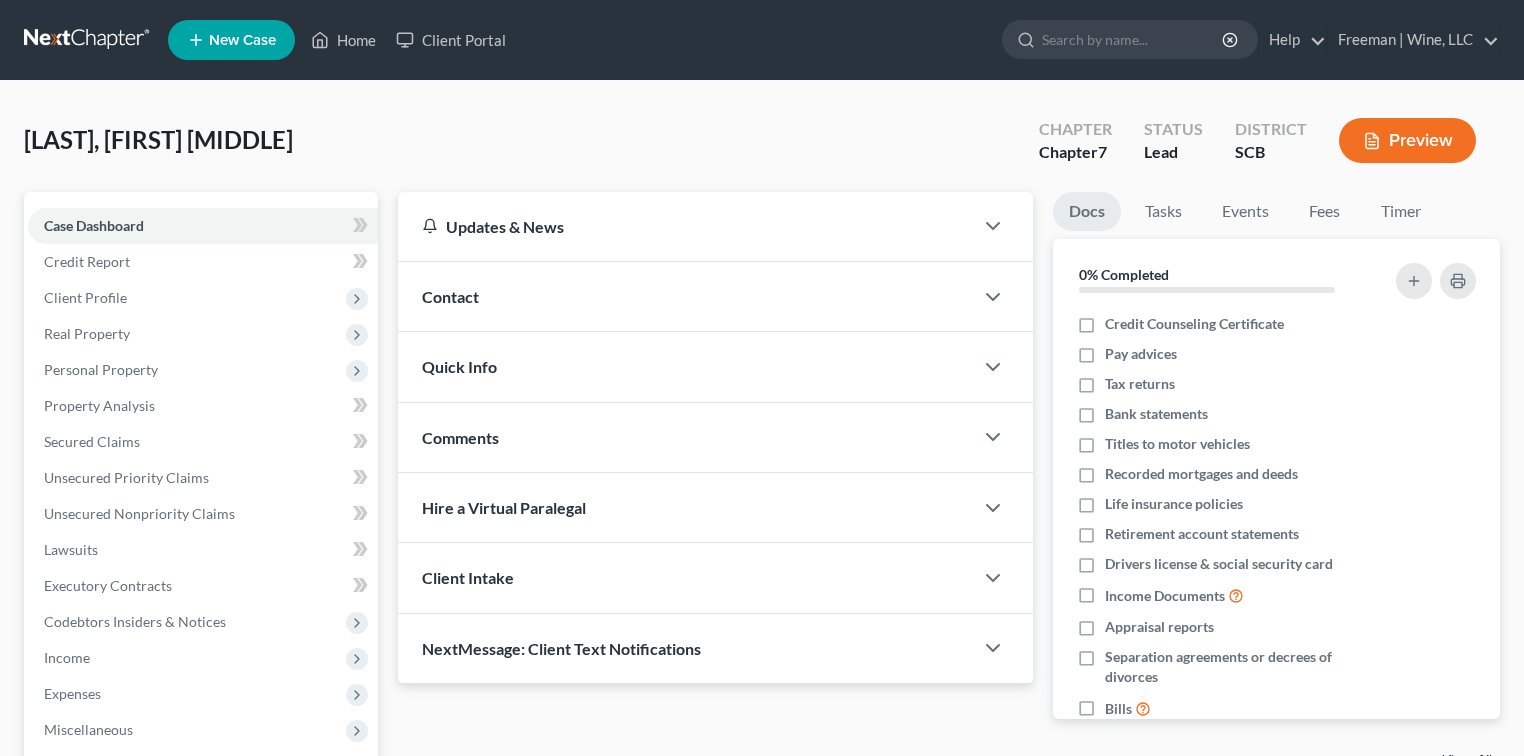 scroll, scrollTop: 0, scrollLeft: 0, axis: both 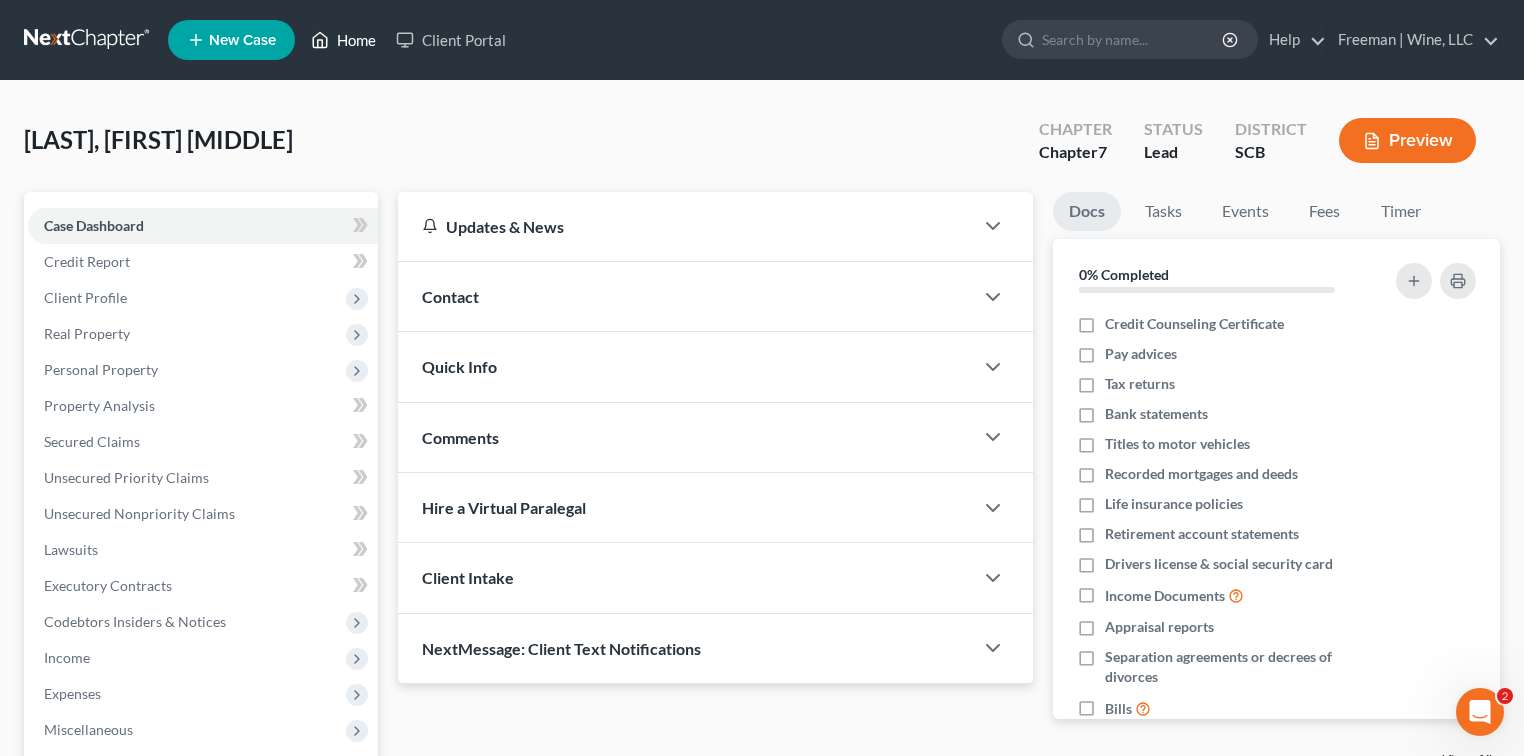 click on "Home" at bounding box center (343, 40) 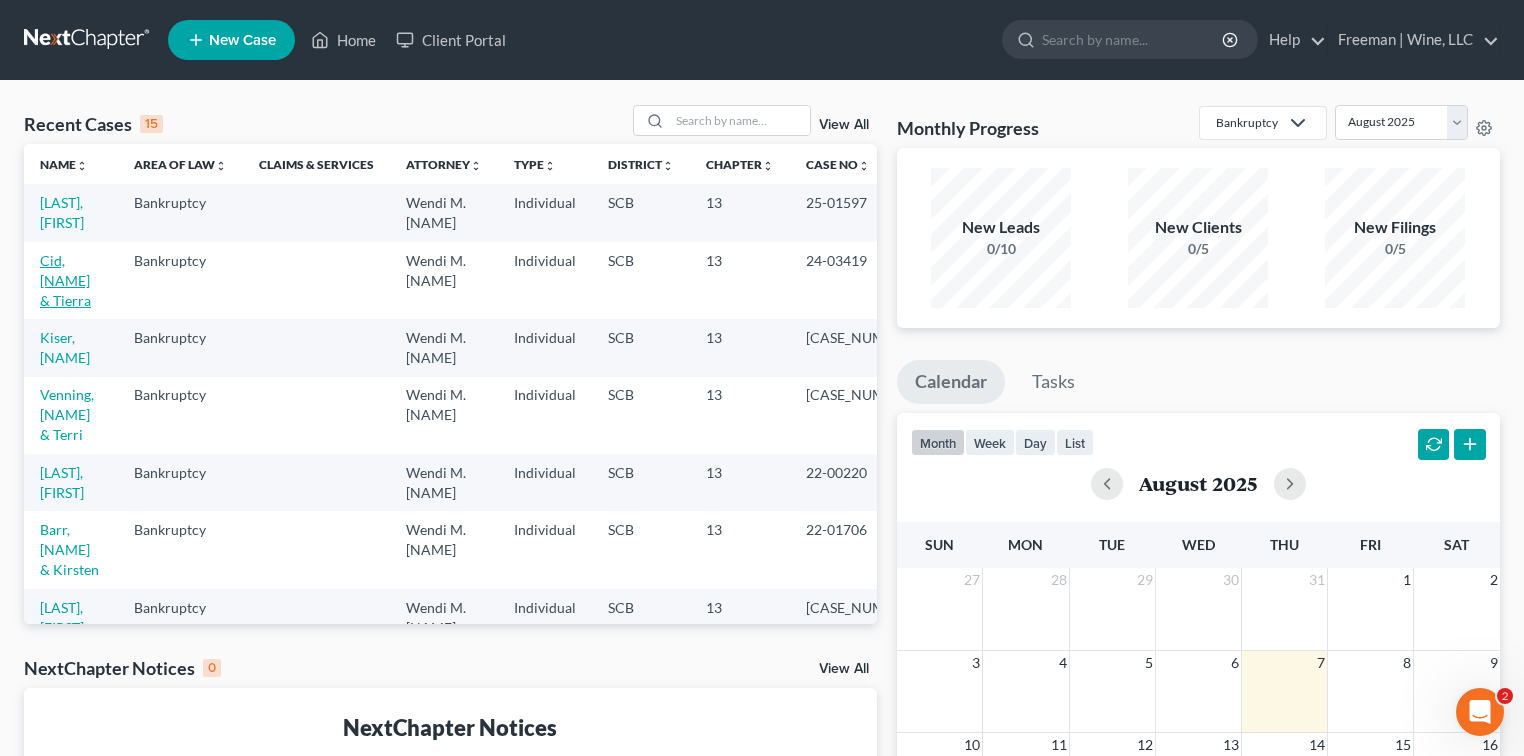 click on "Cid, [NAME] & Tierra" at bounding box center (65, 280) 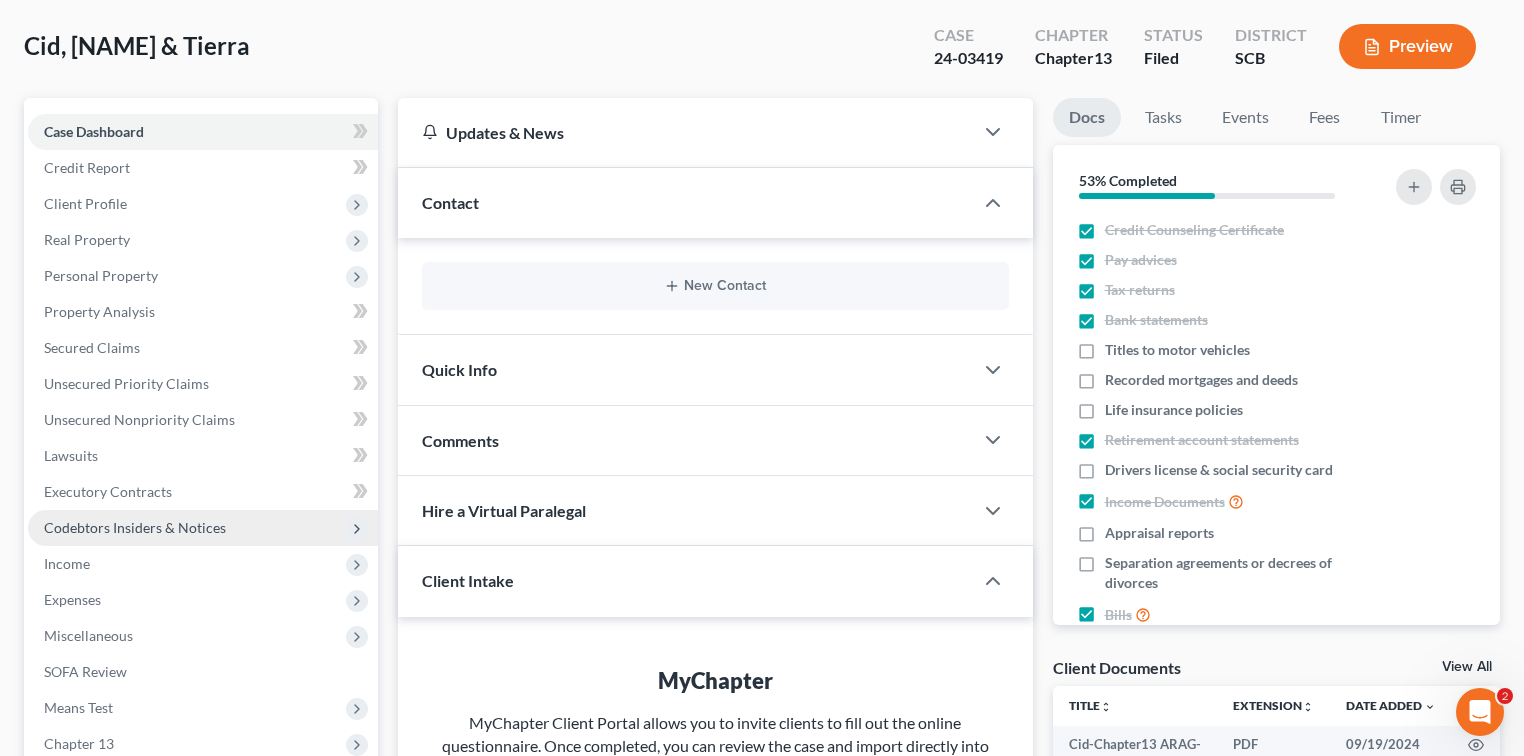 scroll, scrollTop: 133, scrollLeft: 0, axis: vertical 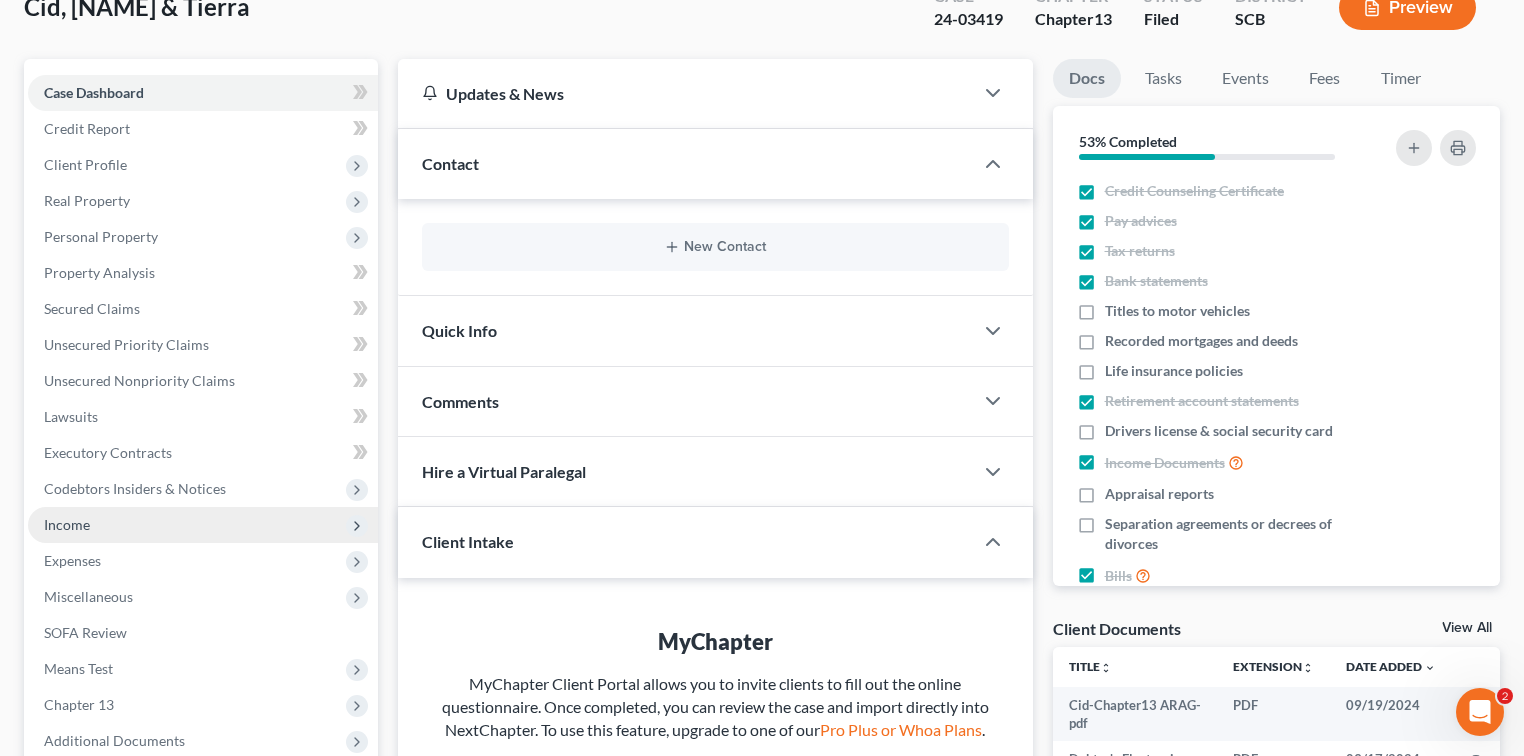 click on "Income" at bounding box center [67, 524] 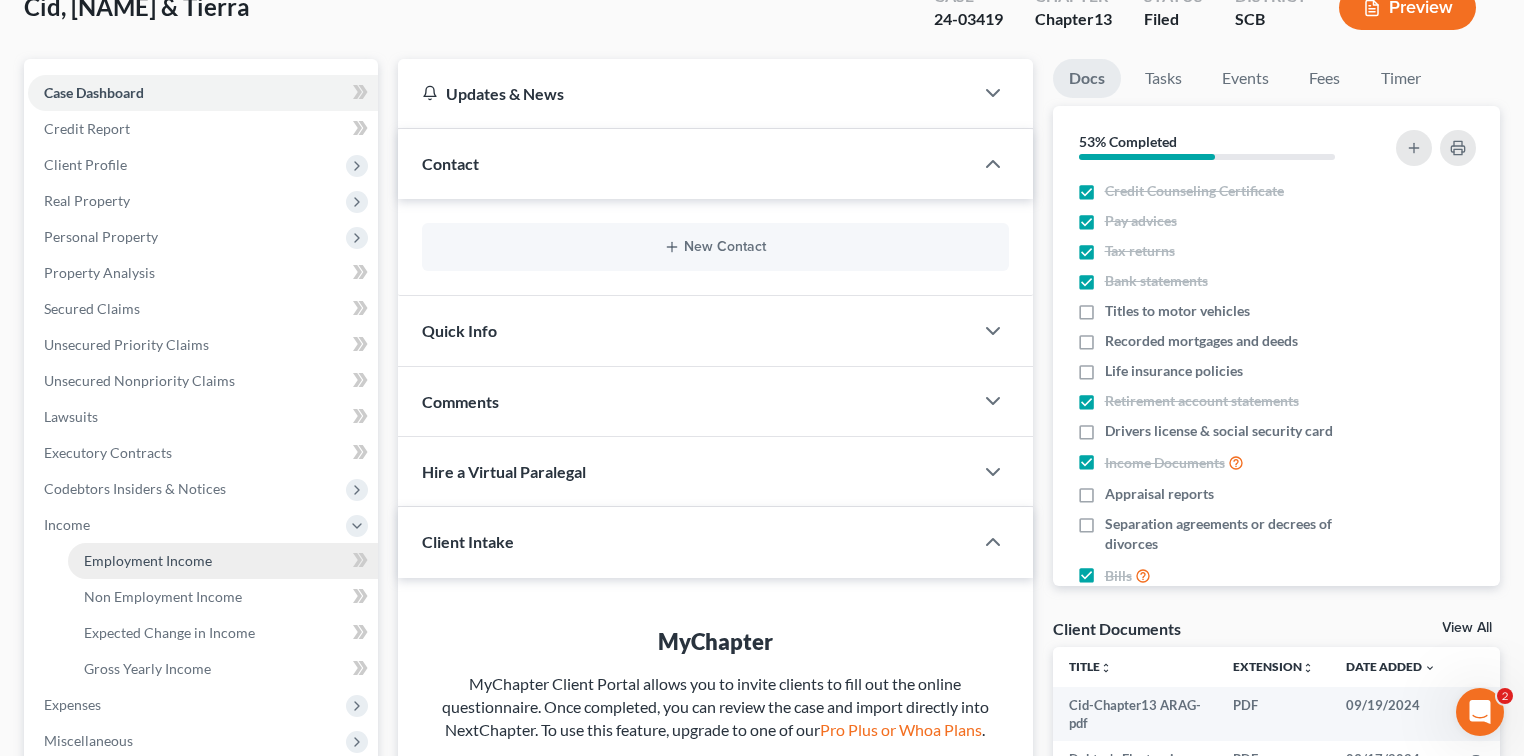 click on "Employment Income" at bounding box center [148, 560] 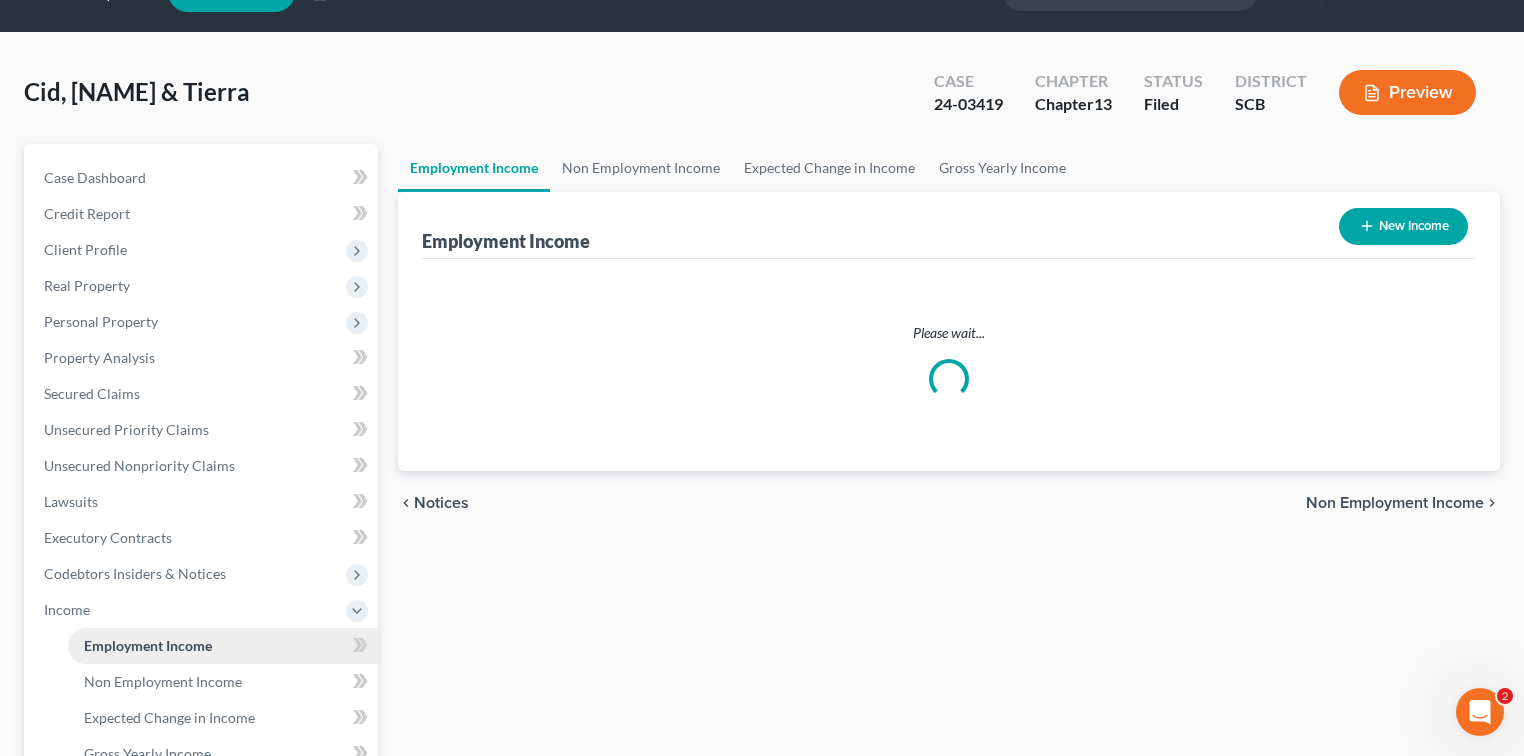 scroll, scrollTop: 0, scrollLeft: 0, axis: both 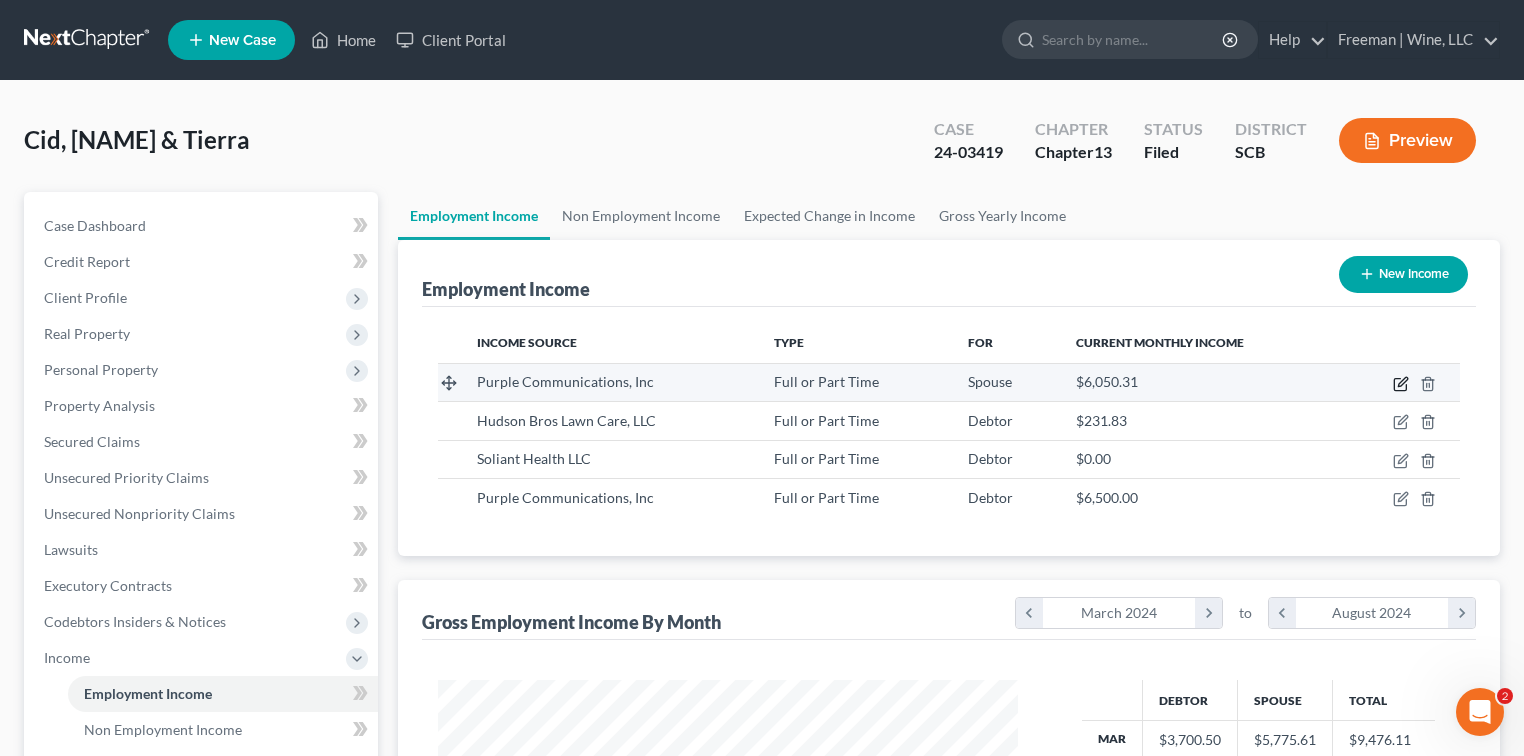click 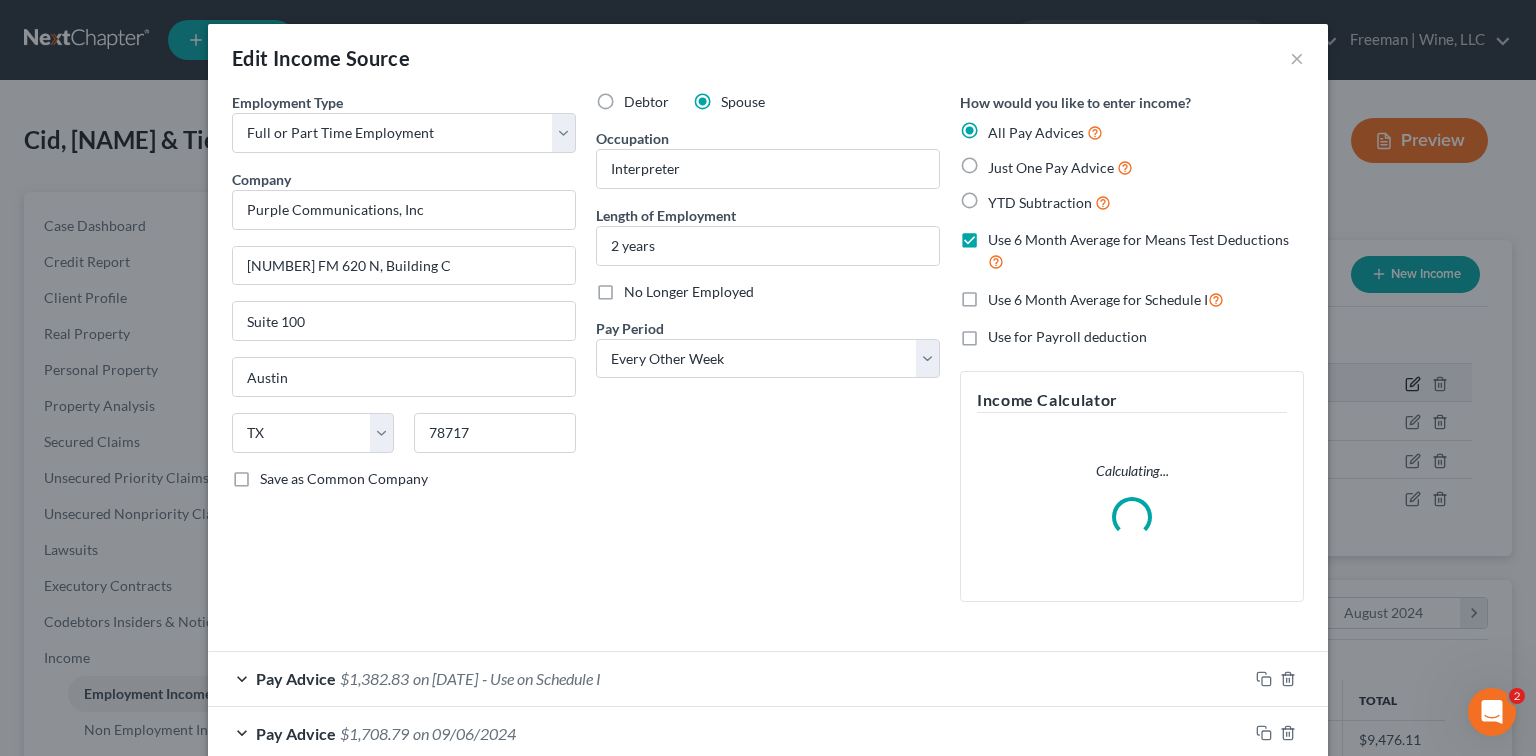 scroll, scrollTop: 999643, scrollLeft: 999375, axis: both 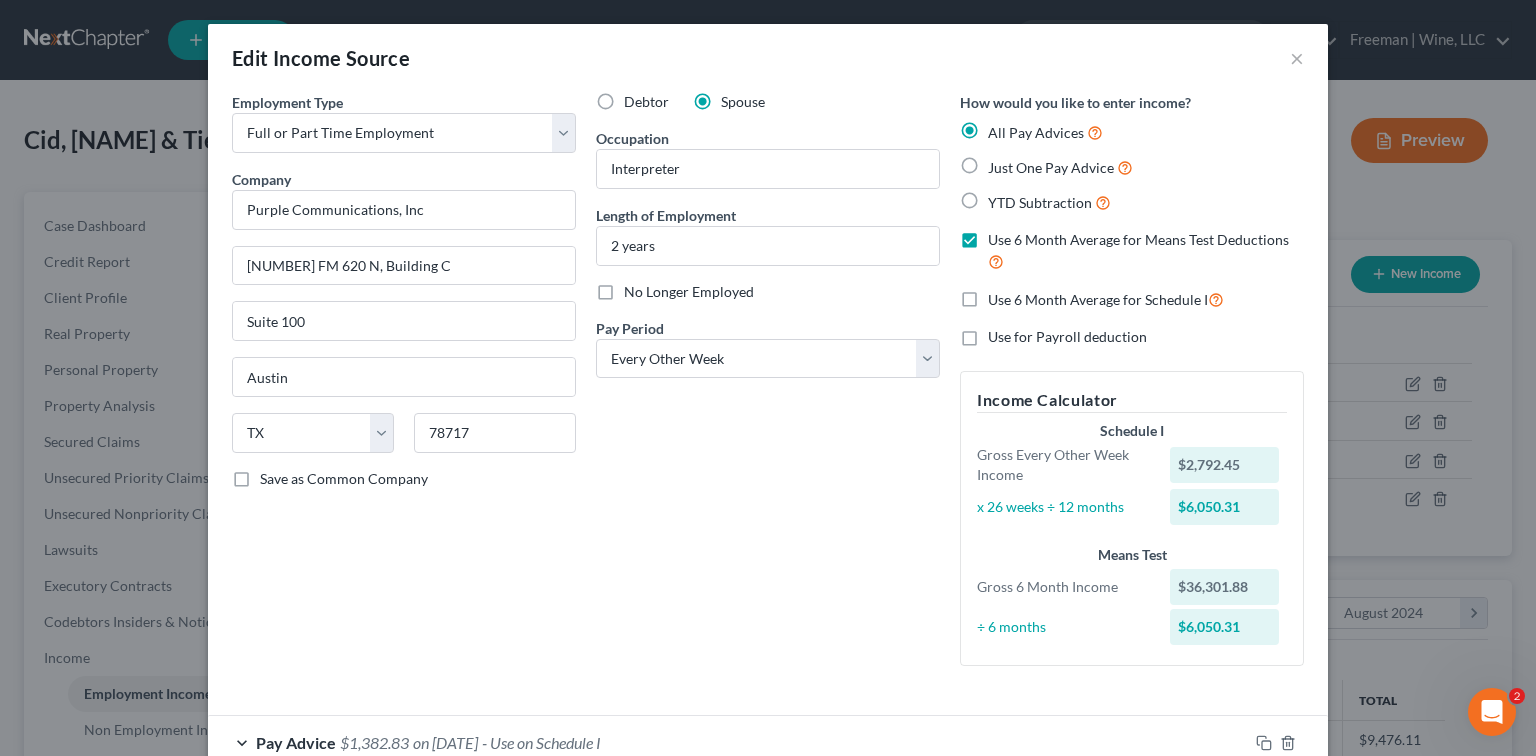 click on "No Longer Employed" at bounding box center (689, 292) 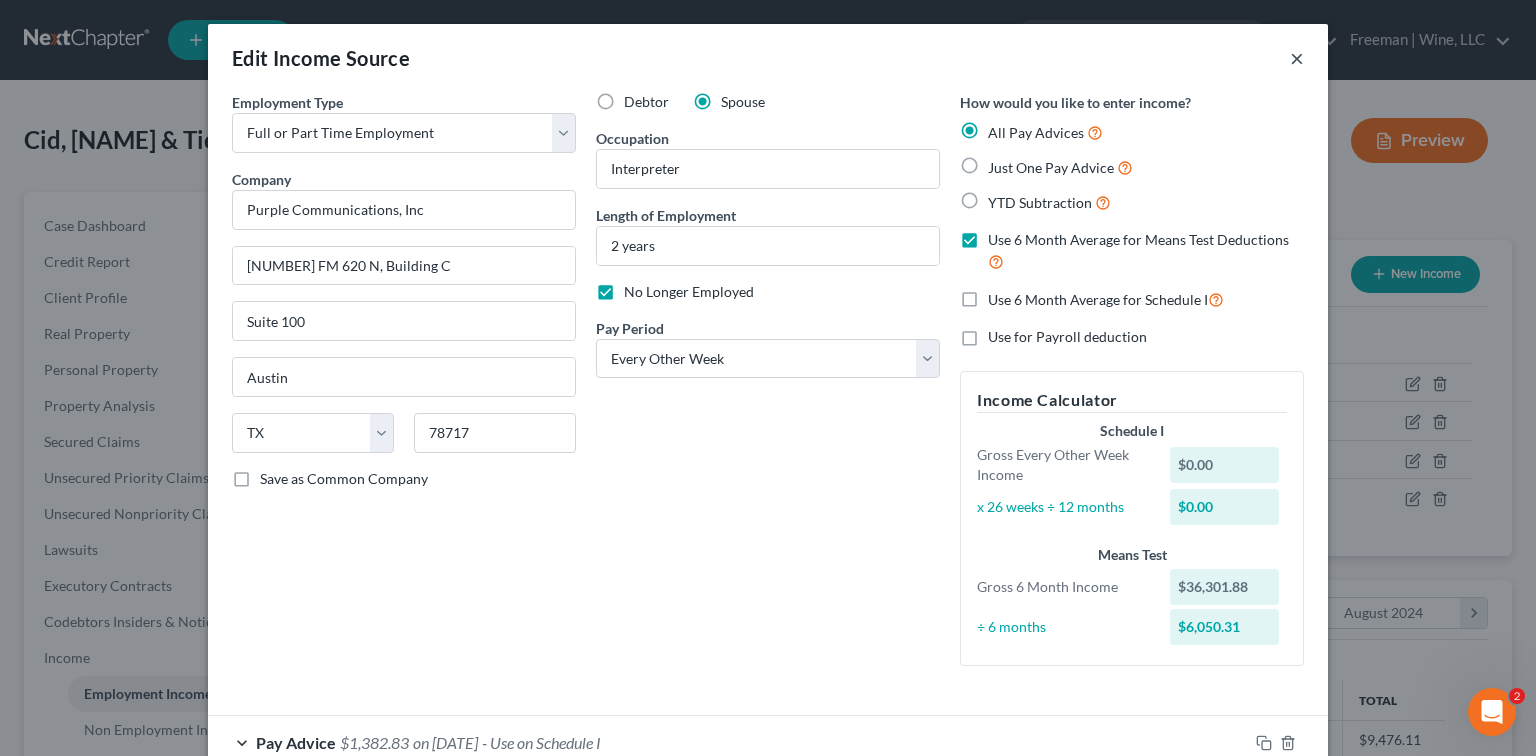 click on "×" at bounding box center (1297, 58) 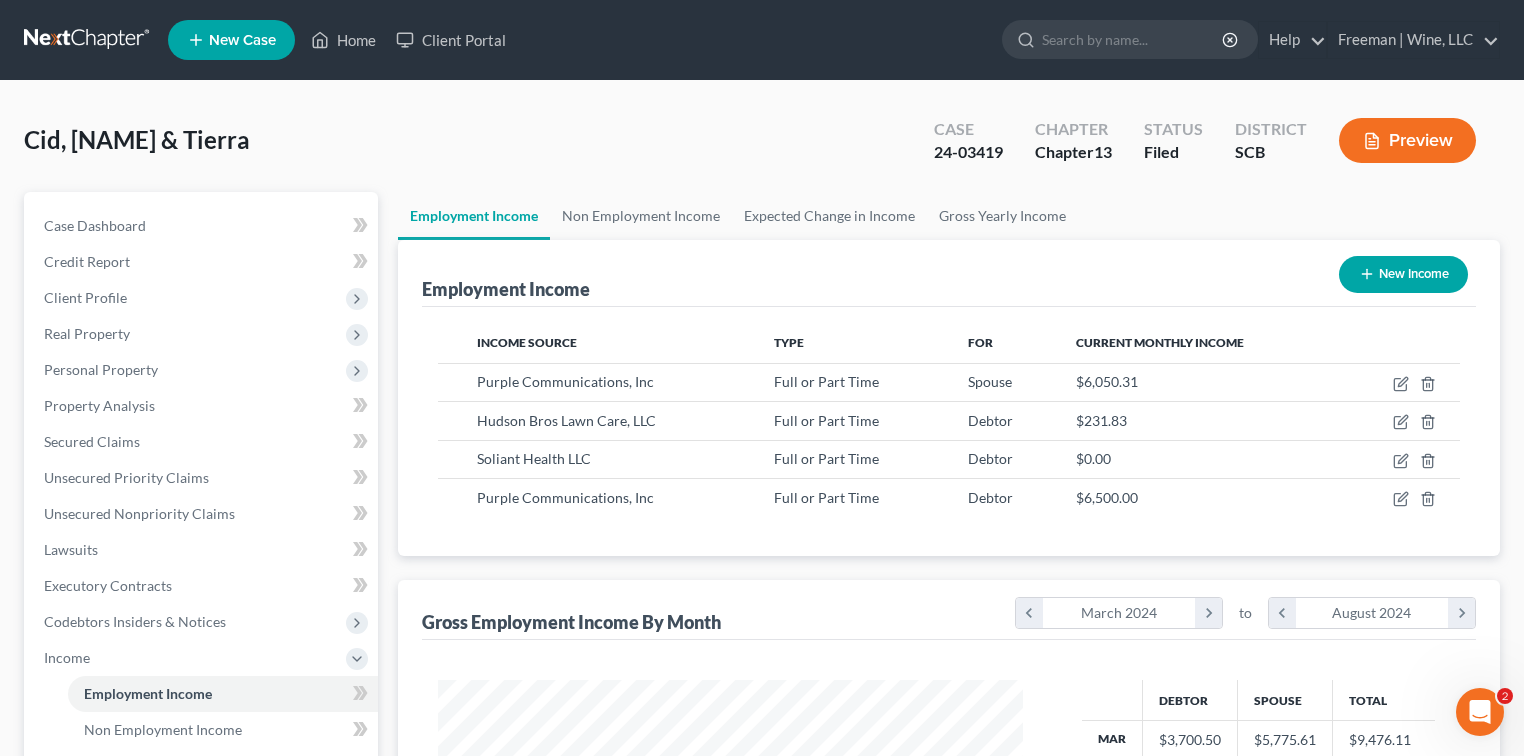 scroll, scrollTop: 356, scrollLeft: 620, axis: both 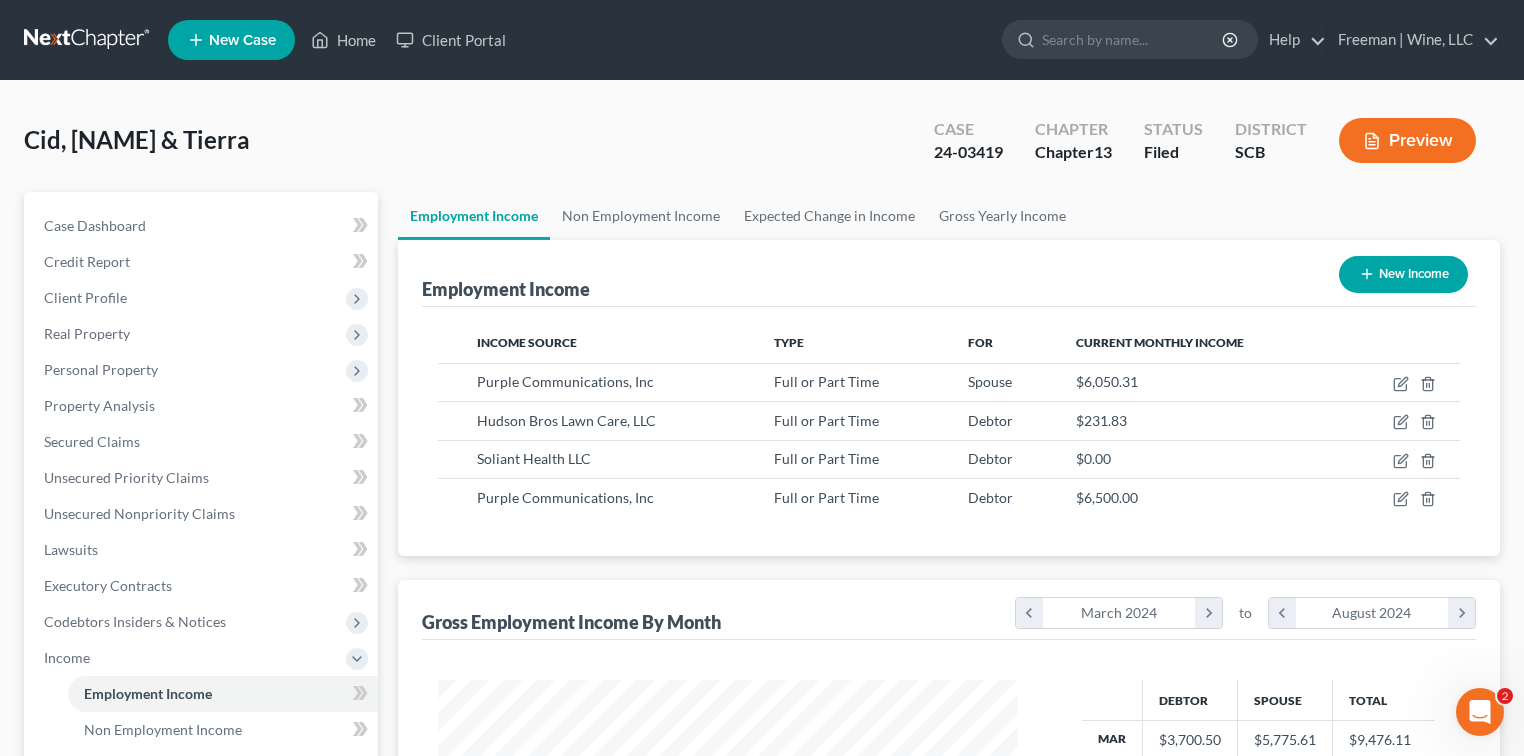 click on "New Income" at bounding box center [1403, 274] 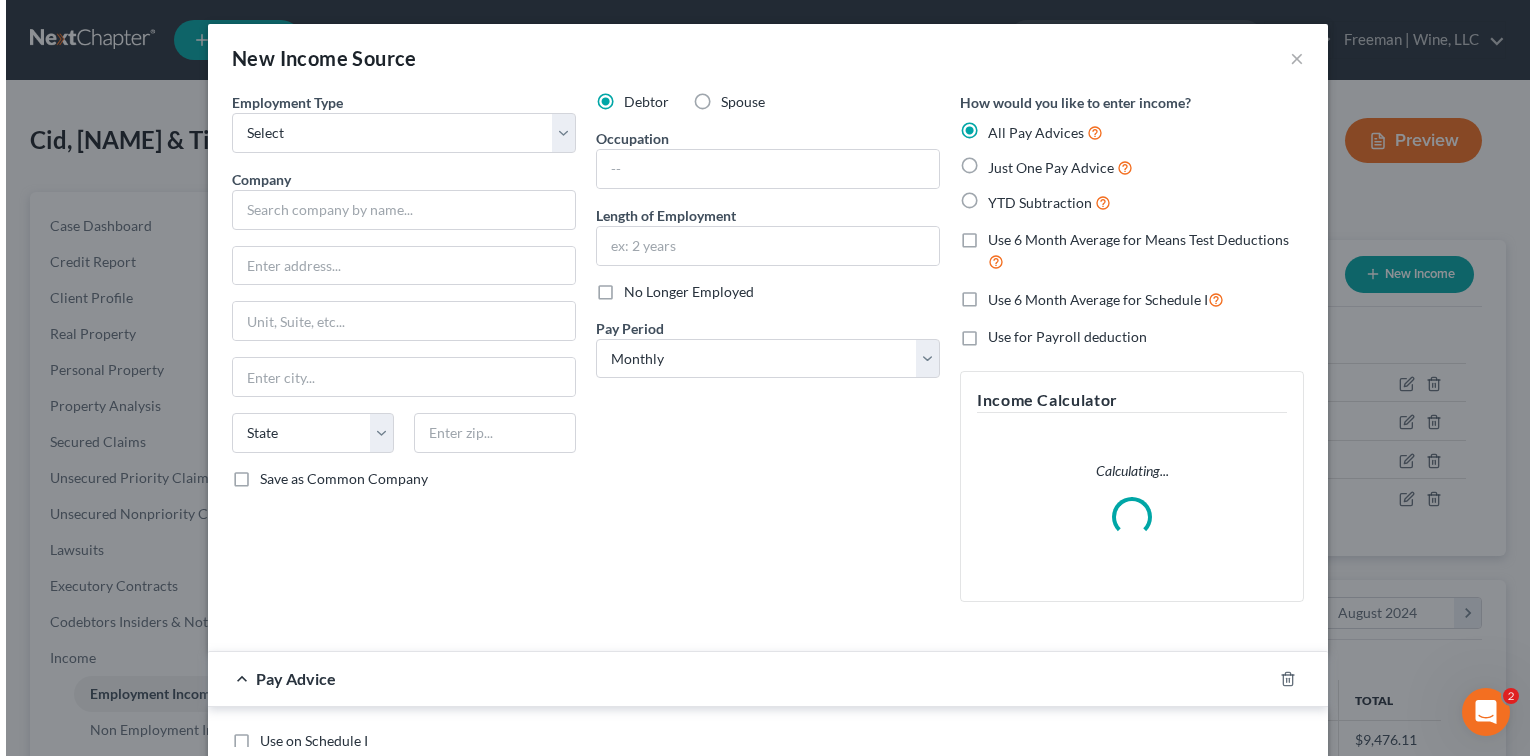 scroll, scrollTop: 999643, scrollLeft: 999375, axis: both 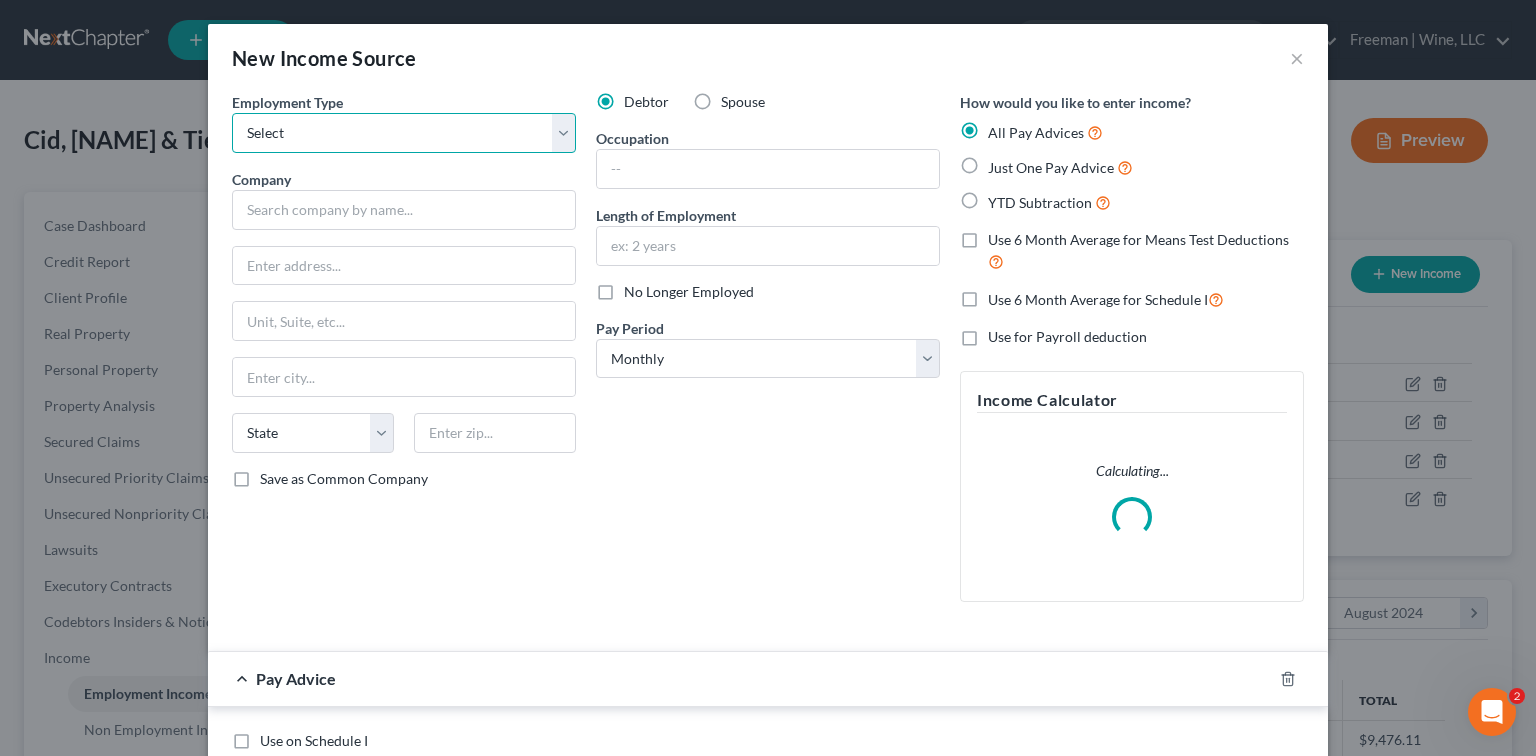 click on "Select Full or Part Time Employment Self Employment" at bounding box center [404, 133] 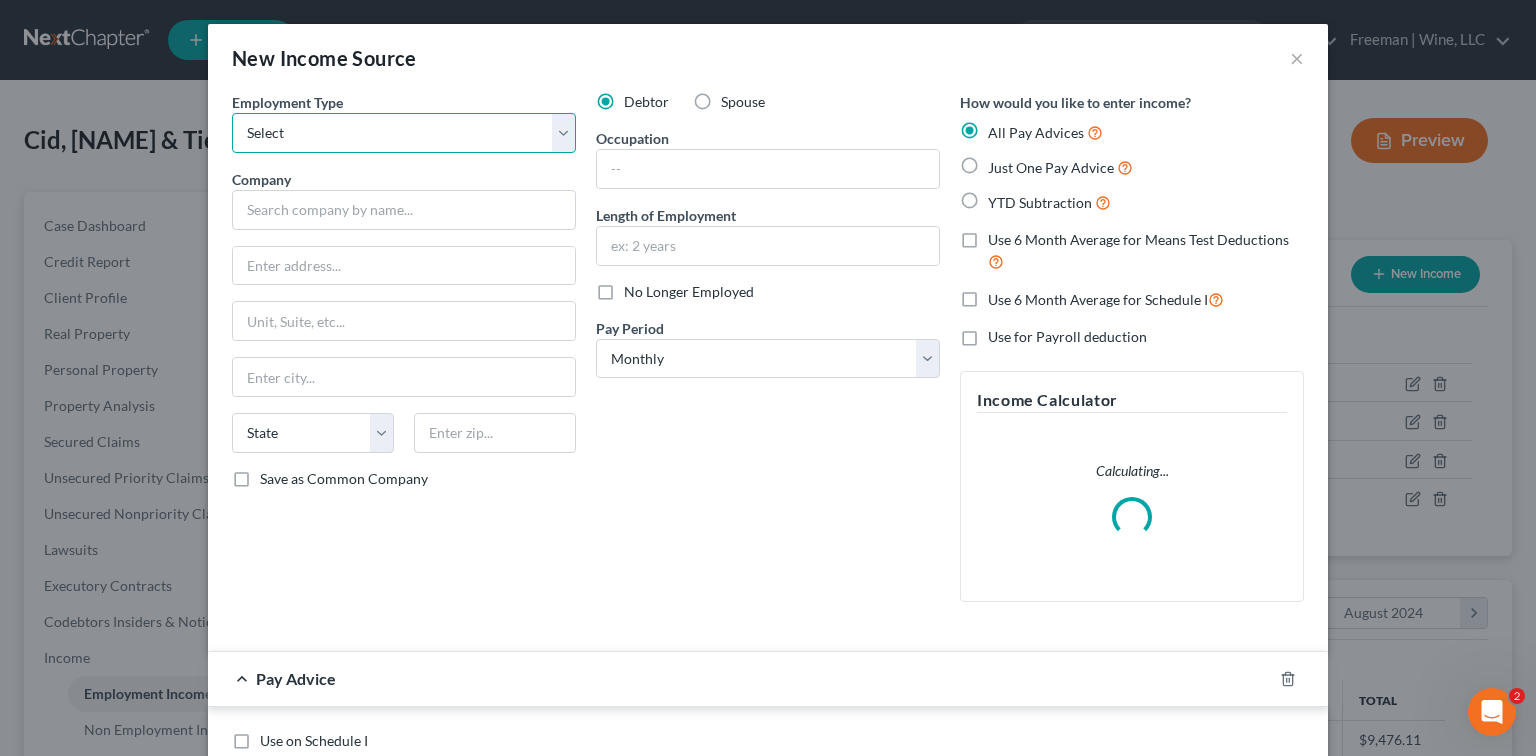 select on "0" 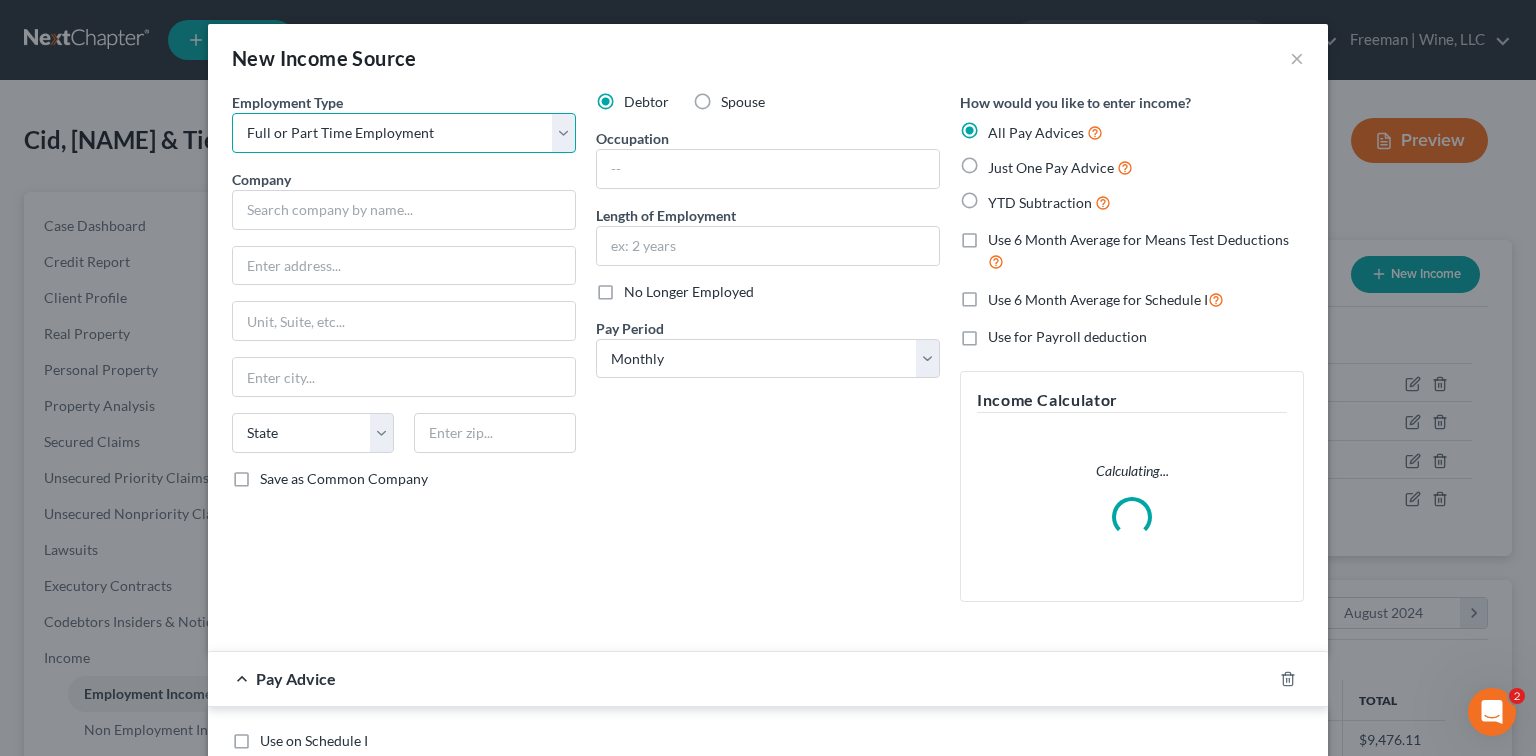 click on "Select Full or Part Time Employment Self Employment" at bounding box center [404, 133] 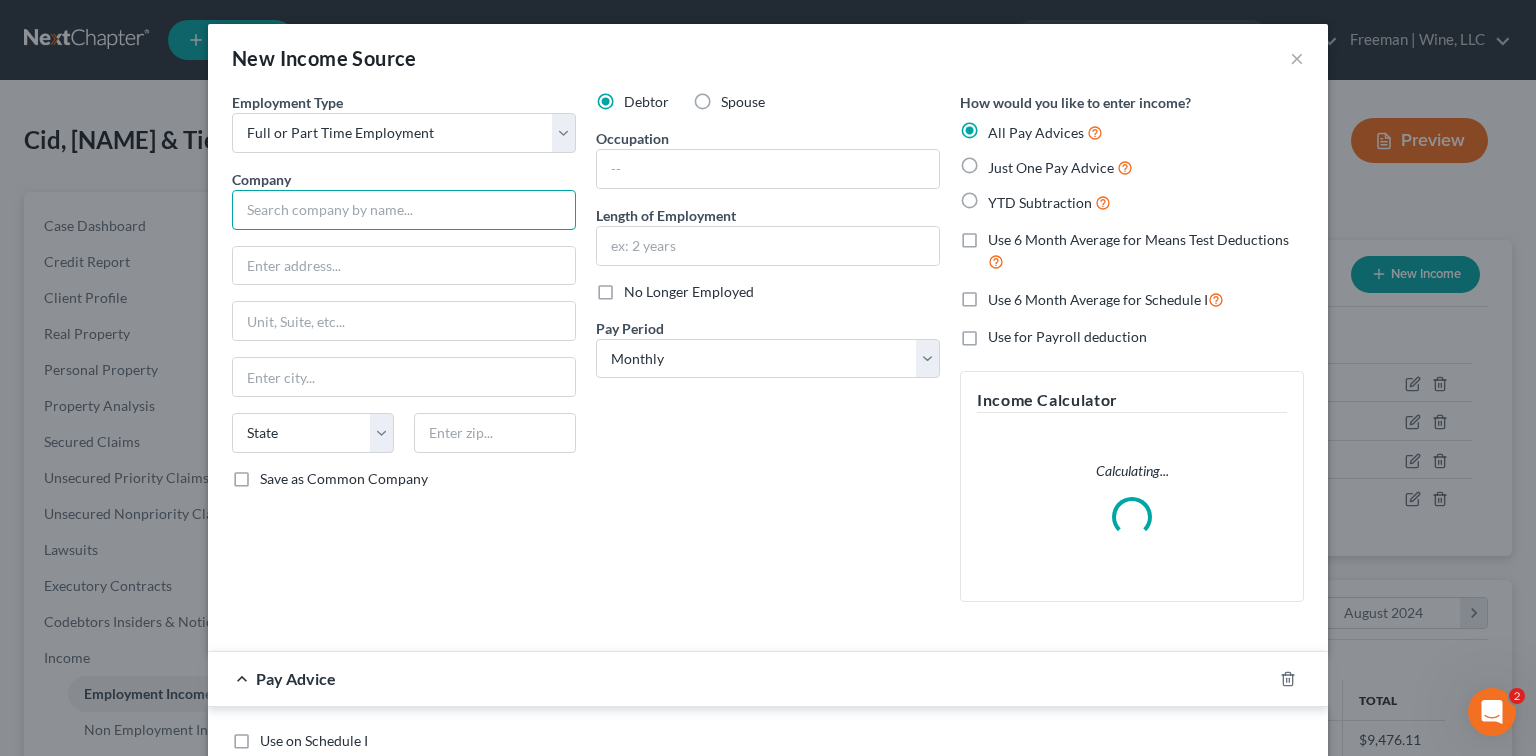 click at bounding box center (404, 210) 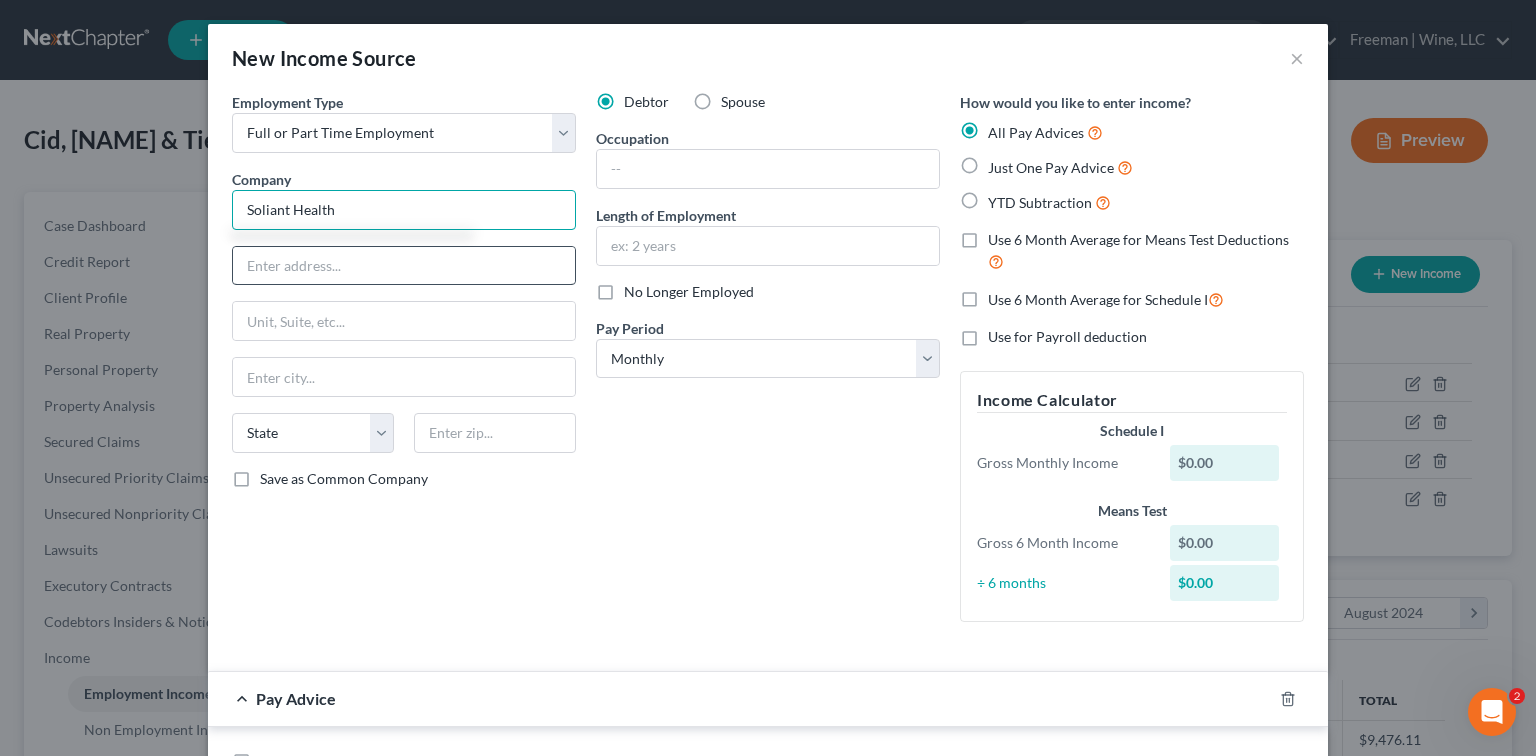 type on "Soliant Health" 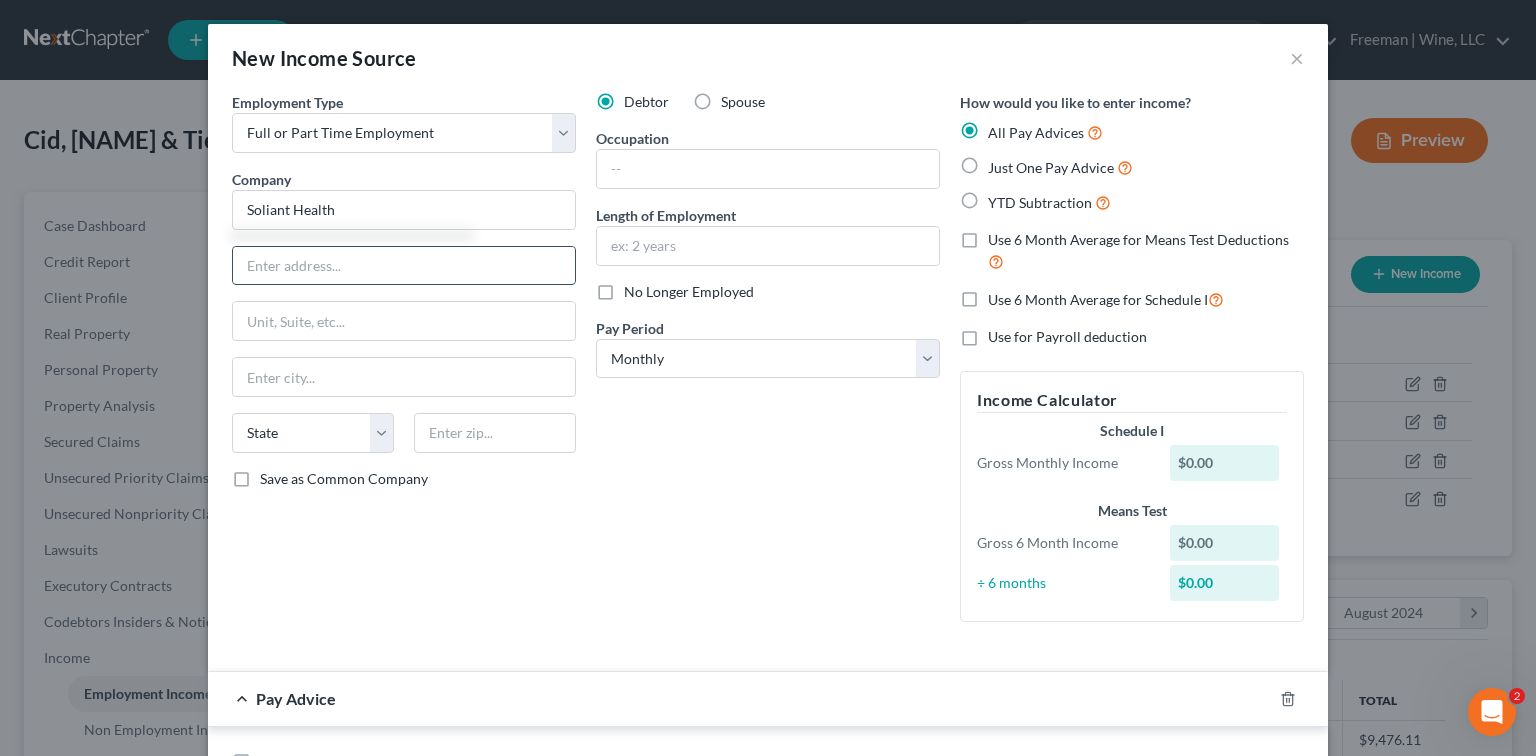 click at bounding box center (404, 266) 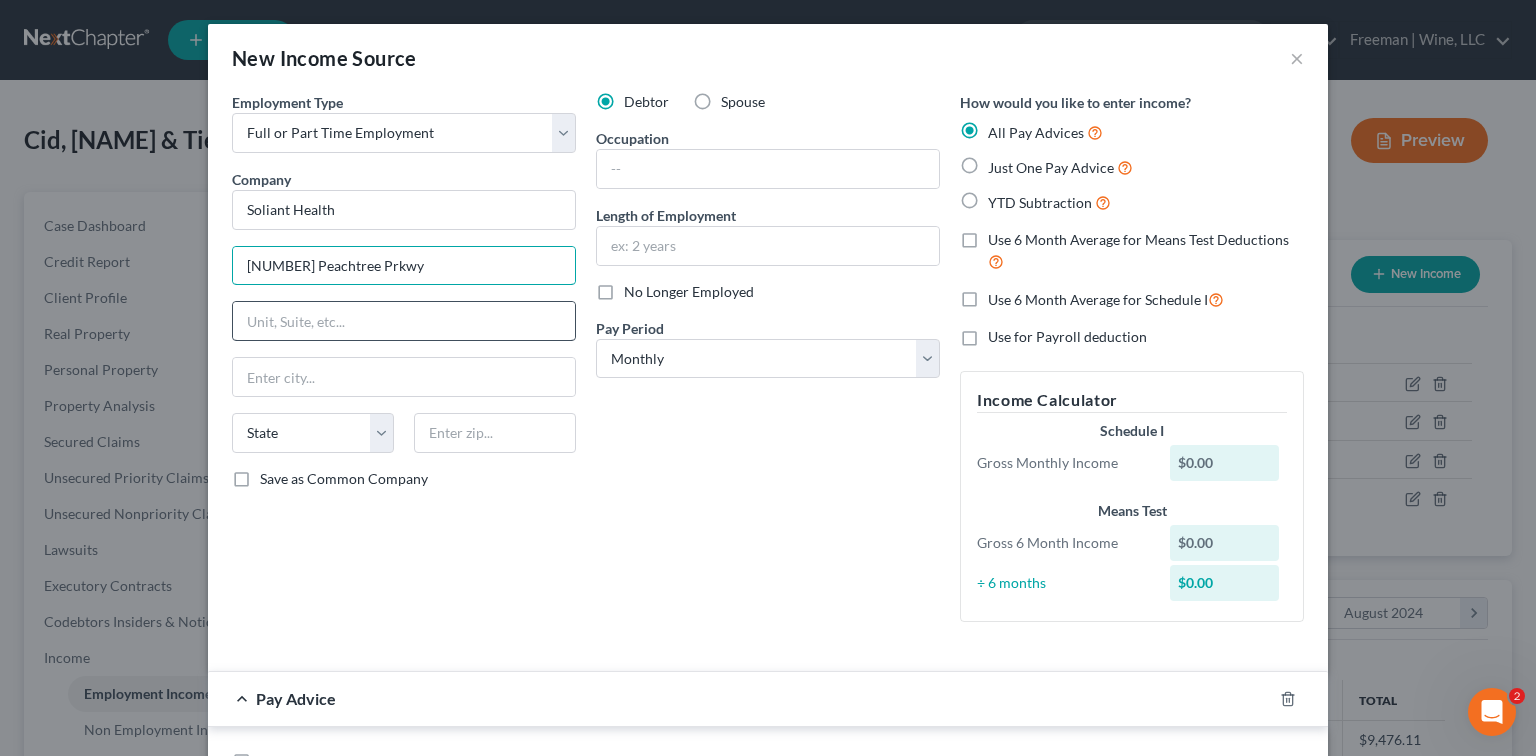 type on "[NUMBER] Peachtree Prkwy" 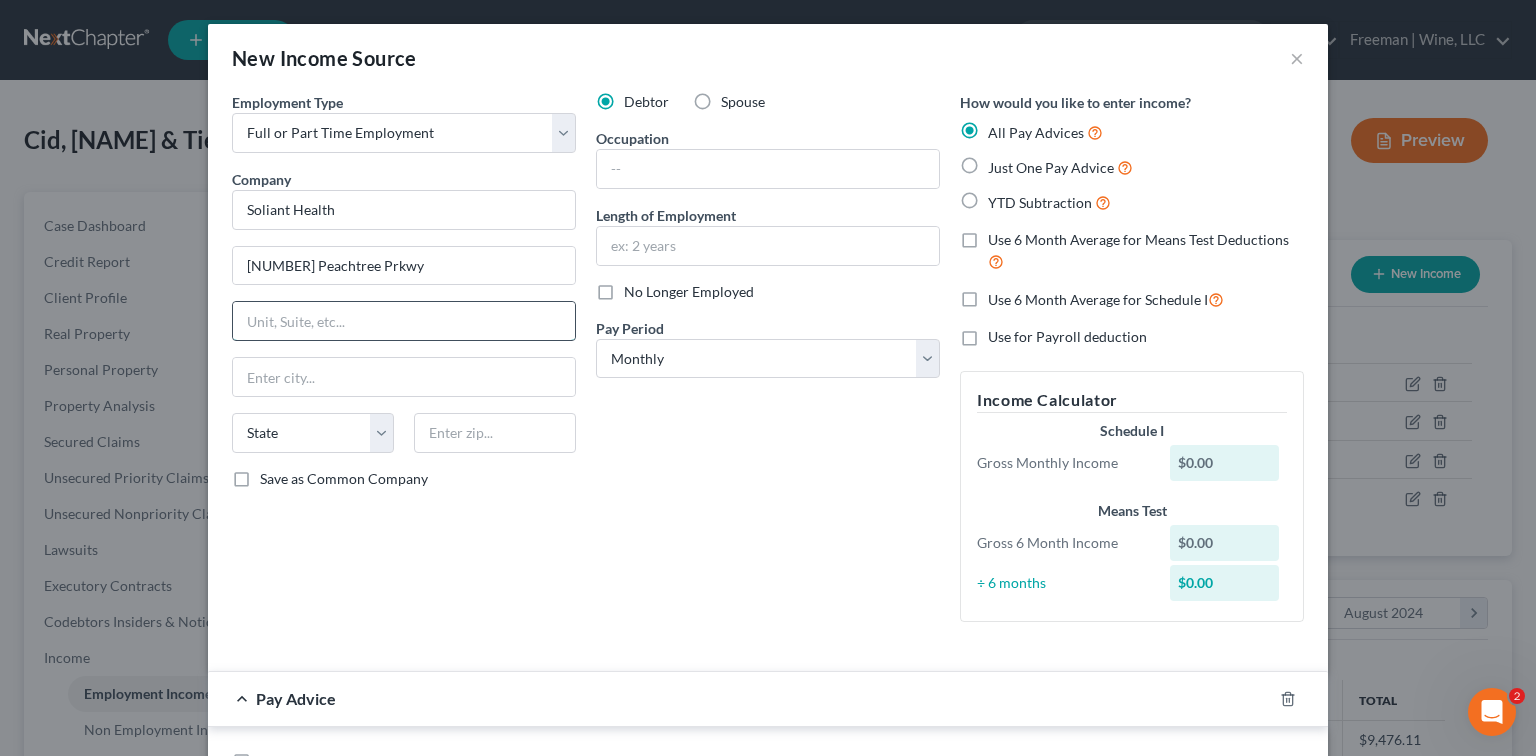 click at bounding box center [404, 321] 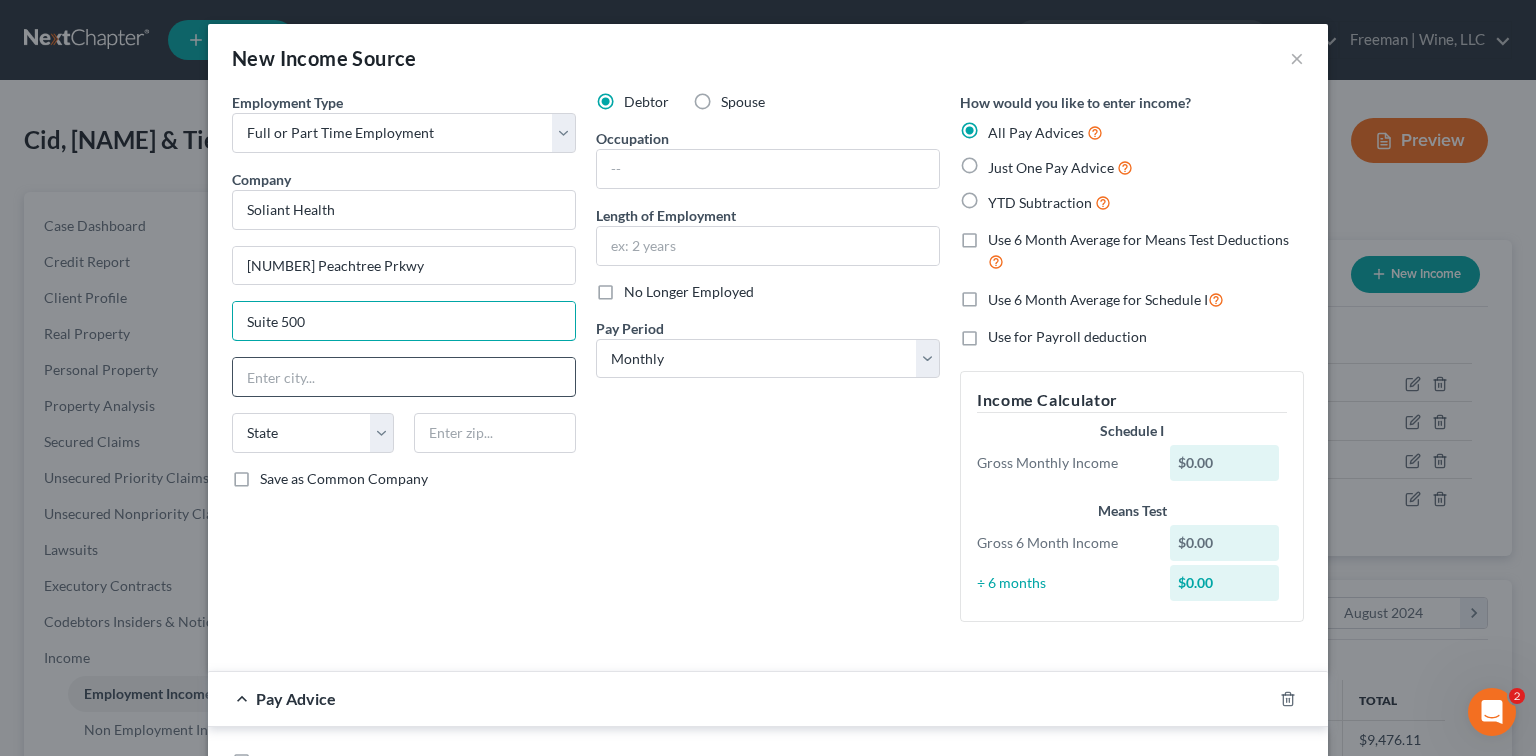 type on "Suite 500" 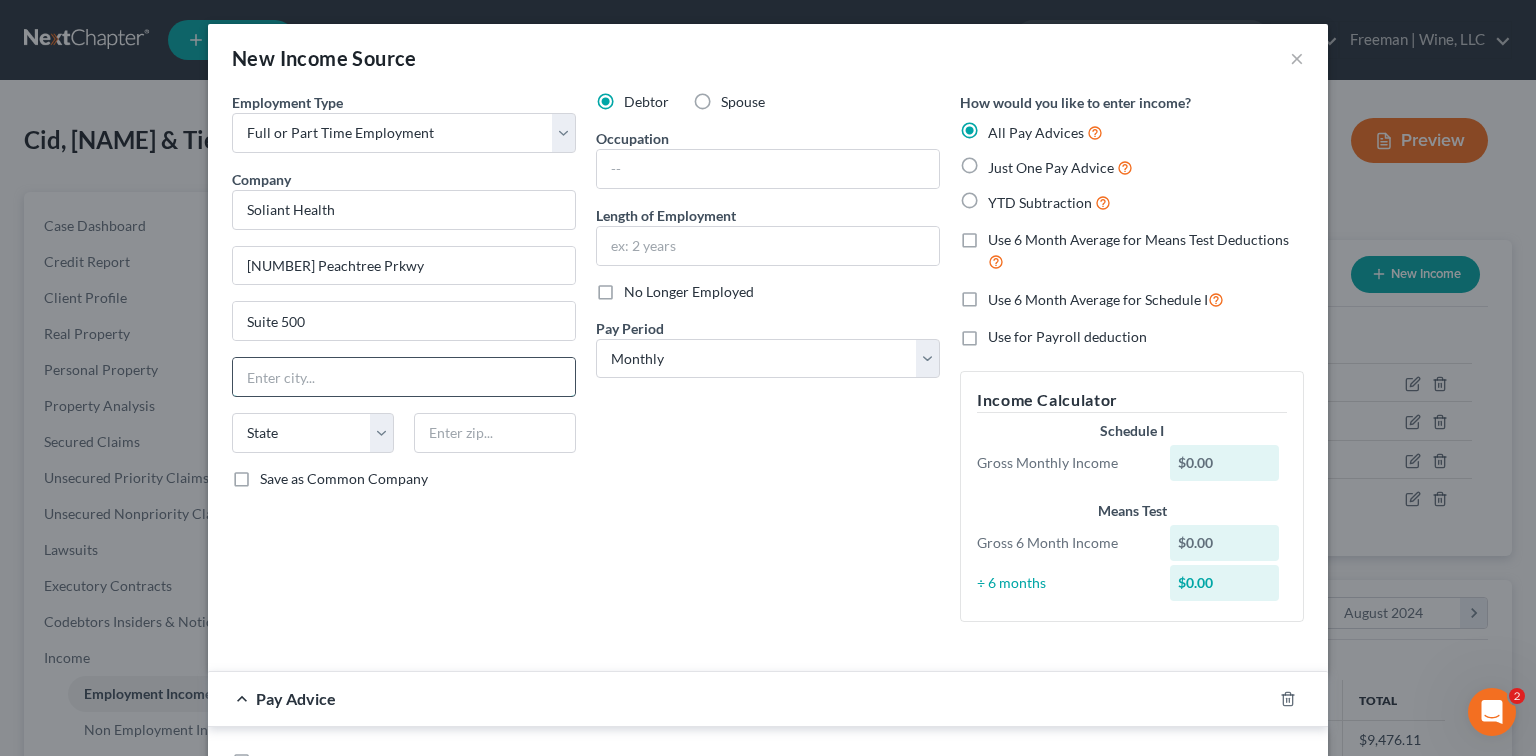 click at bounding box center (404, 377) 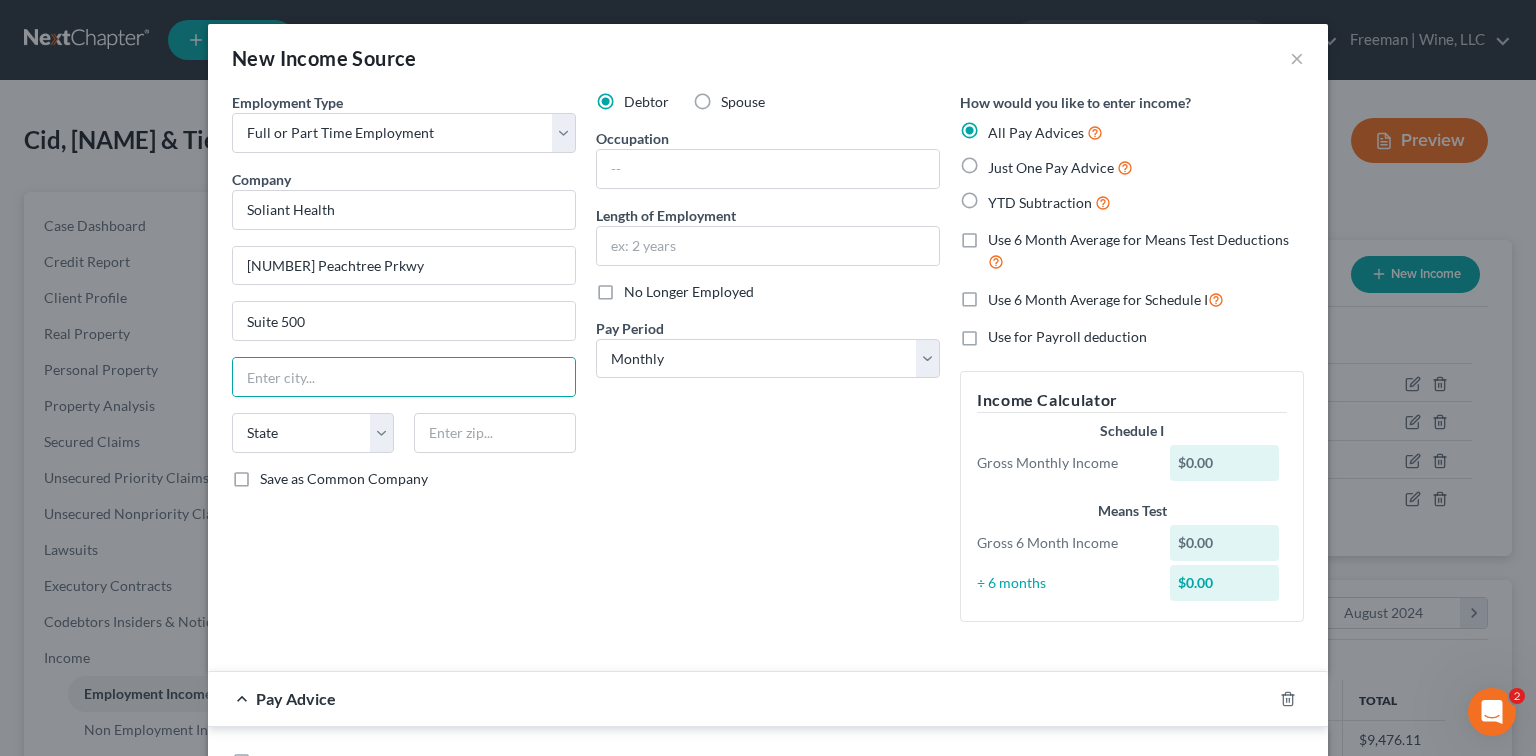 click on "Debtor Spouse Occupation Length of Employment No Longer Employed
Pay Period
*
Select Monthly Twice Monthly Every Other Week Weekly" at bounding box center [768, 365] 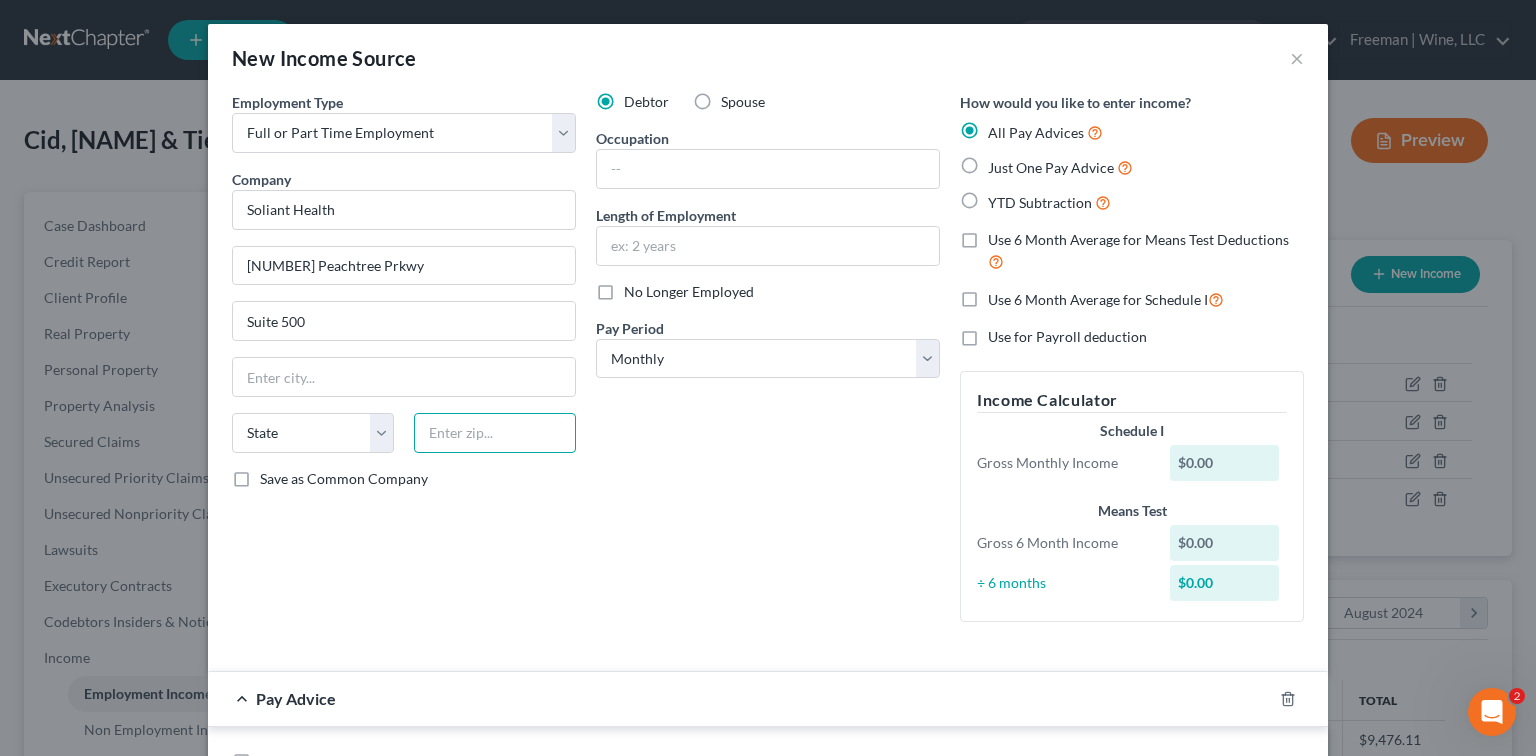 click at bounding box center (495, 433) 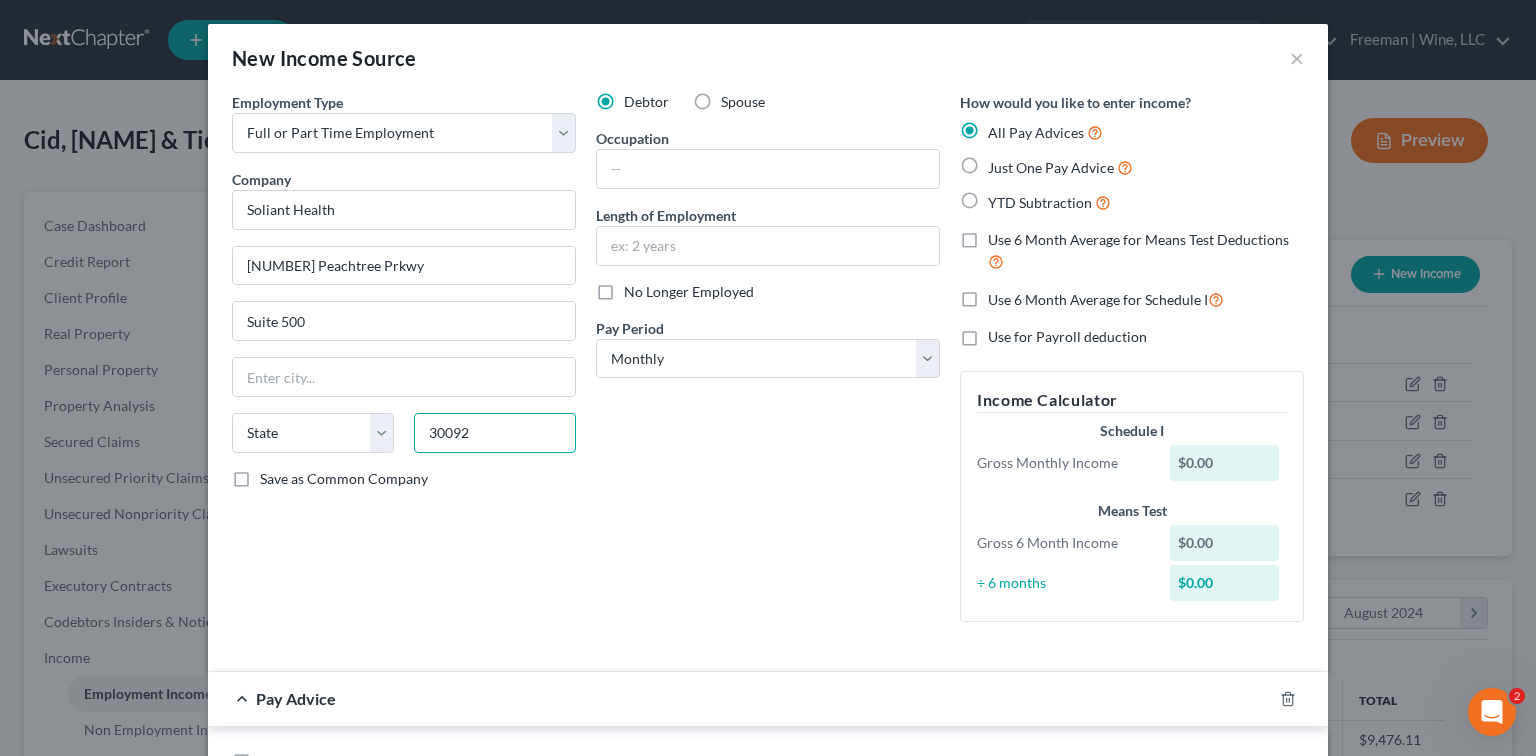 type on "30092" 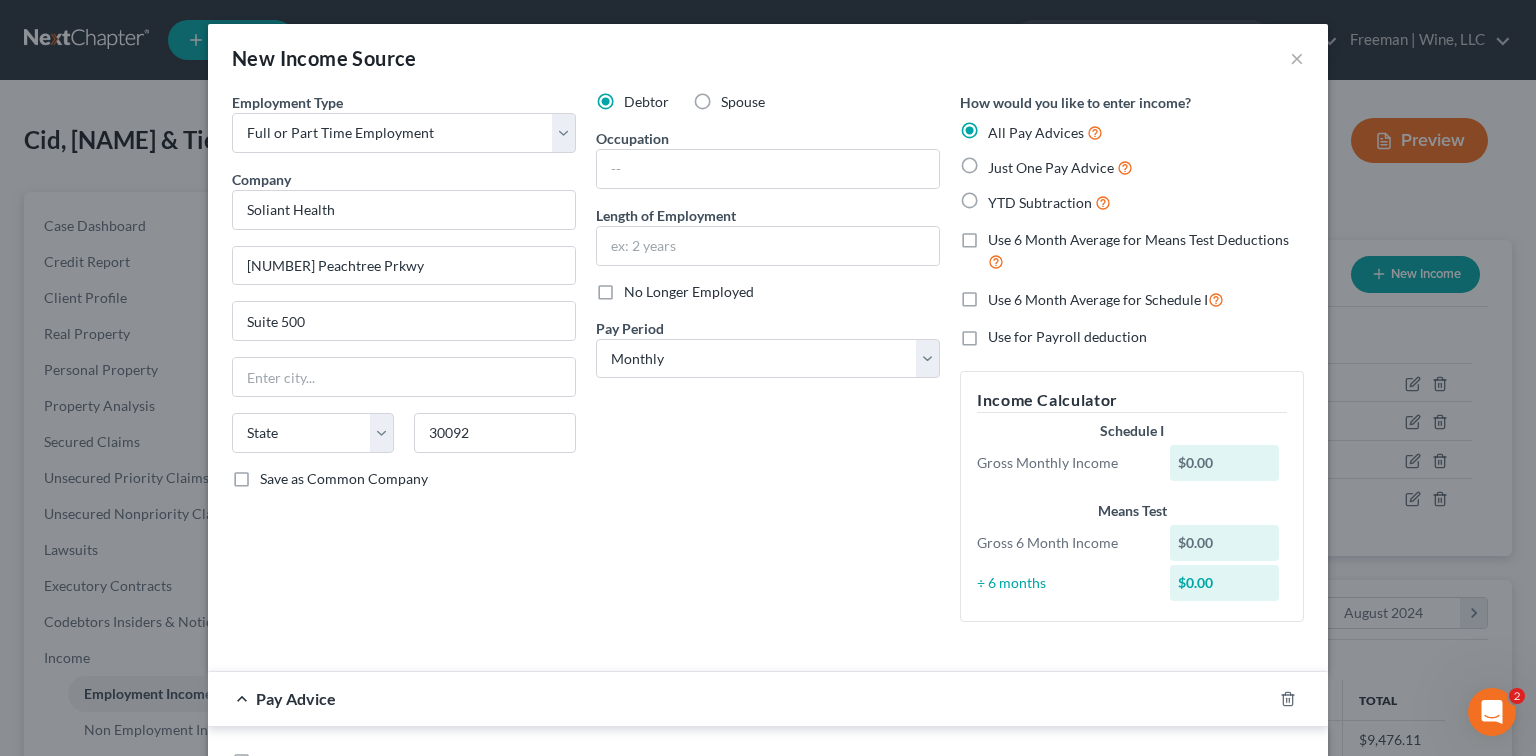 type on "Norcross" 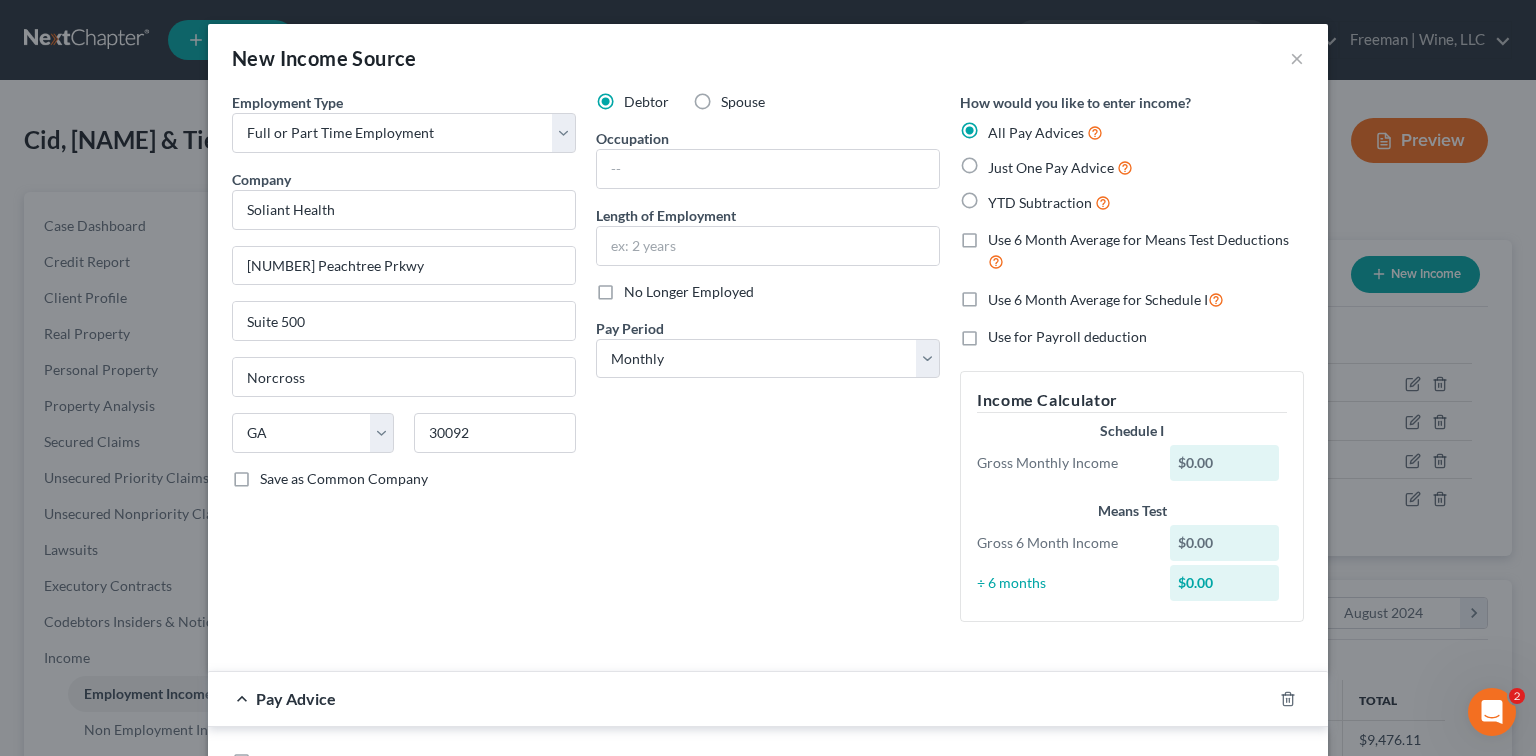 click on "Debtor Spouse Occupation Length of Employment No Longer Employed
Pay Period
*
Select Monthly Twice Monthly Every Other Week Weekly" at bounding box center [768, 365] 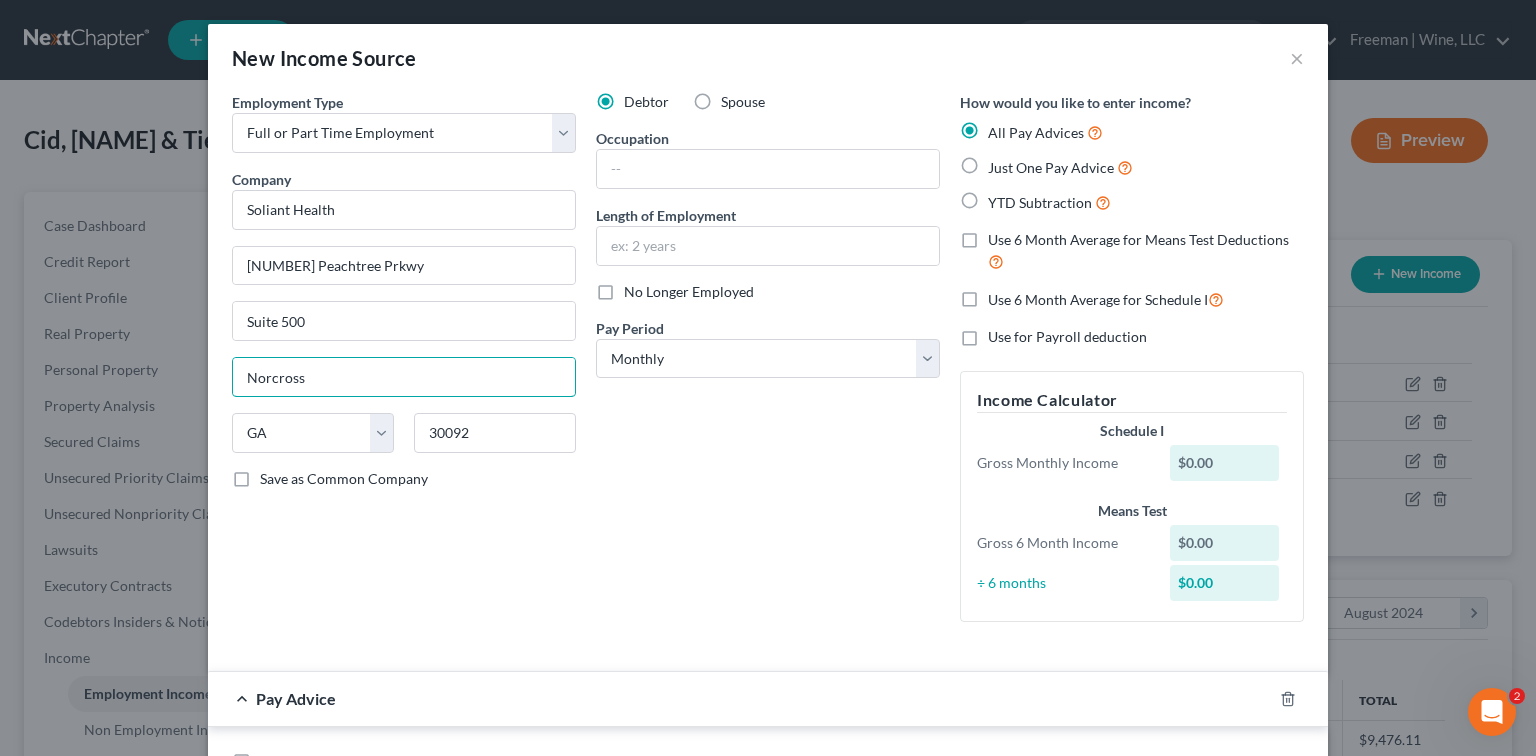 drag, startPoint x: 321, startPoint y: 365, endPoint x: 210, endPoint y: 368, distance: 111.040535 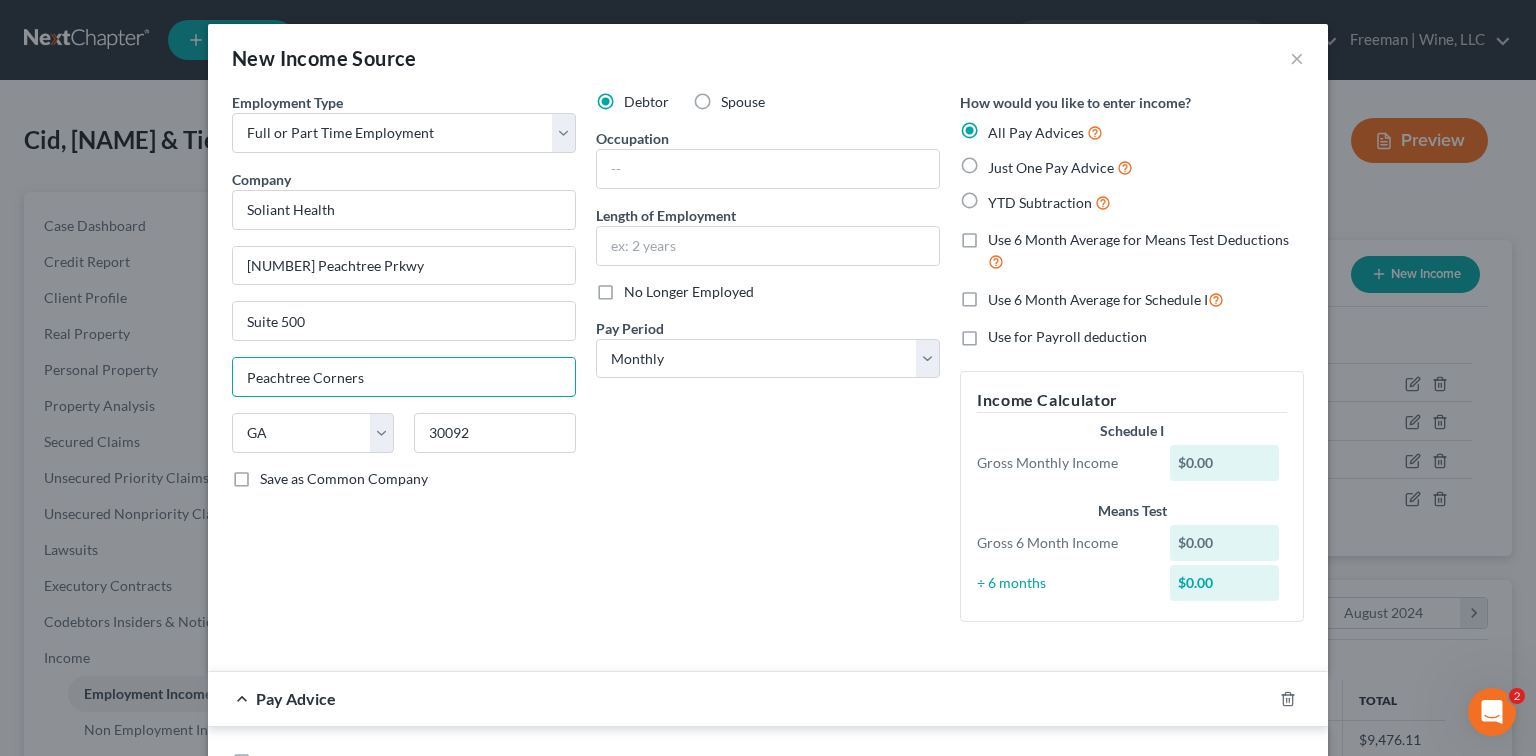 type on "Peachtree Corners" 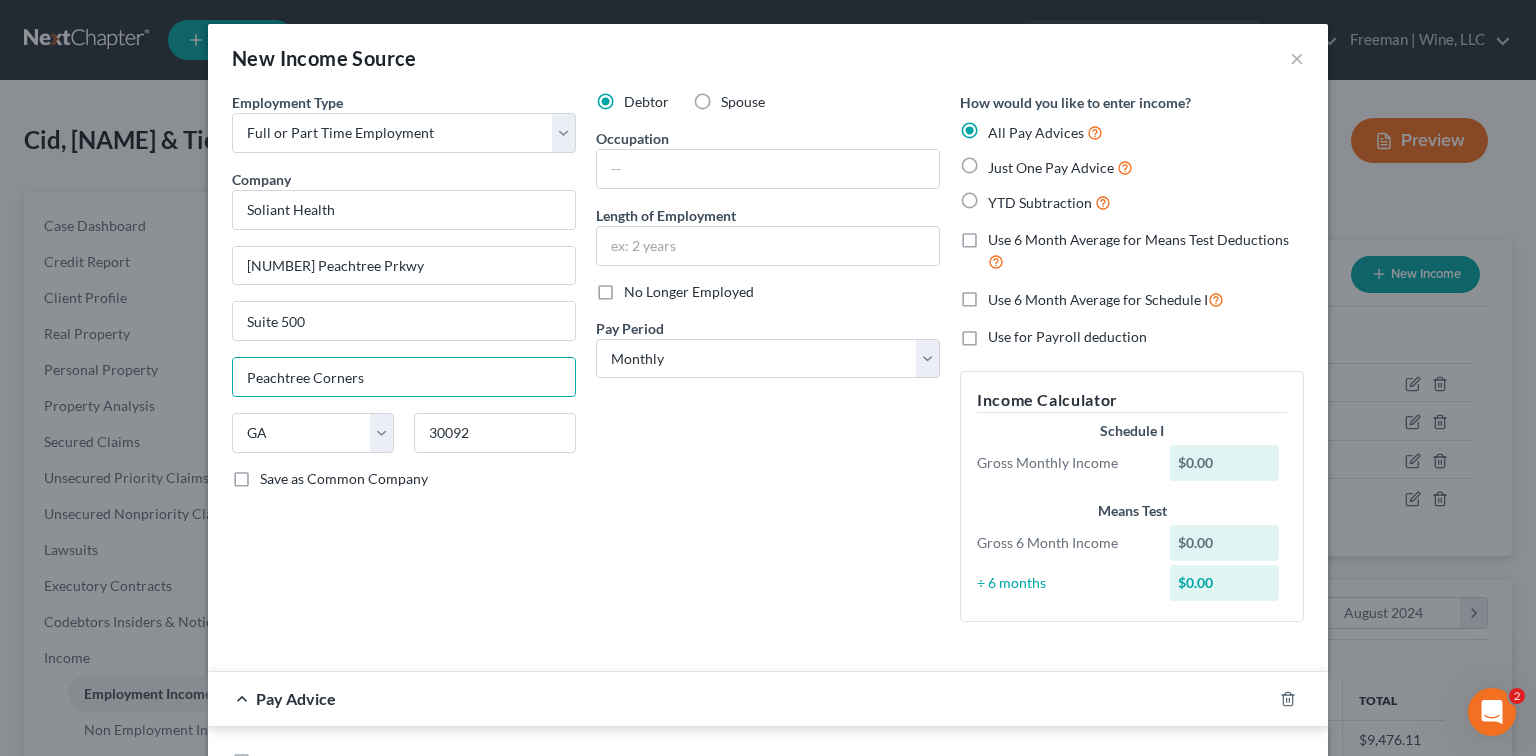 click on "Debtor Spouse Occupation Length of Employment No Longer Employed
Pay Period
*
Select Monthly Twice Monthly Every Other Week Weekly" at bounding box center [768, 365] 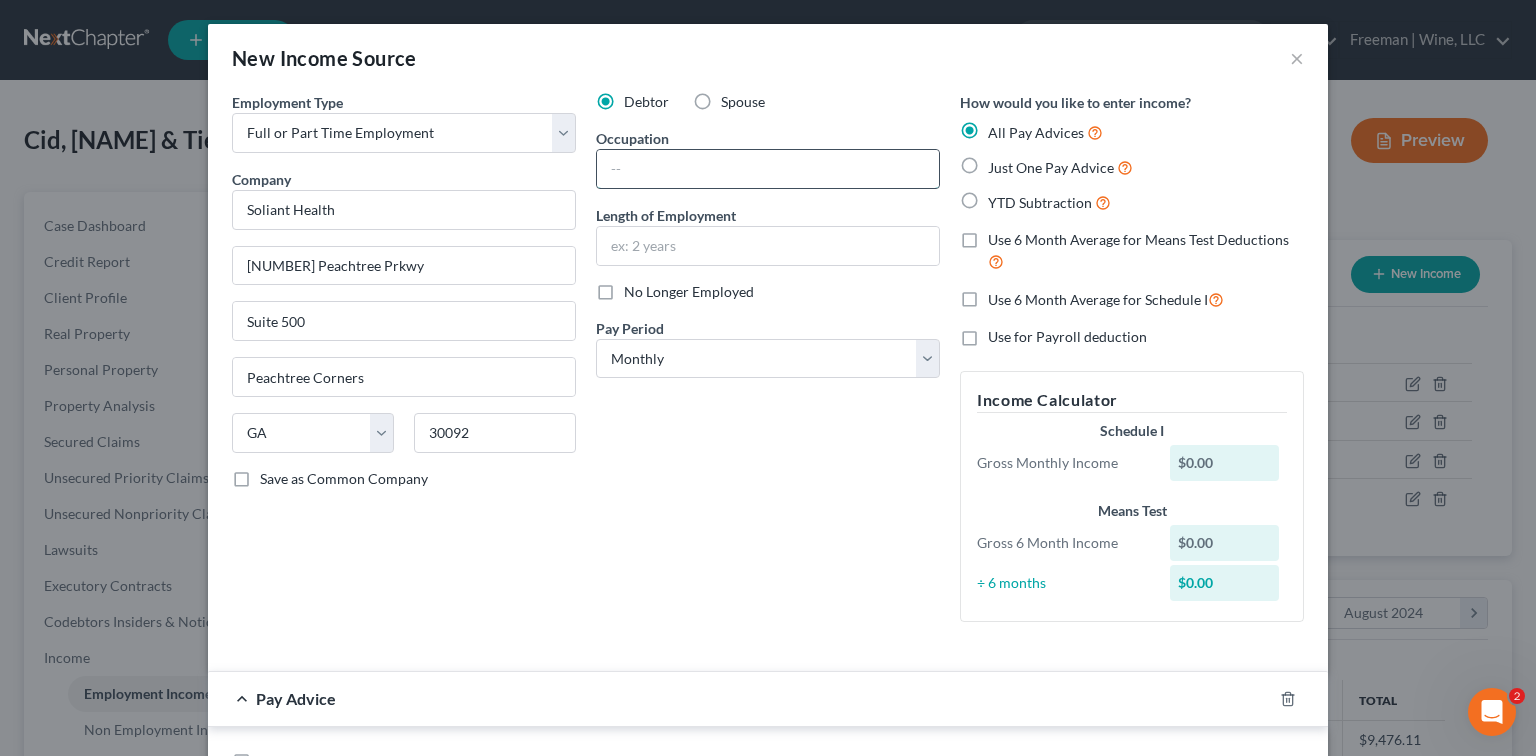 click at bounding box center (768, 169) 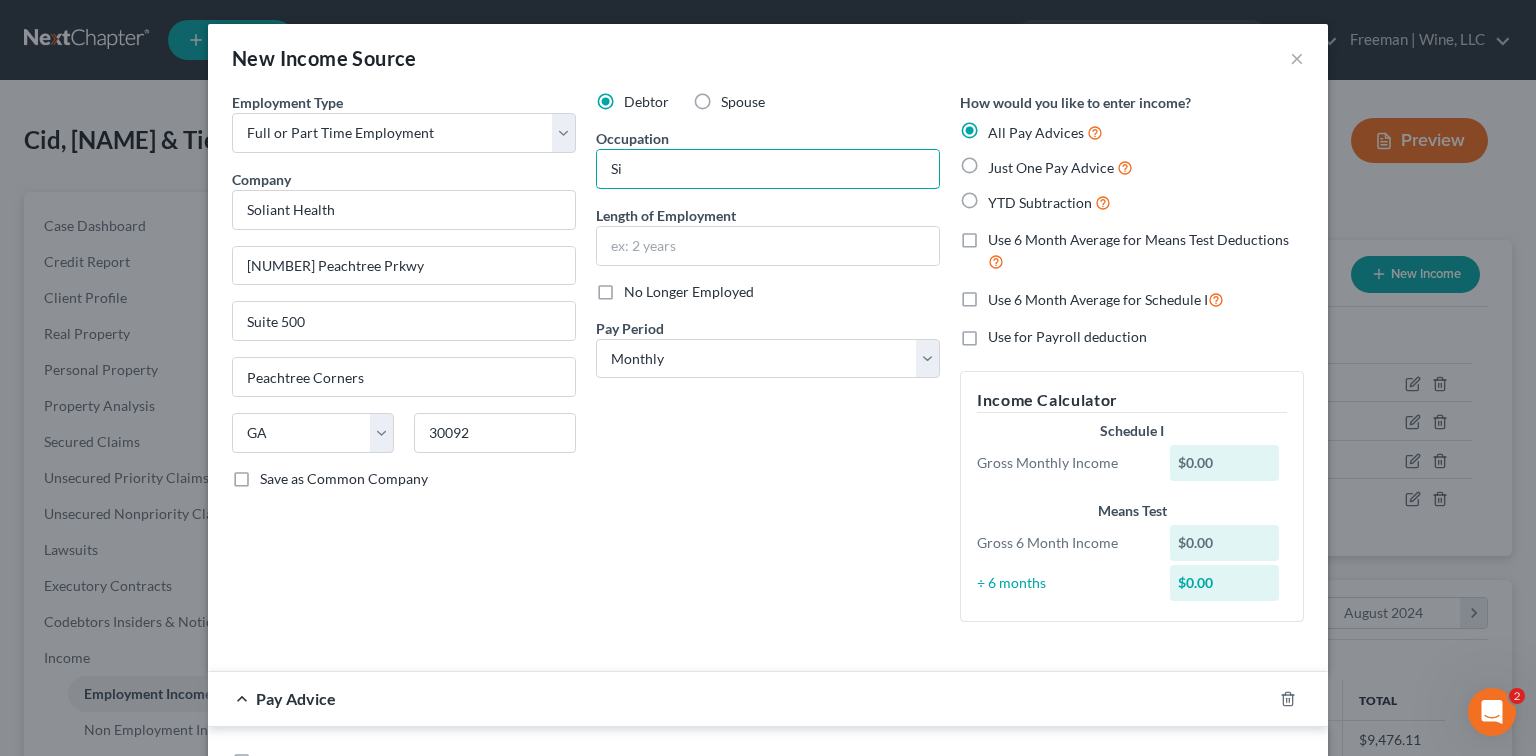 type on "S" 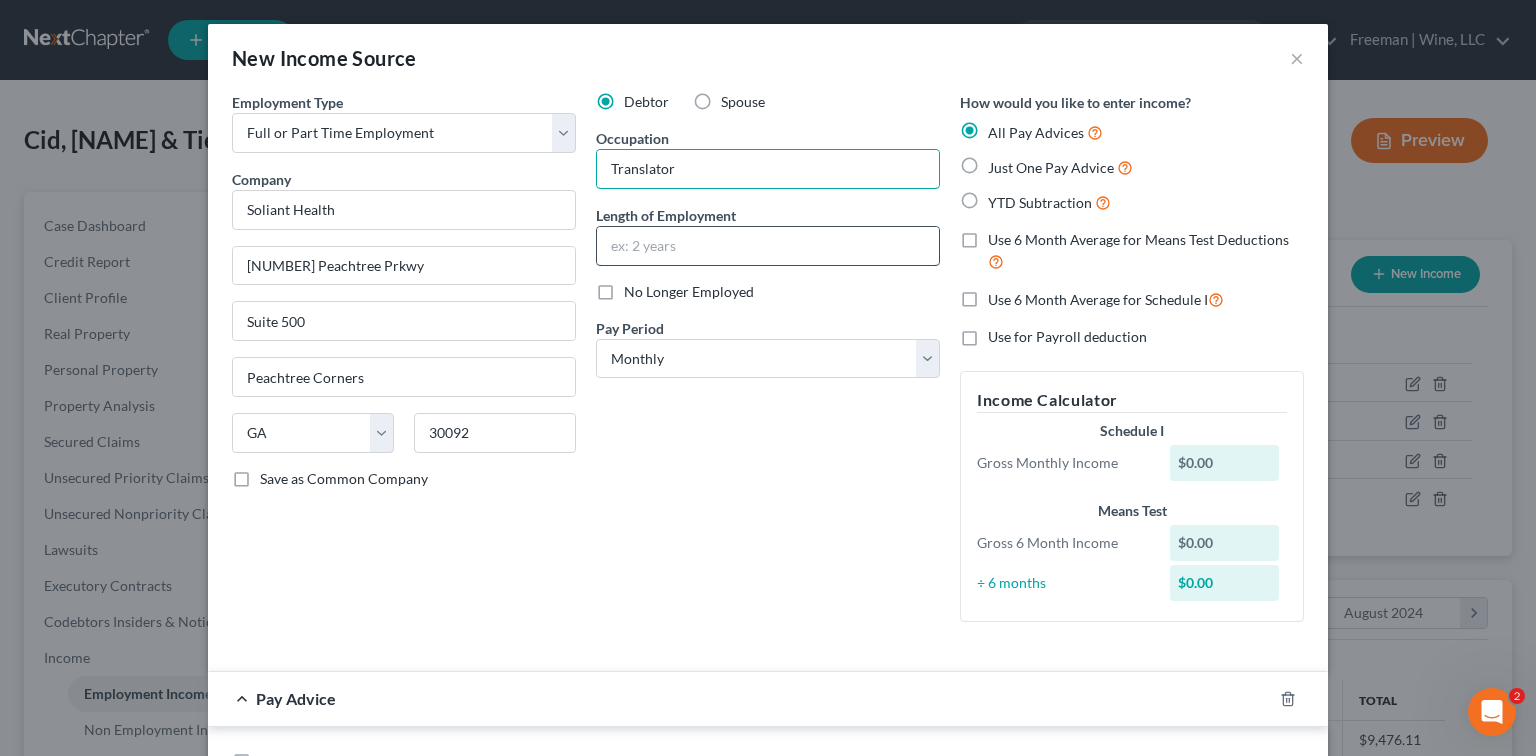 type on "Translator" 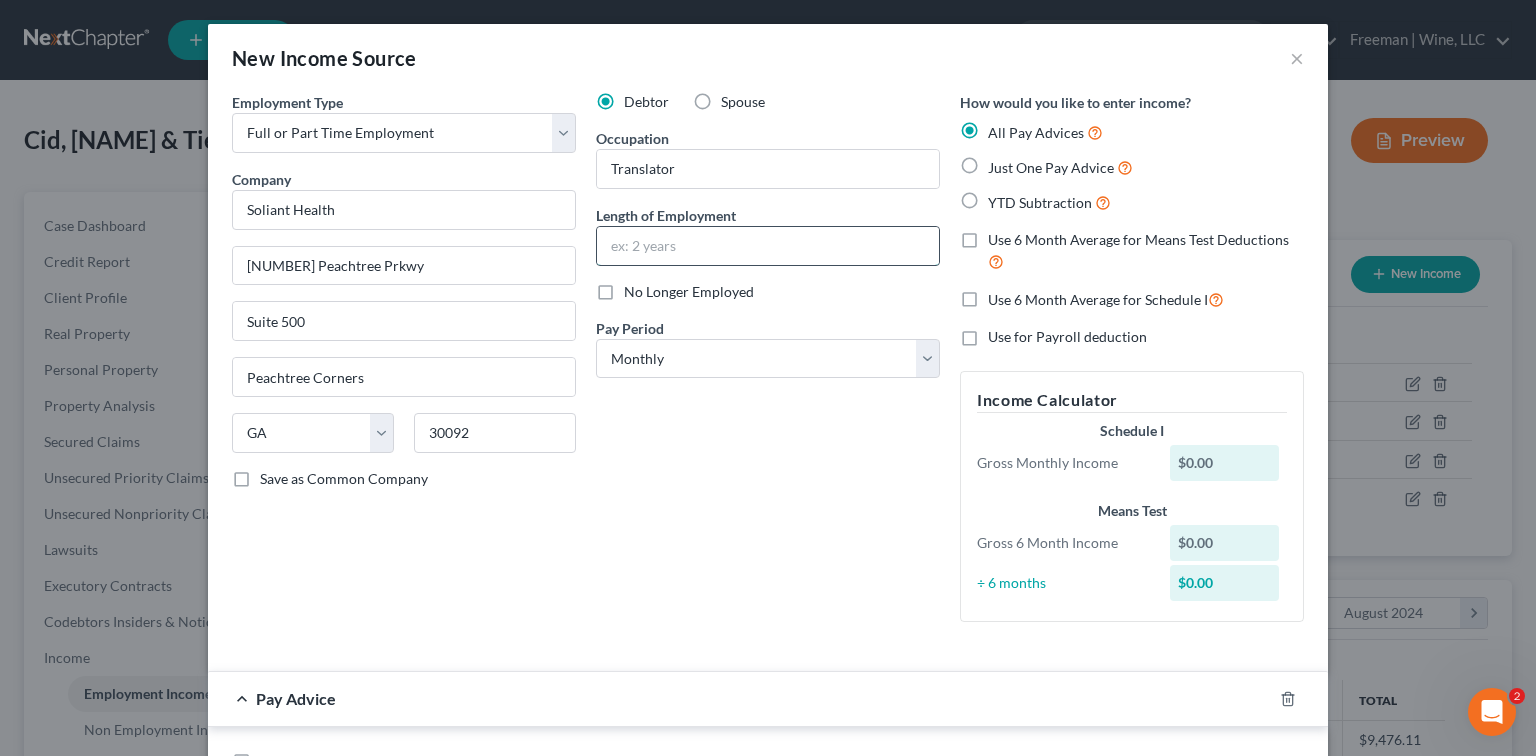 click at bounding box center [768, 246] 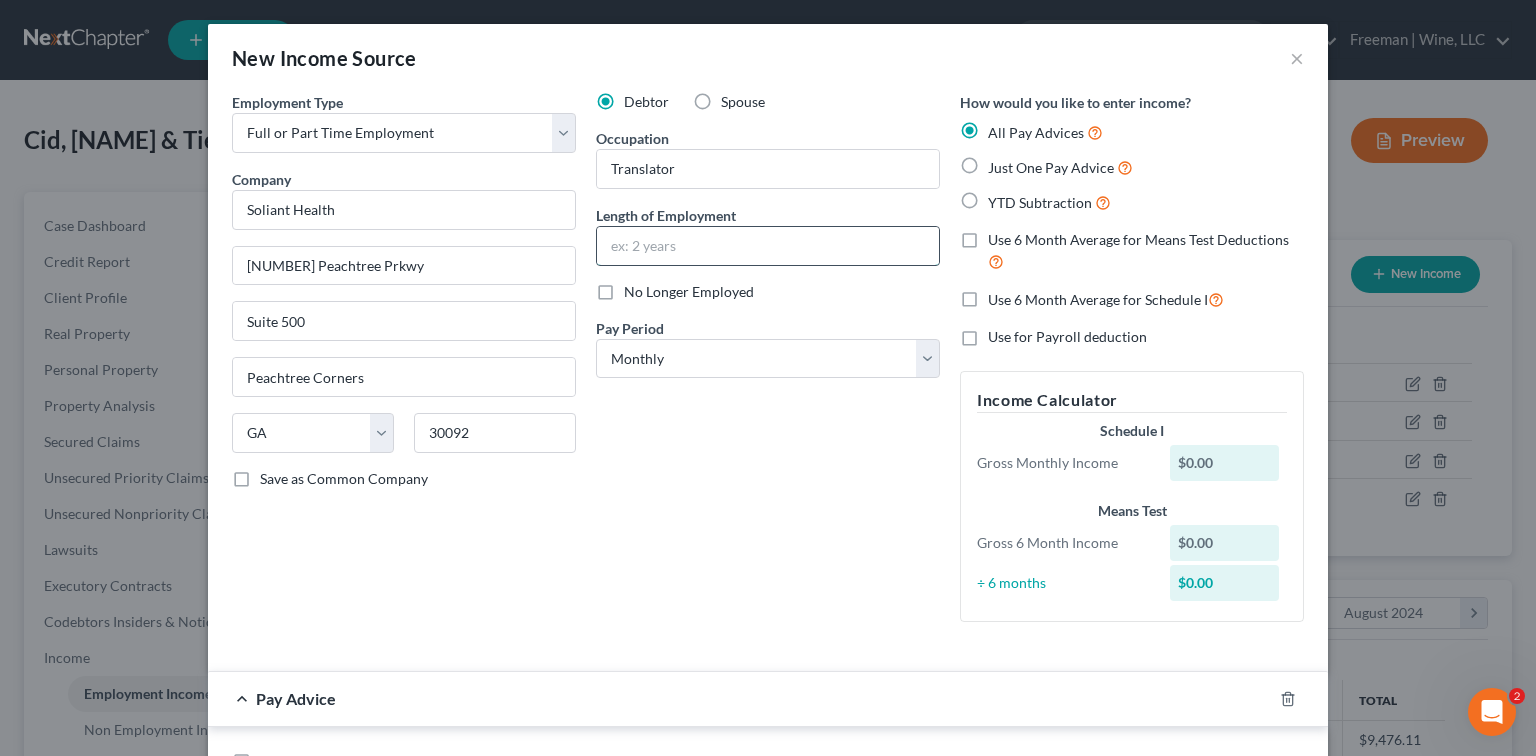 click at bounding box center [768, 246] 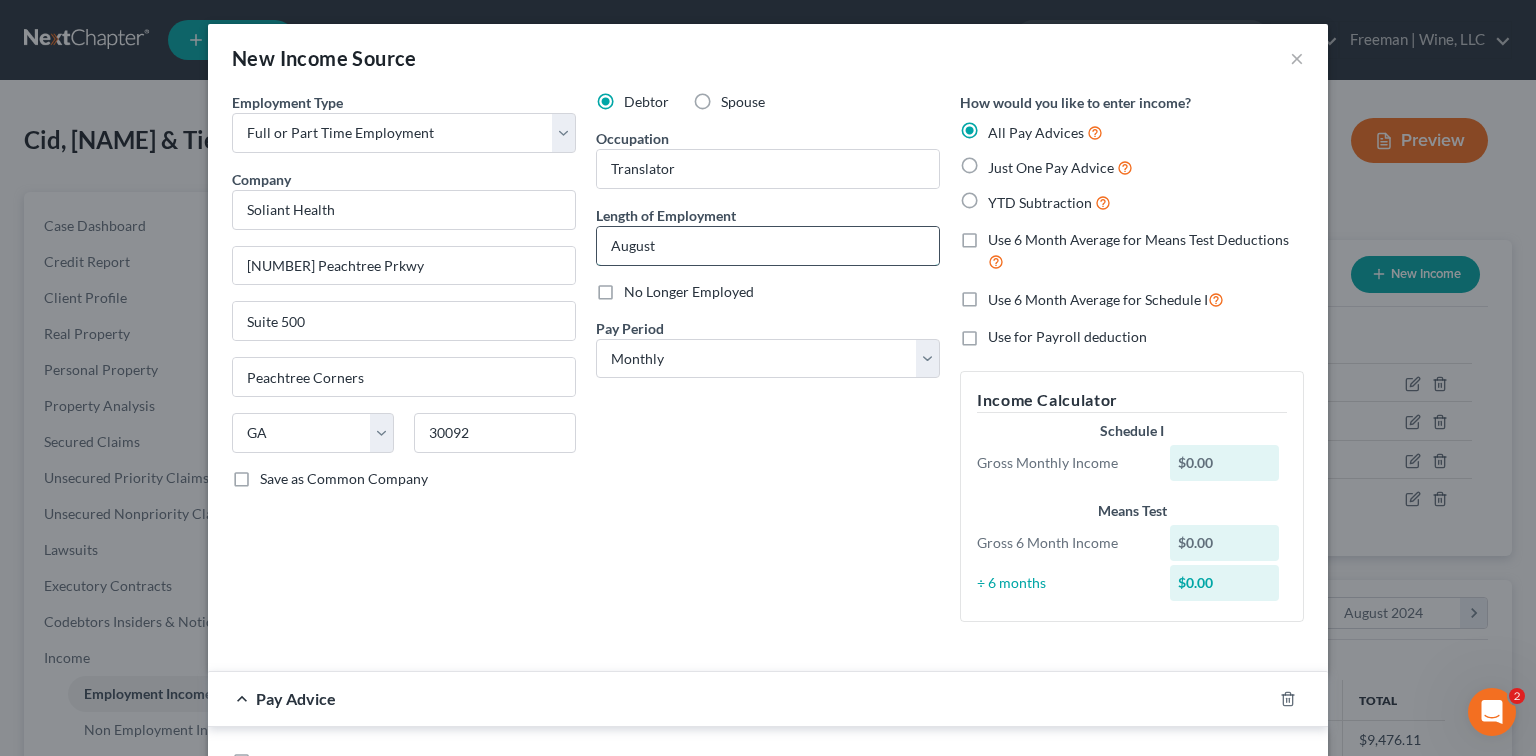 click on "August" at bounding box center [768, 246] 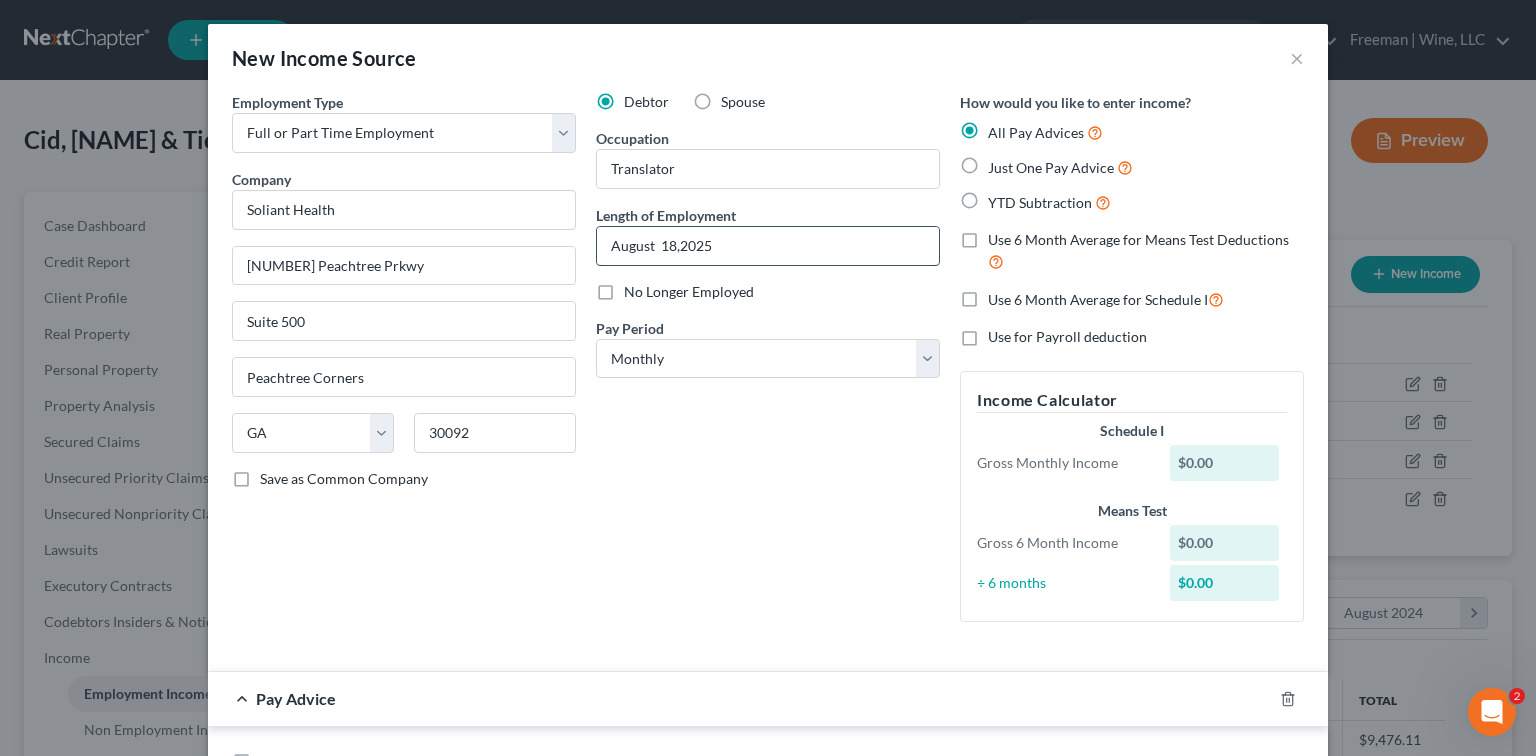 click on "August  18,2025" at bounding box center (768, 246) 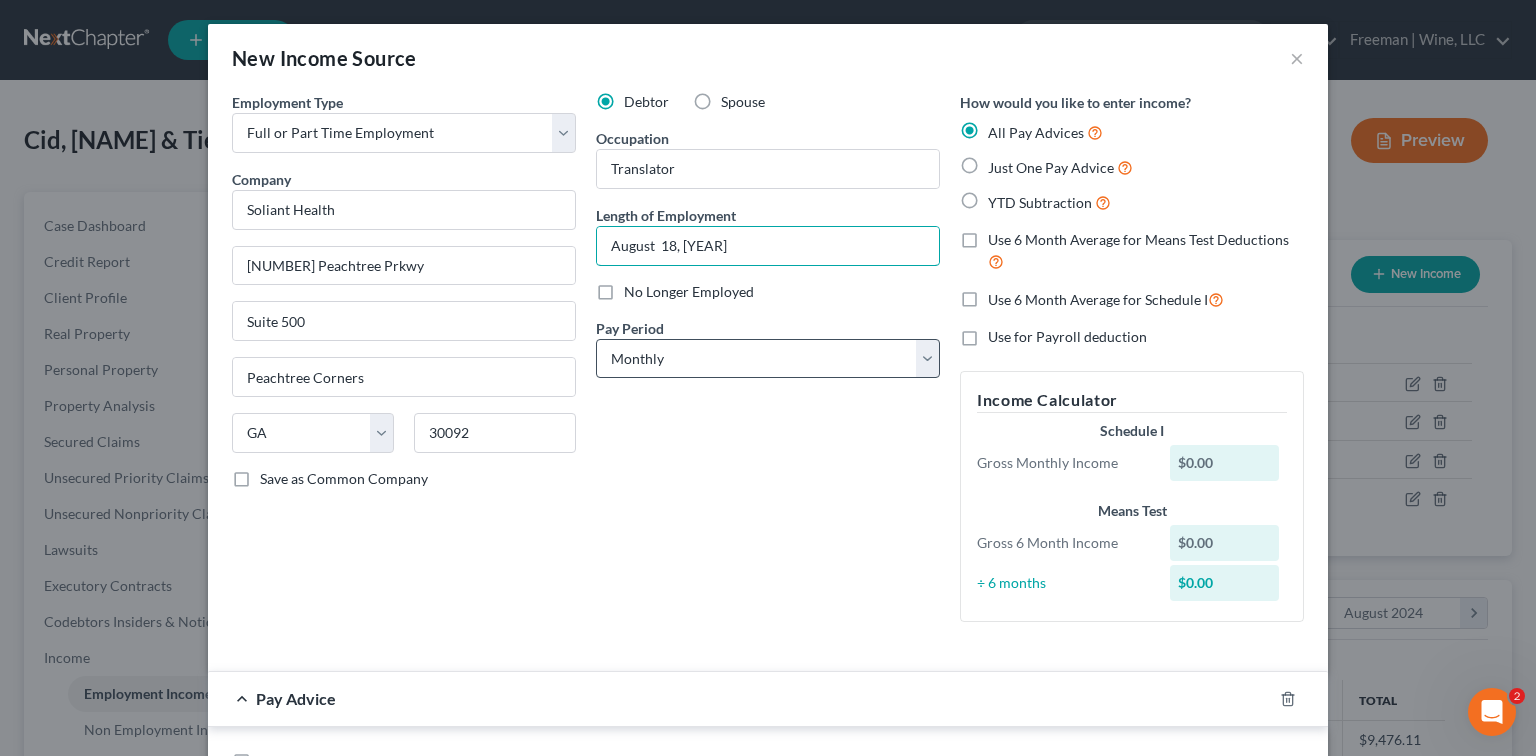 type on "August  18, [YEAR]" 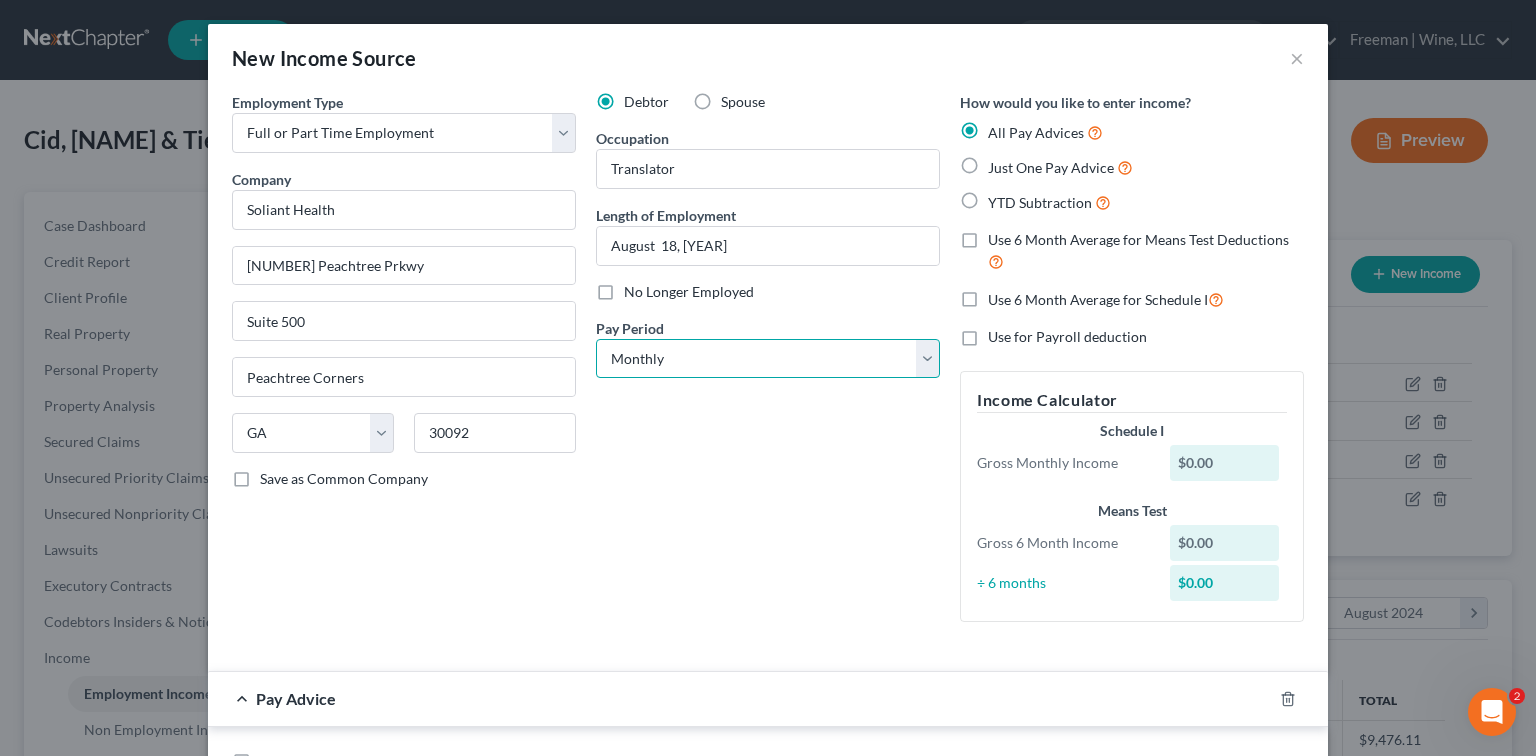 click on "Select Monthly Twice Monthly Every Other Week Weekly" at bounding box center (768, 359) 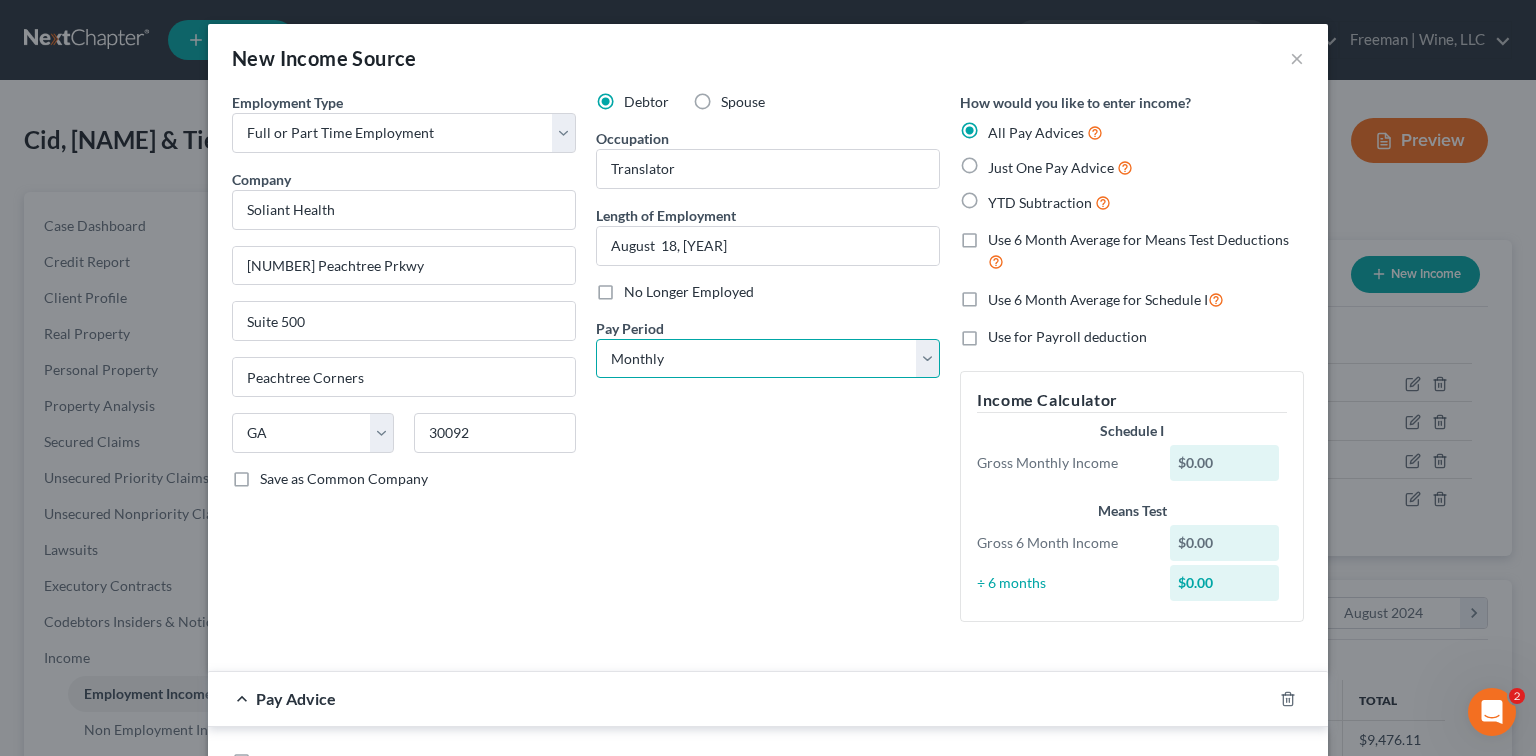 select on "2" 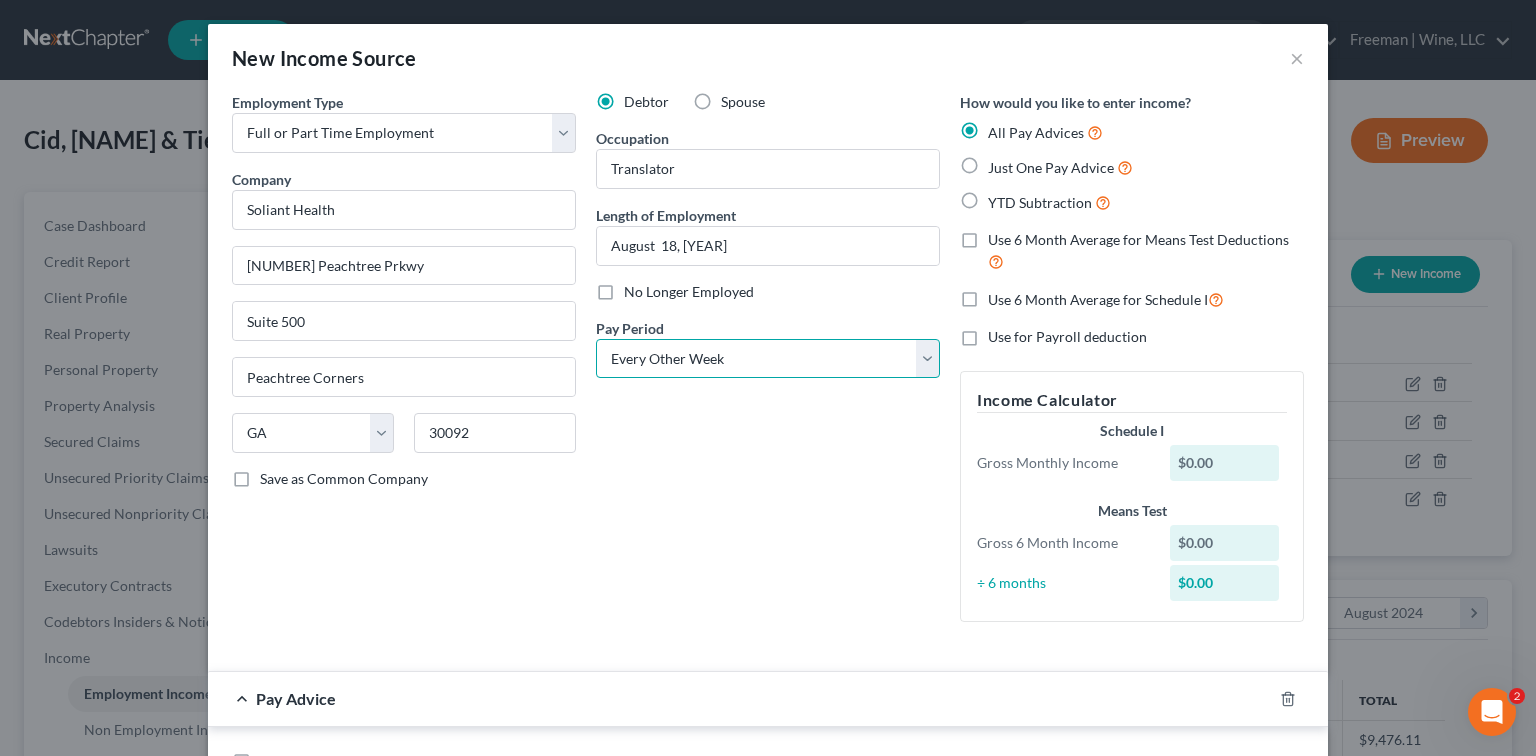 click on "Select Monthly Twice Monthly Every Other Week Weekly" at bounding box center [768, 359] 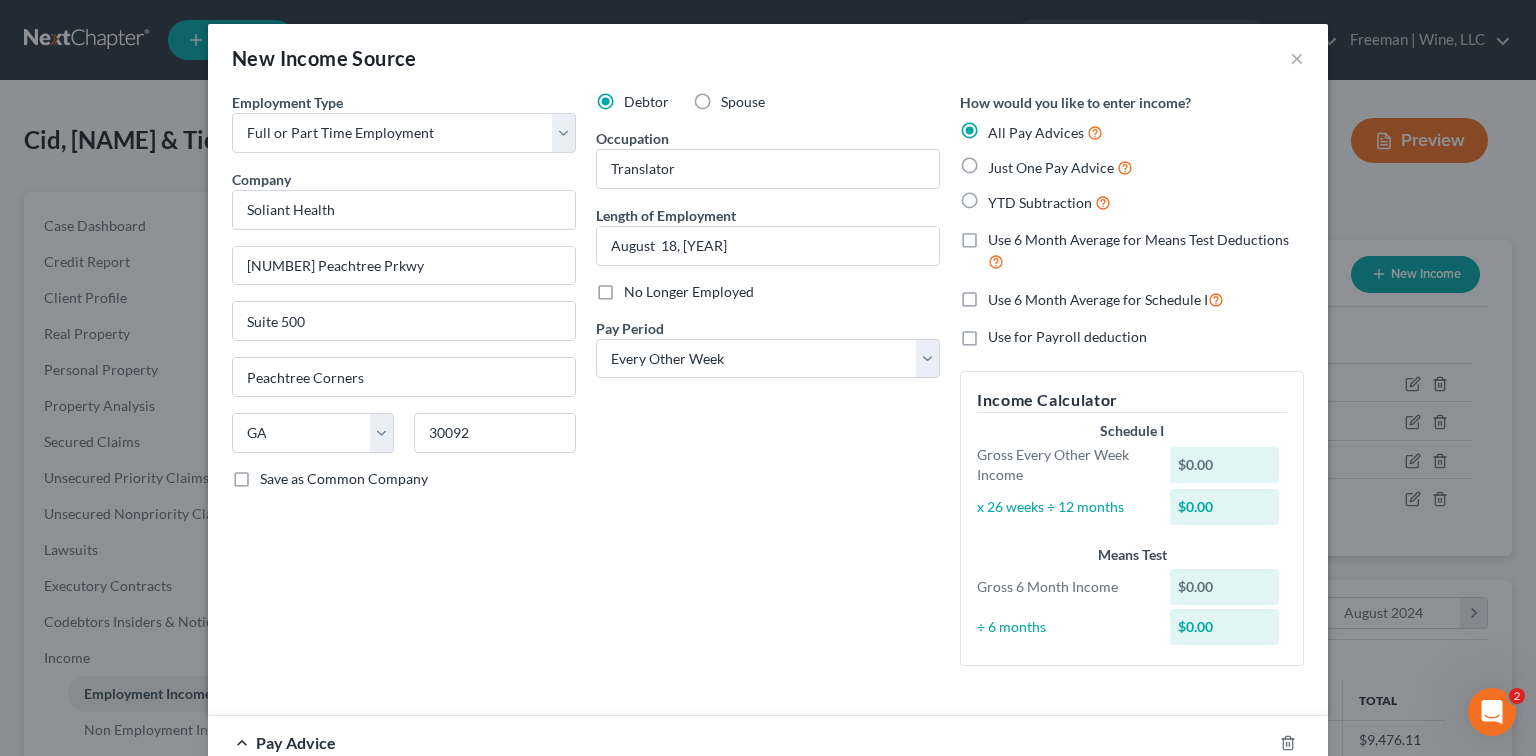 click on "Just One Pay Advice" at bounding box center (1060, 167) 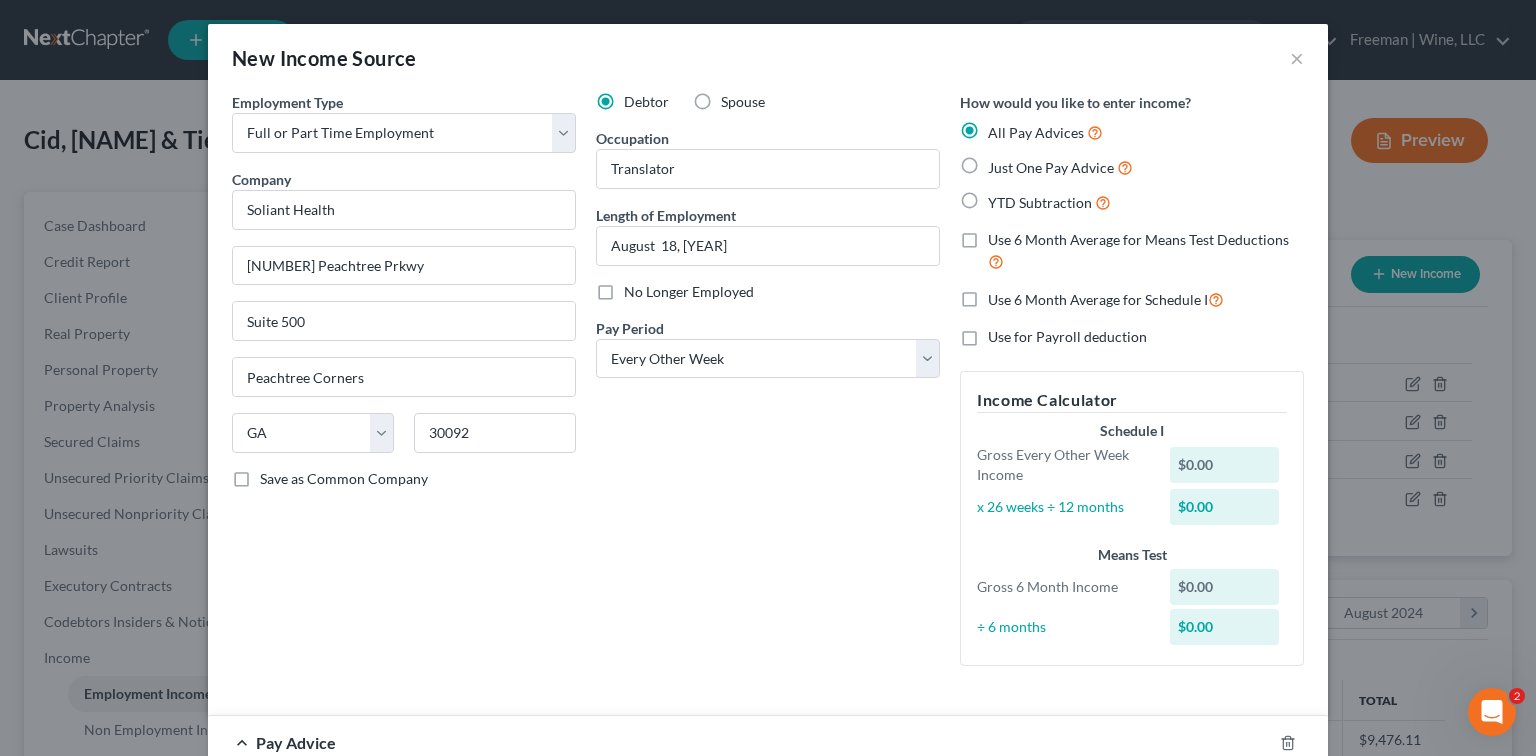 click on "Just One Pay Advice" at bounding box center (1002, 162) 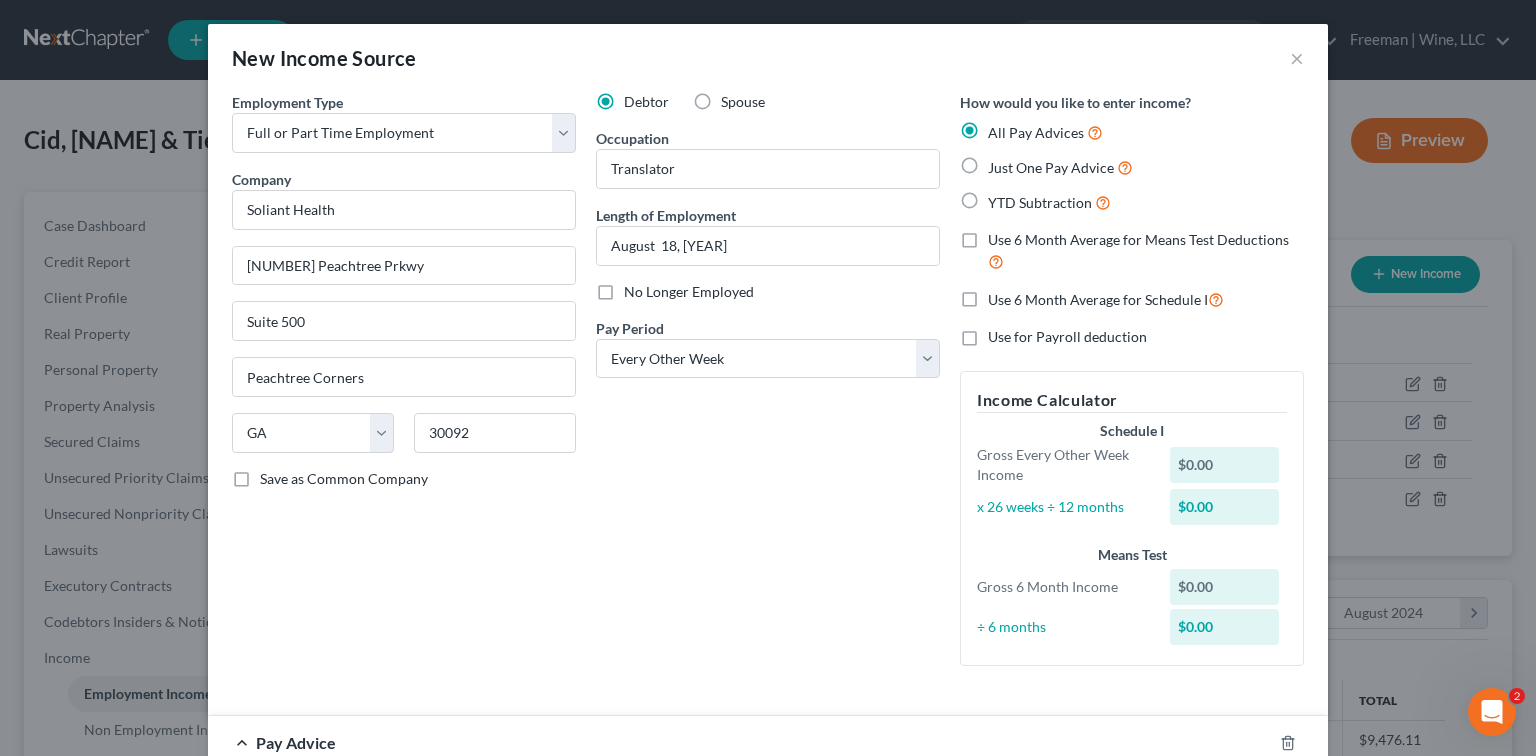 radio on "true" 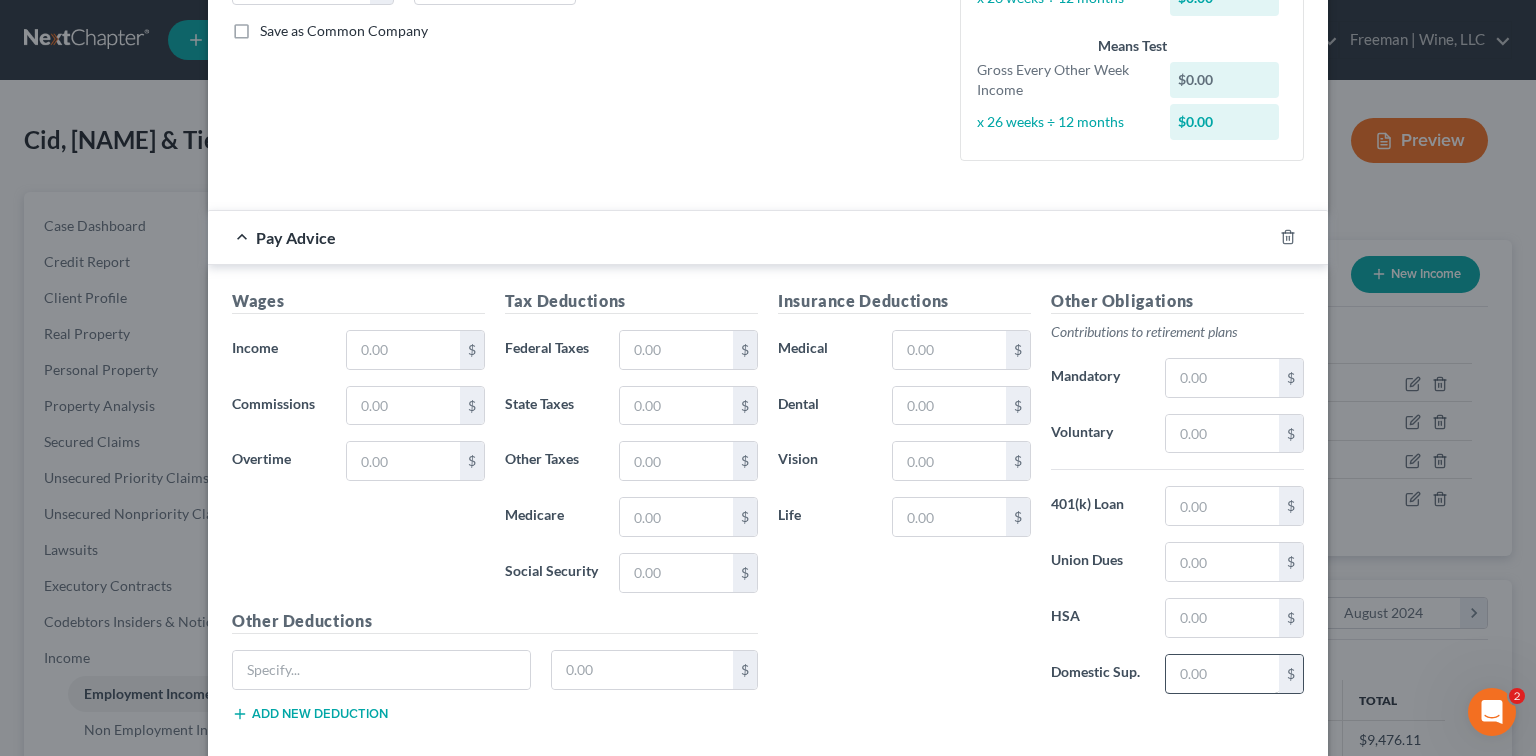scroll, scrollTop: 551, scrollLeft: 0, axis: vertical 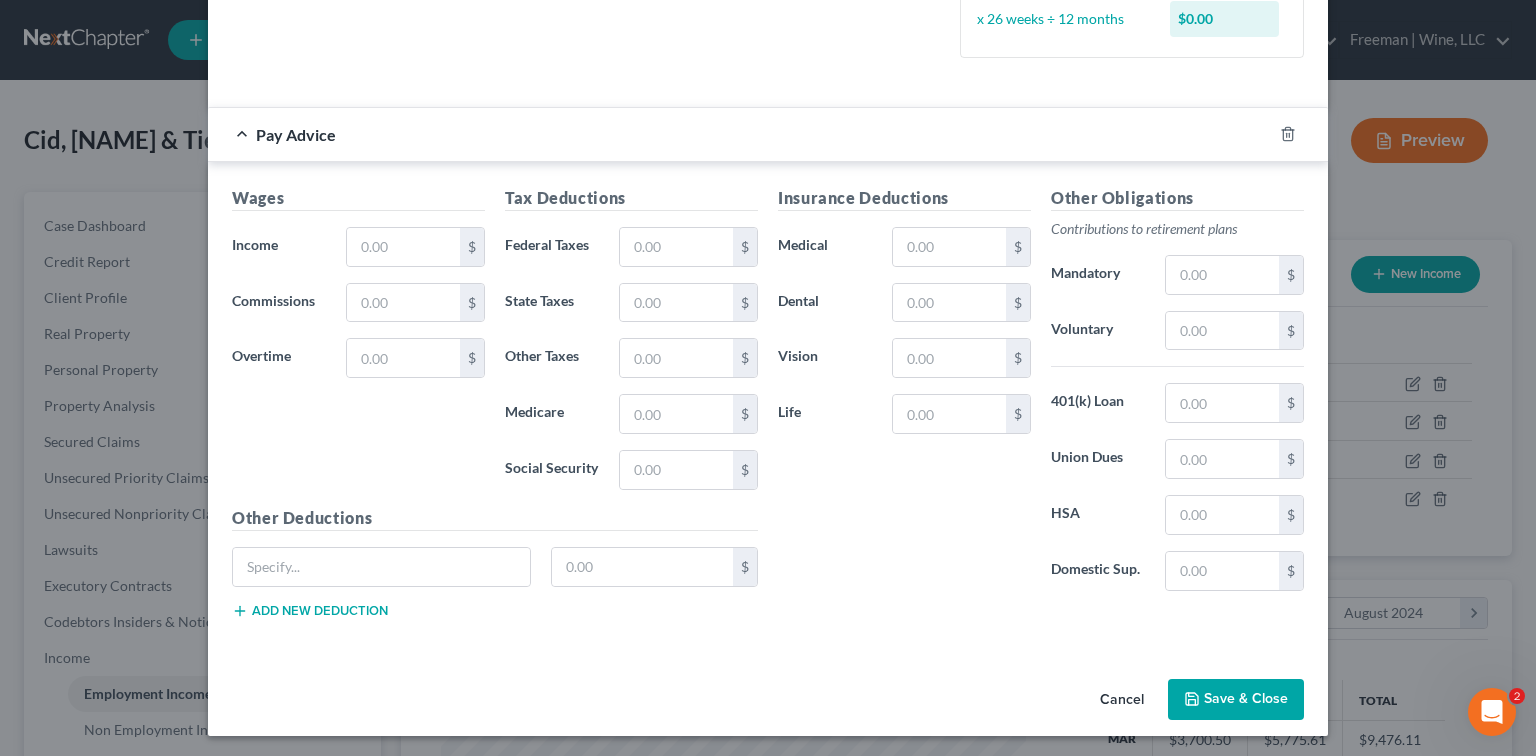 click on "Save & Close" at bounding box center [1236, 700] 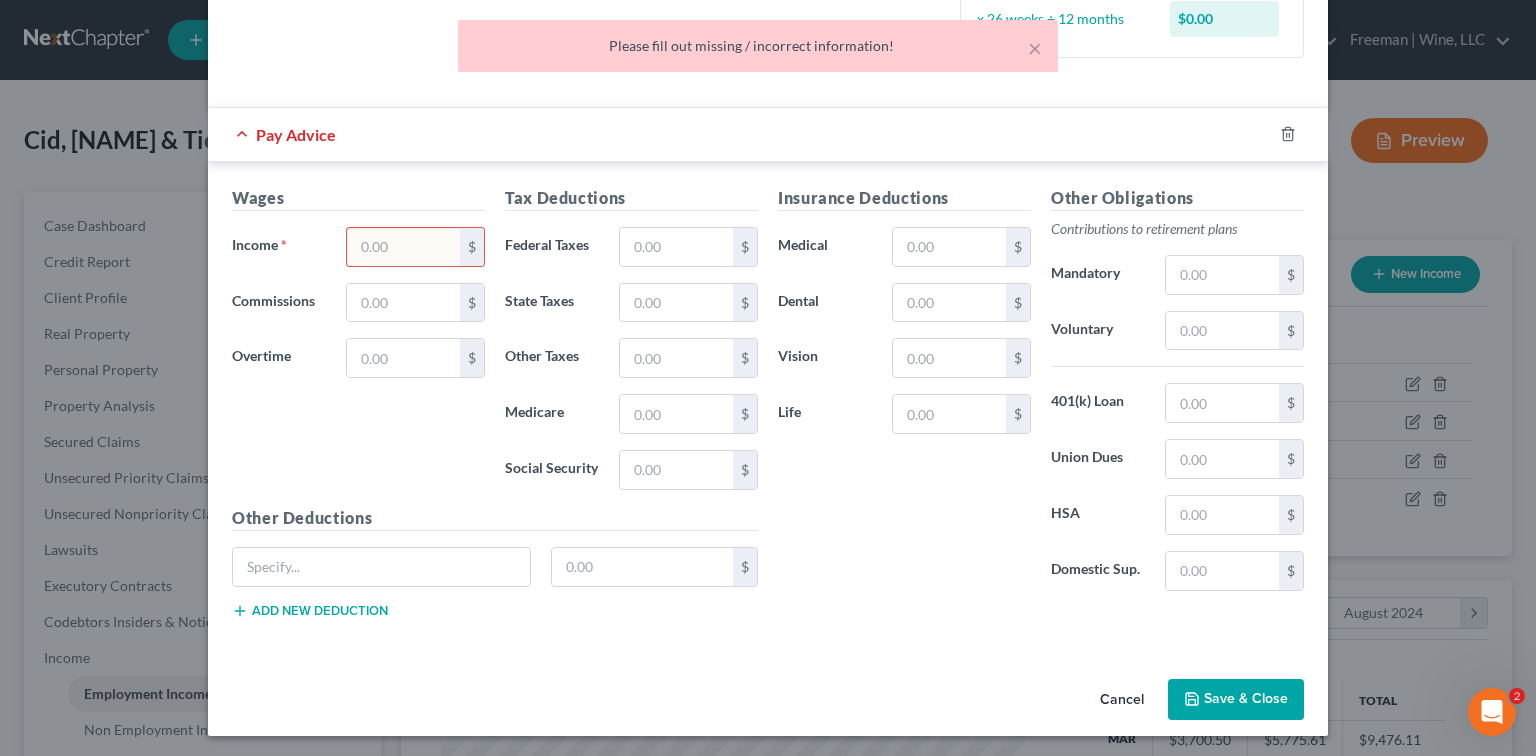scroll, scrollTop: 284, scrollLeft: 0, axis: vertical 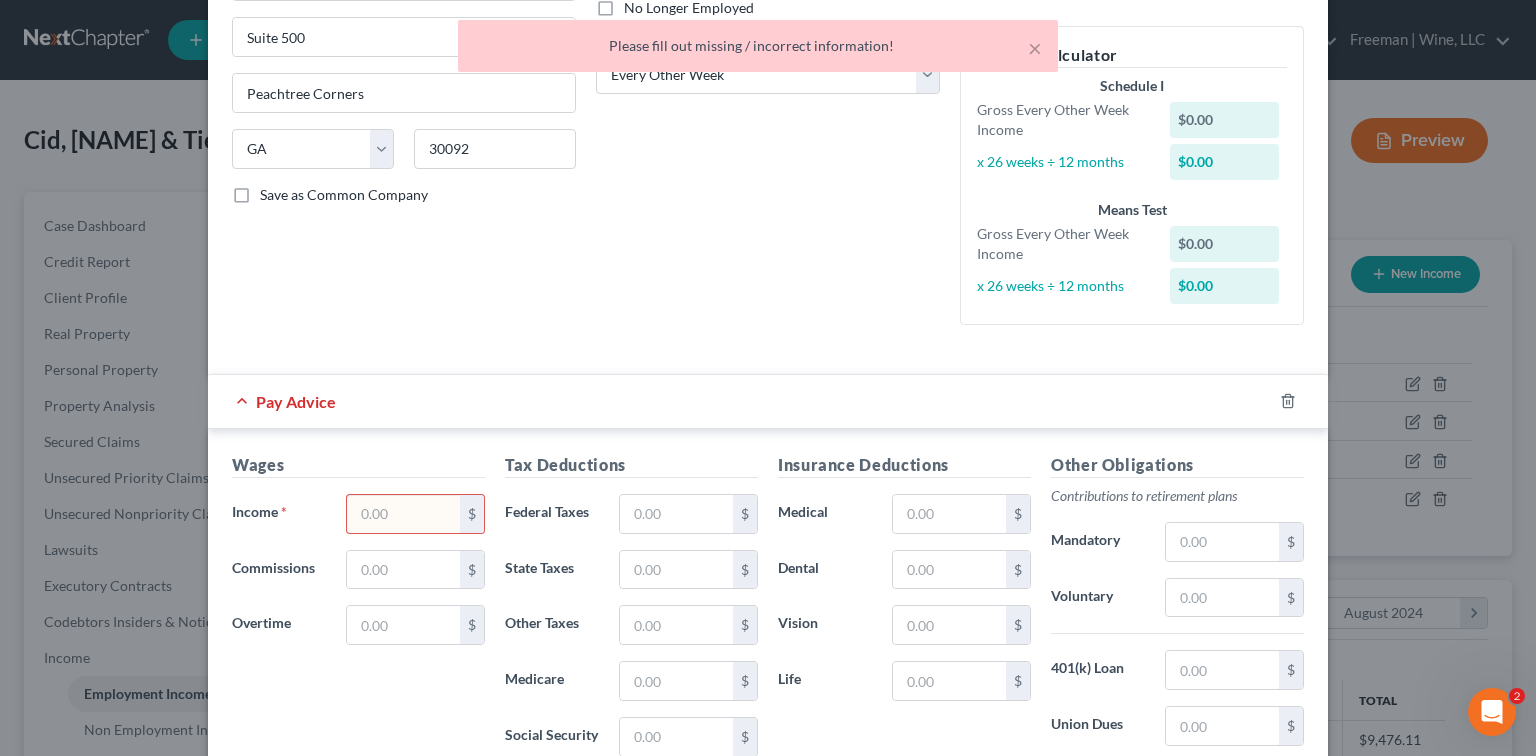 click at bounding box center [403, 514] 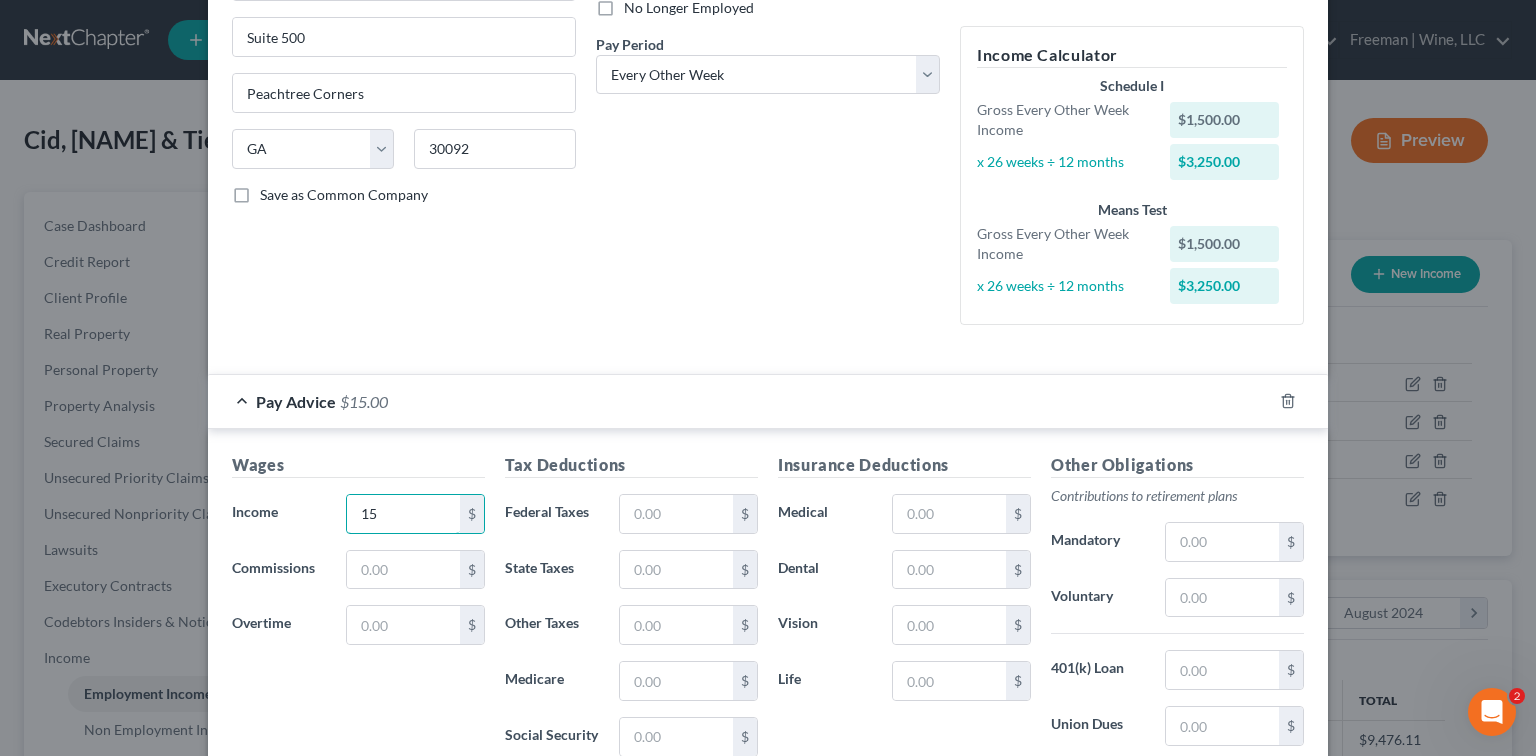 type on "1" 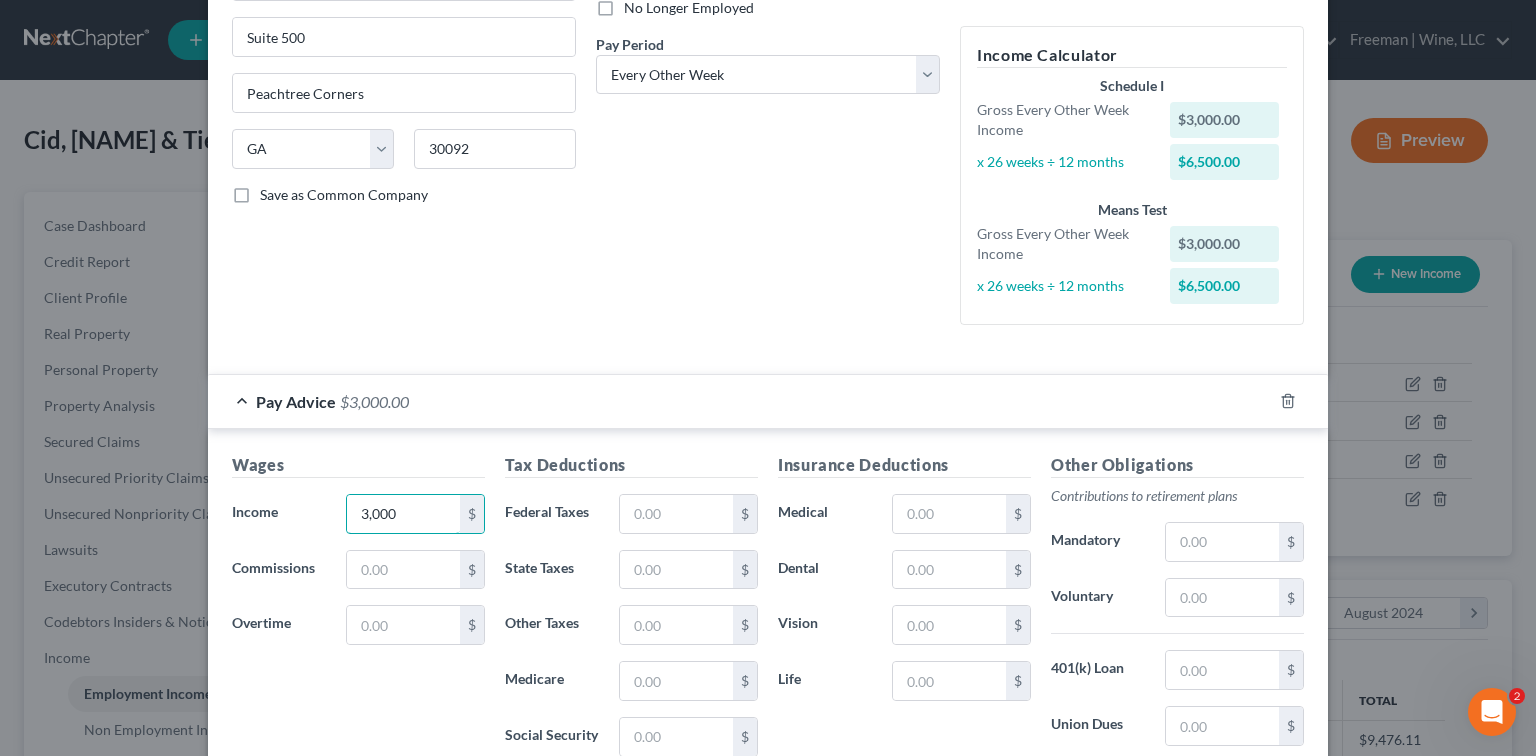type on "3,000" 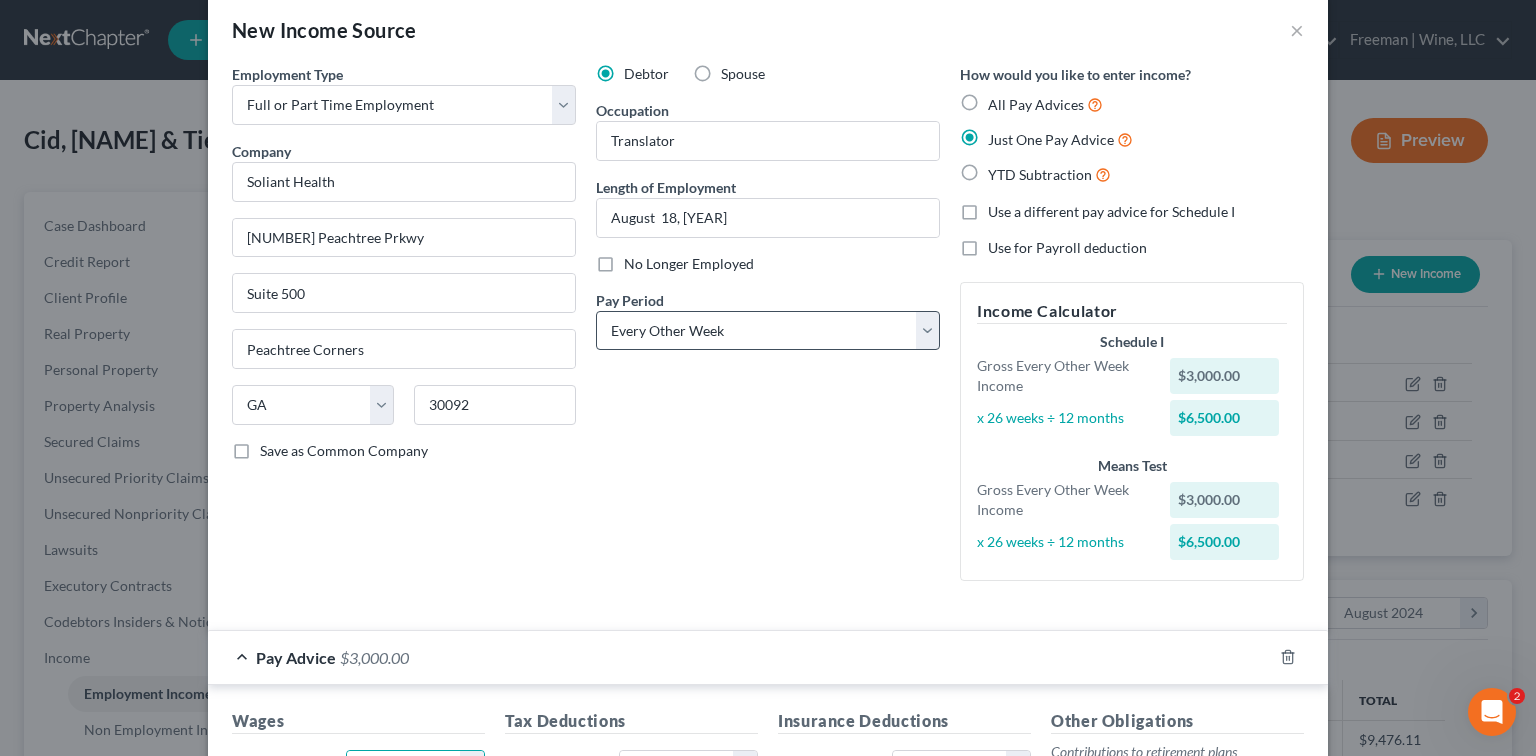 scroll, scrollTop: 17, scrollLeft: 0, axis: vertical 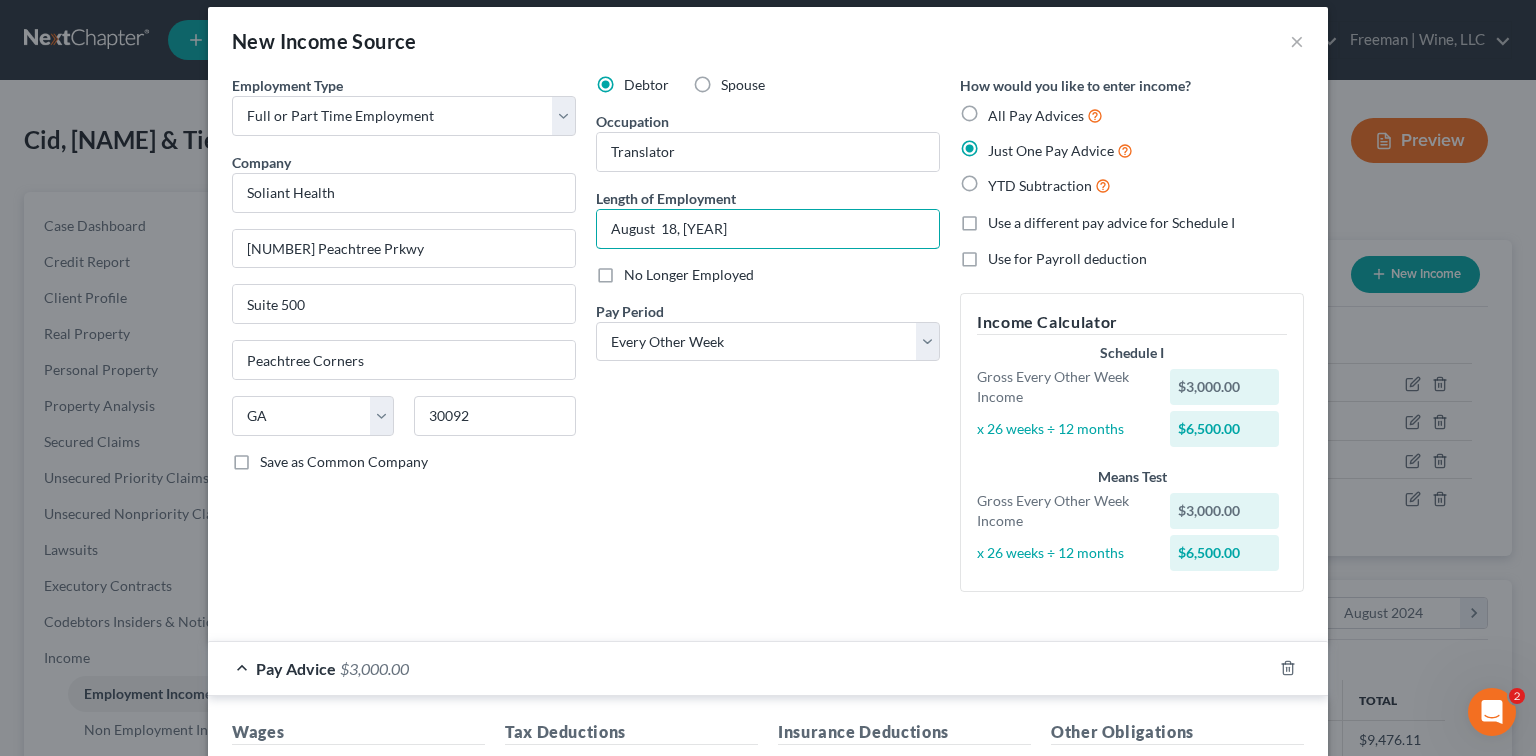 drag, startPoint x: 657, startPoint y: 226, endPoint x: 696, endPoint y: 201, distance: 46.32494 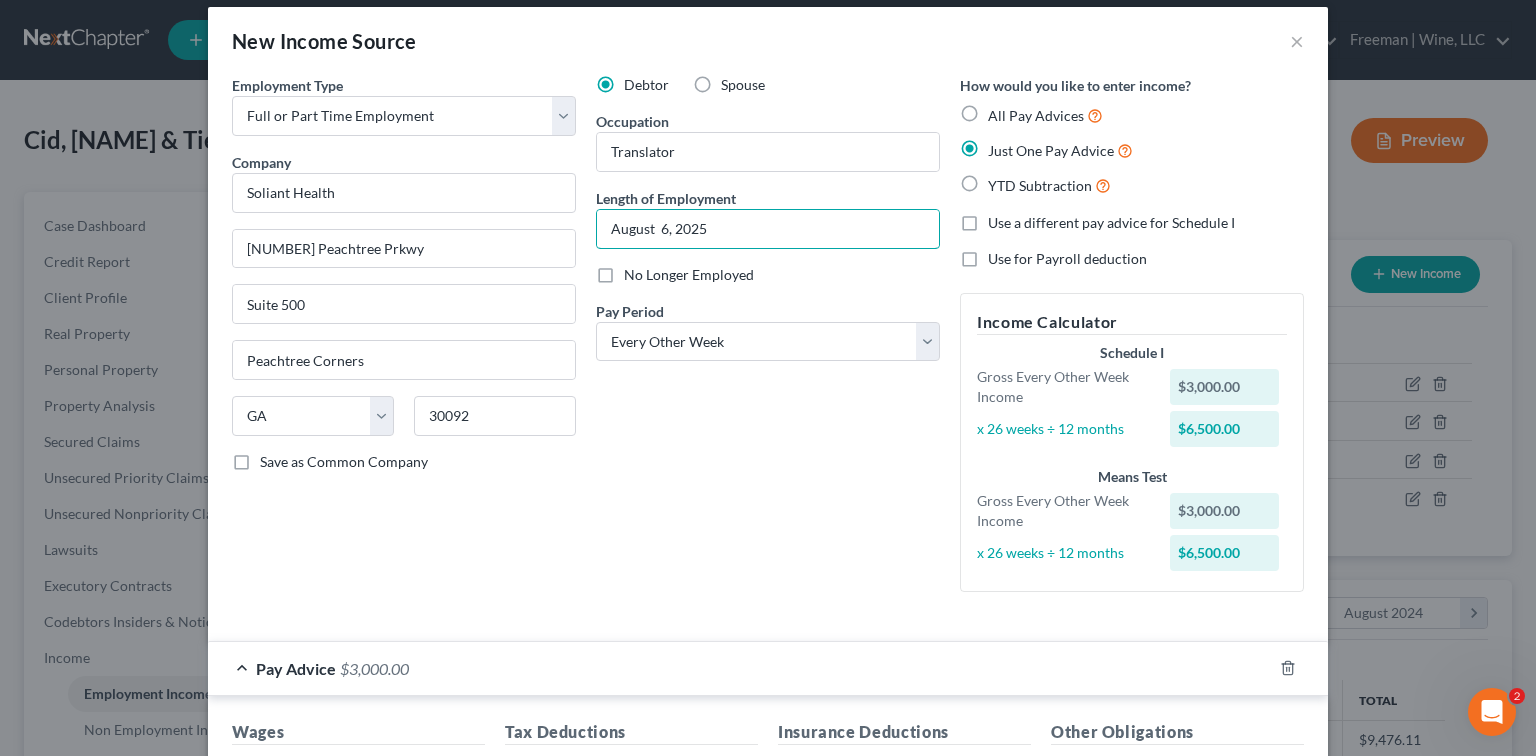 scroll, scrollTop: 284, scrollLeft: 0, axis: vertical 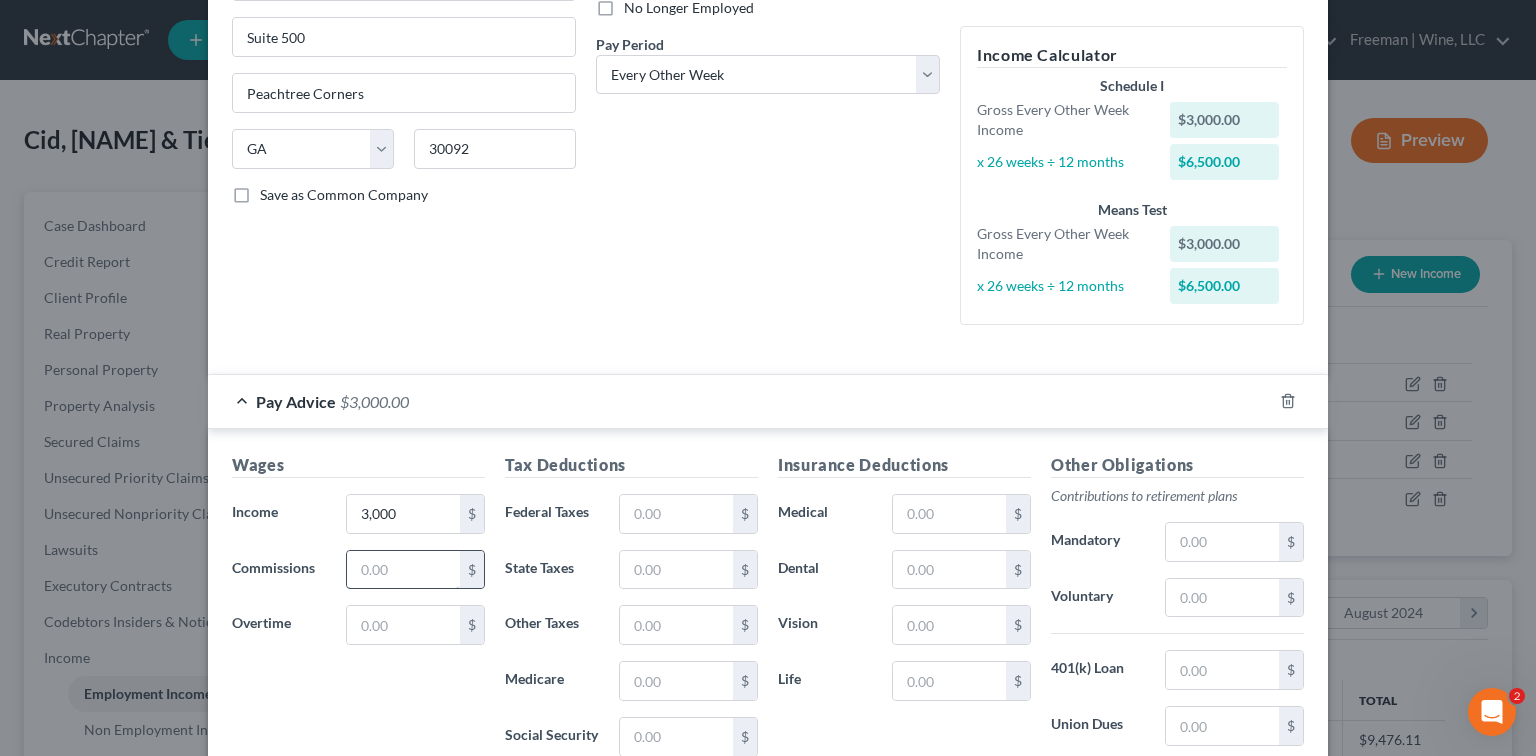type on "August  6, 2025" 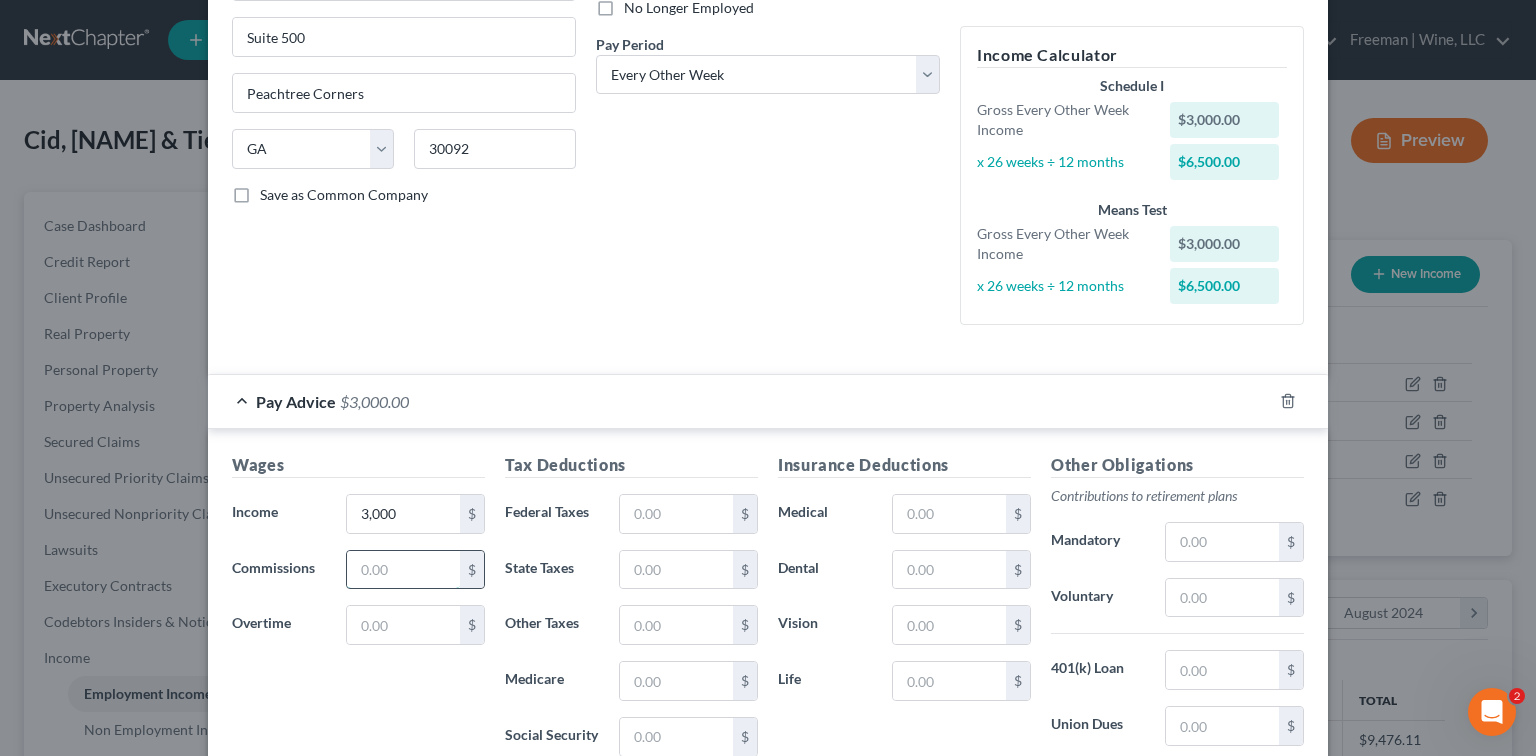 click at bounding box center (403, 570) 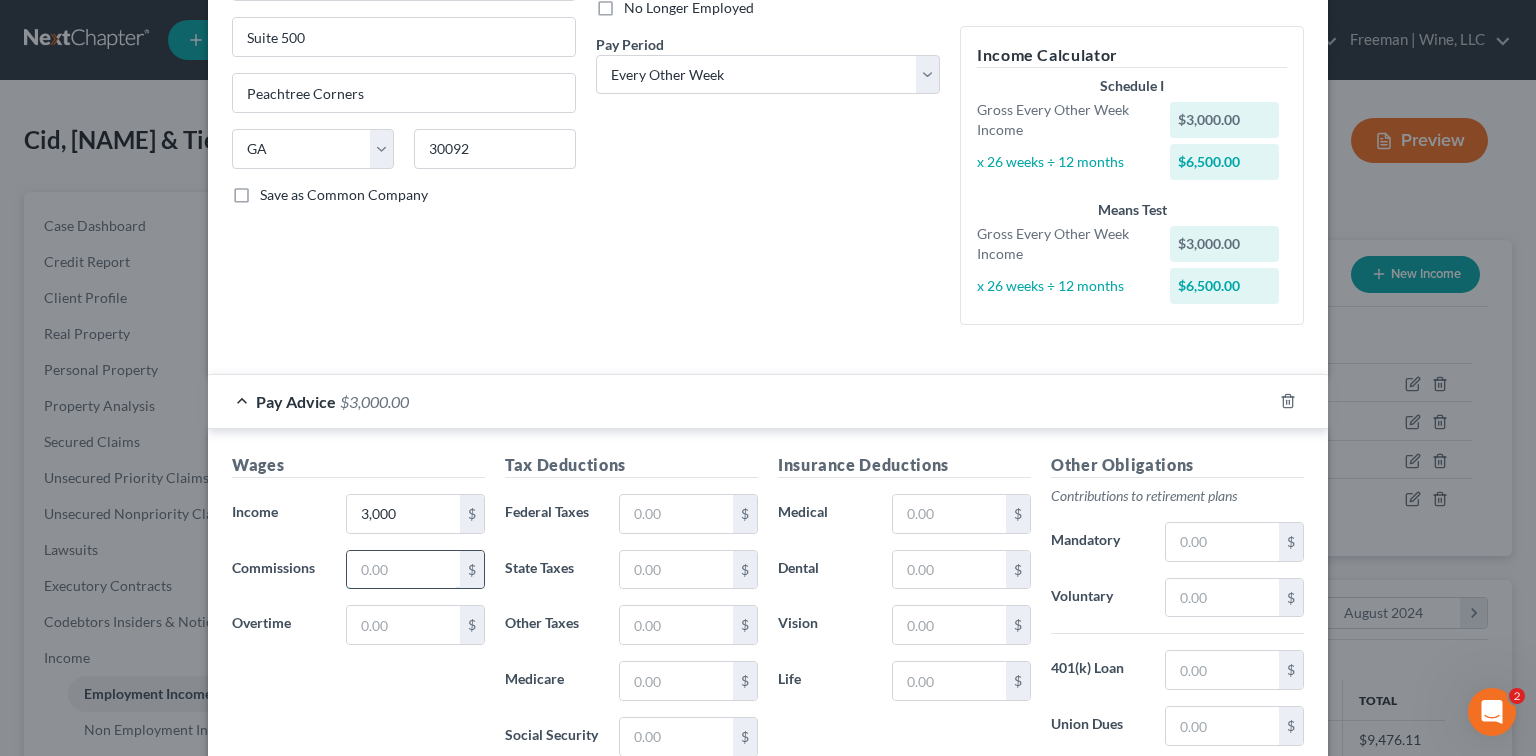 click at bounding box center [403, 570] 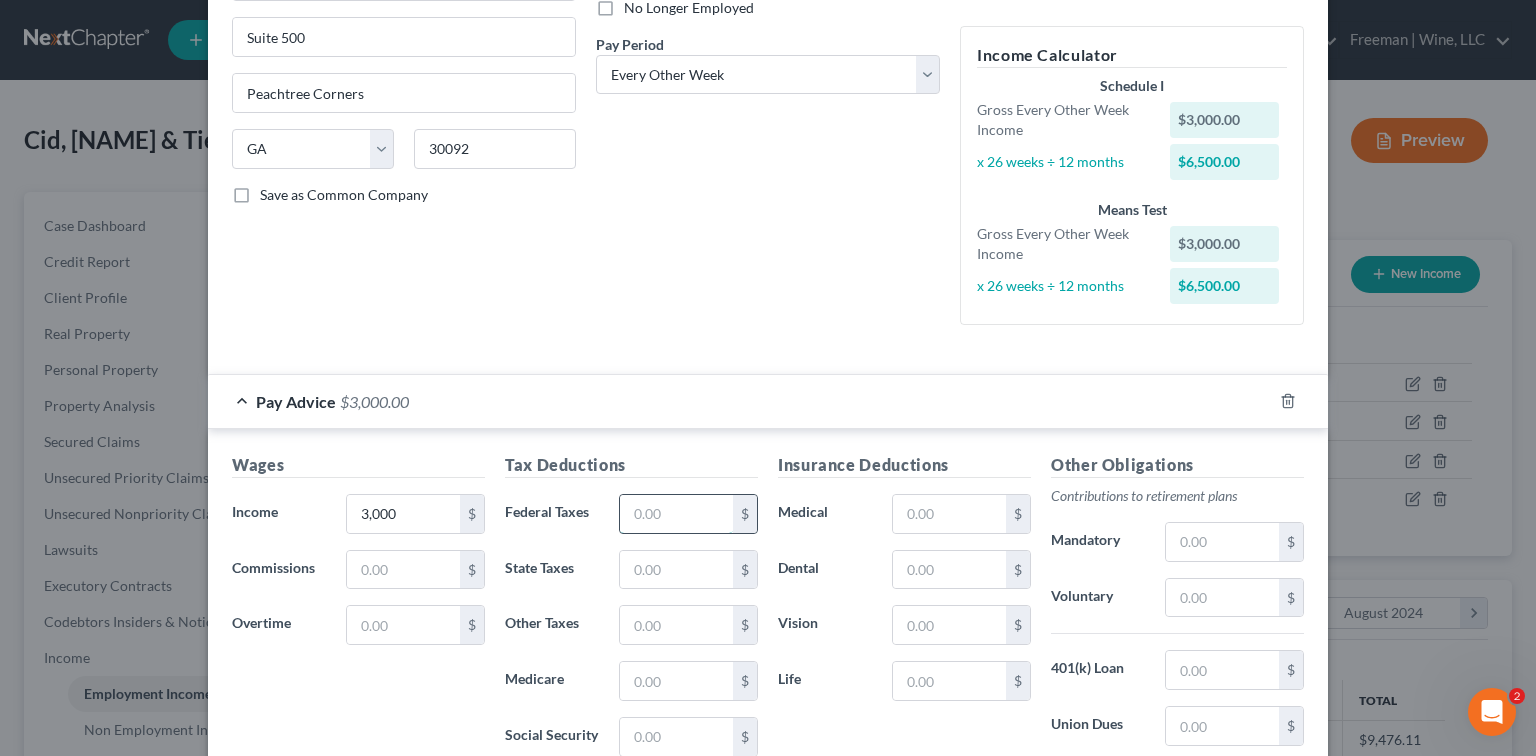 click at bounding box center (676, 514) 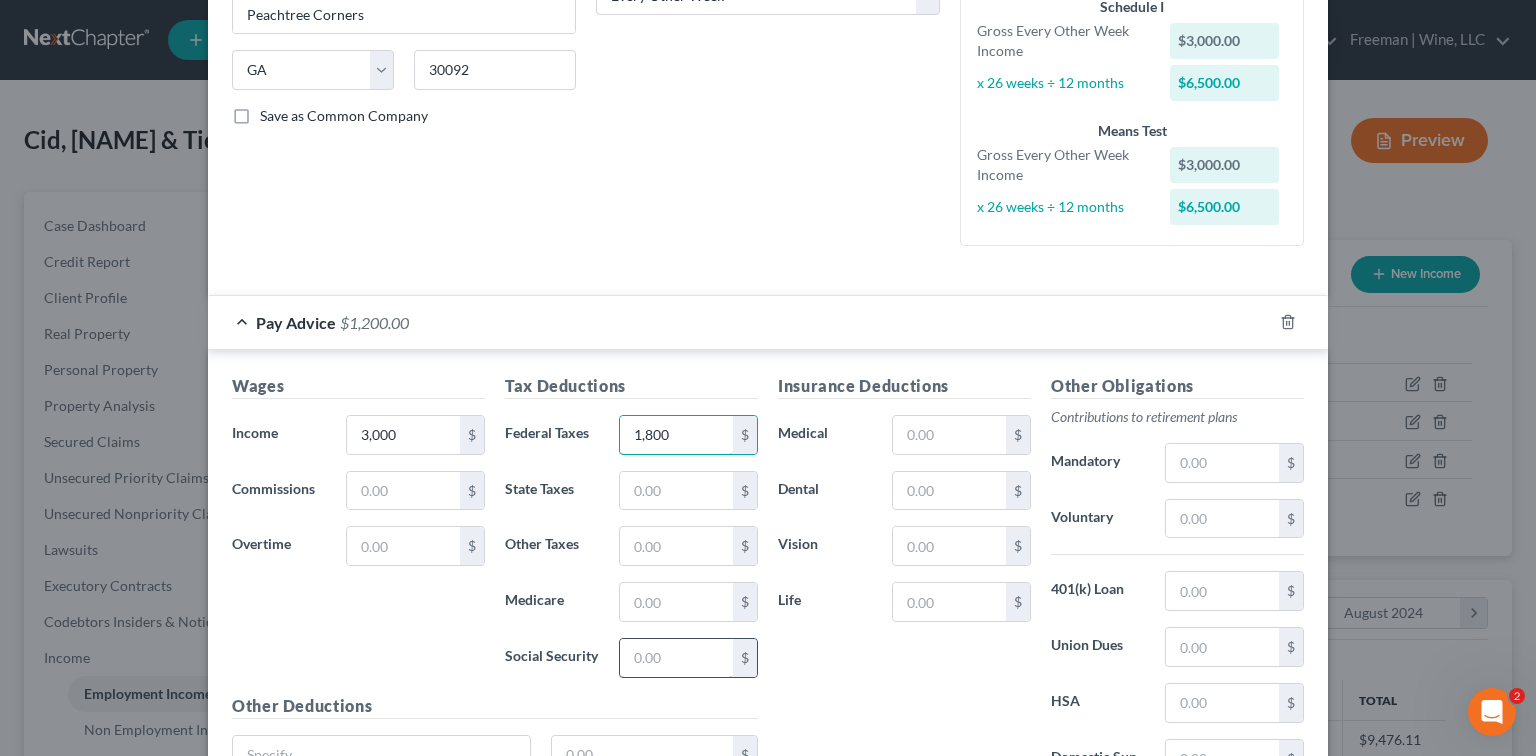 scroll, scrollTop: 417, scrollLeft: 0, axis: vertical 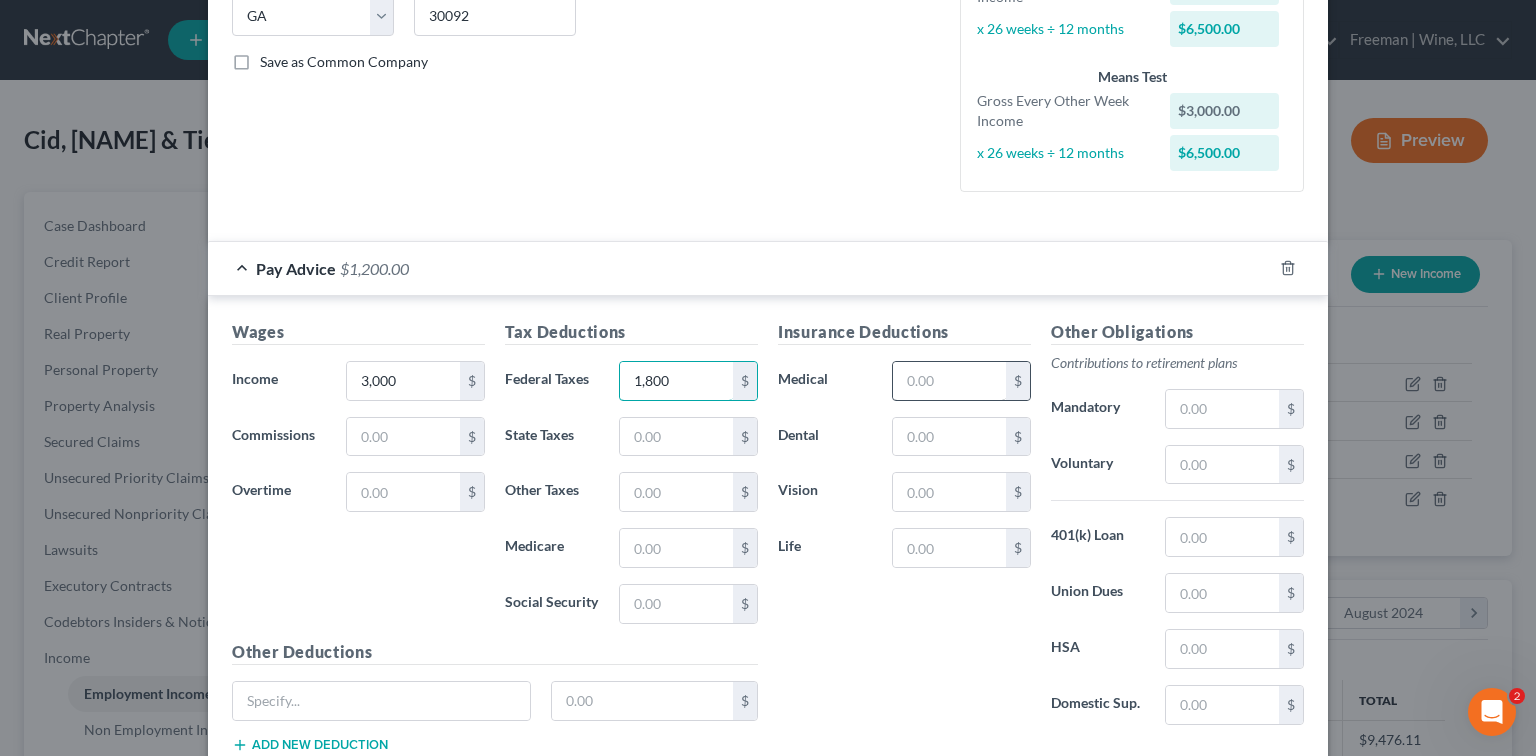 type on "1,800" 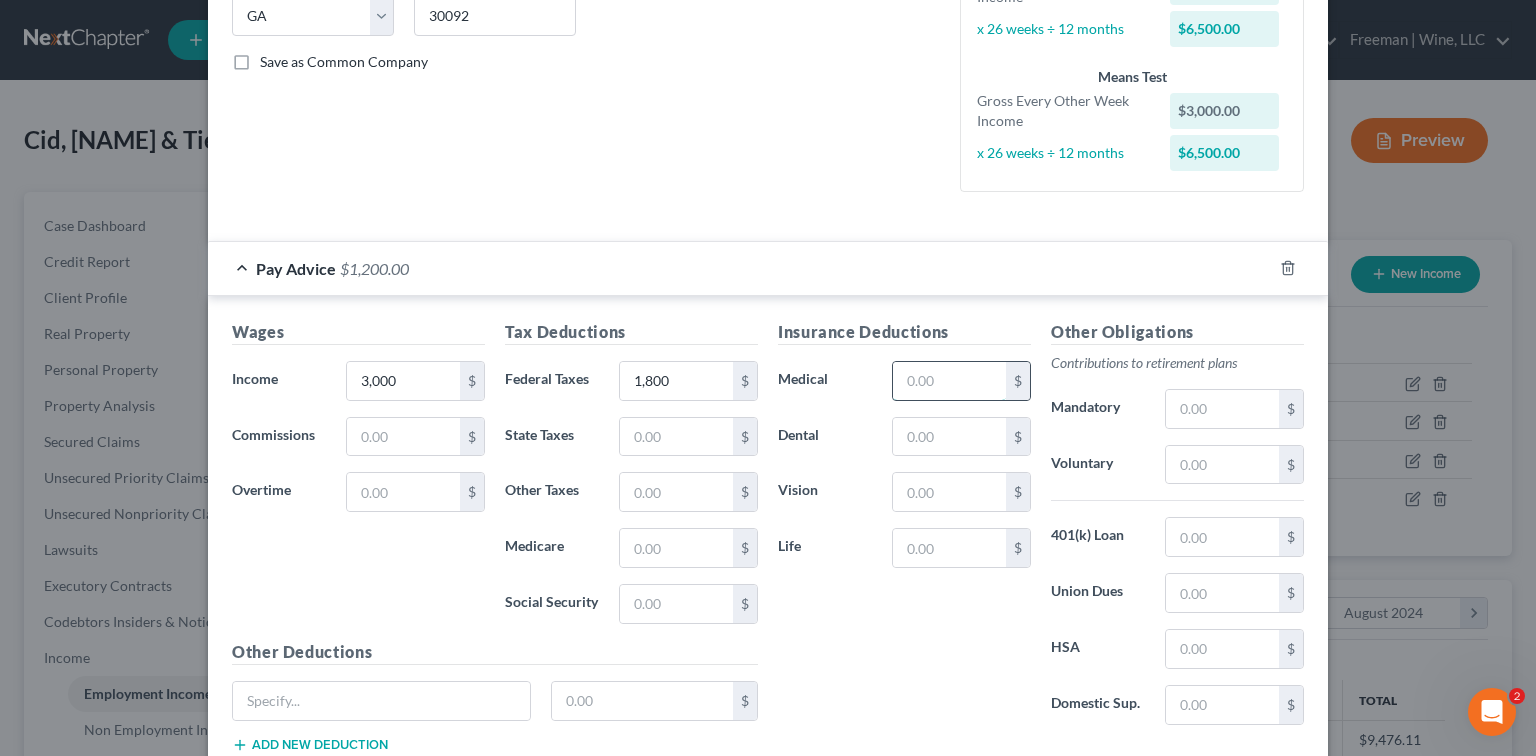 click at bounding box center (949, 381) 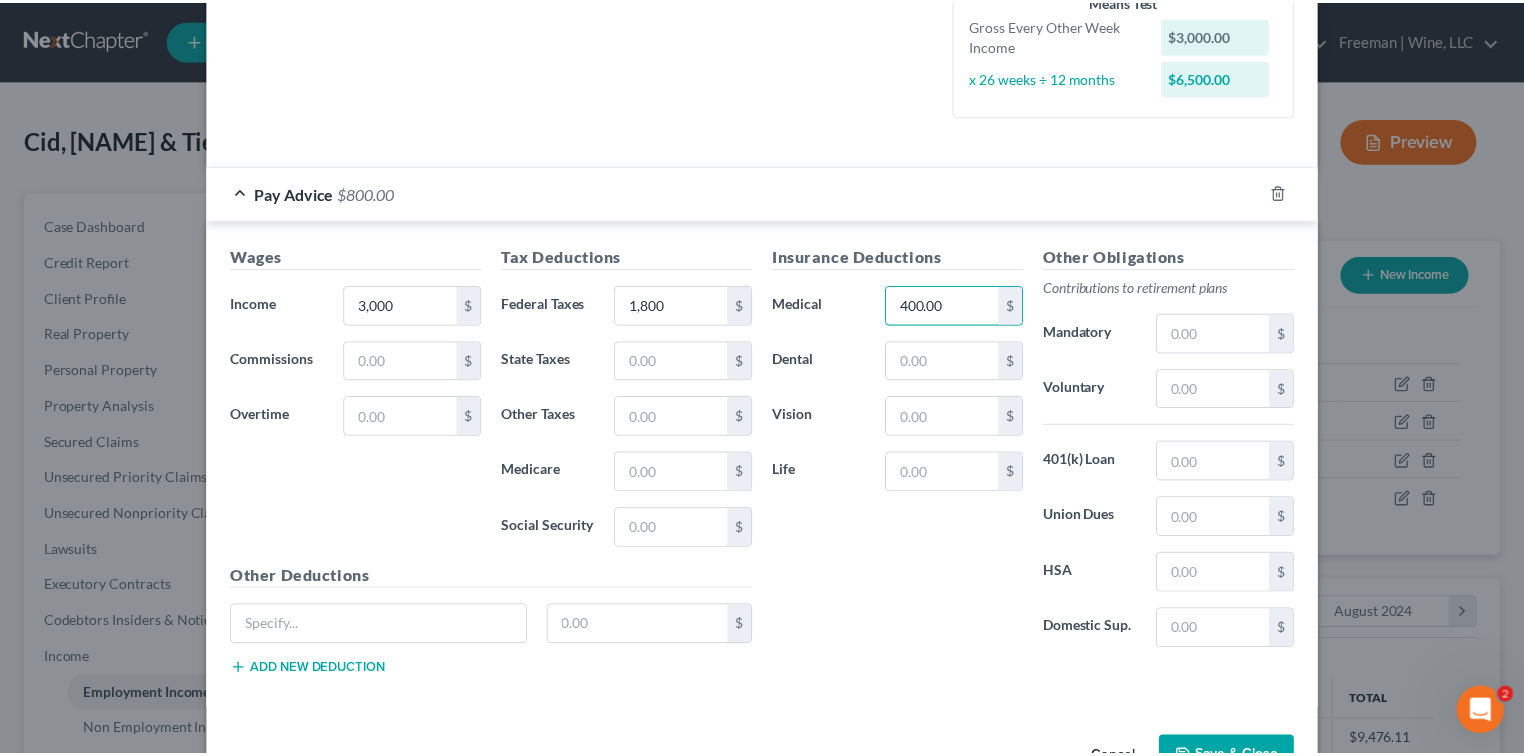 scroll, scrollTop: 551, scrollLeft: 0, axis: vertical 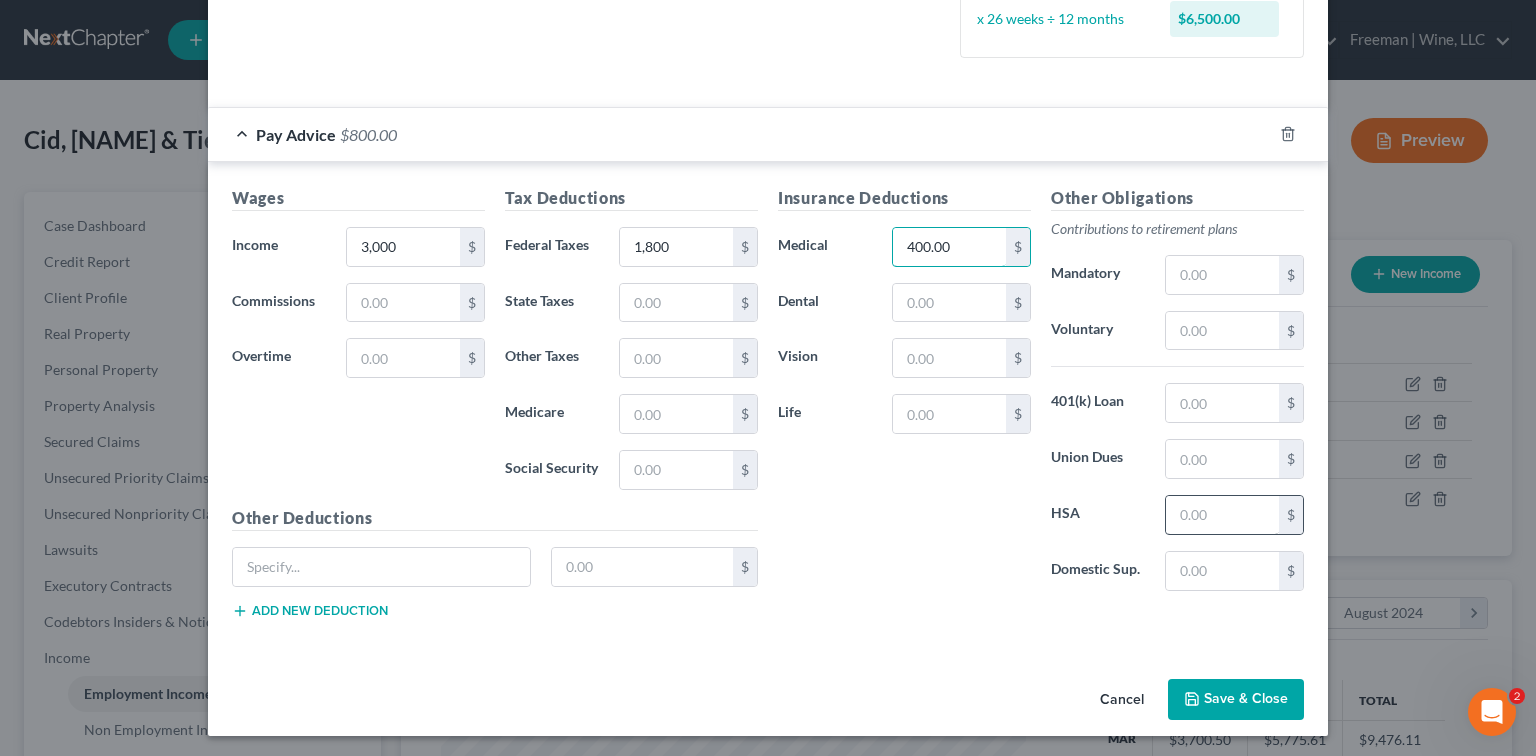 type on "400.00" 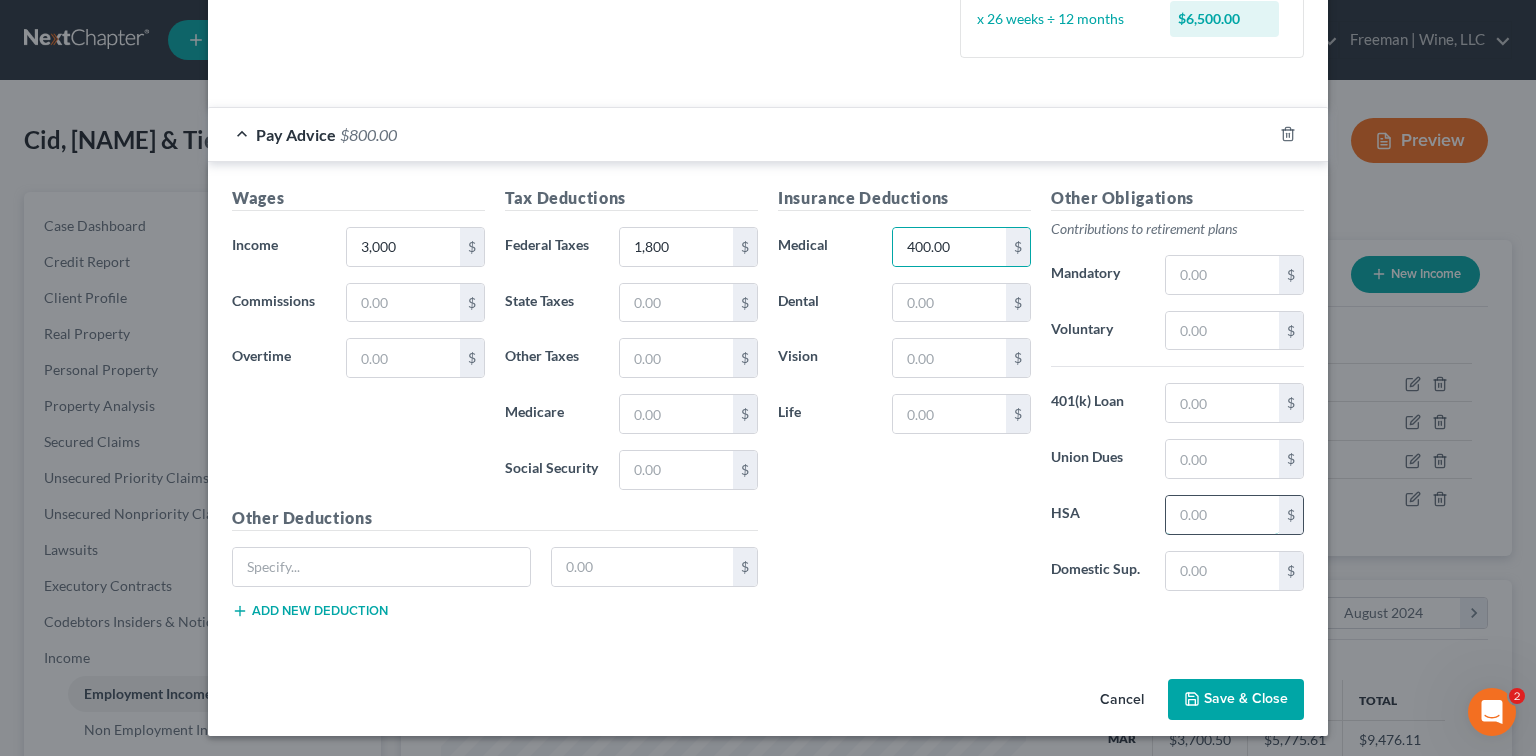 click at bounding box center (1222, 515) 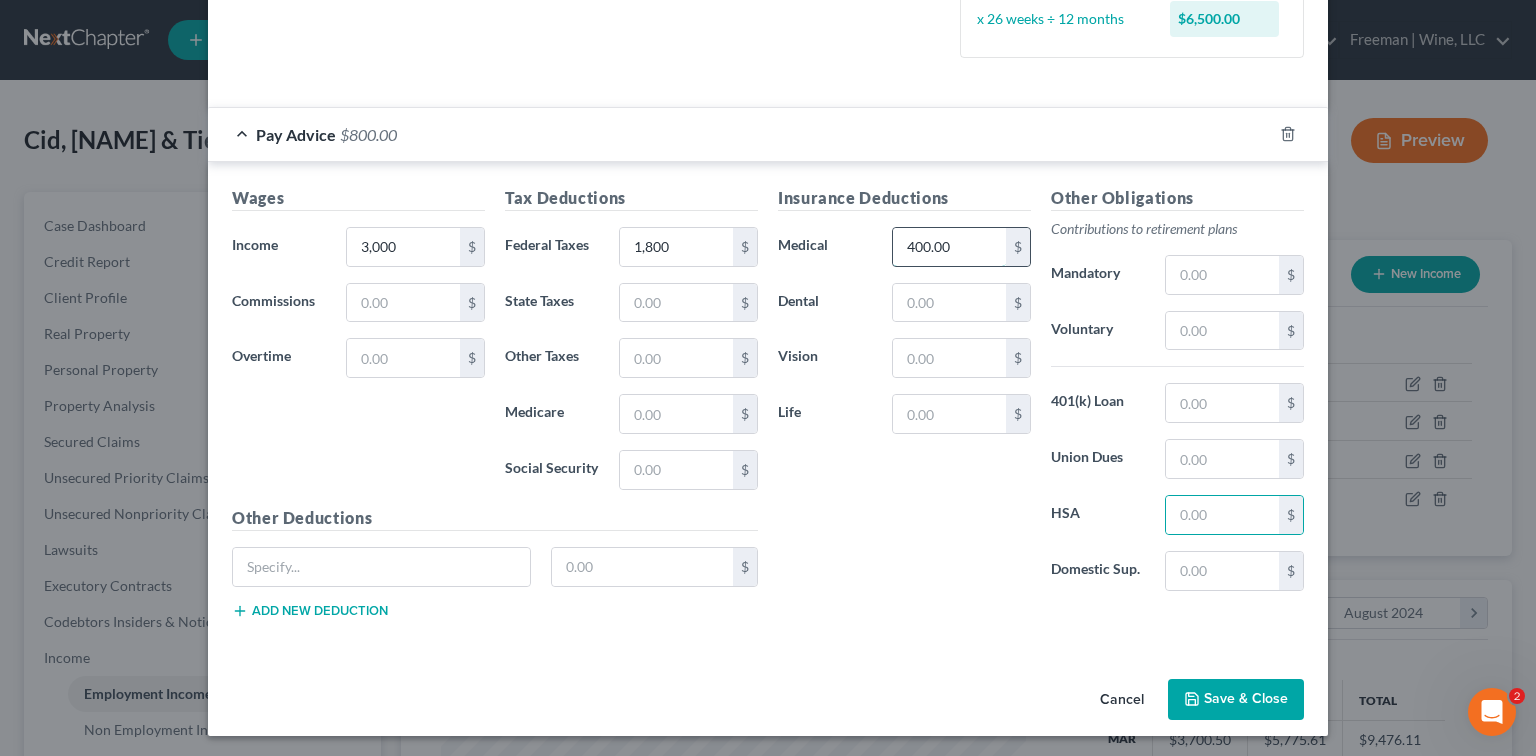click on "400.00" at bounding box center [949, 247] 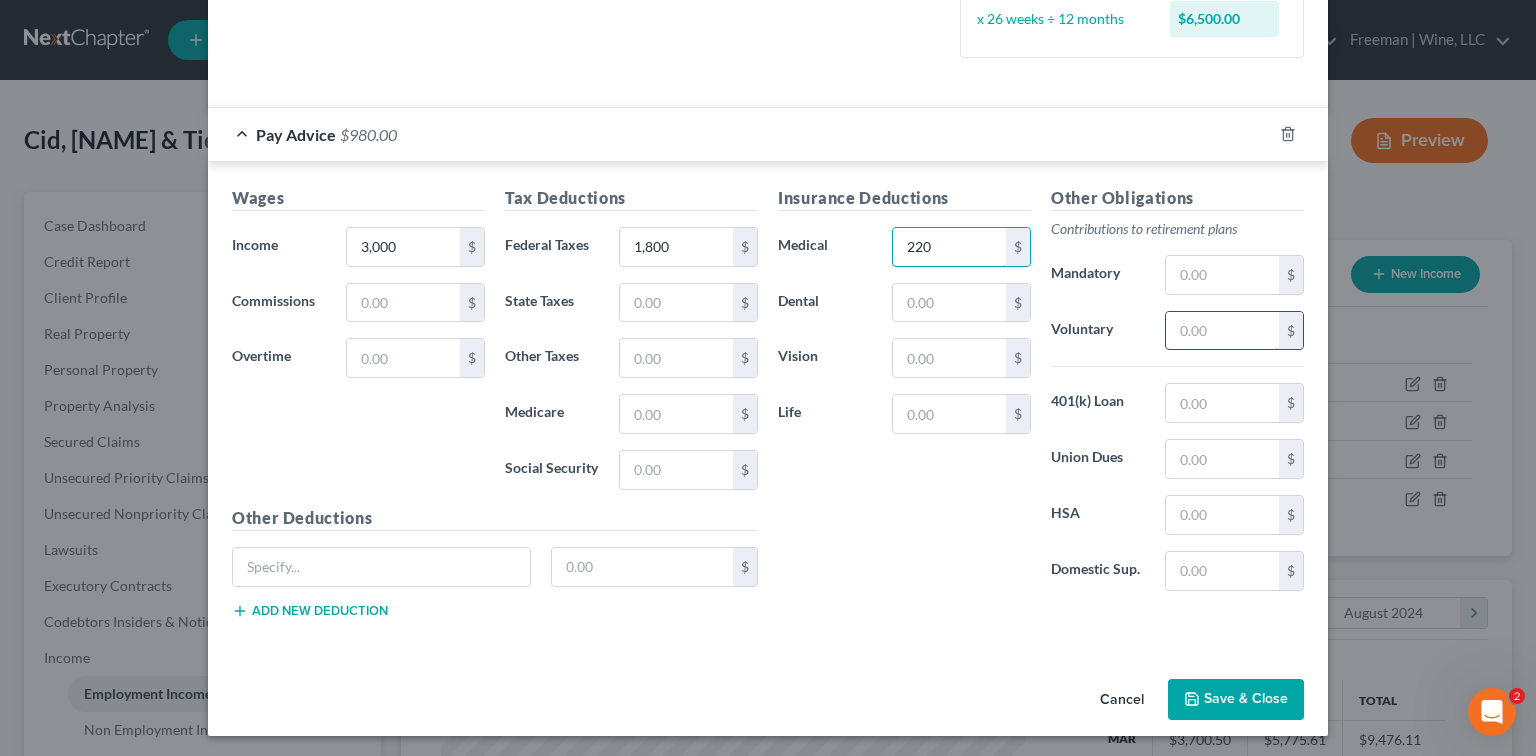 type on "220" 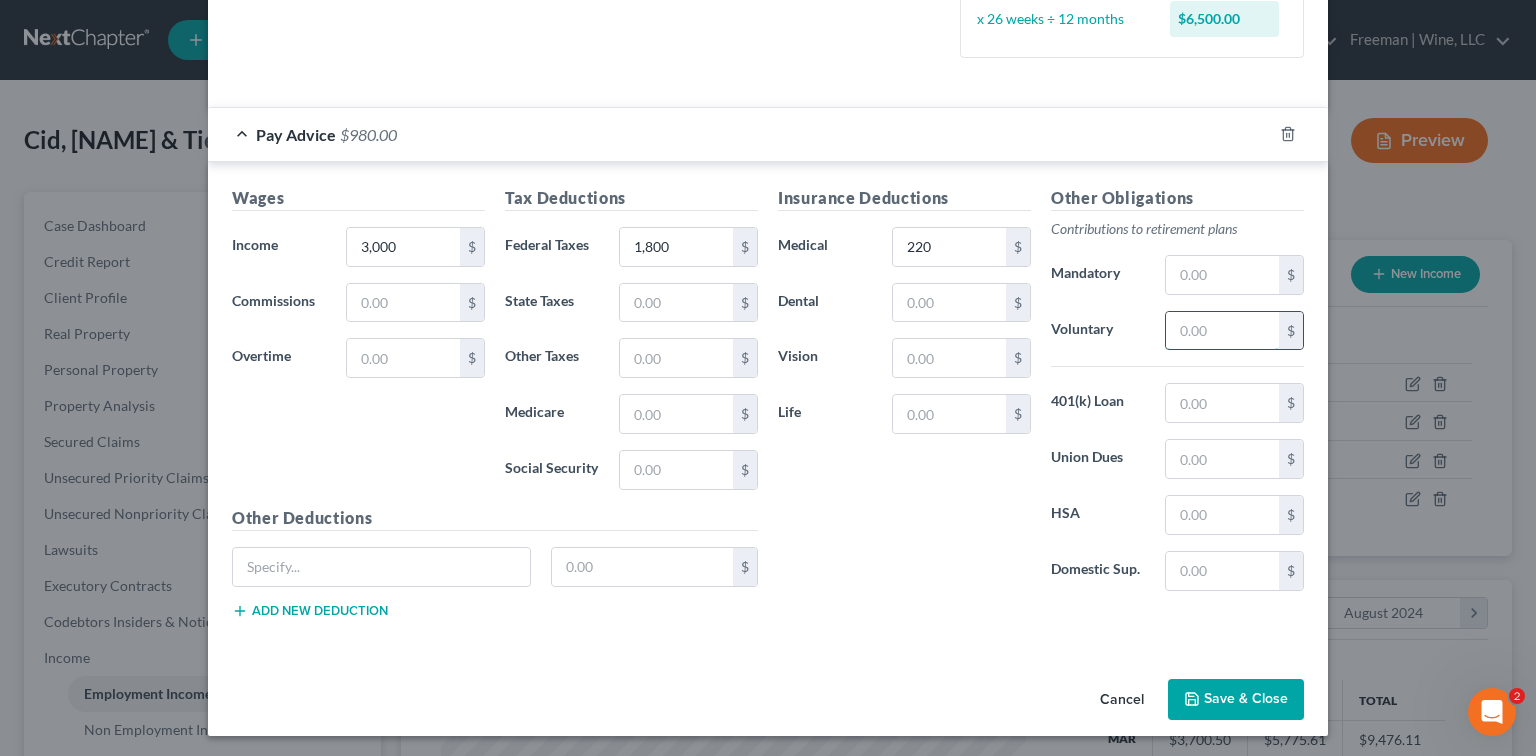 click at bounding box center [1222, 331] 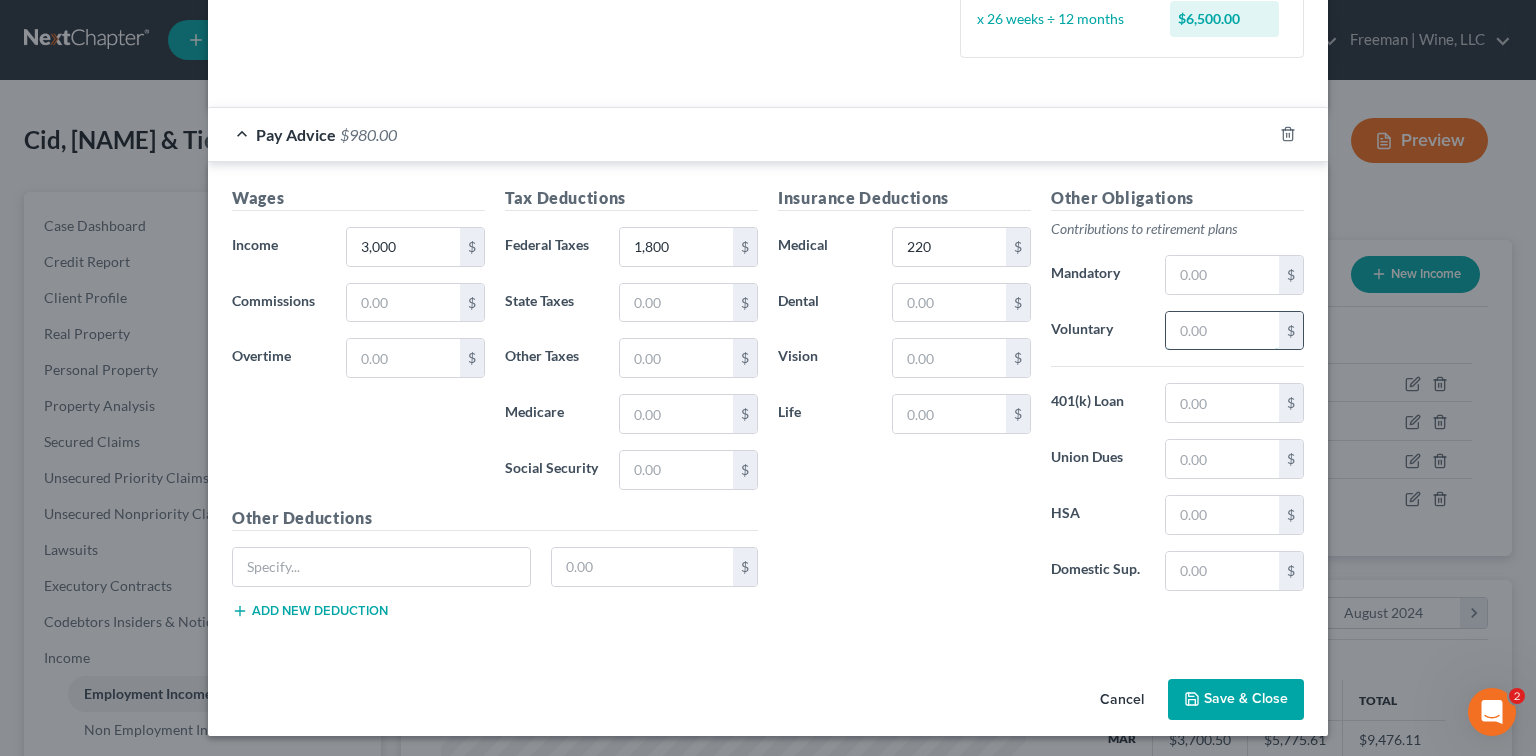 click at bounding box center (1222, 331) 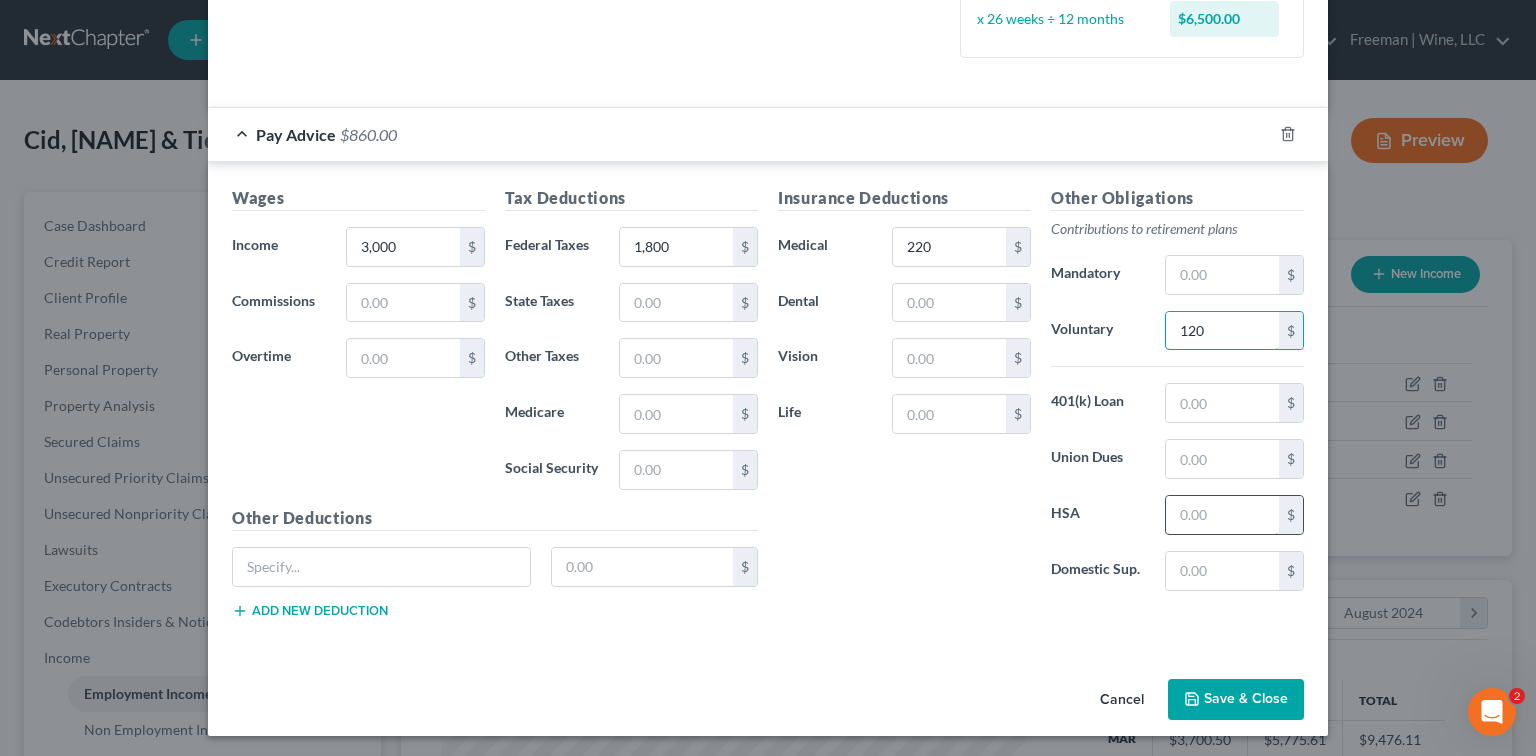 type on "120" 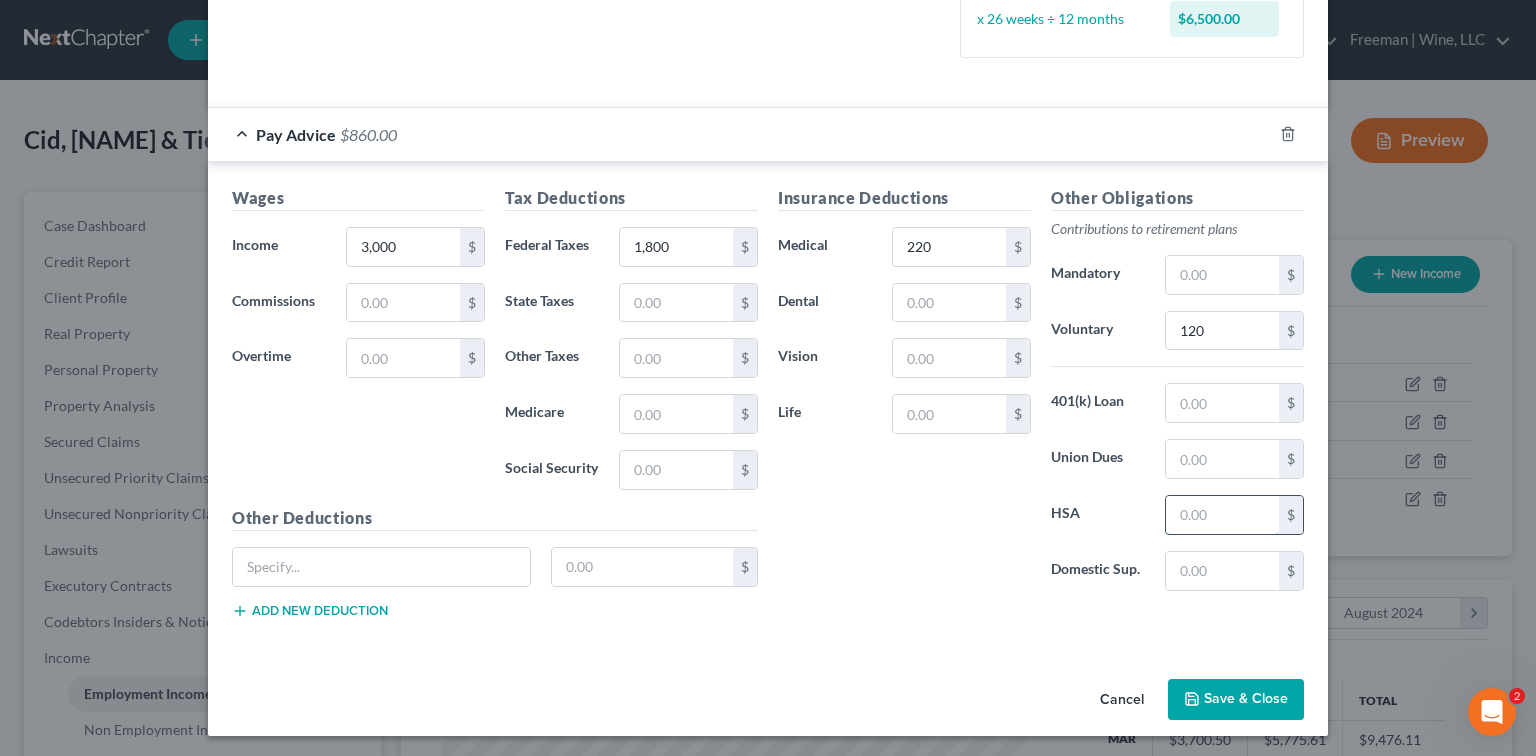 click at bounding box center [1222, 515] 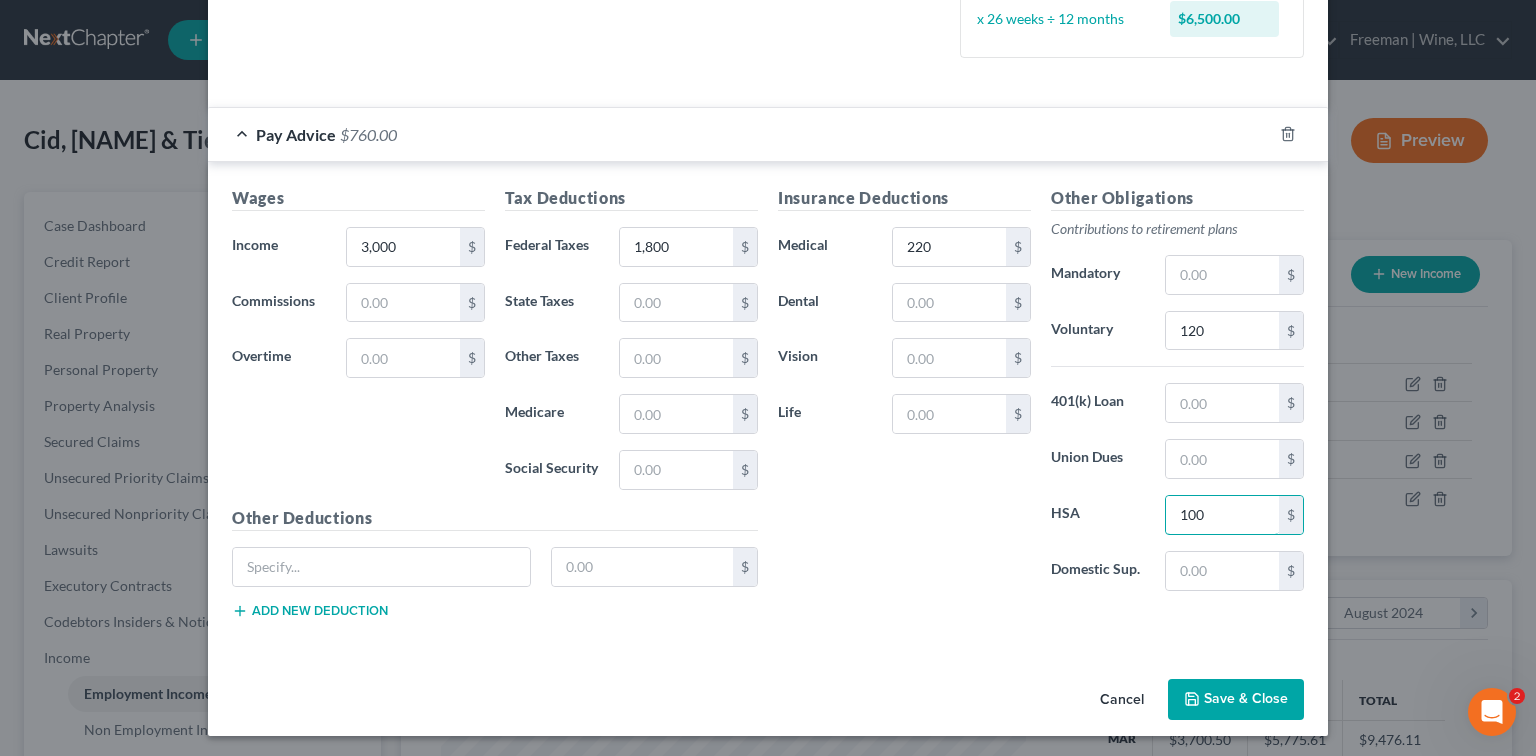 type on "100" 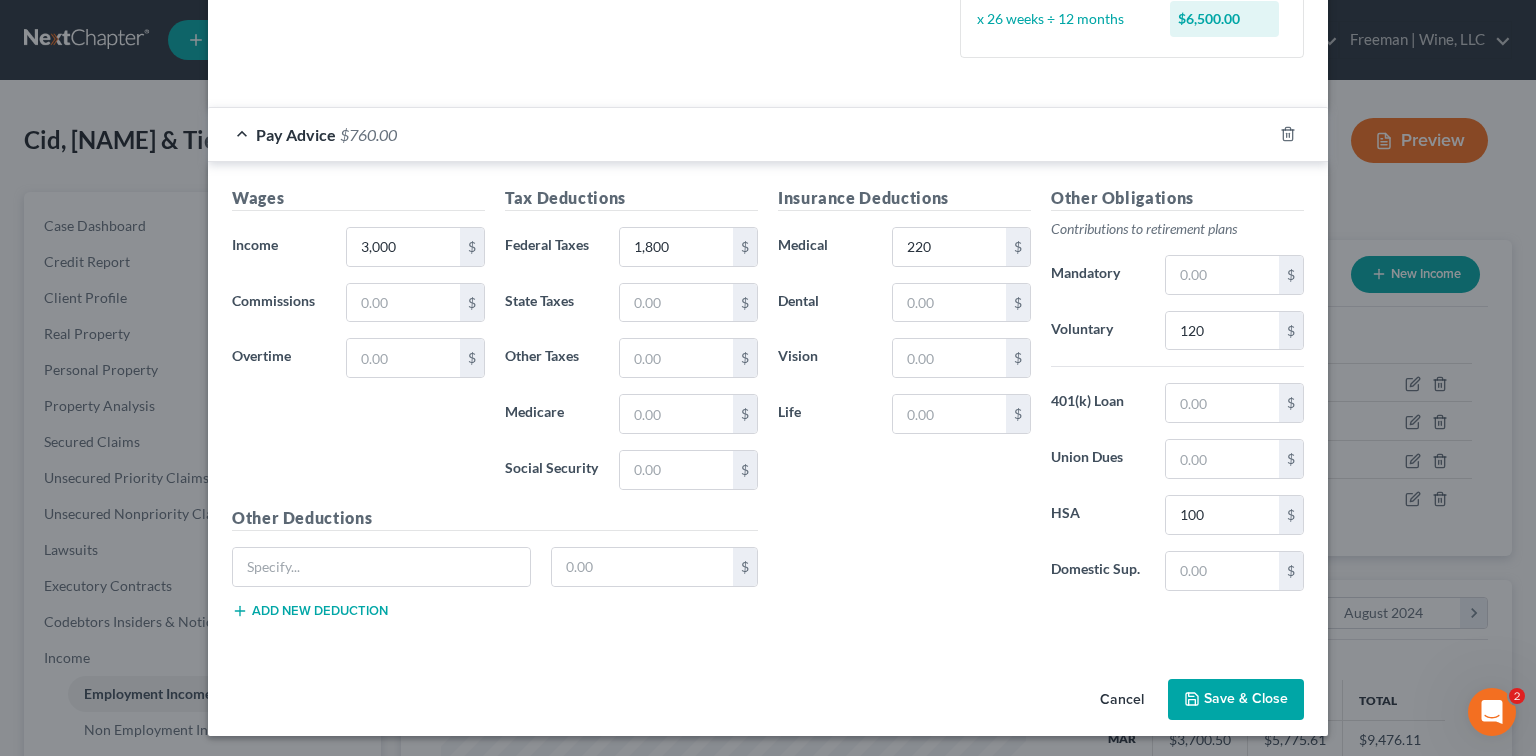 click on "Save & Close" at bounding box center (1236, 700) 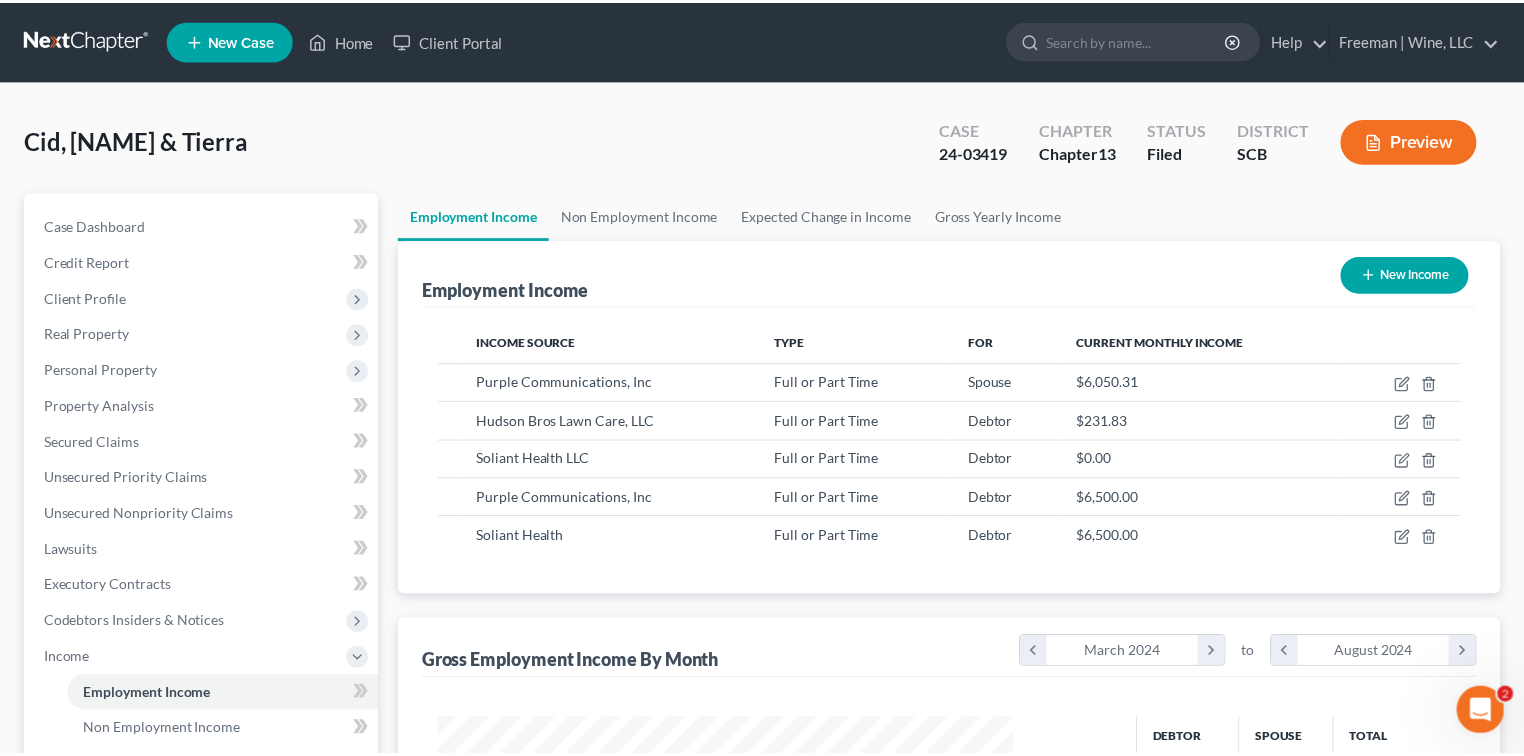 scroll, scrollTop: 356, scrollLeft: 620, axis: both 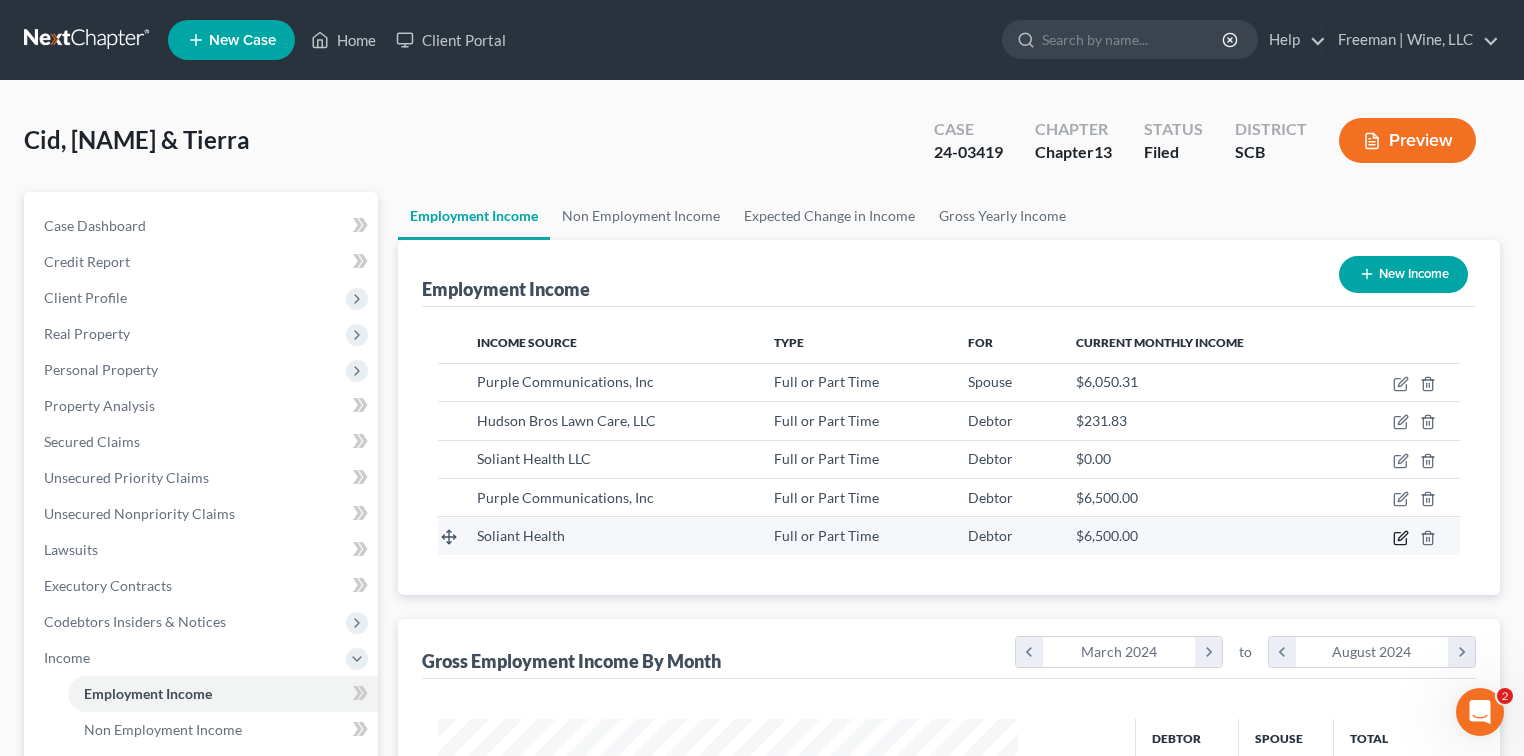 click 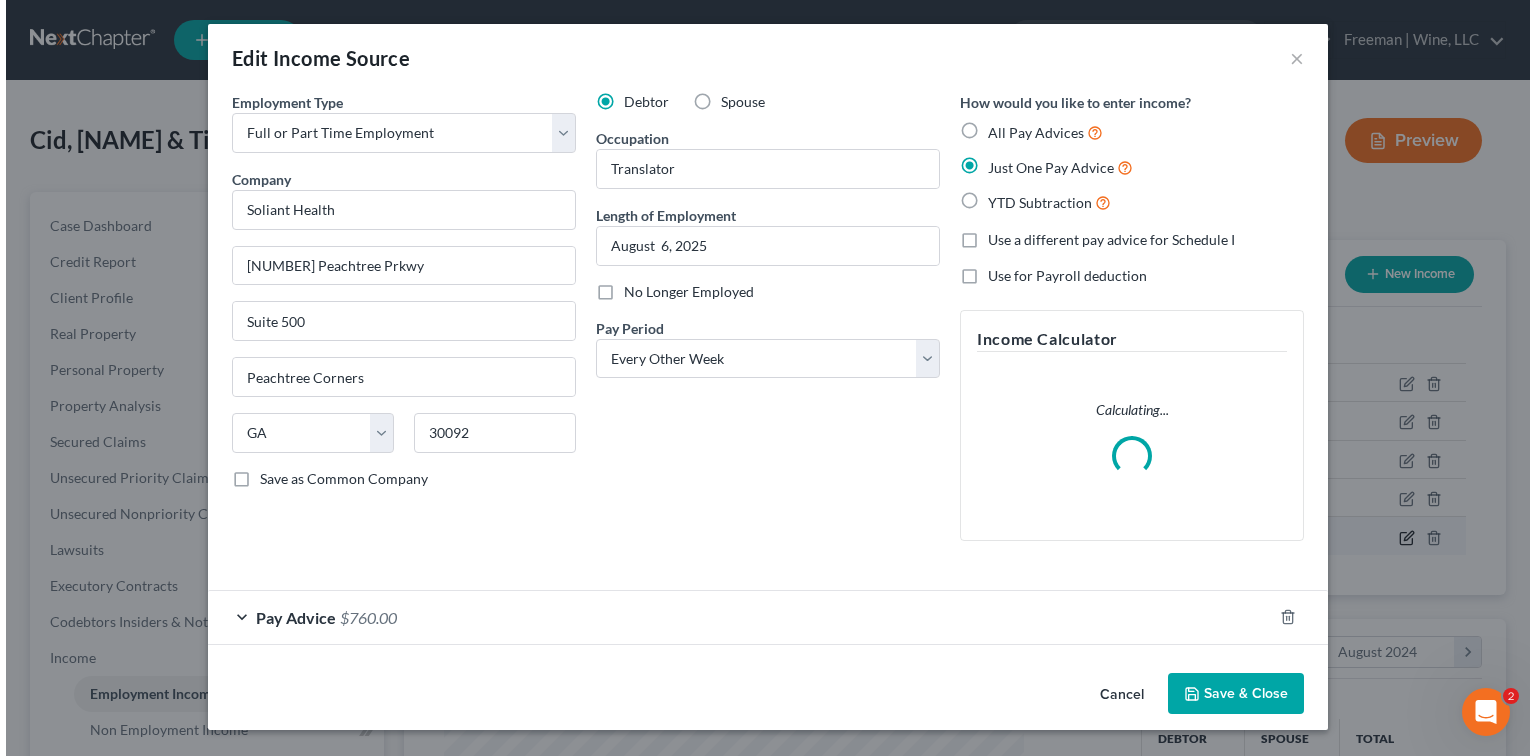 scroll, scrollTop: 999643, scrollLeft: 999375, axis: both 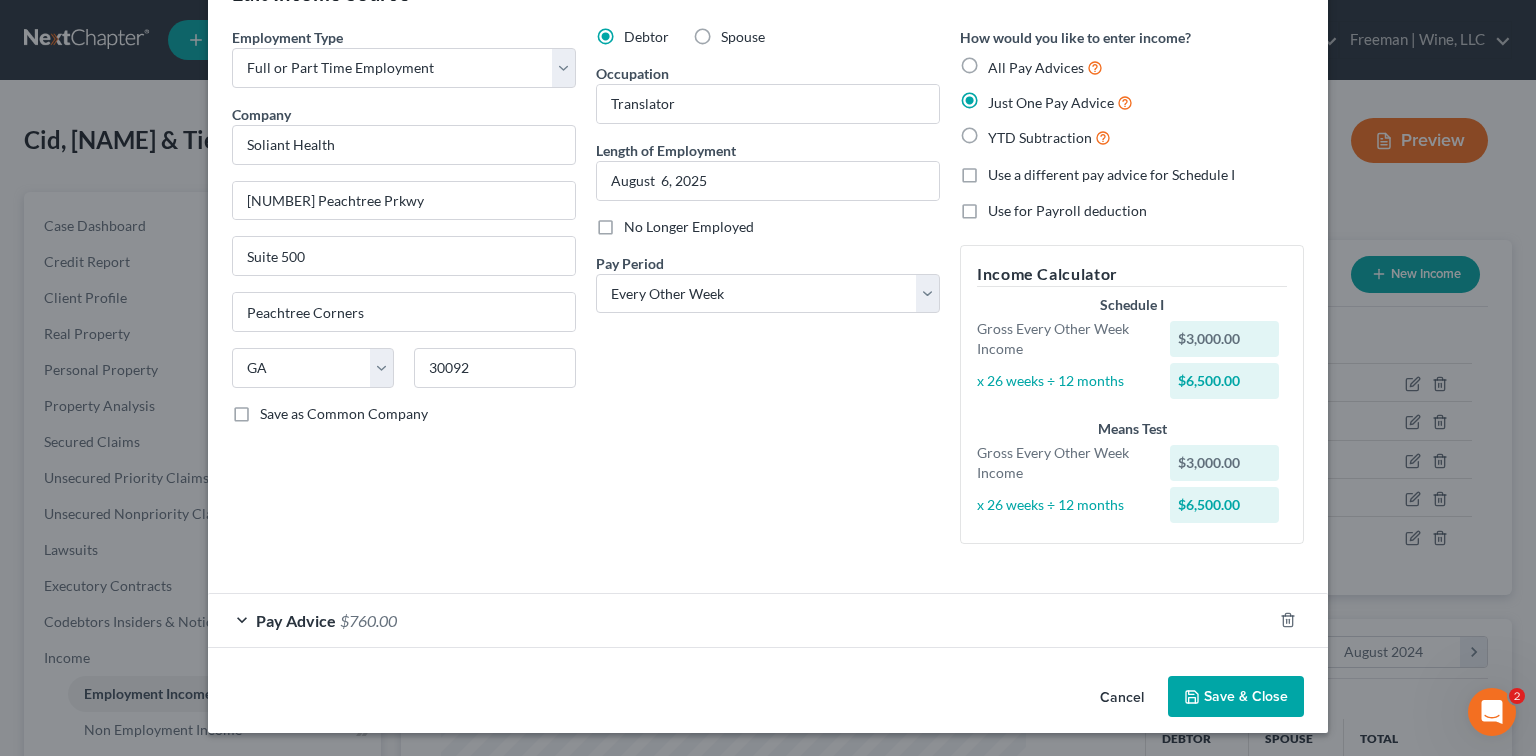 click on "Pay Advice" at bounding box center (296, 620) 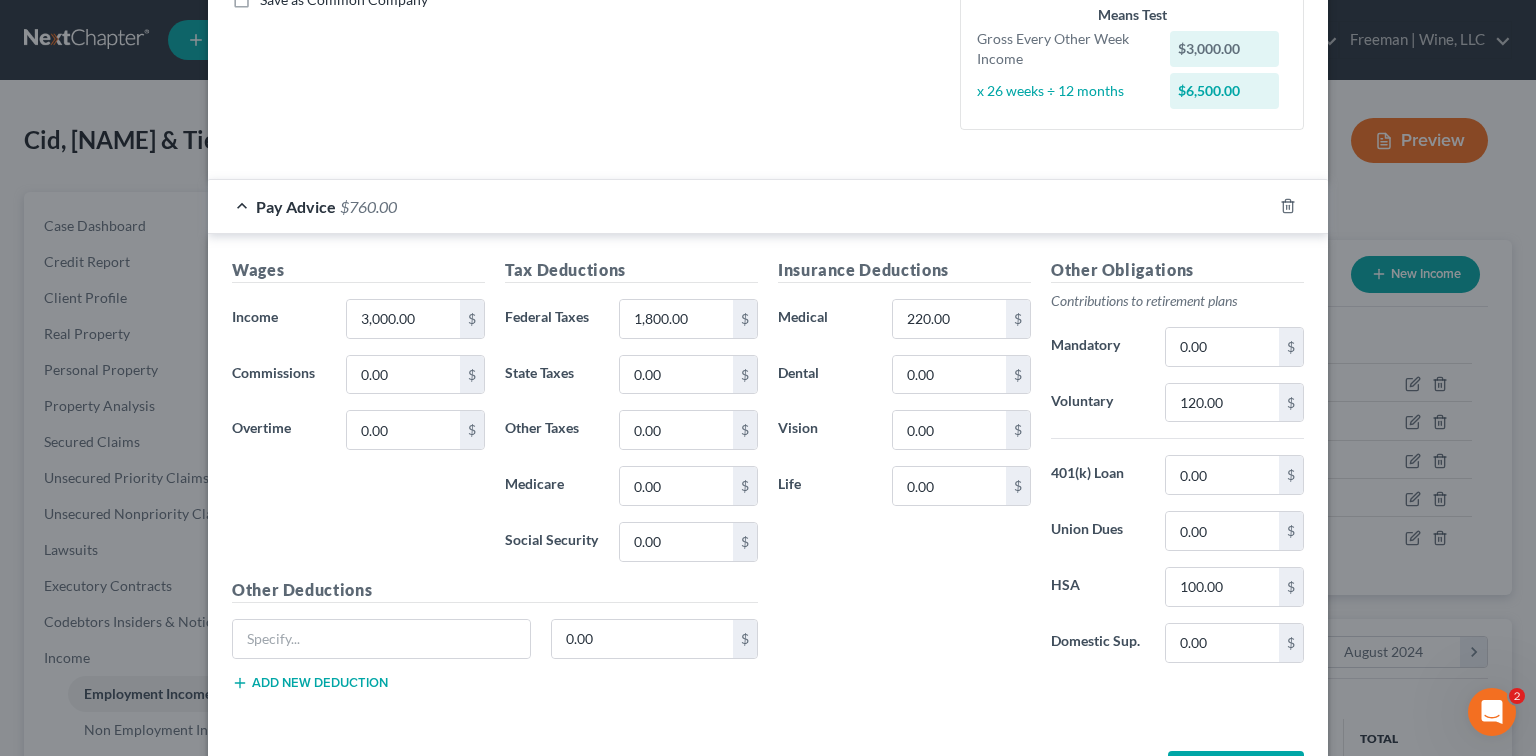 scroll, scrollTop: 417, scrollLeft: 0, axis: vertical 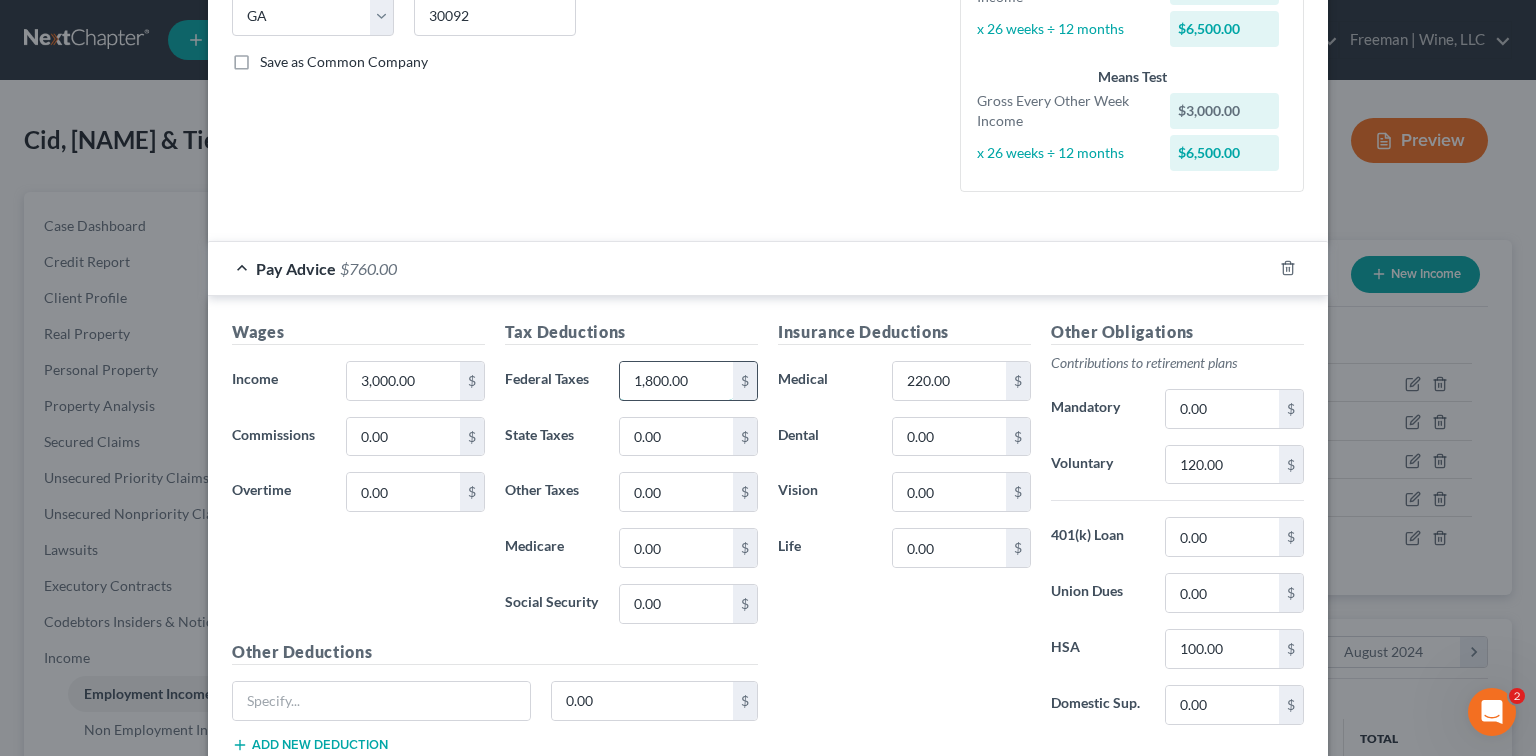 click on "1,800.00" at bounding box center [676, 381] 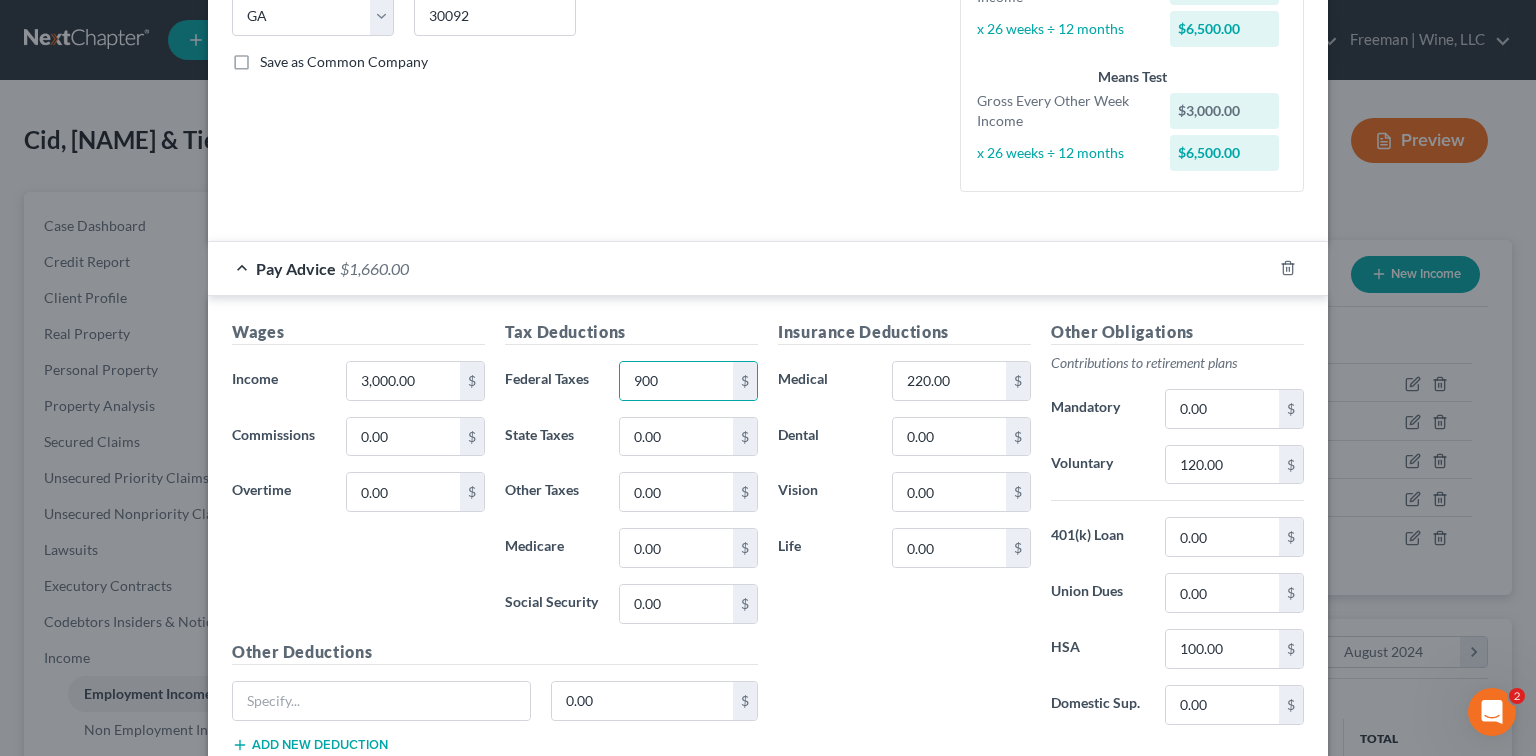 click on "Insurance Deductions Medical 220.00 $ Dental 0.00 $ Vision 0.00 $ Life 0.00 $" at bounding box center (904, 530) 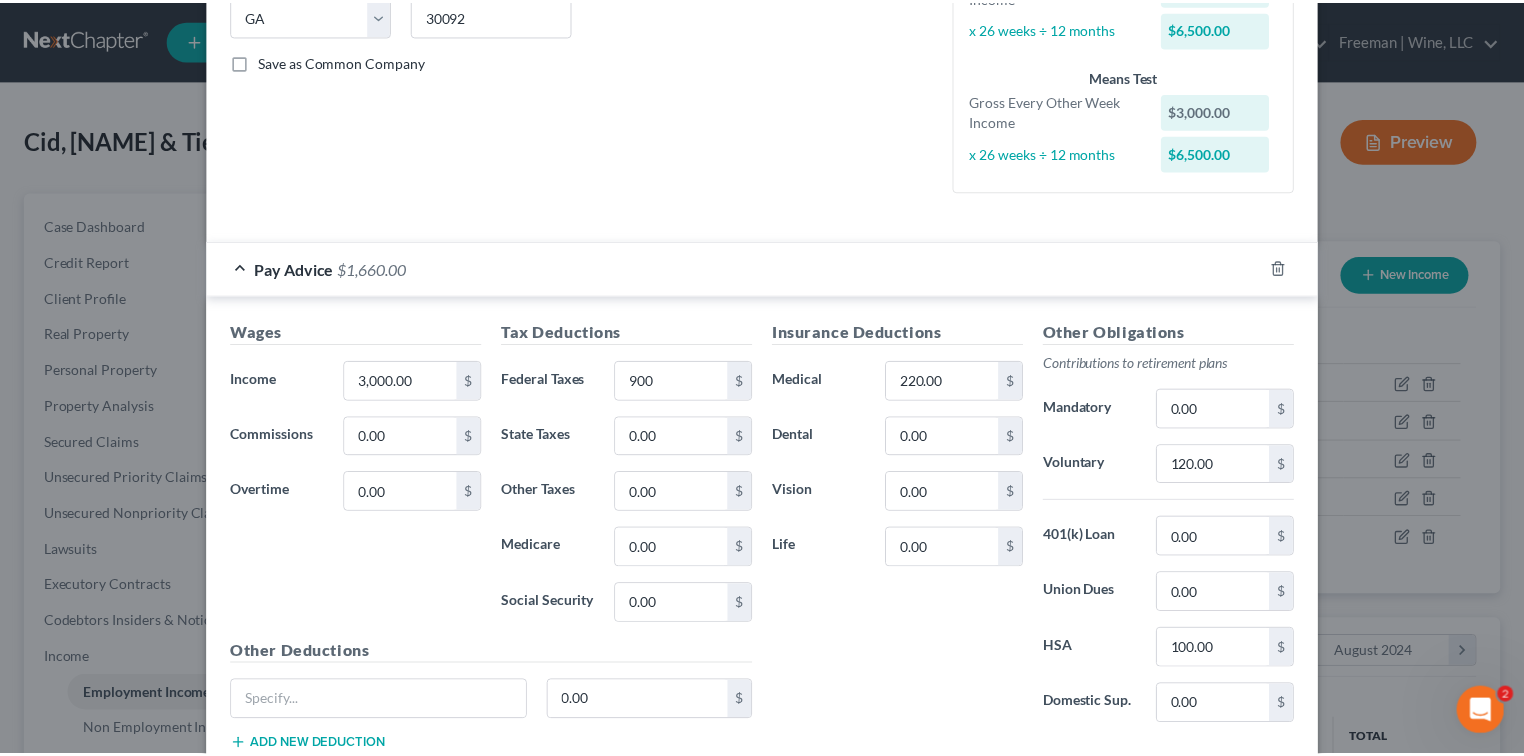 scroll, scrollTop: 551, scrollLeft: 0, axis: vertical 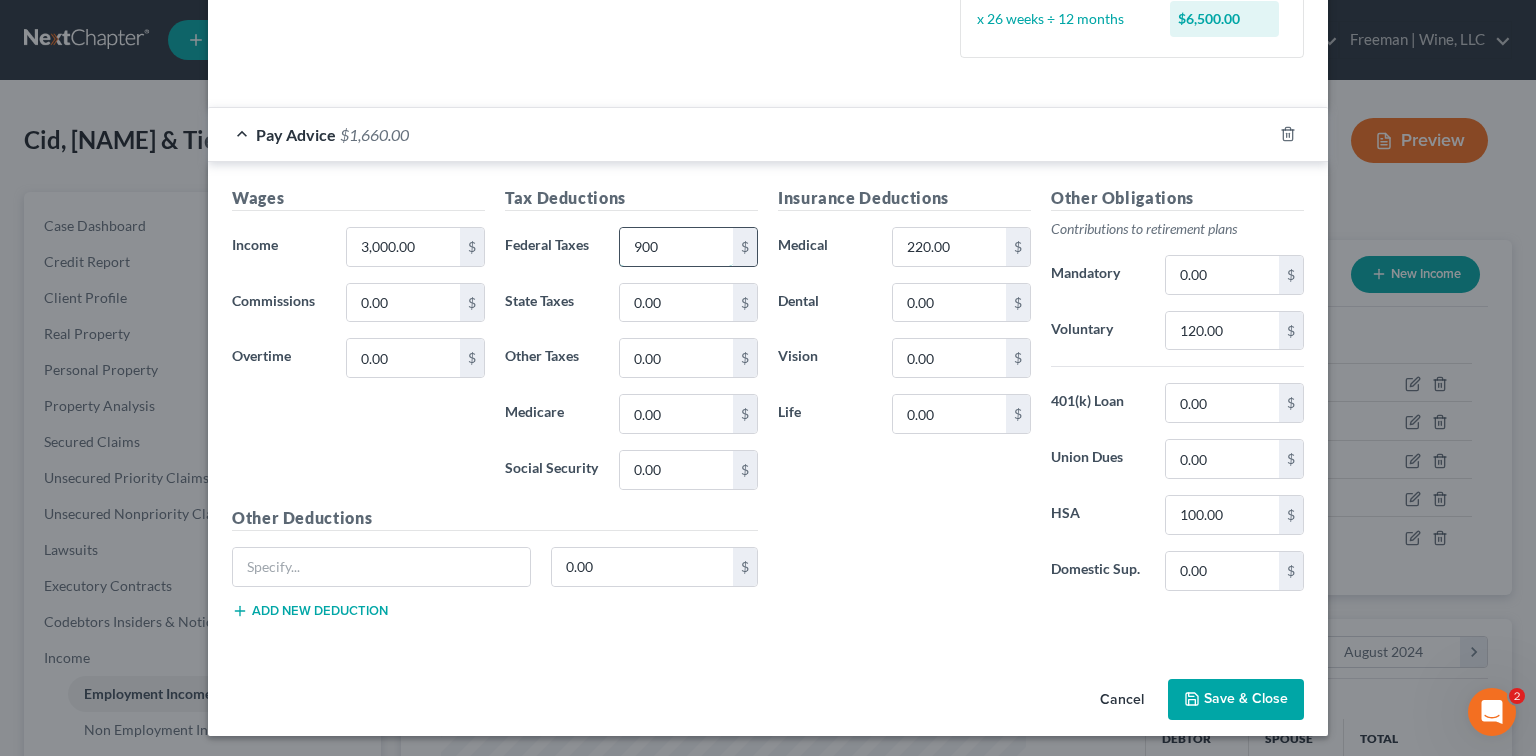 click on "900" at bounding box center (676, 247) 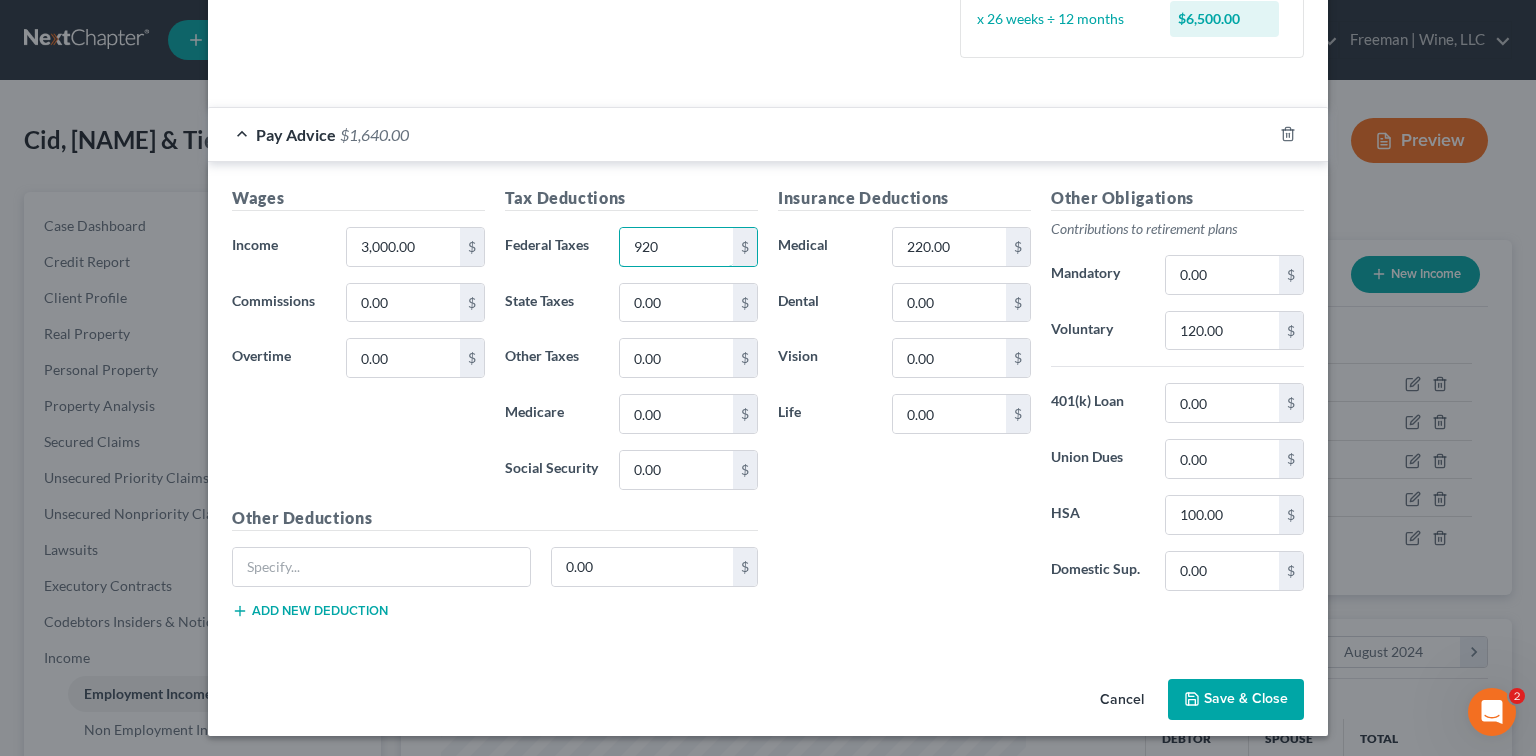 type on "920" 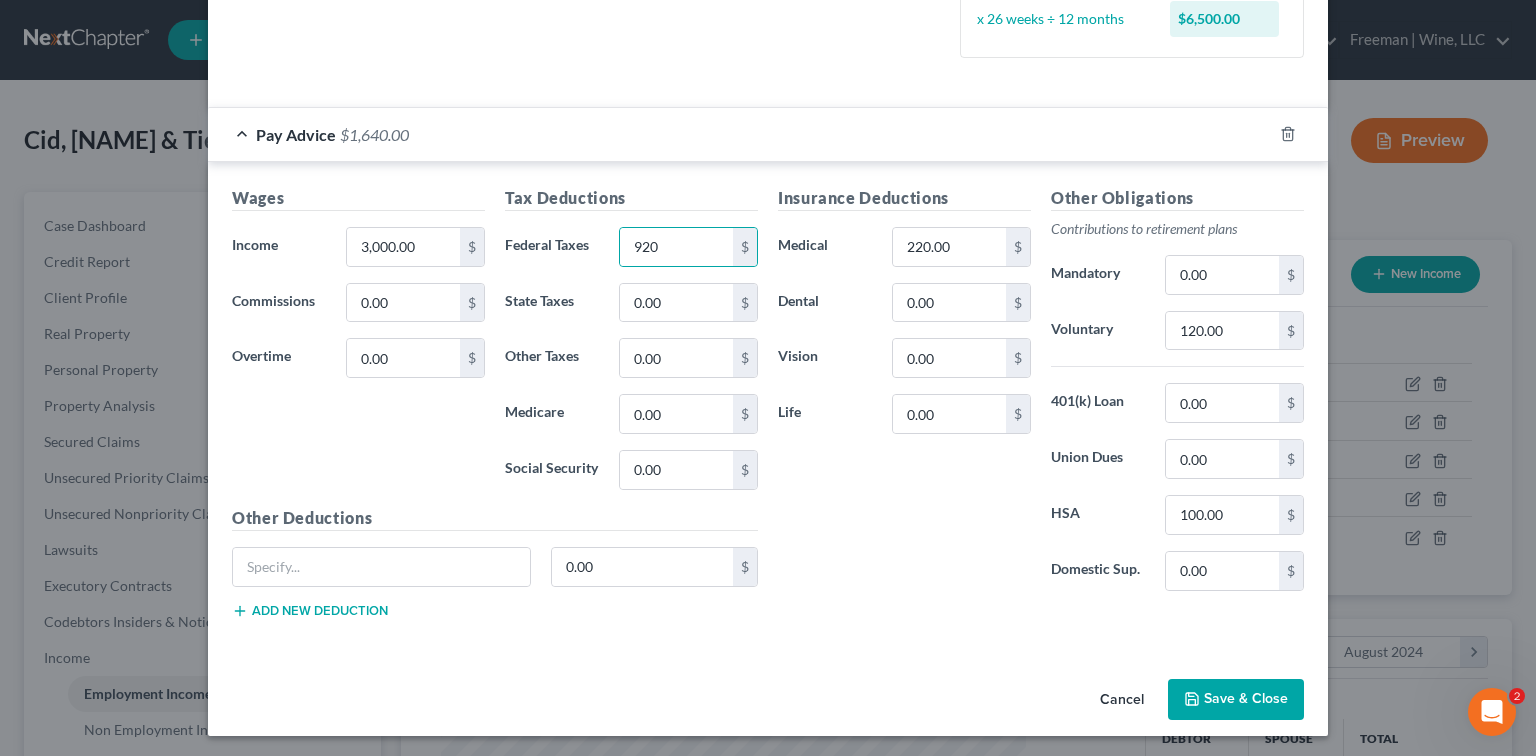 click on "Save & Close" at bounding box center [1236, 700] 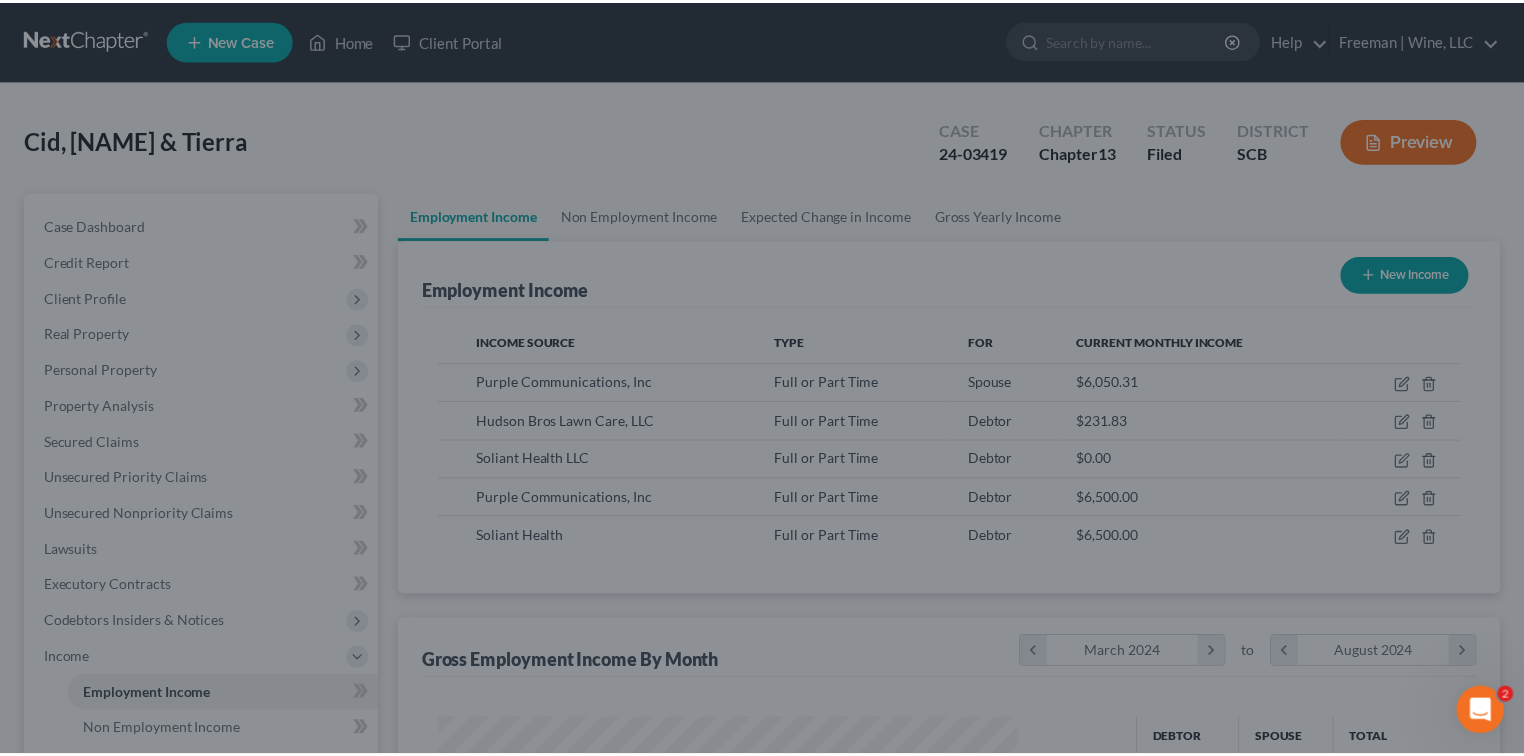 scroll, scrollTop: 356, scrollLeft: 620, axis: both 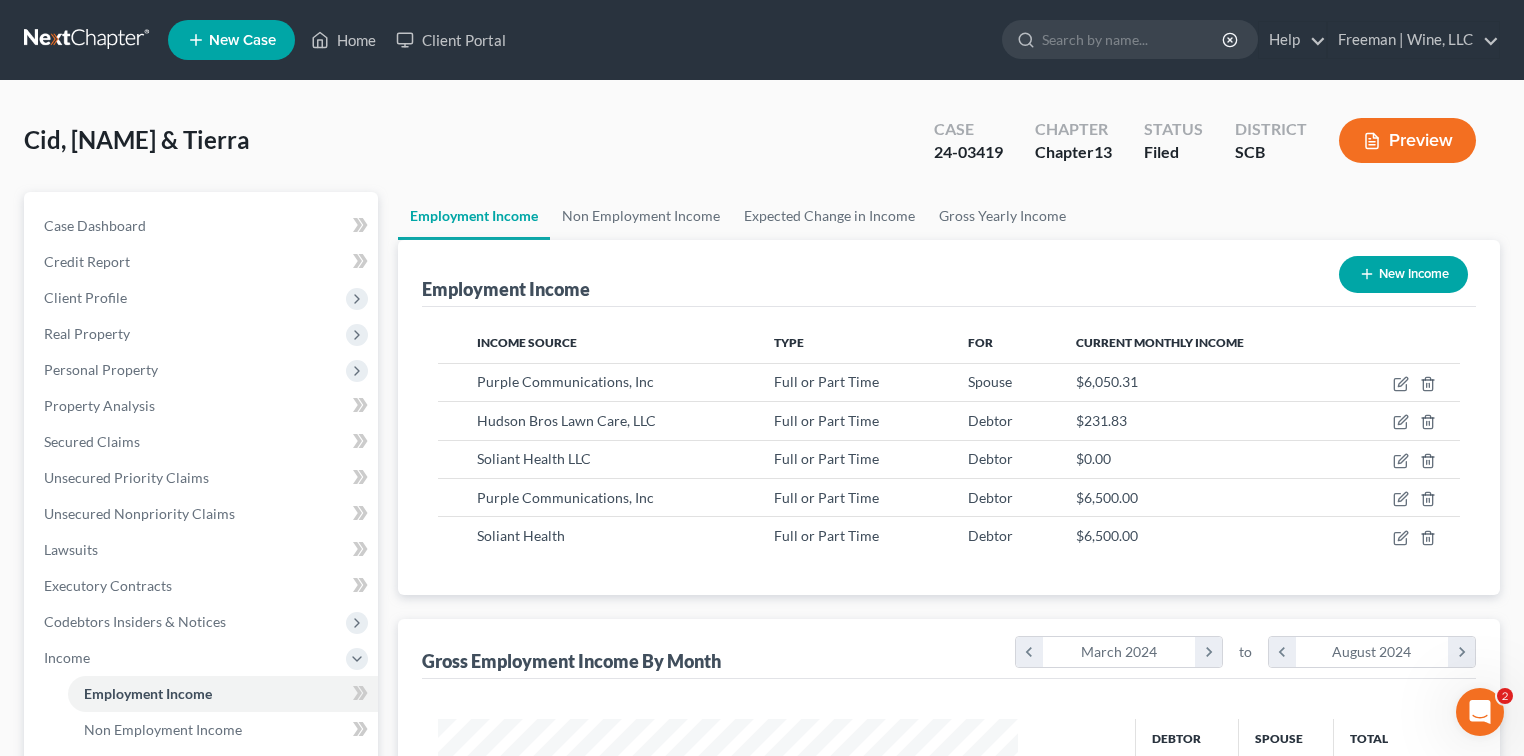 click on "Preview" at bounding box center [1407, 140] 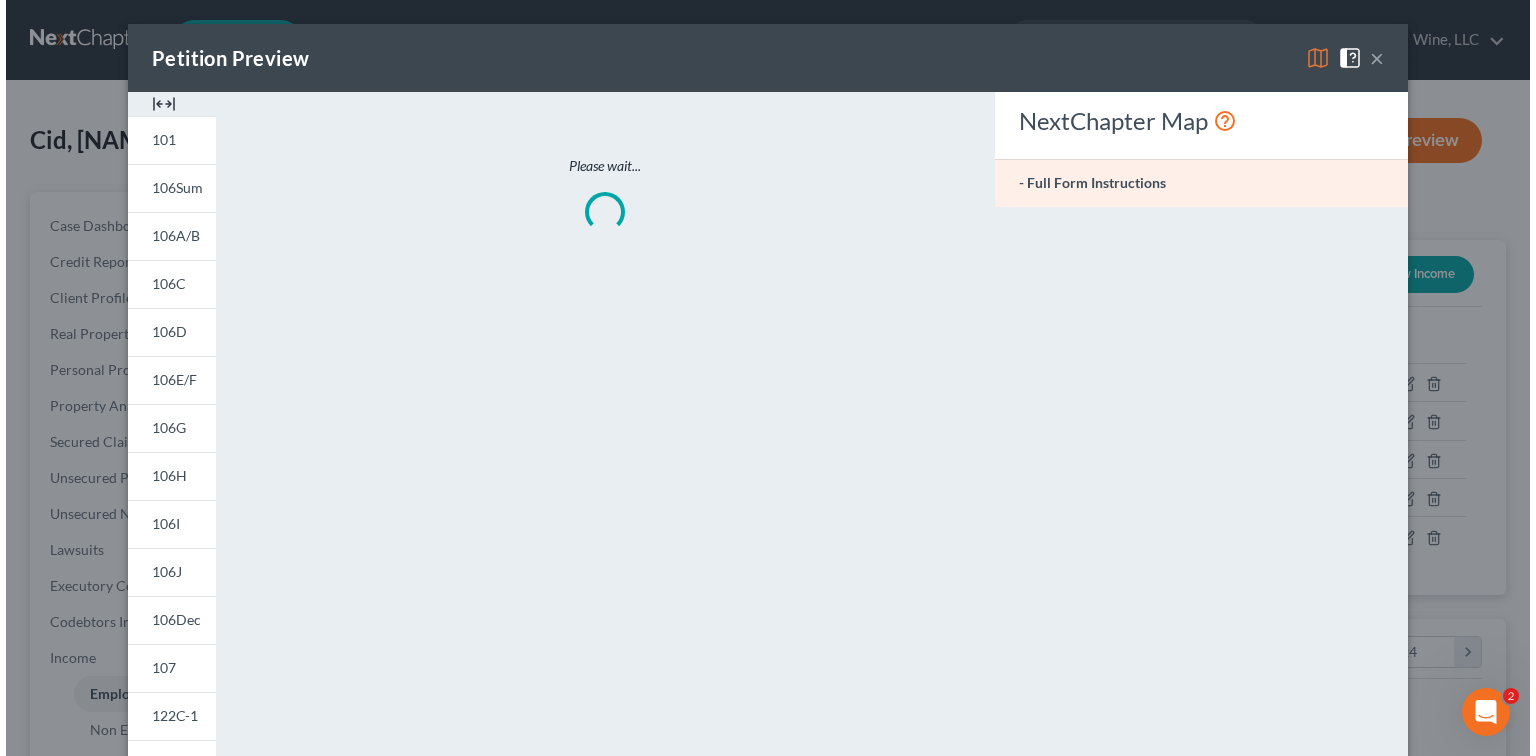 scroll, scrollTop: 999643, scrollLeft: 999375, axis: both 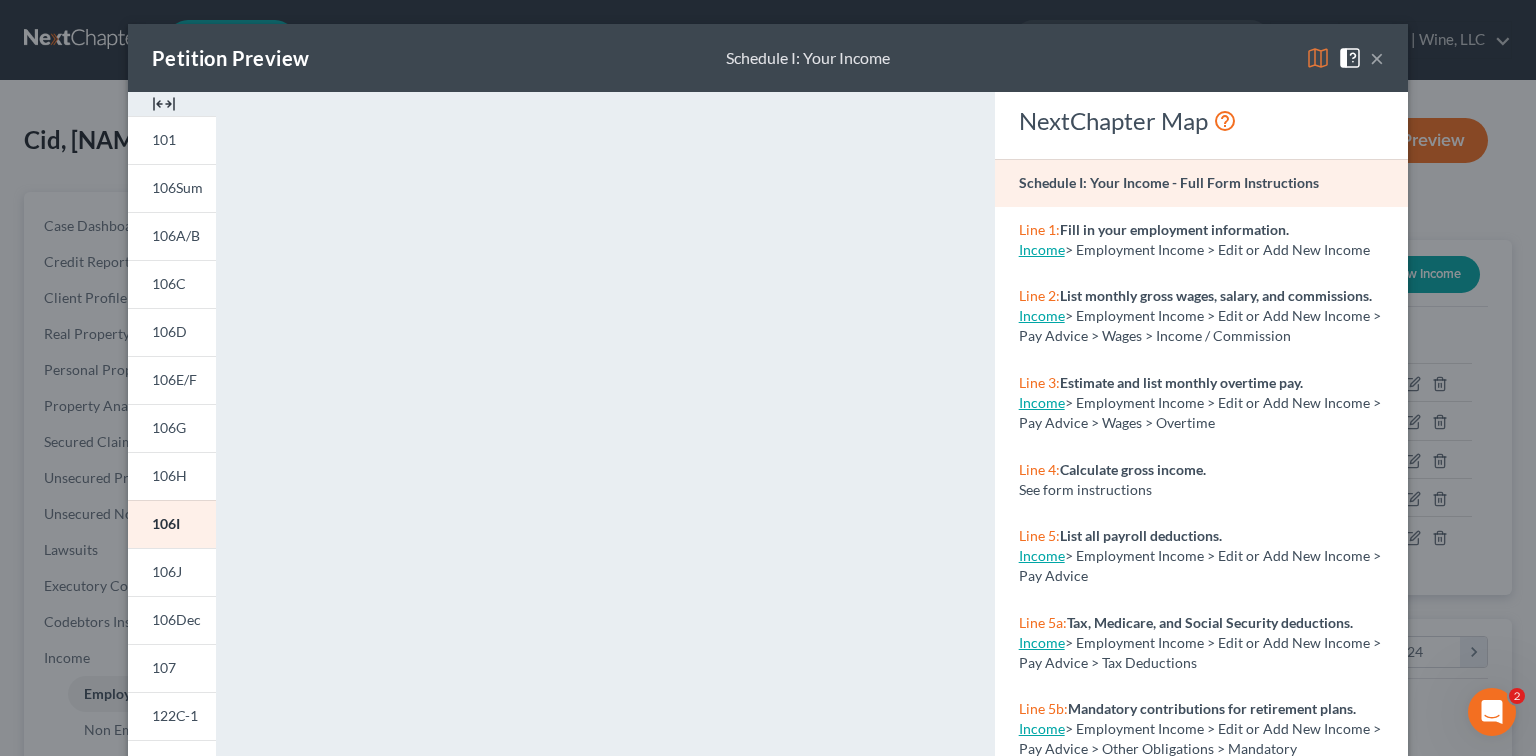 click on "×" at bounding box center [1377, 58] 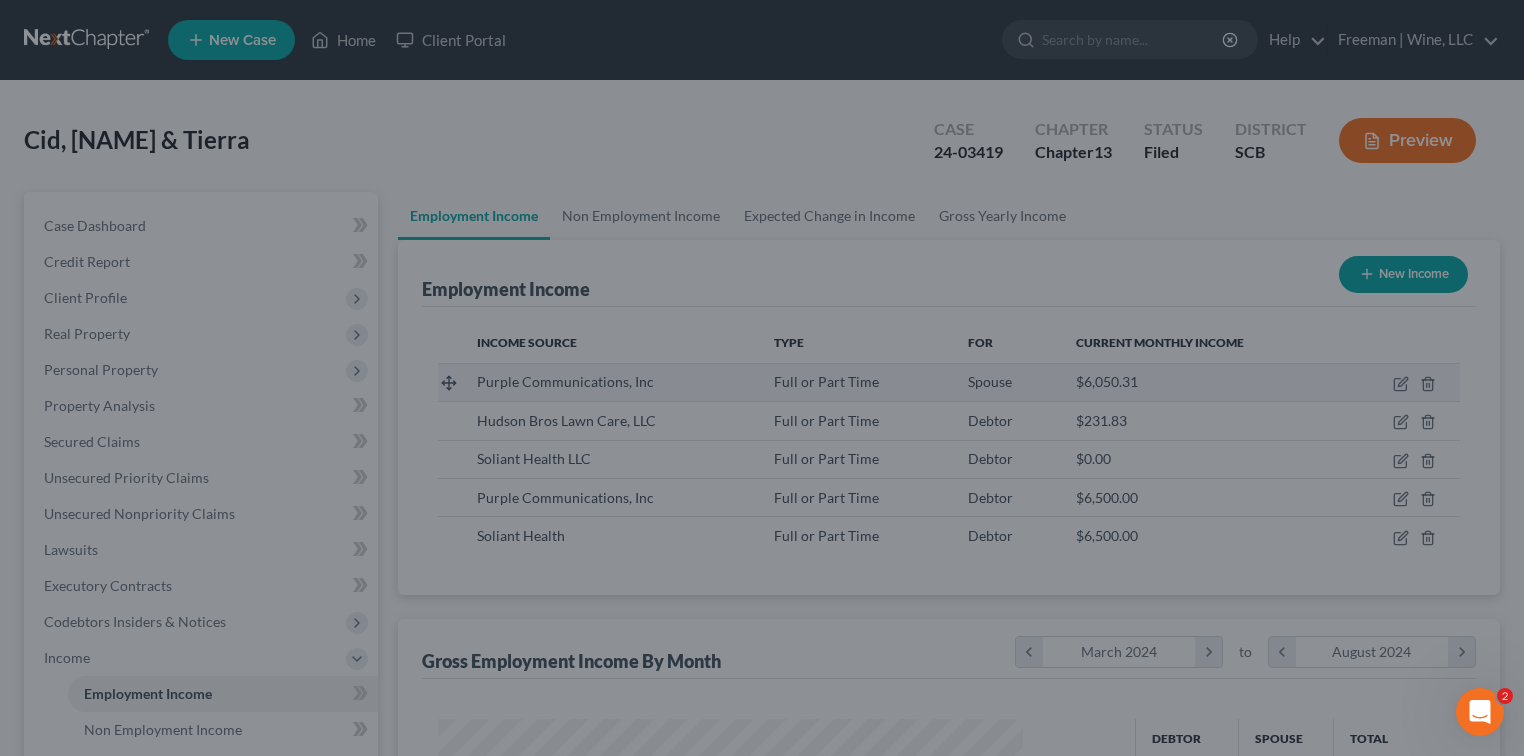 scroll, scrollTop: 356, scrollLeft: 620, axis: both 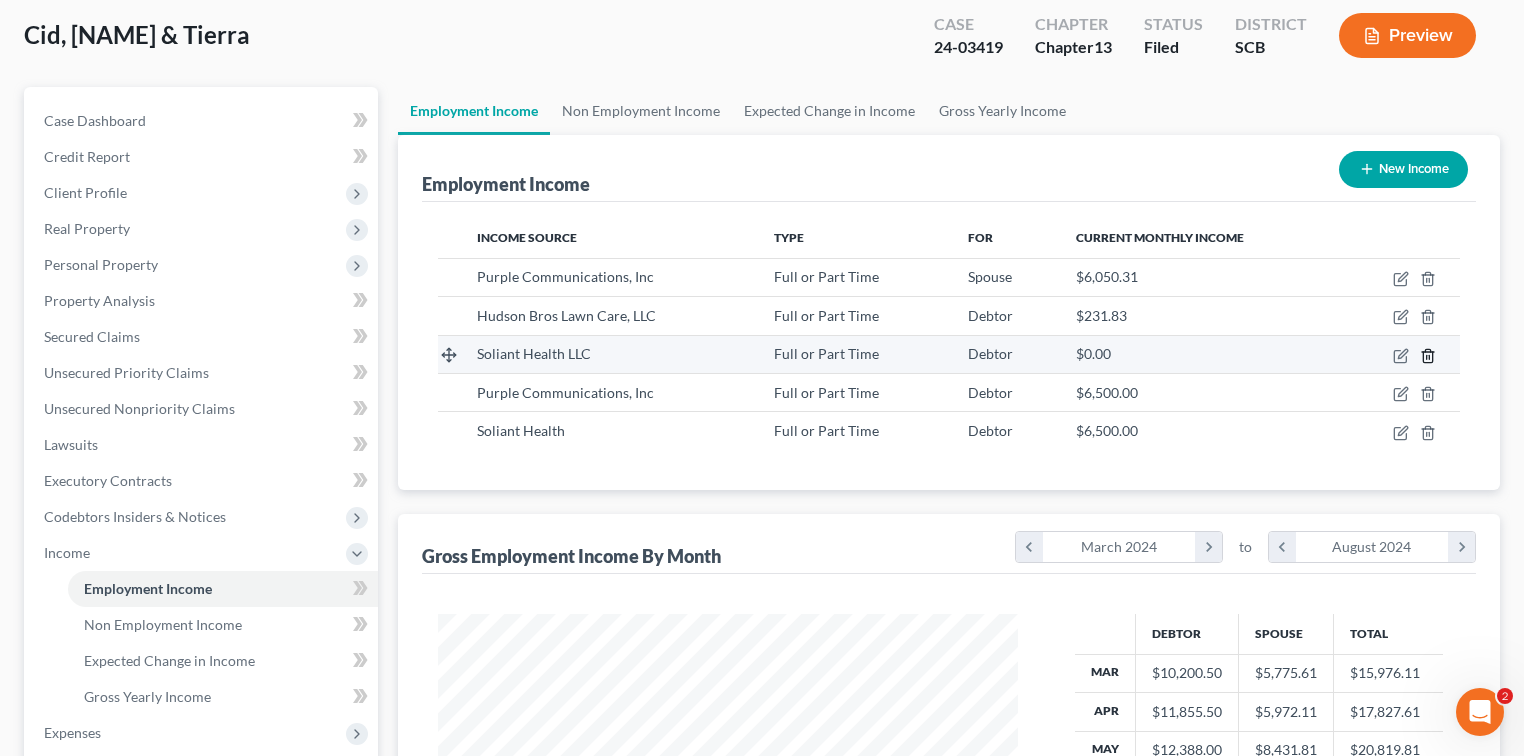 click 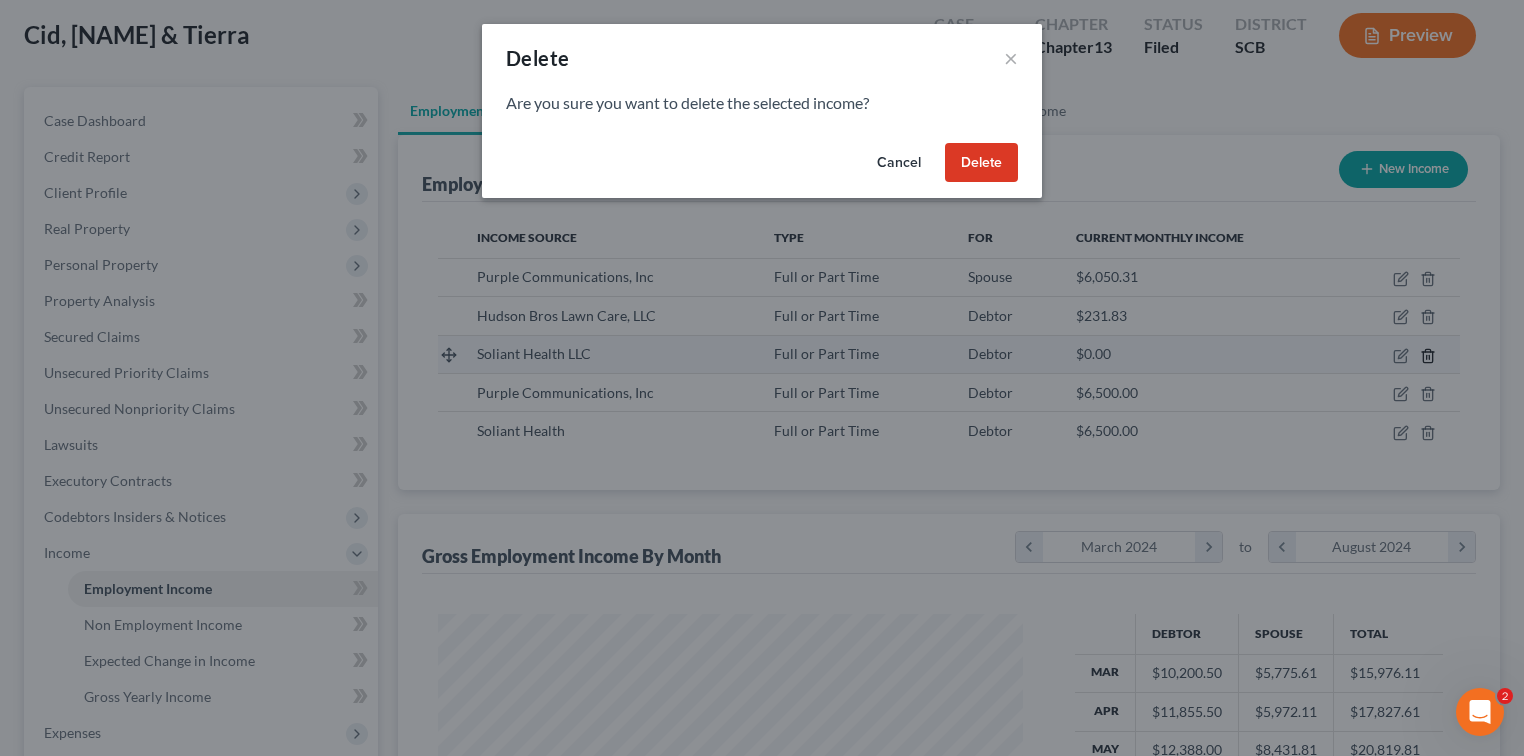 scroll, scrollTop: 999643, scrollLeft: 999375, axis: both 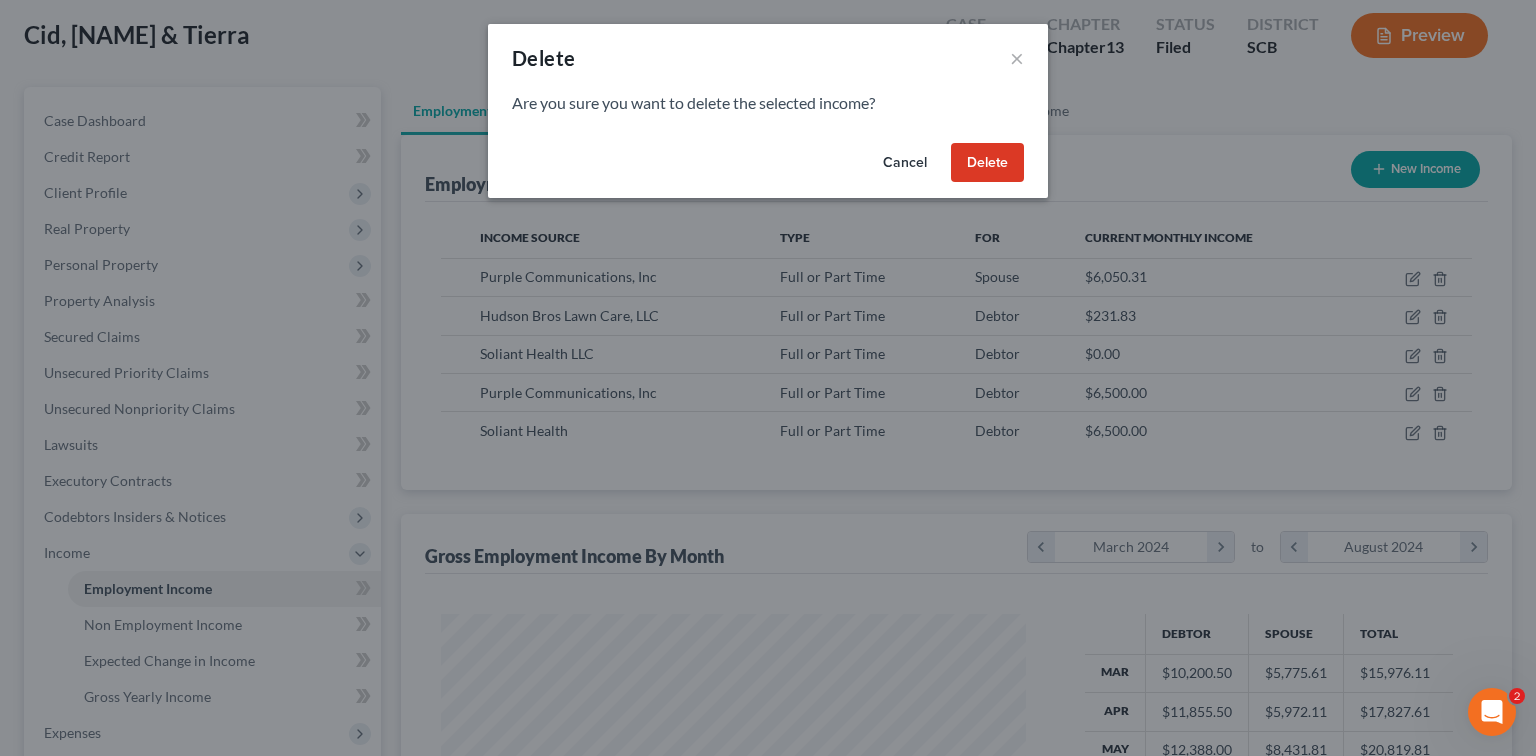 click on "Delete" at bounding box center (987, 163) 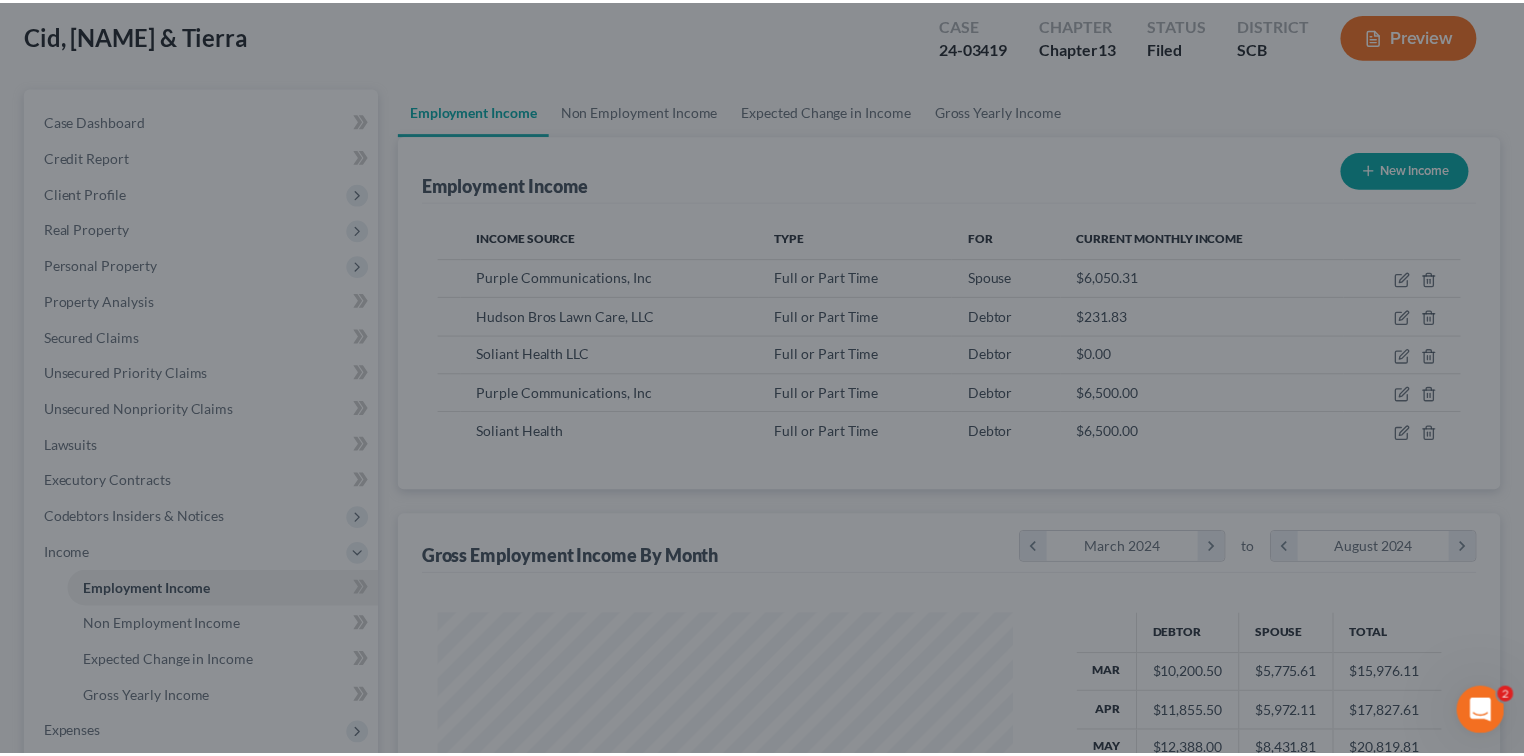 scroll, scrollTop: 356, scrollLeft: 620, axis: both 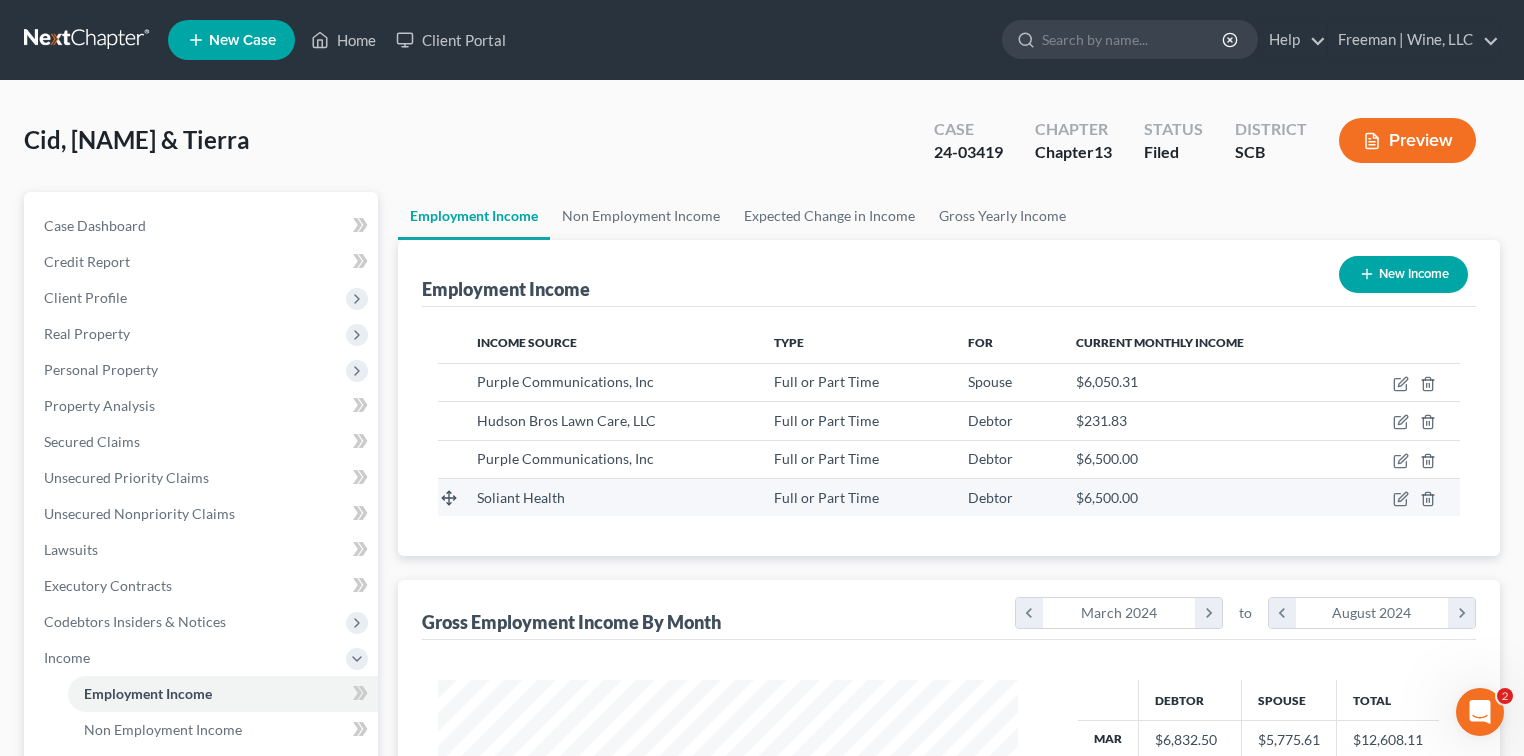 click at bounding box center (1401, 497) 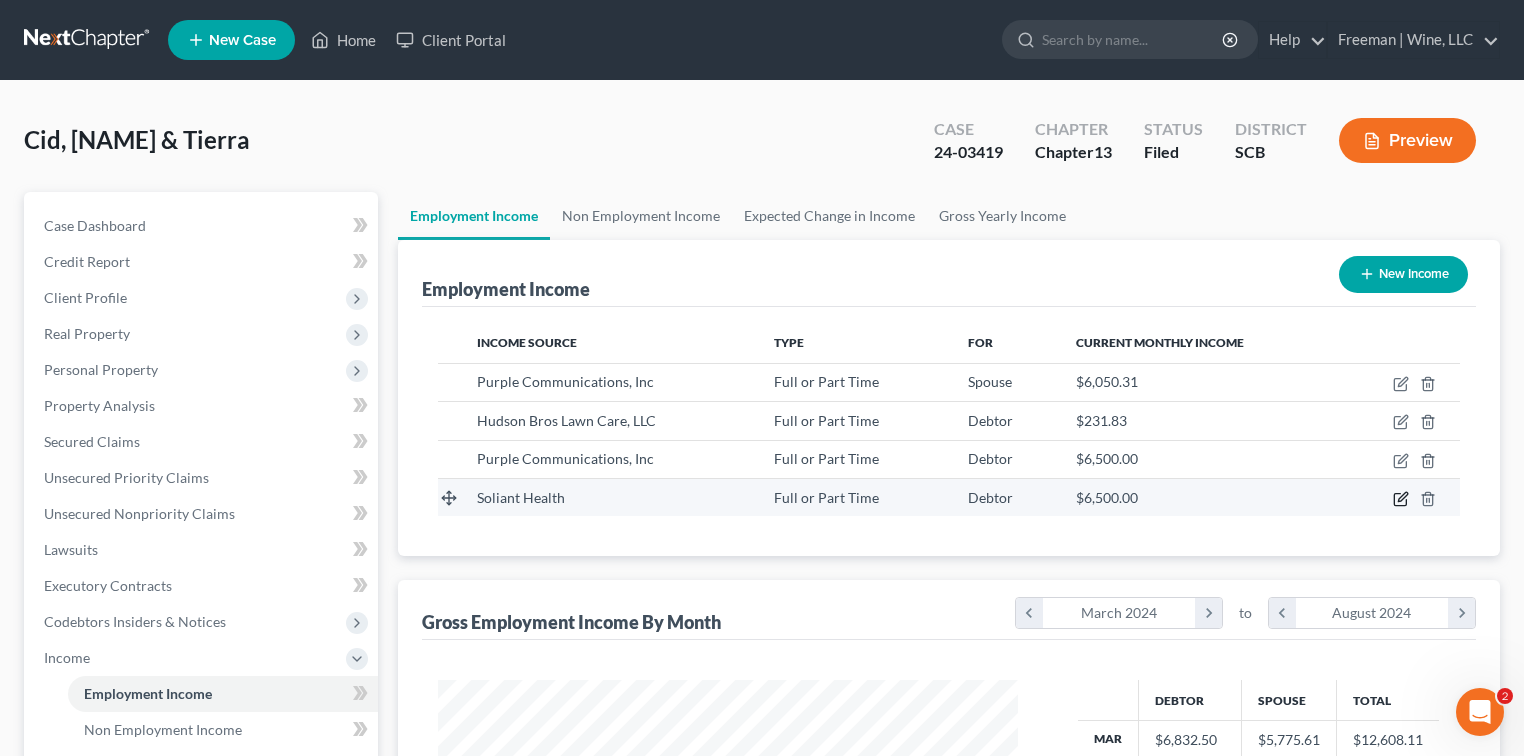 click 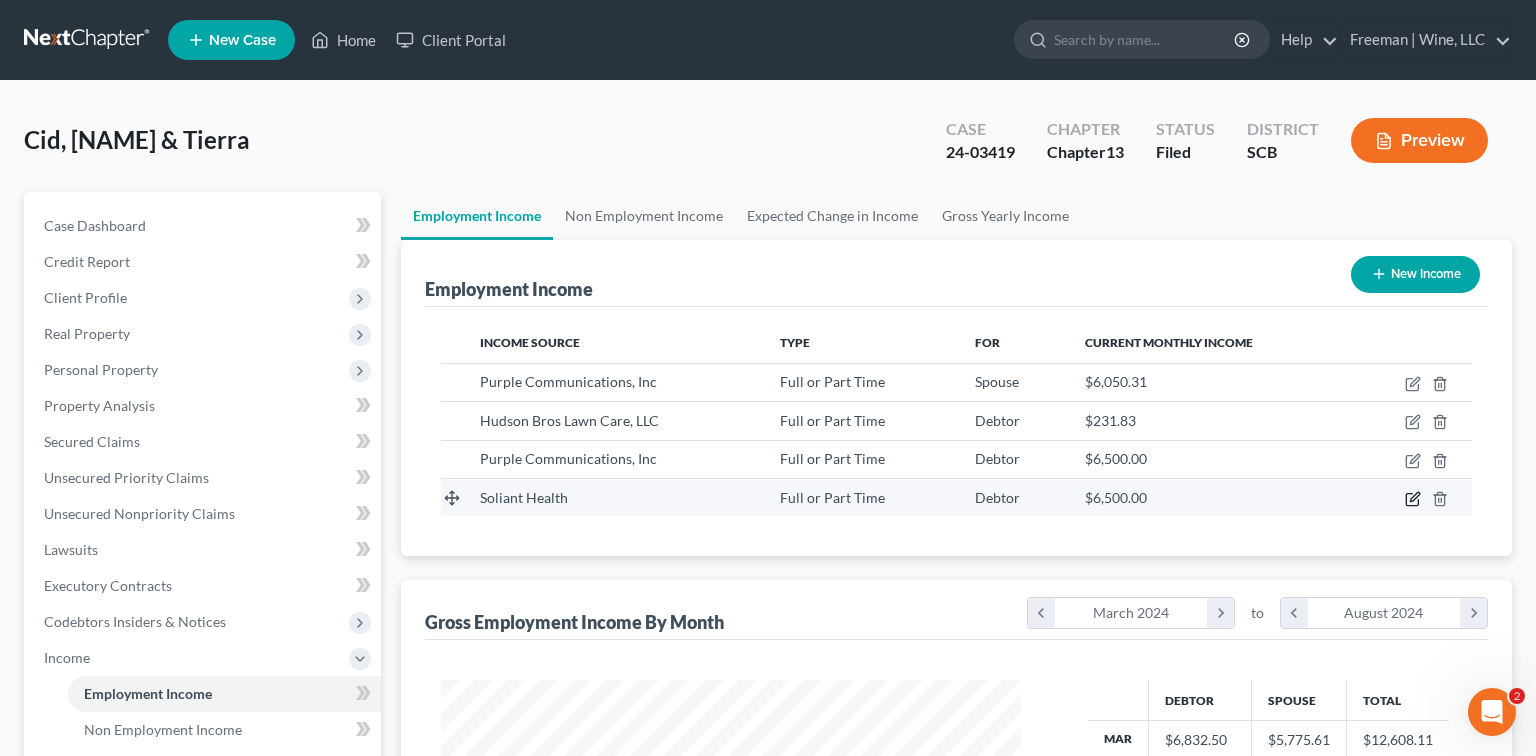 select on "0" 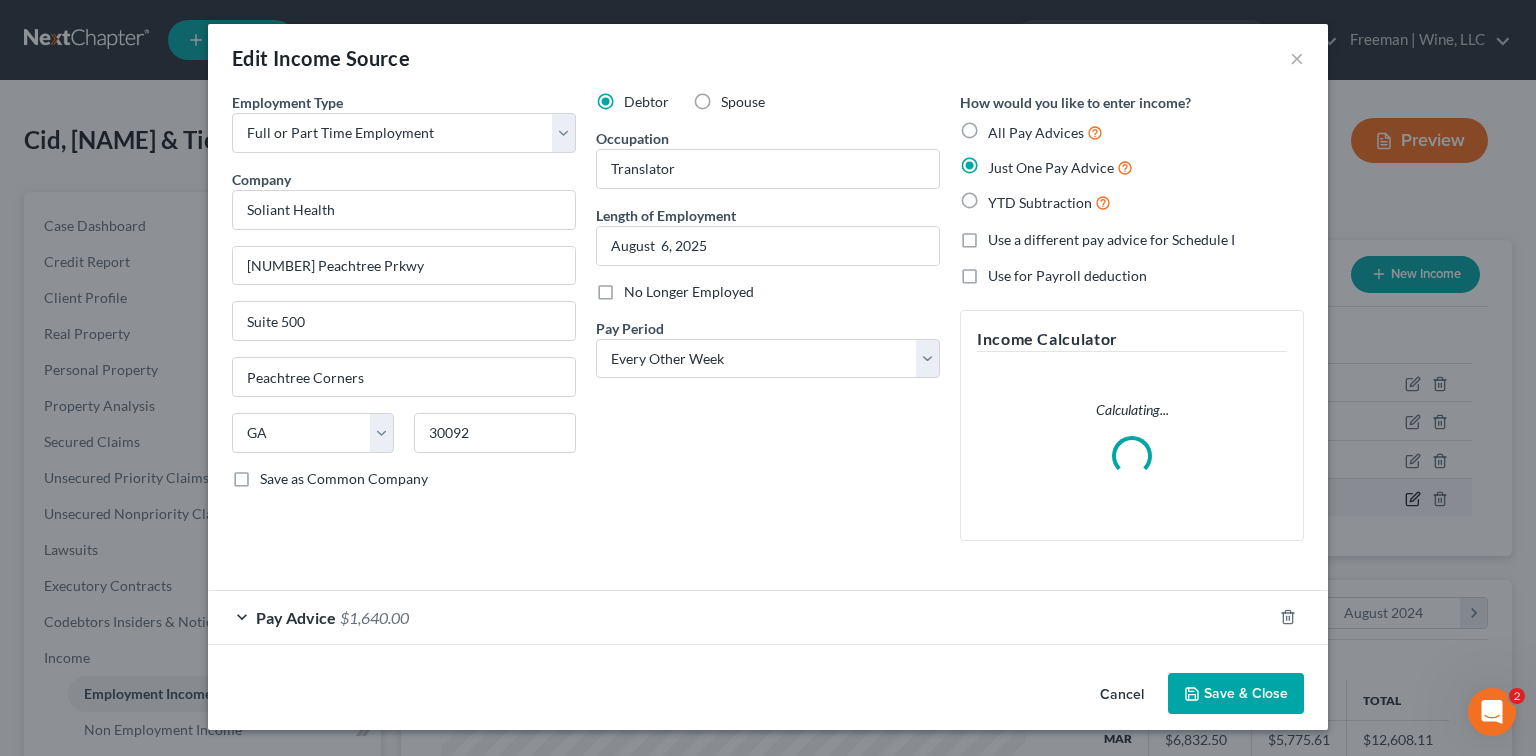 scroll, scrollTop: 999643, scrollLeft: 999375, axis: both 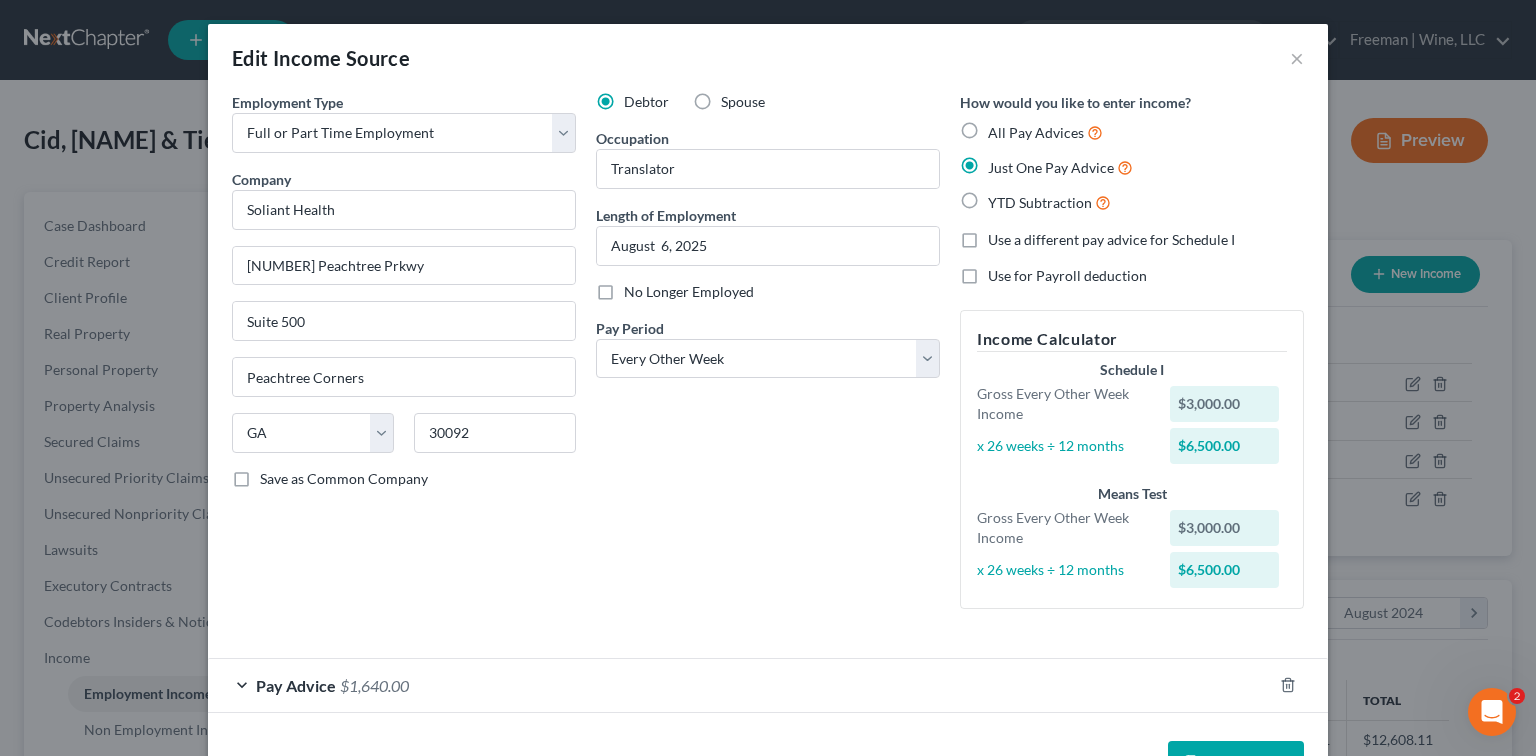 click on "Spouse" at bounding box center [743, 102] 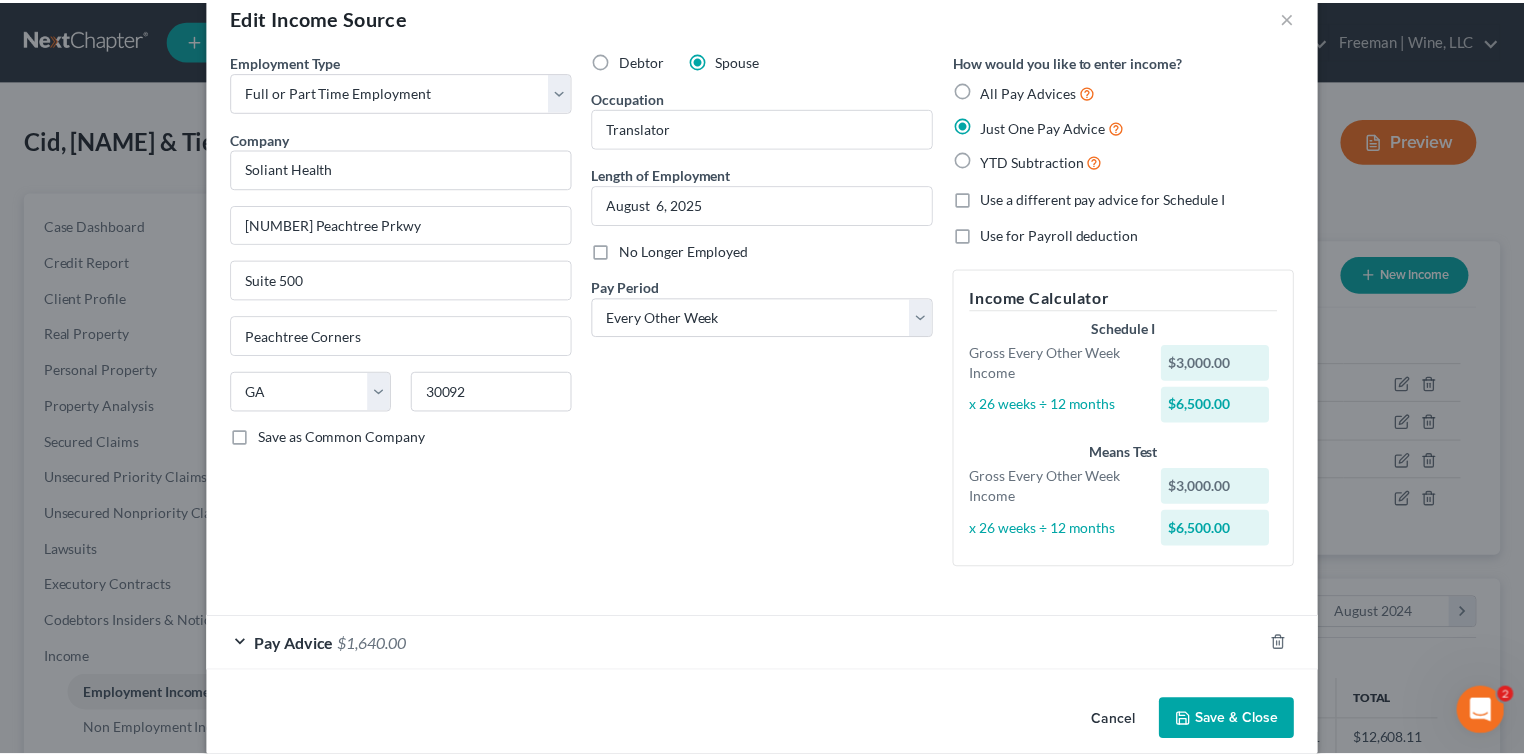 scroll, scrollTop: 65, scrollLeft: 0, axis: vertical 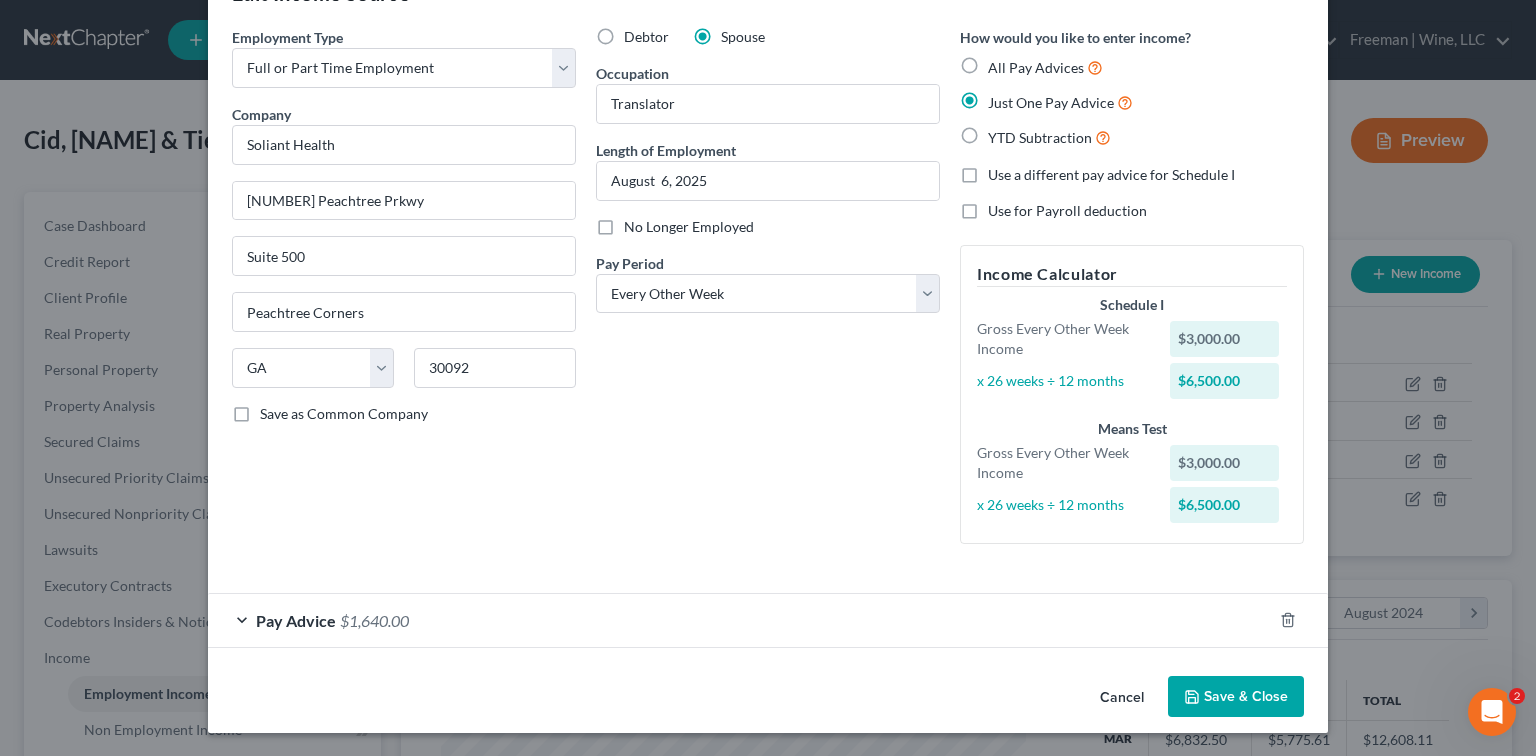 click on "Save & Close" at bounding box center (1236, 697) 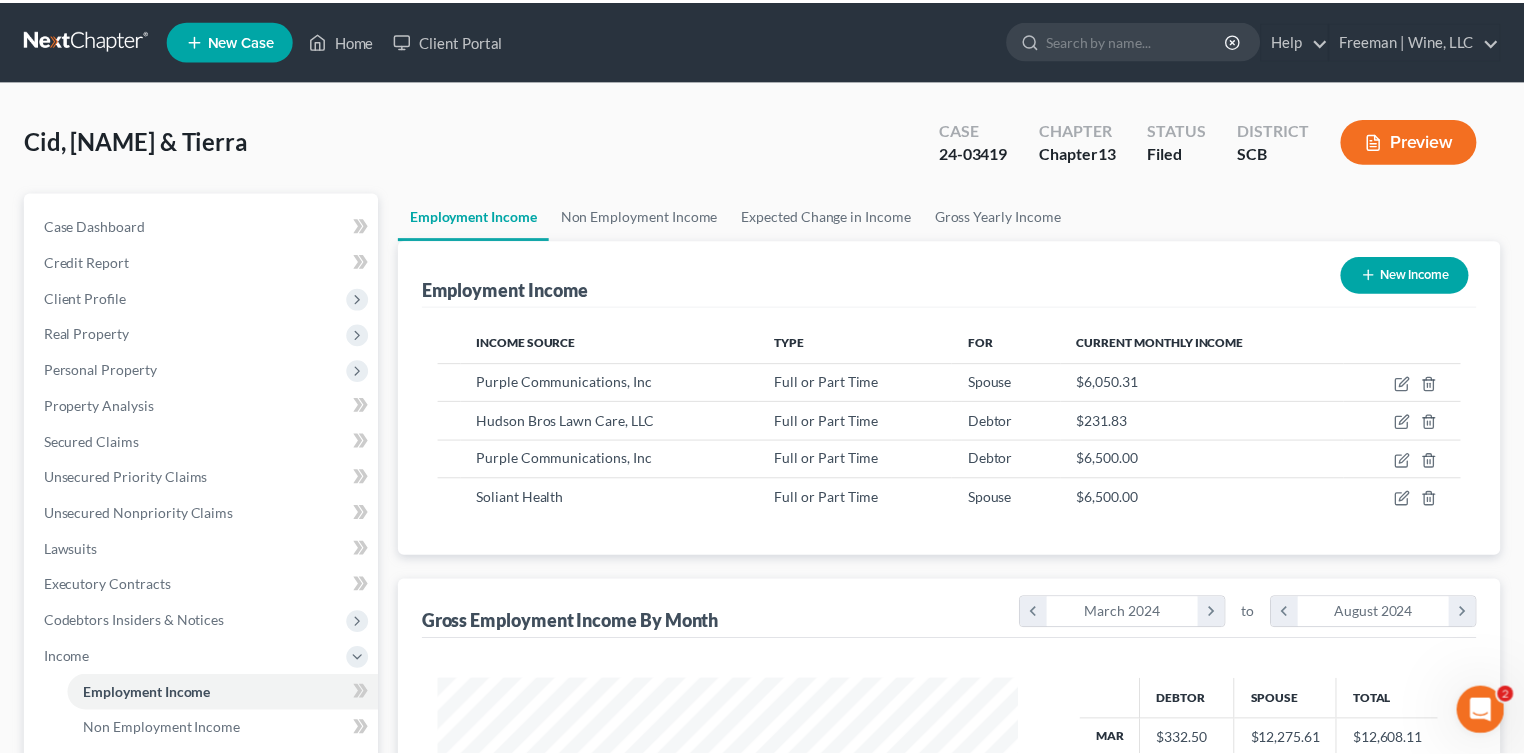 scroll, scrollTop: 356, scrollLeft: 620, axis: both 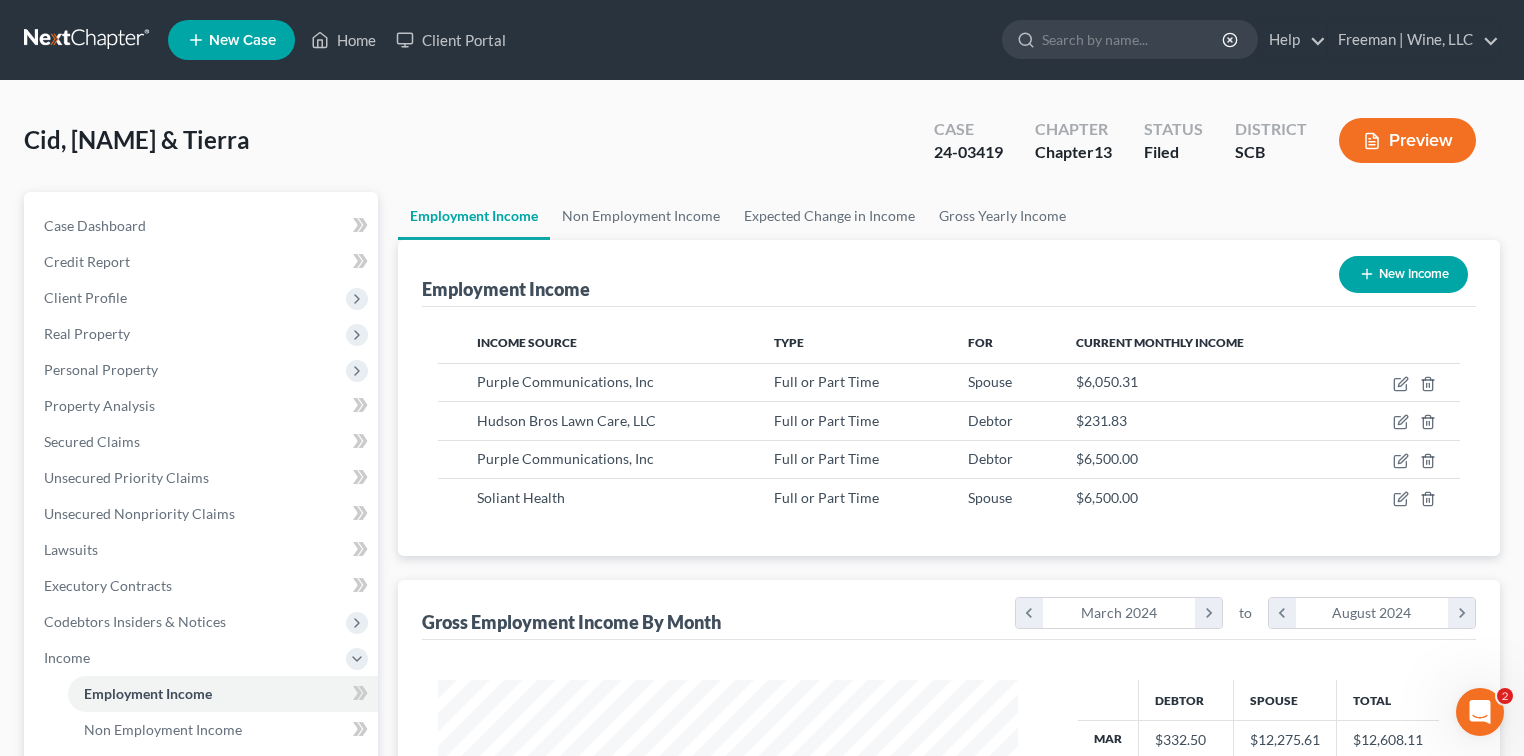 click on "Preview" at bounding box center [1407, 140] 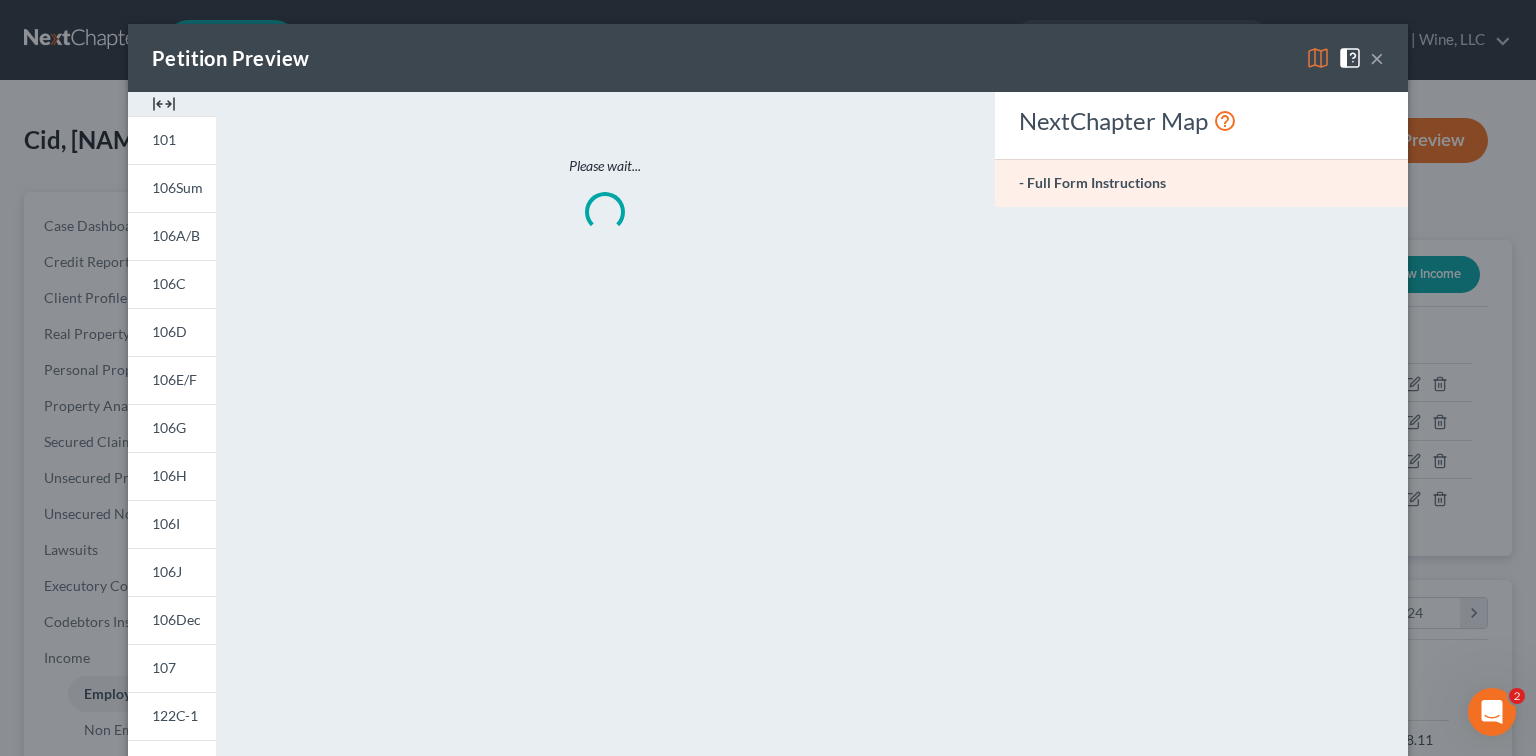 scroll, scrollTop: 999643, scrollLeft: 999375, axis: both 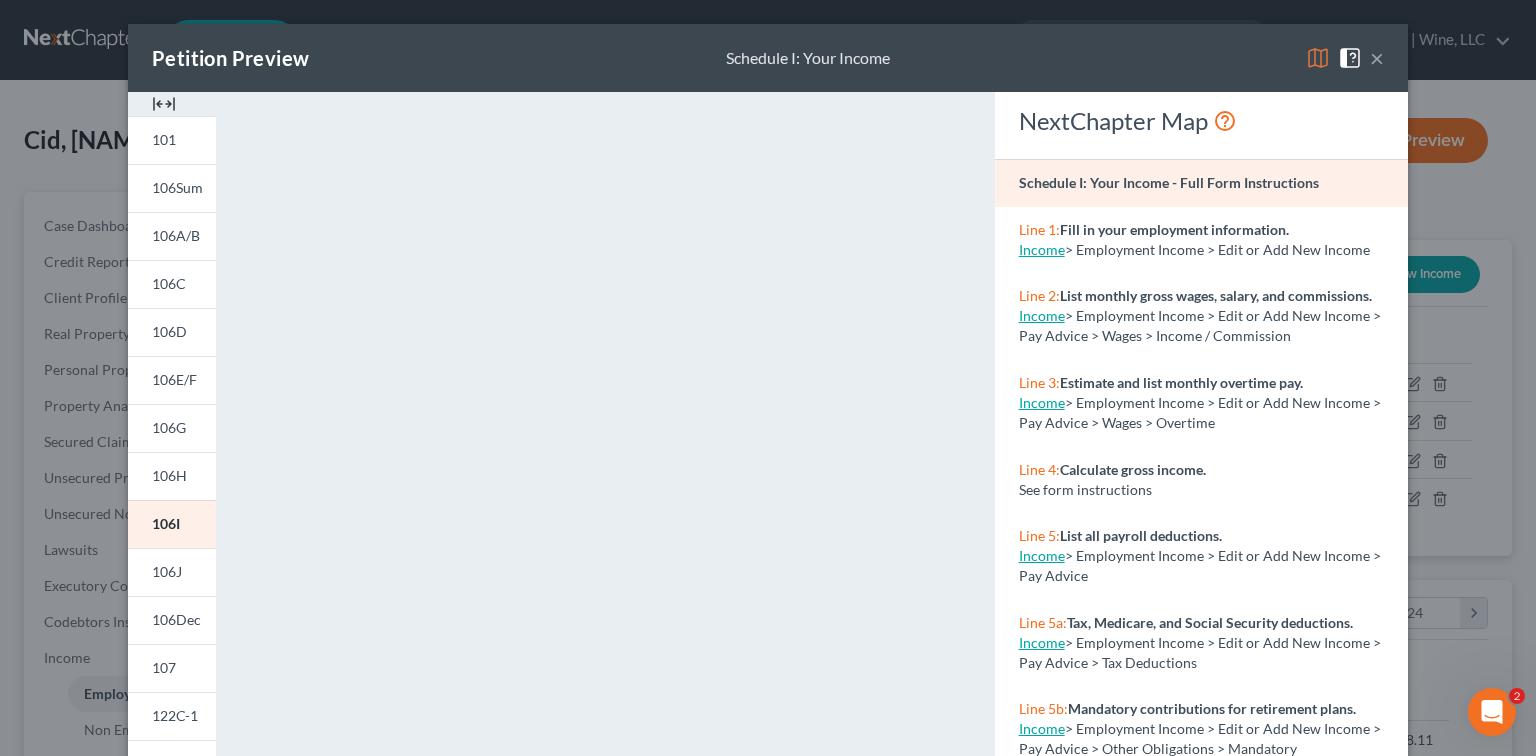 click on "×" at bounding box center [1377, 58] 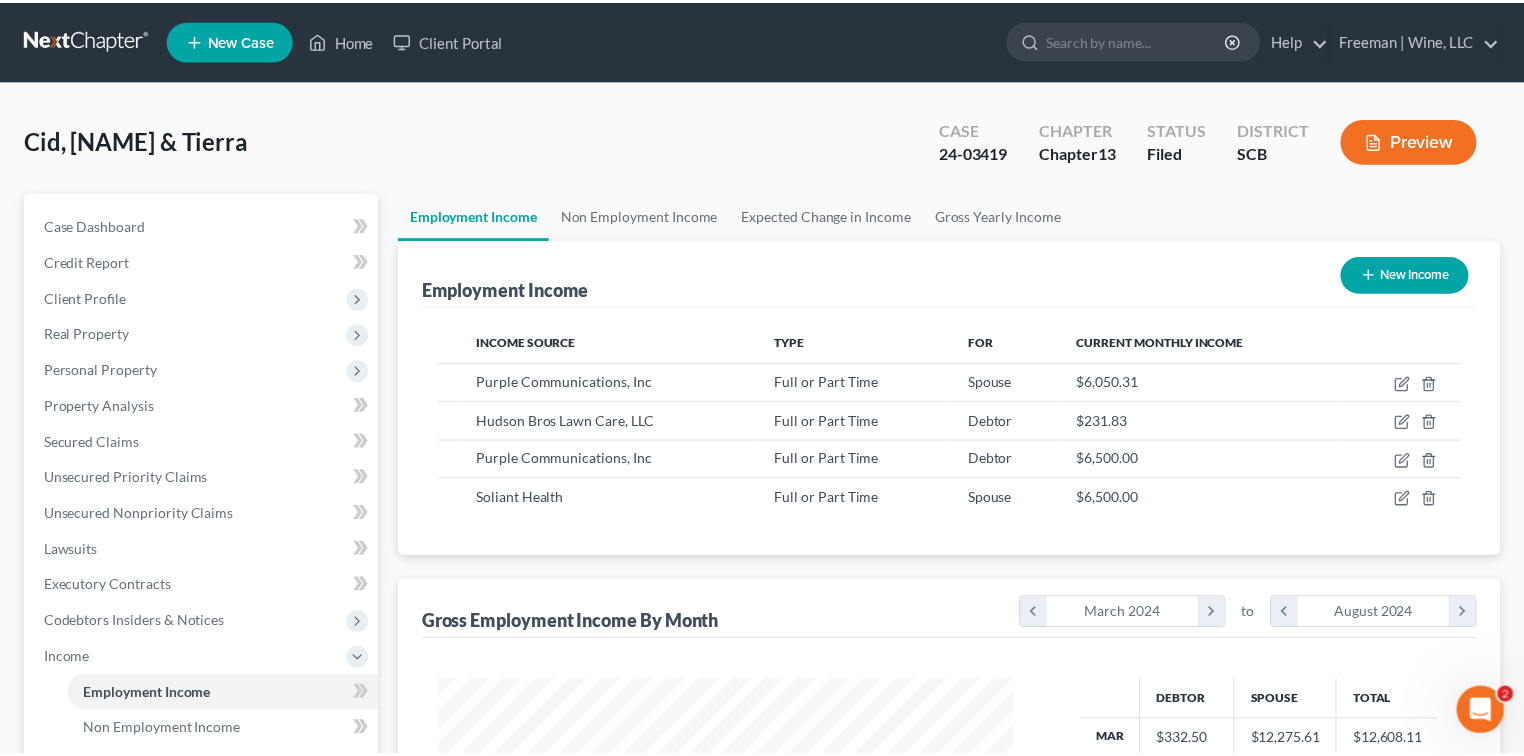 scroll, scrollTop: 356, scrollLeft: 620, axis: both 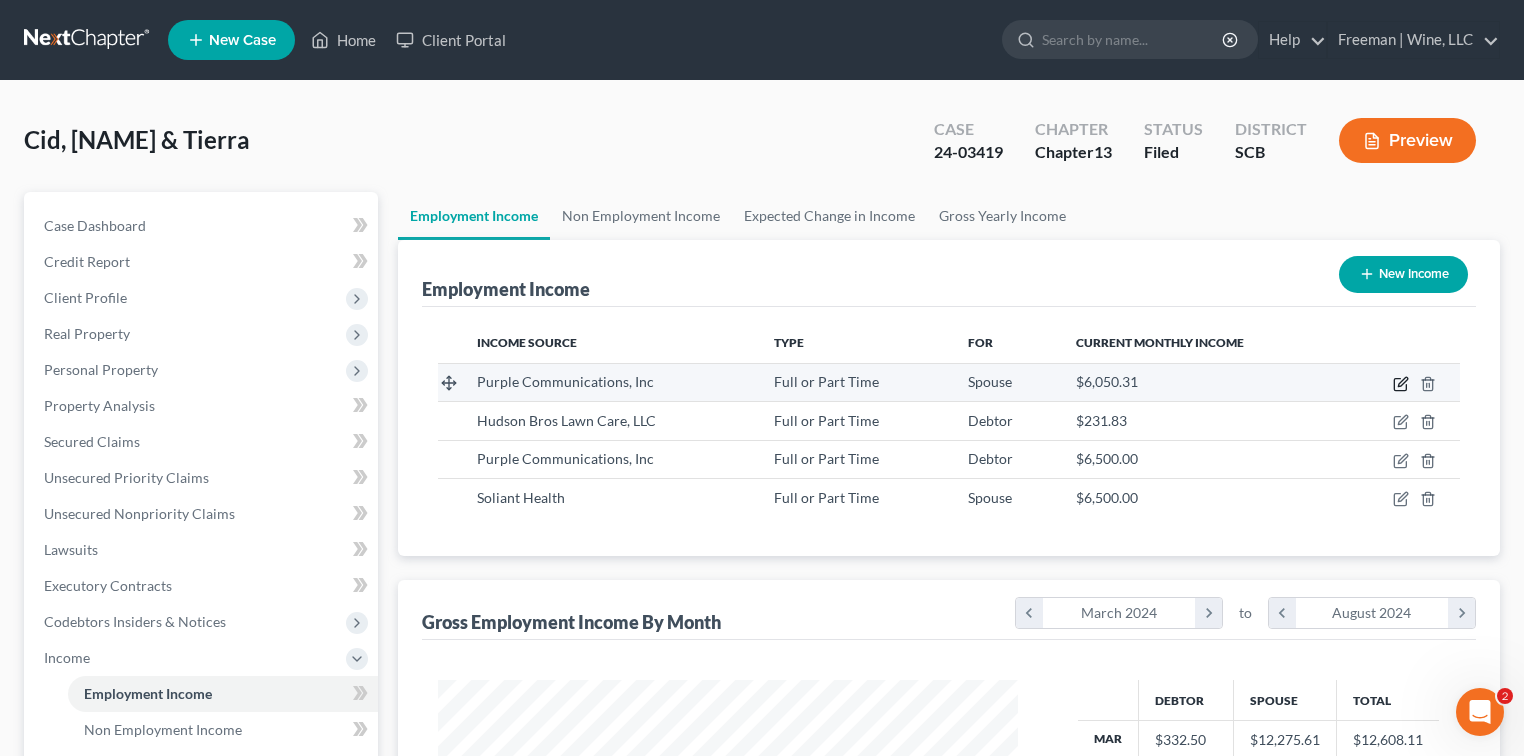 click 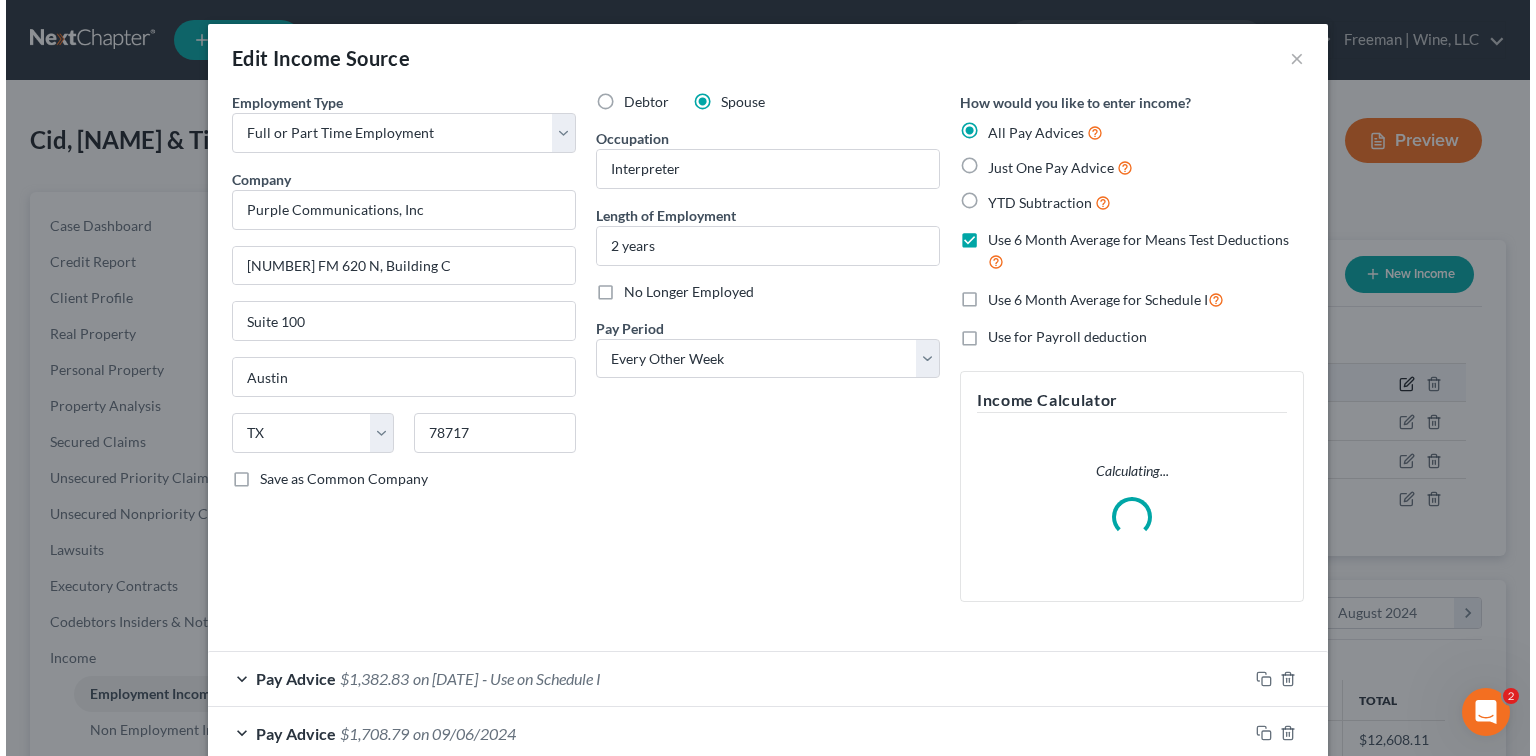 scroll, scrollTop: 999643, scrollLeft: 999375, axis: both 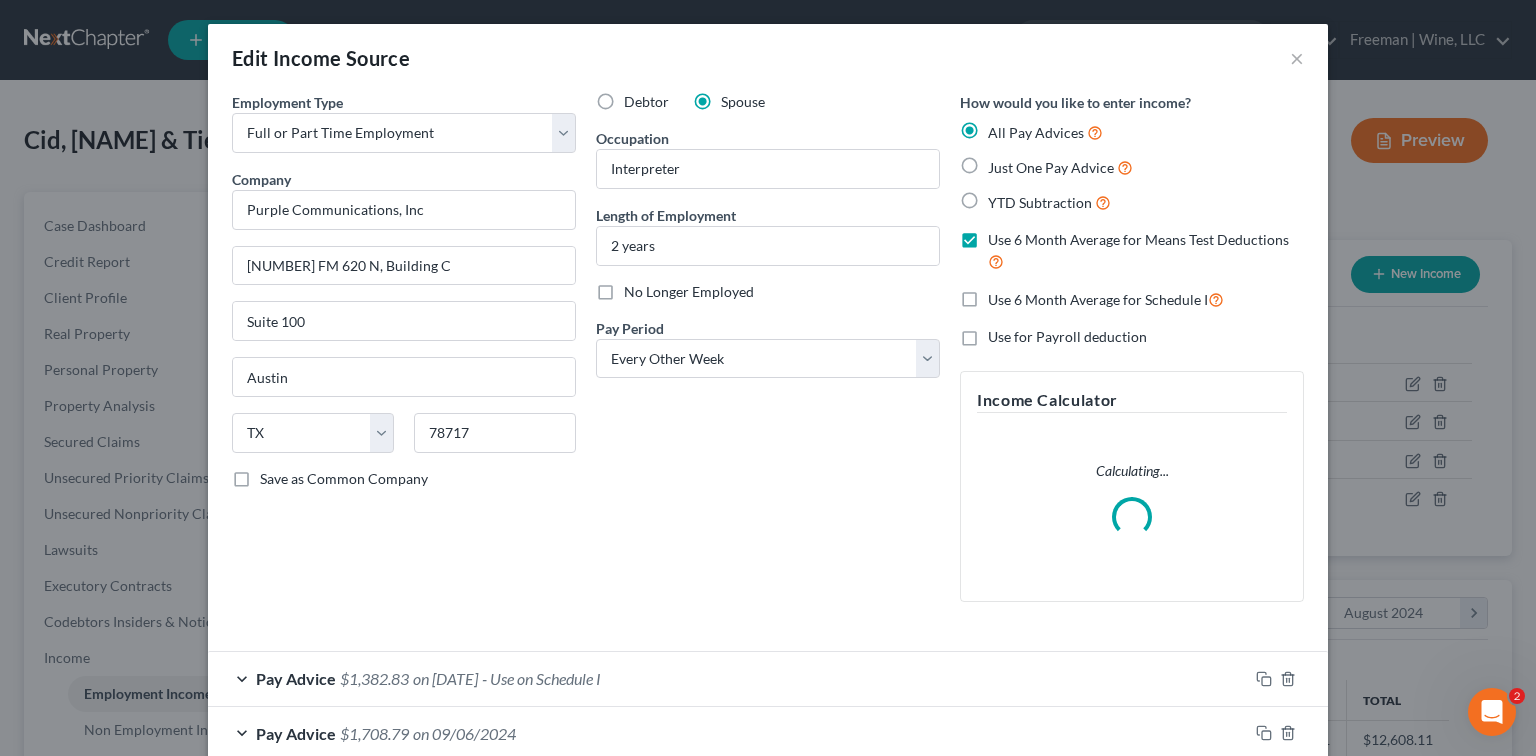click on "No Longer Employed" at bounding box center [689, 292] 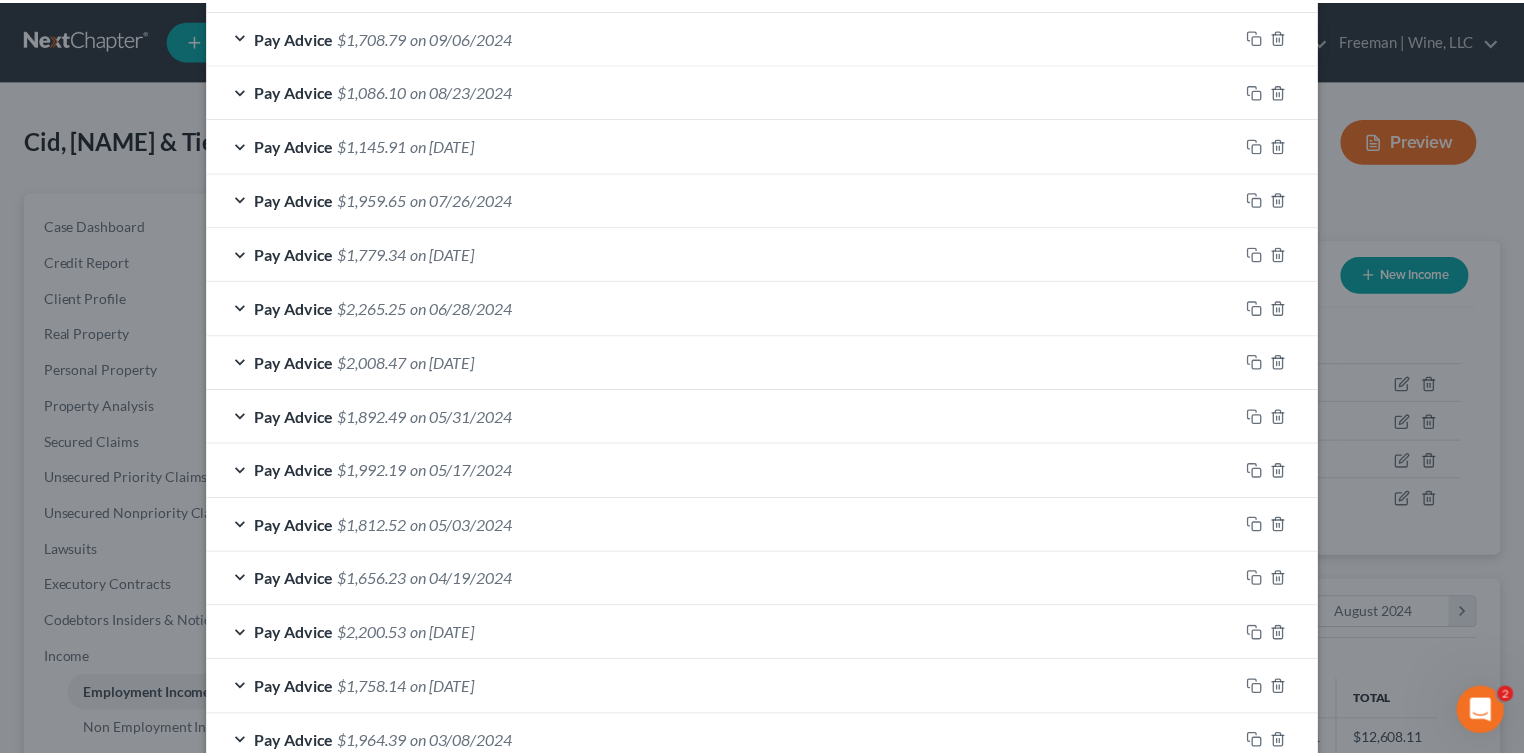 scroll, scrollTop: 880, scrollLeft: 0, axis: vertical 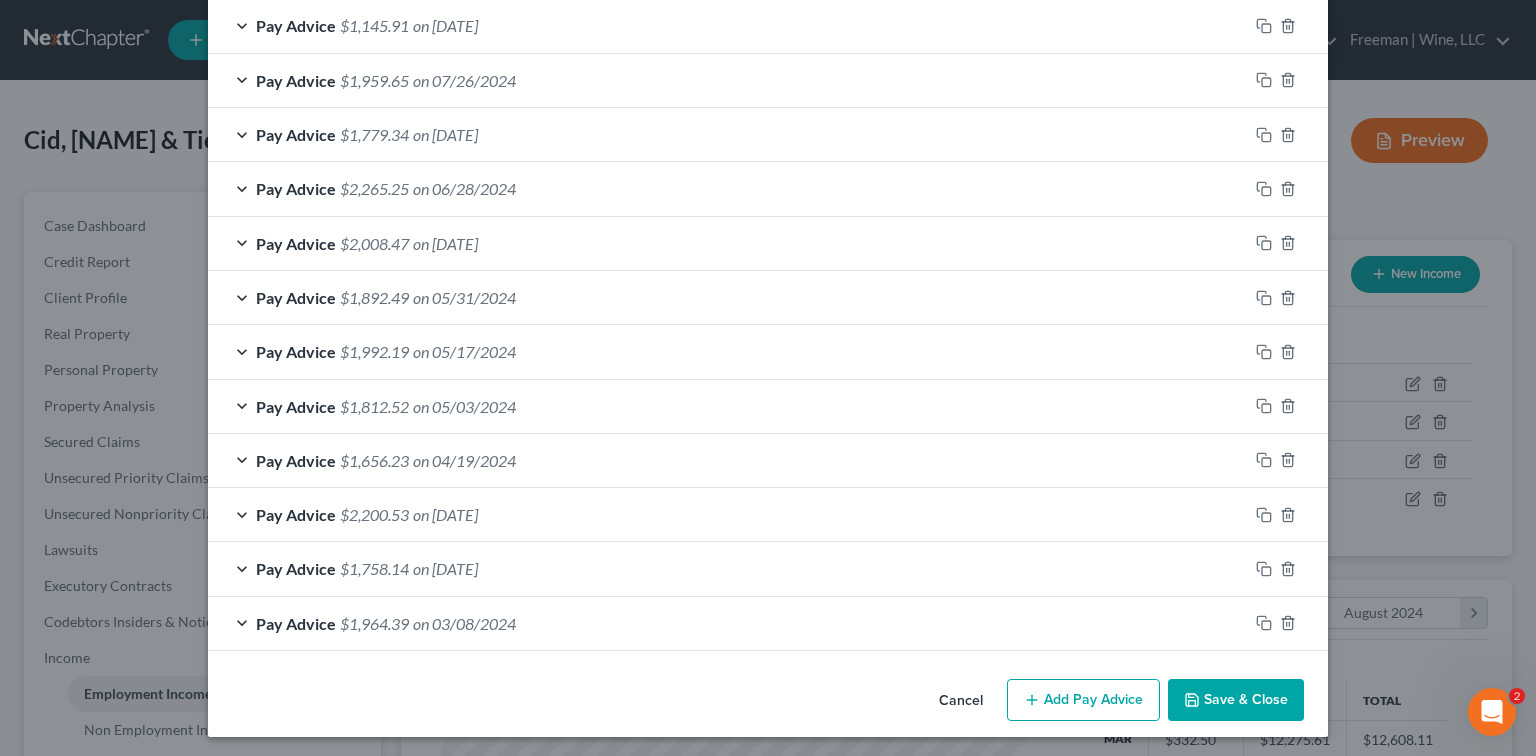 click on "Save & Close" at bounding box center [1236, 700] 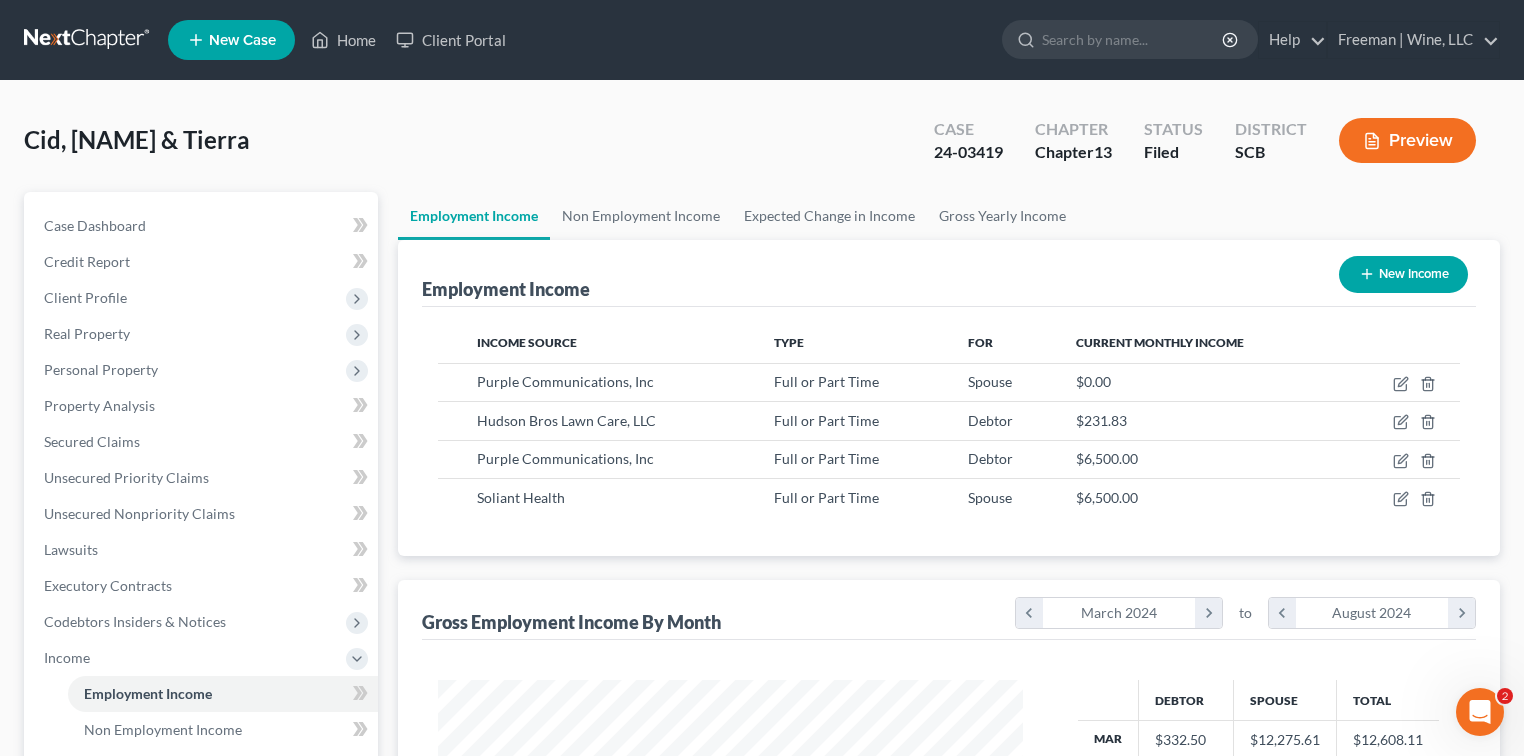 scroll, scrollTop: 356, scrollLeft: 620, axis: both 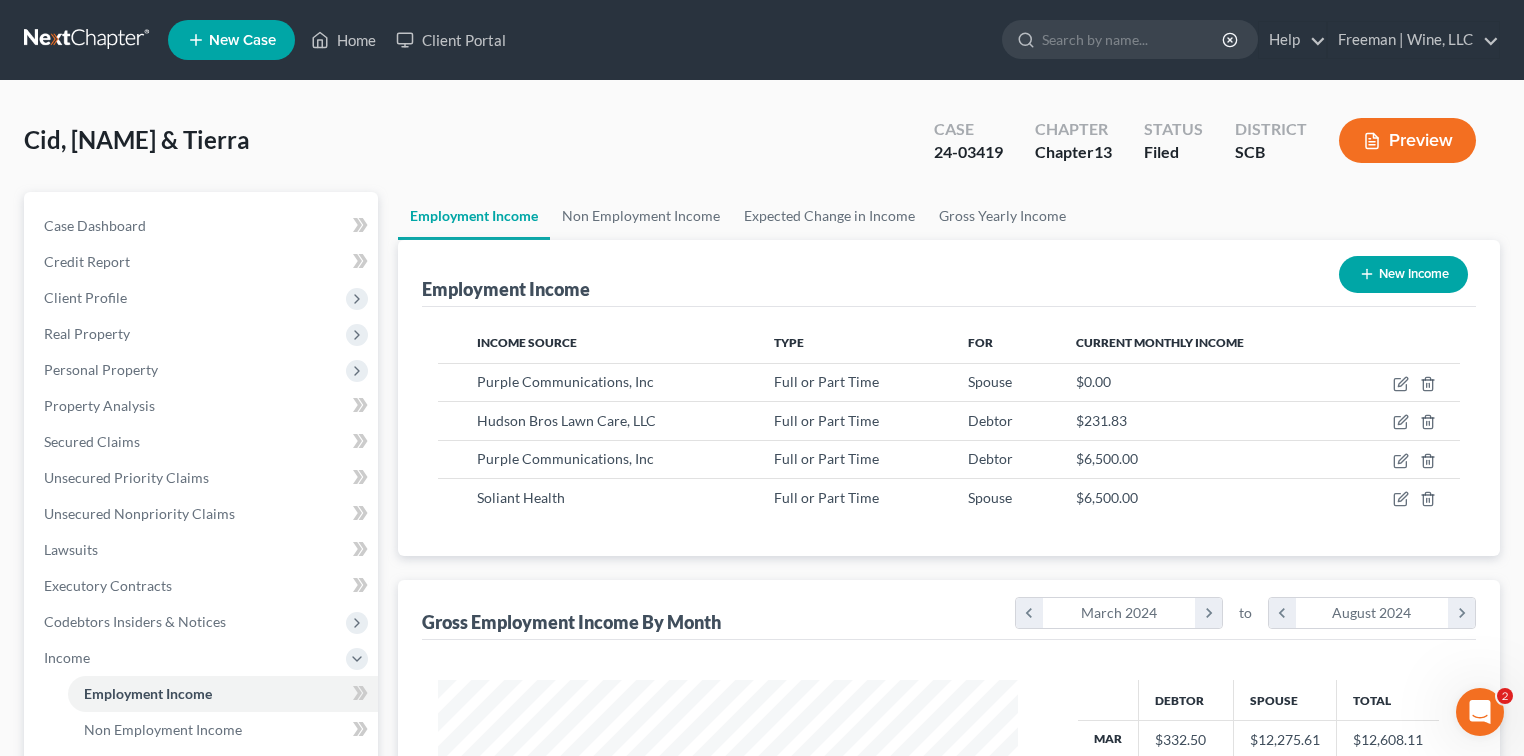click on "Preview" at bounding box center (1407, 140) 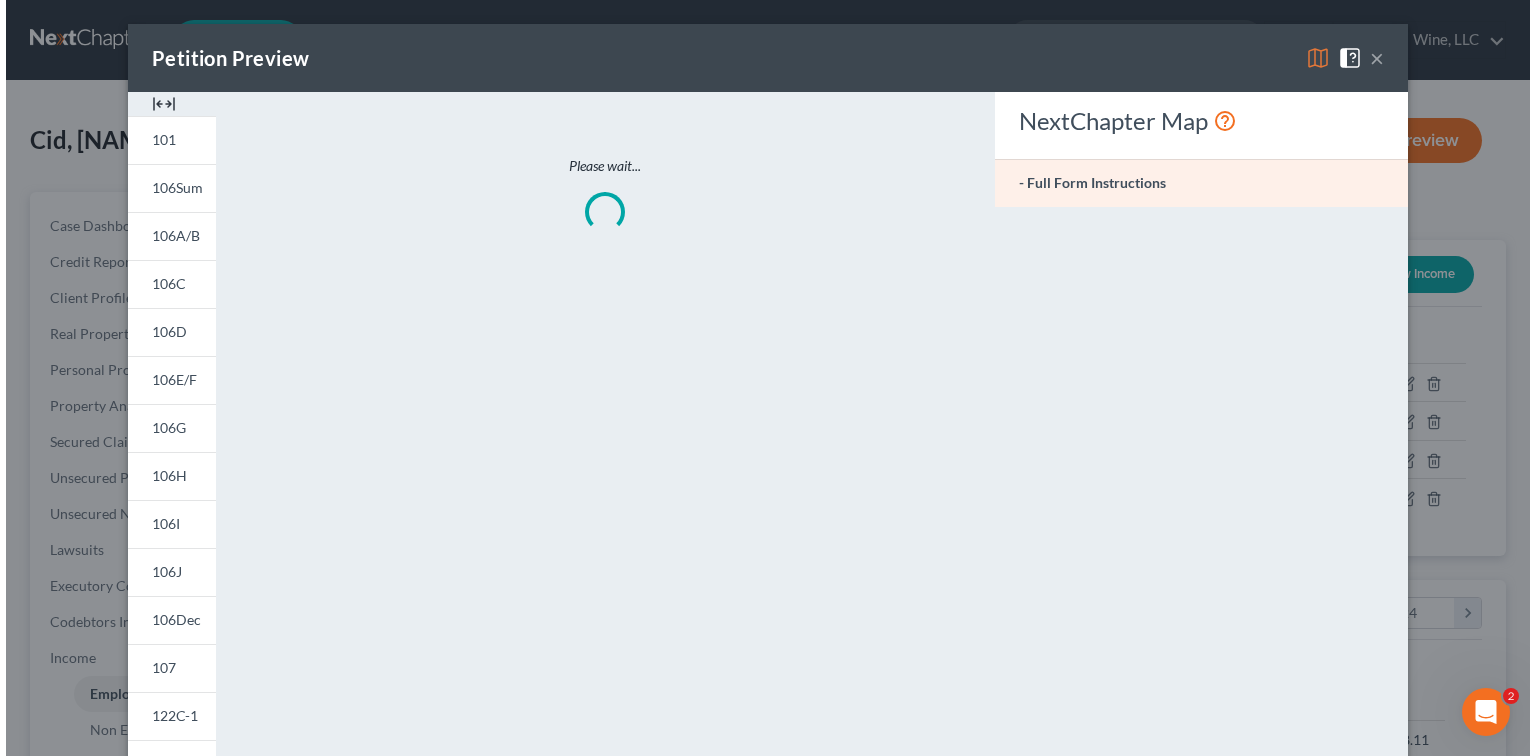 scroll, scrollTop: 999643, scrollLeft: 999375, axis: both 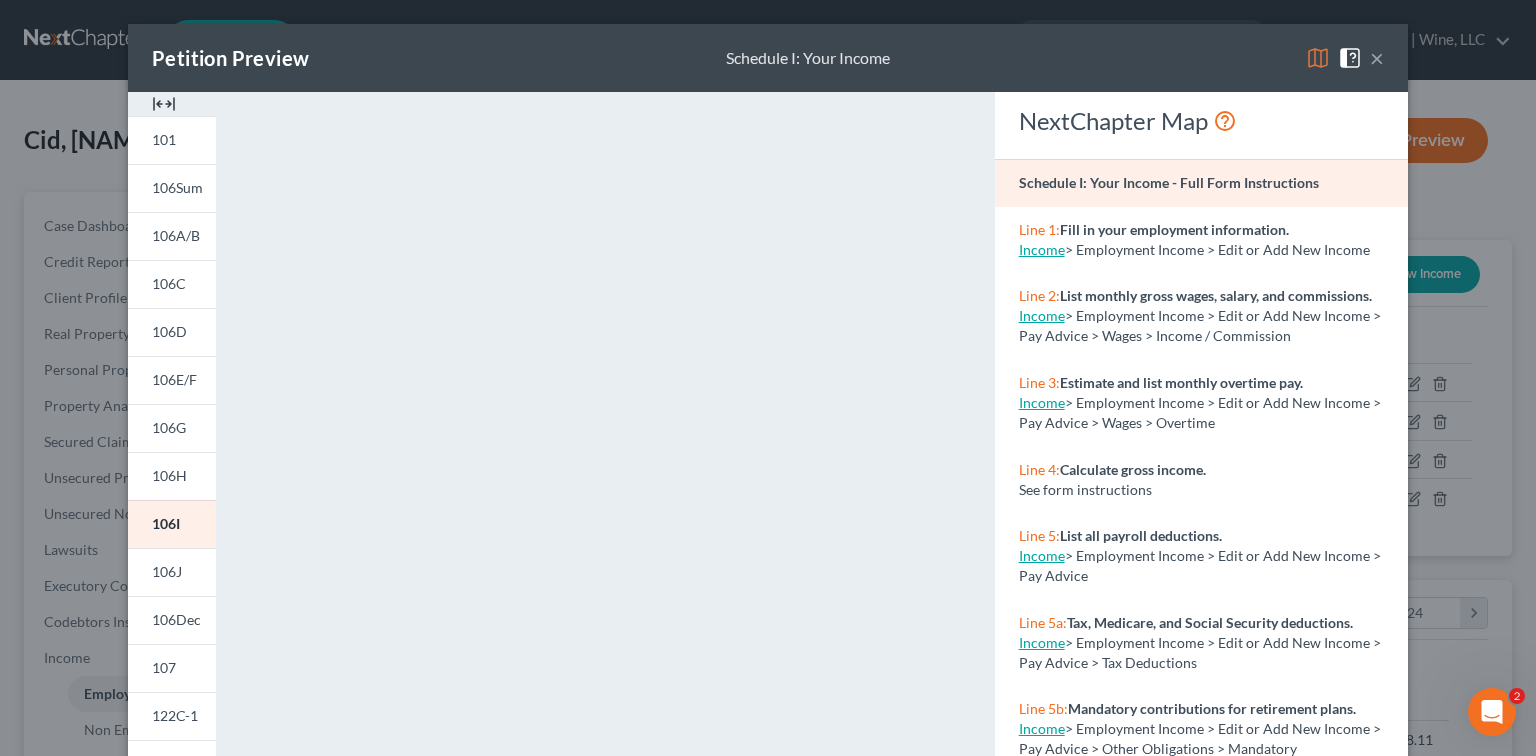 click on "×" at bounding box center (1377, 58) 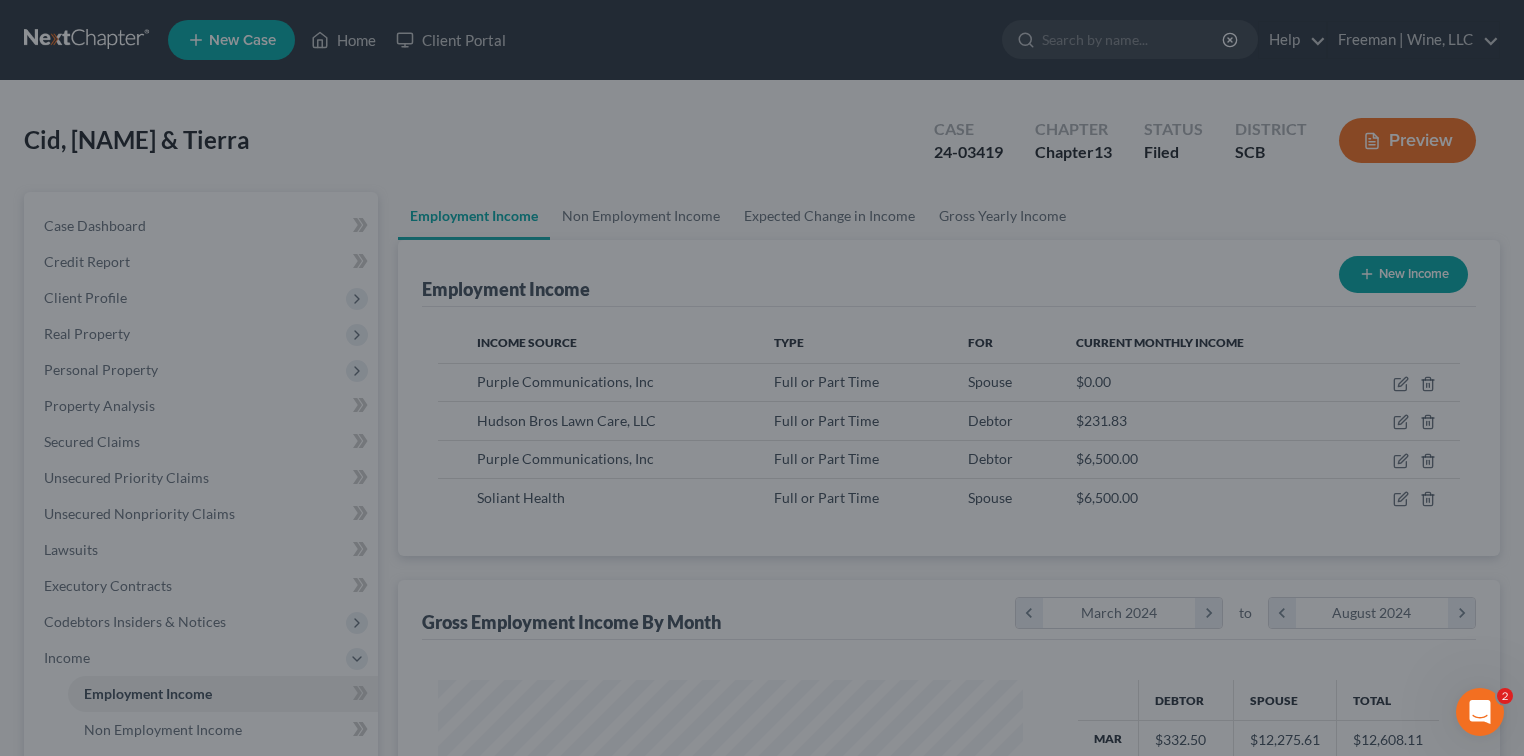 scroll, scrollTop: 356, scrollLeft: 620, axis: both 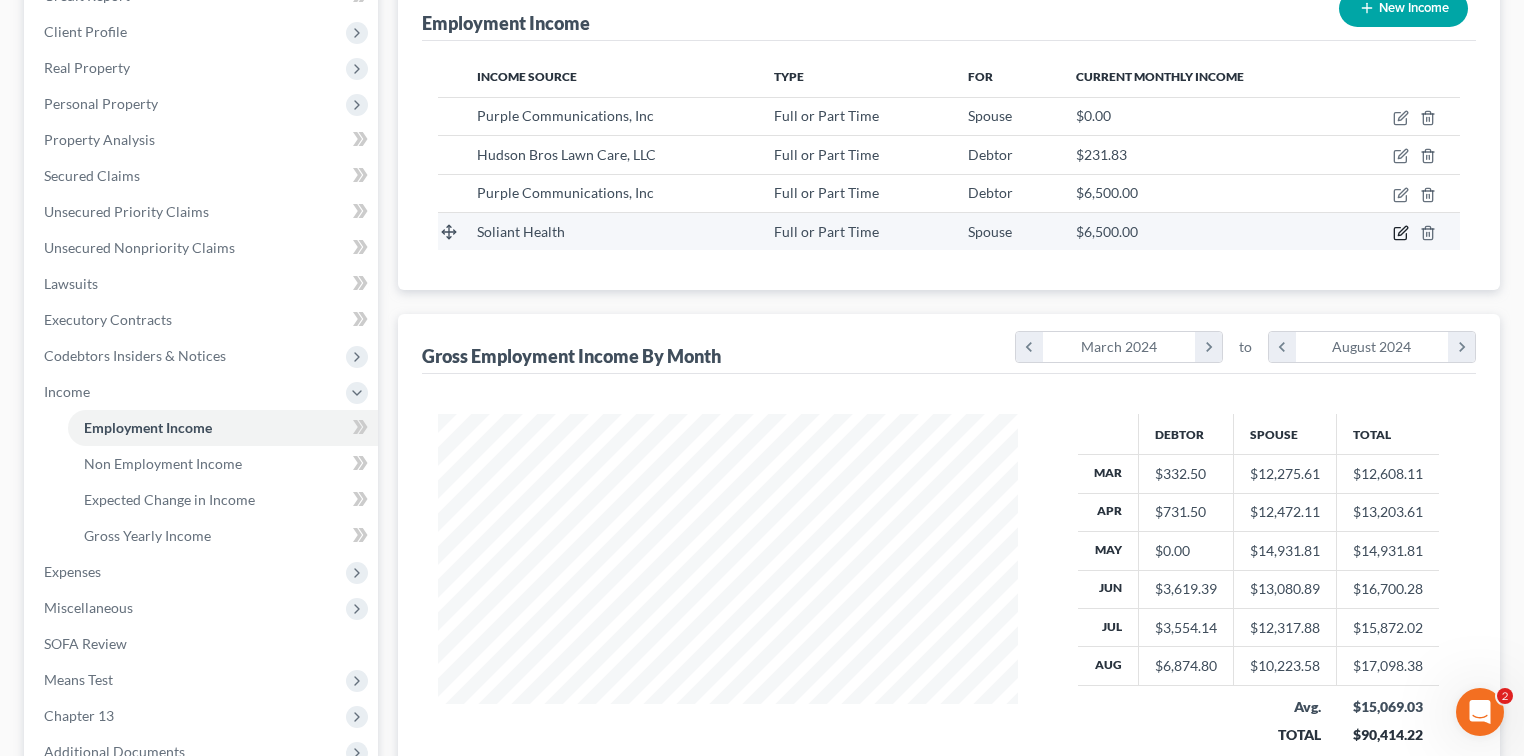 click 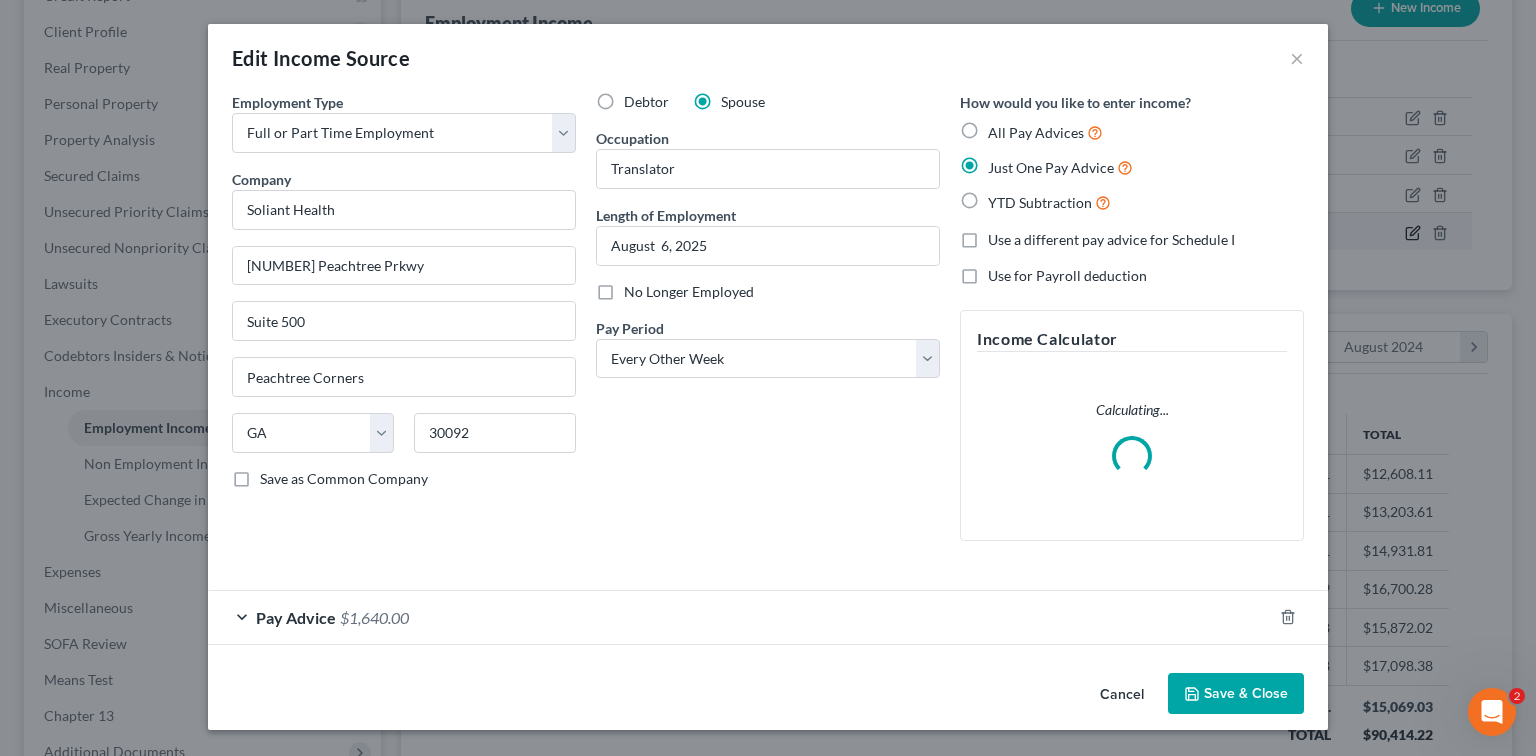 scroll, scrollTop: 999643, scrollLeft: 999375, axis: both 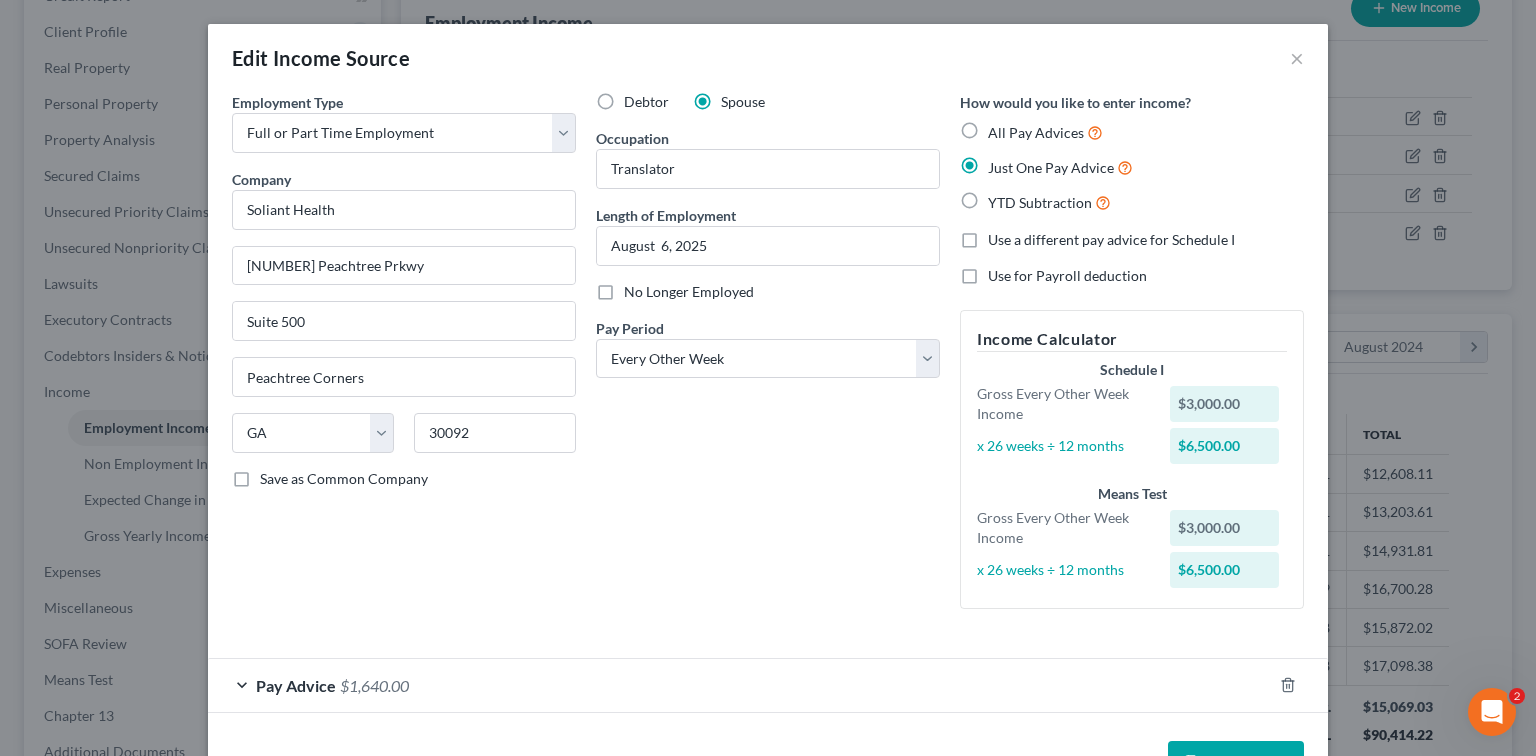 click on "Employment Type
*
Select Full or Part Time Employment Self Employment
Company
*
Soliant Health                      [NUMBER] Peachtree Prkwy Suite 500 Peachtree Corners State [AL] [AK] [AR] [AZ] [CA] [CO] [CT] [DE] [DC] [FL] [GA] [GU] [HI] [ID] [IL] [IN] [IA] [KS] [KY] [LA] [ME] [MD] [MA] [MI] [MN] [MS] [MO] [MT] [NC] [ND] [NE] [NV] [NH] [NJ] [NM] [NY] [OH] [OK] [OR] [PA] [PR] [RI] [SC] [SD] [TN] [TX] [UT] [VI] [VA] [VT] [WA] [WV] [WI] [WY] 30092 Save as Common Company Debtor Spouse Occupation Translator Length of Employment August  6, [YEAR] No Longer Employed
Pay Period
*
Select Monthly Twice Monthly Every Other Week Weekly How would you like to enter income?
All Pay Advices
Just One Pay Advice
YTD Subtraction
Use a different pay advice for Schedule I Use for Payroll deduction Income Calculator
Schedule I Gross Every Other Week Income $3,000.00 x 26 weeks ÷ 12 months $6,500.00 Means Test Gross Every Other Week Income $3,000.00 x 26 weeks ÷ 12 months $6,500.00" at bounding box center (768, 402) 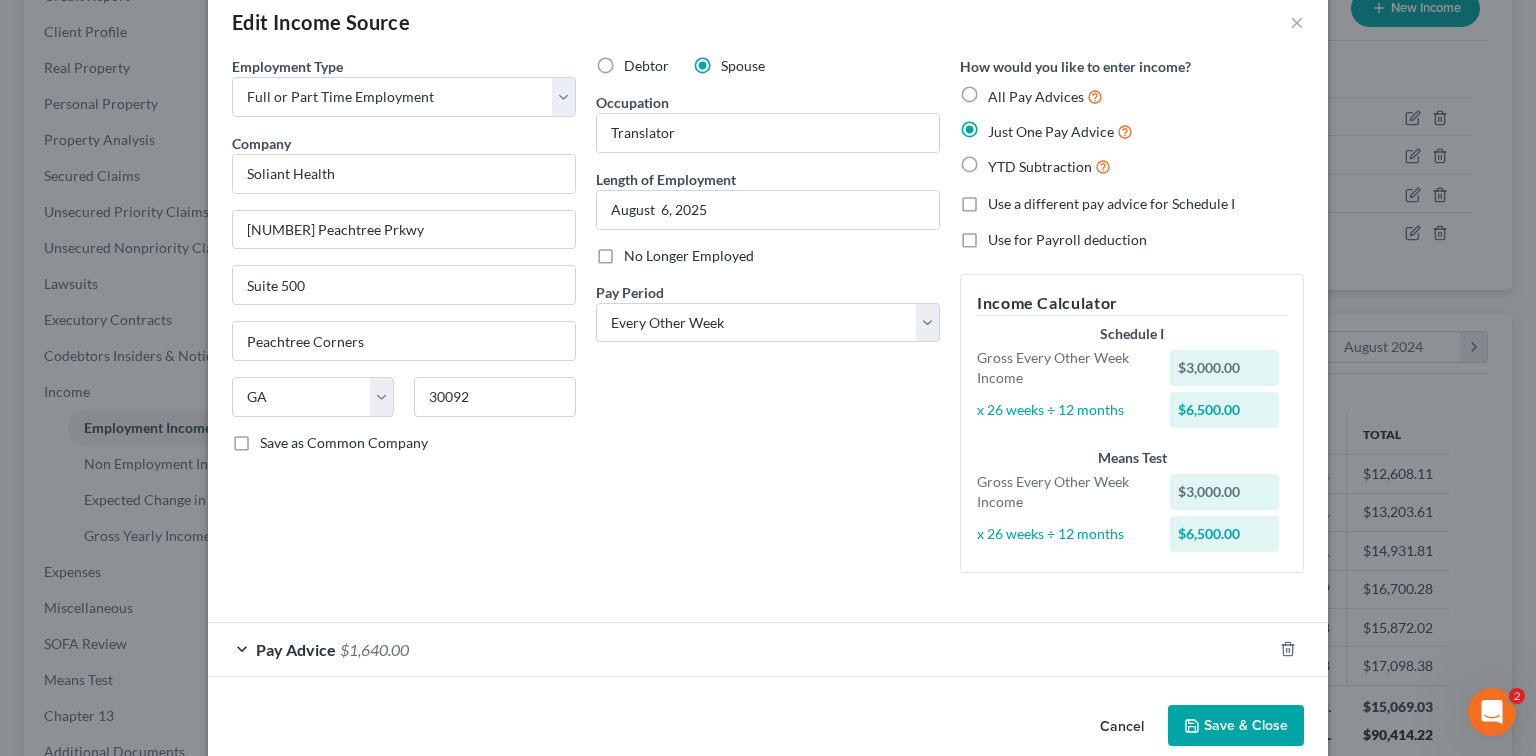 scroll, scrollTop: 65, scrollLeft: 0, axis: vertical 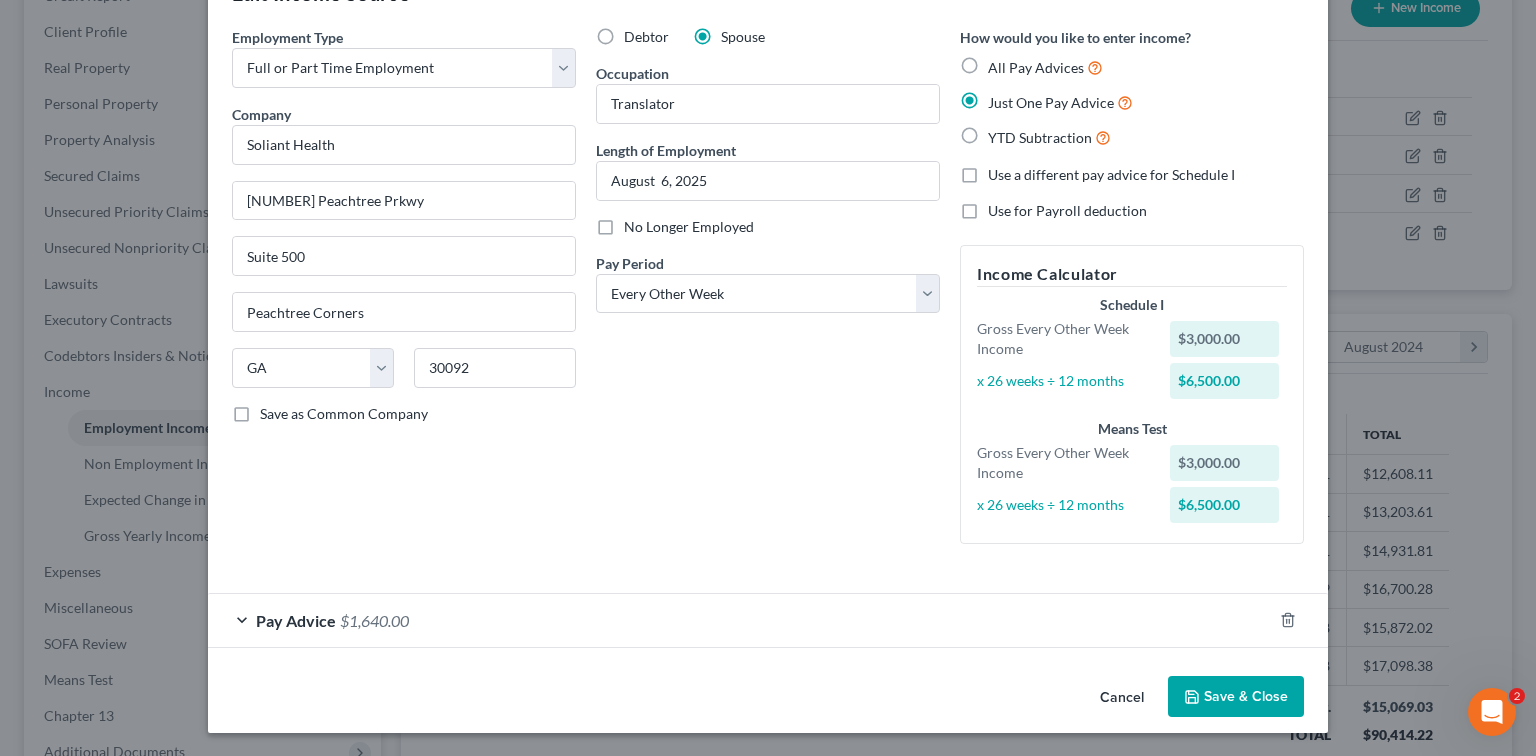 click on "Pay Advice" at bounding box center [296, 620] 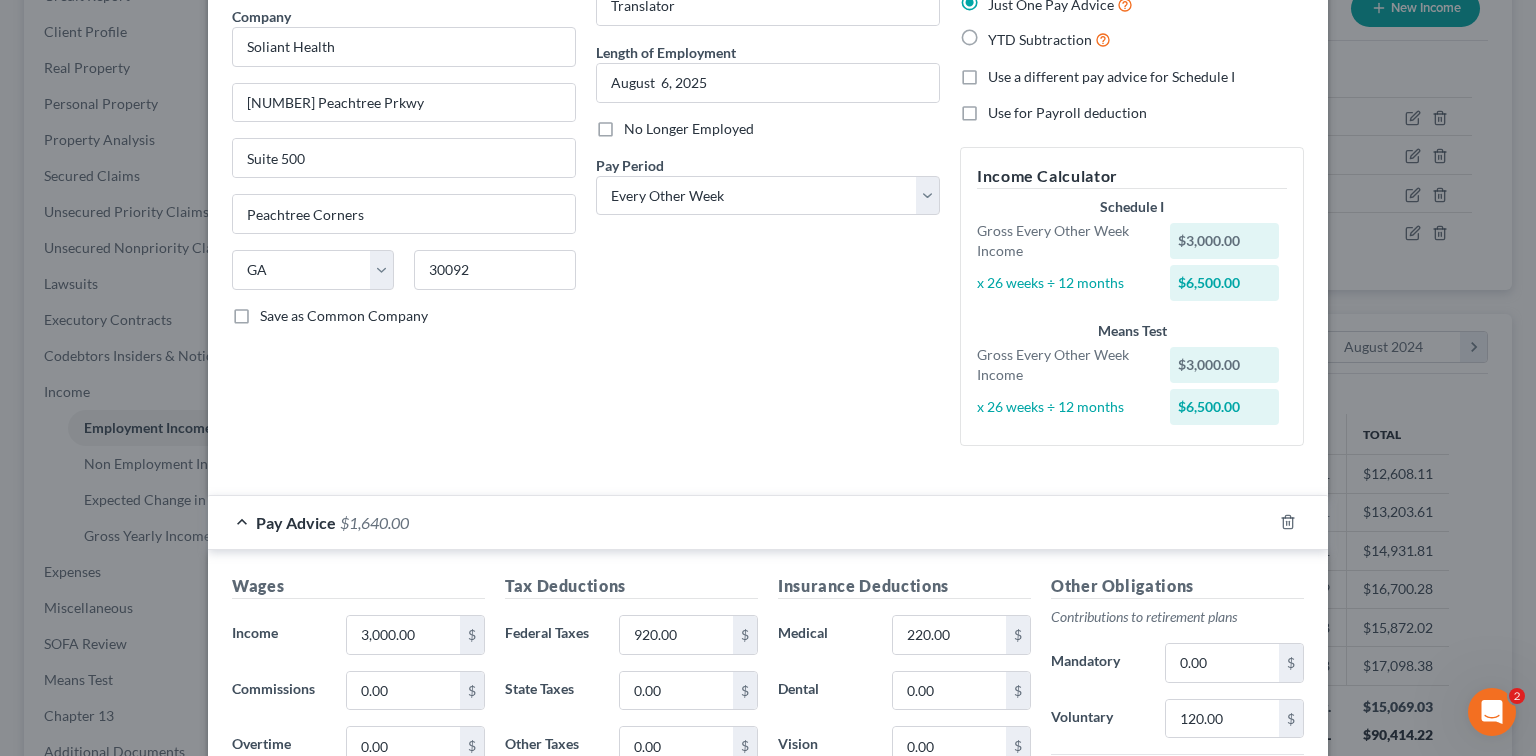 scroll, scrollTop: 332, scrollLeft: 0, axis: vertical 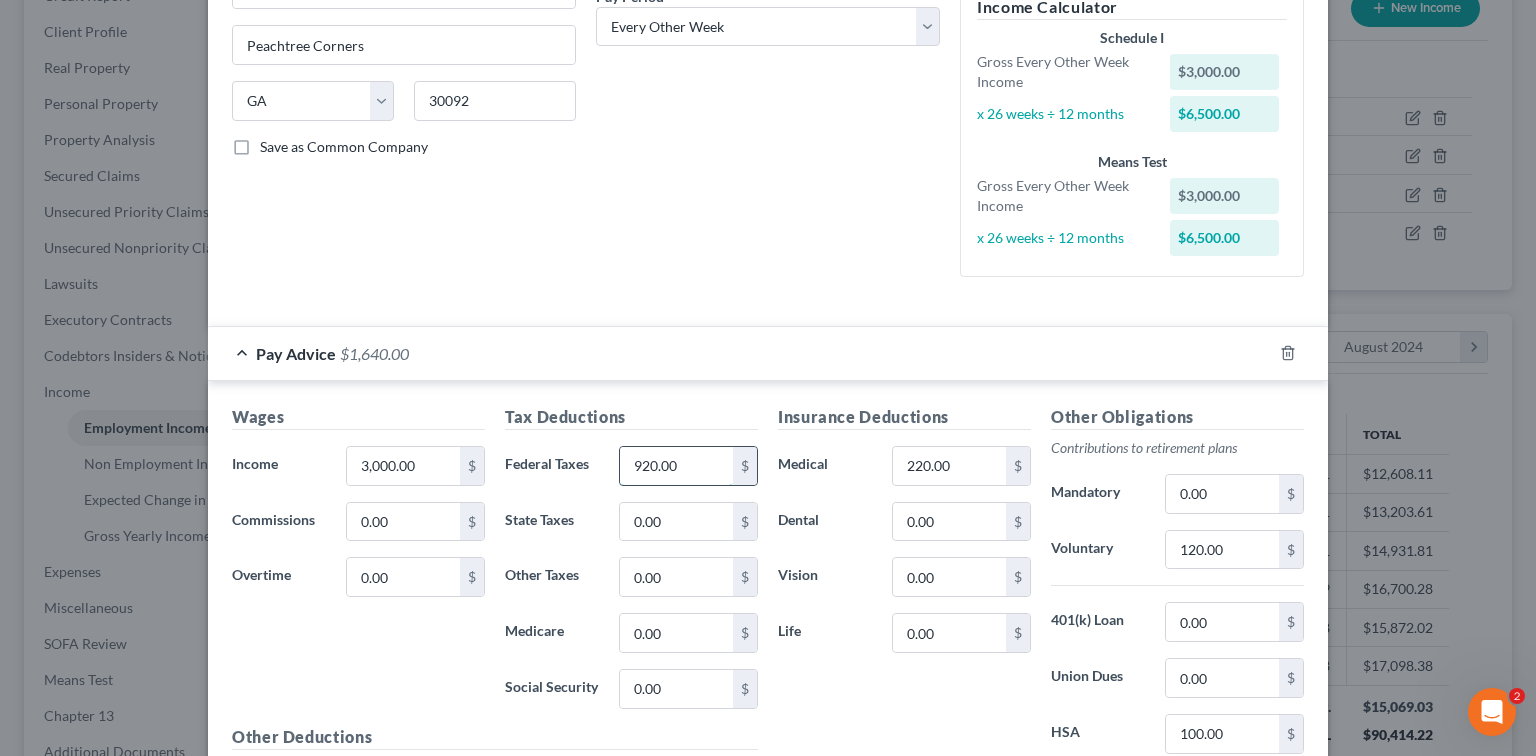 click on "920.00" at bounding box center [676, 466] 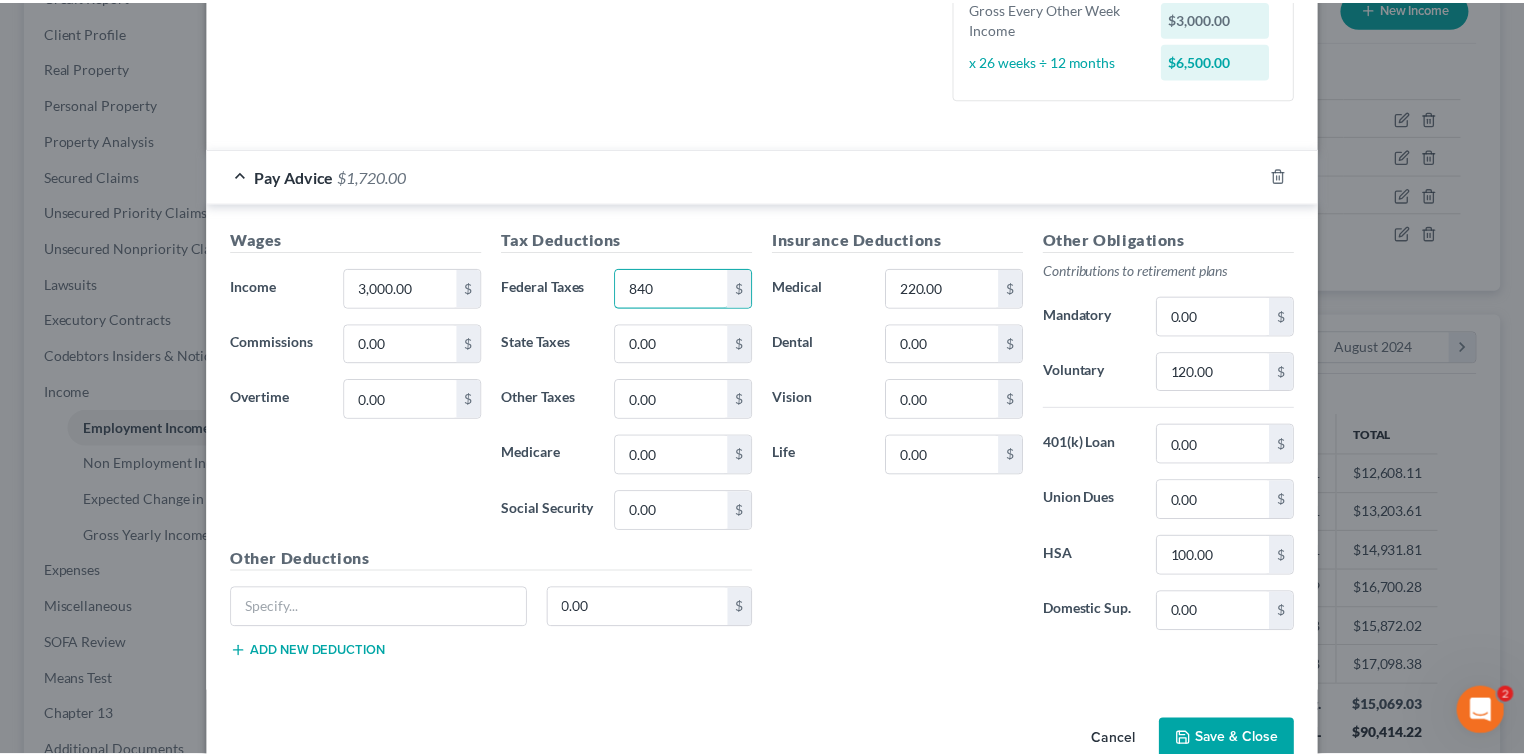 scroll, scrollTop: 551, scrollLeft: 0, axis: vertical 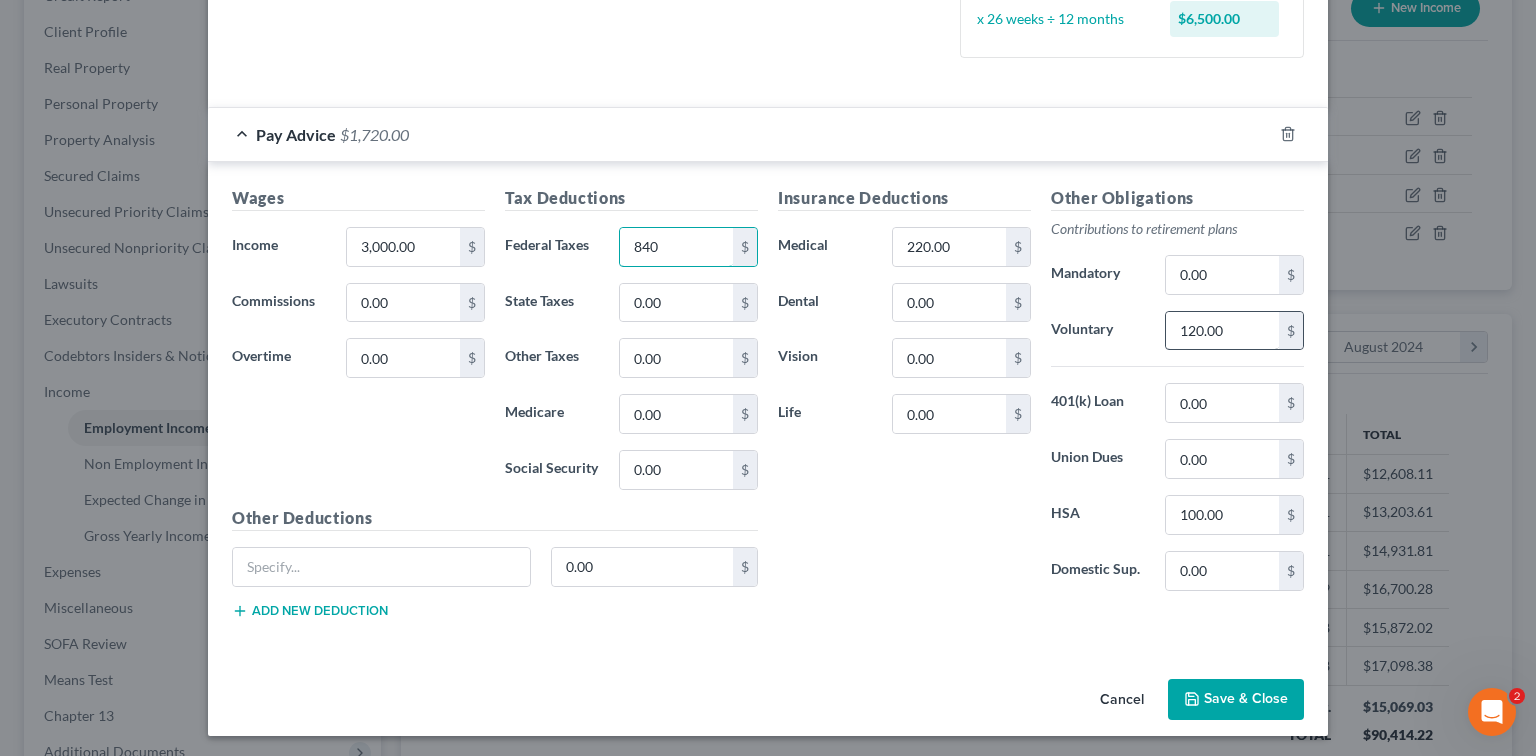 type on "840" 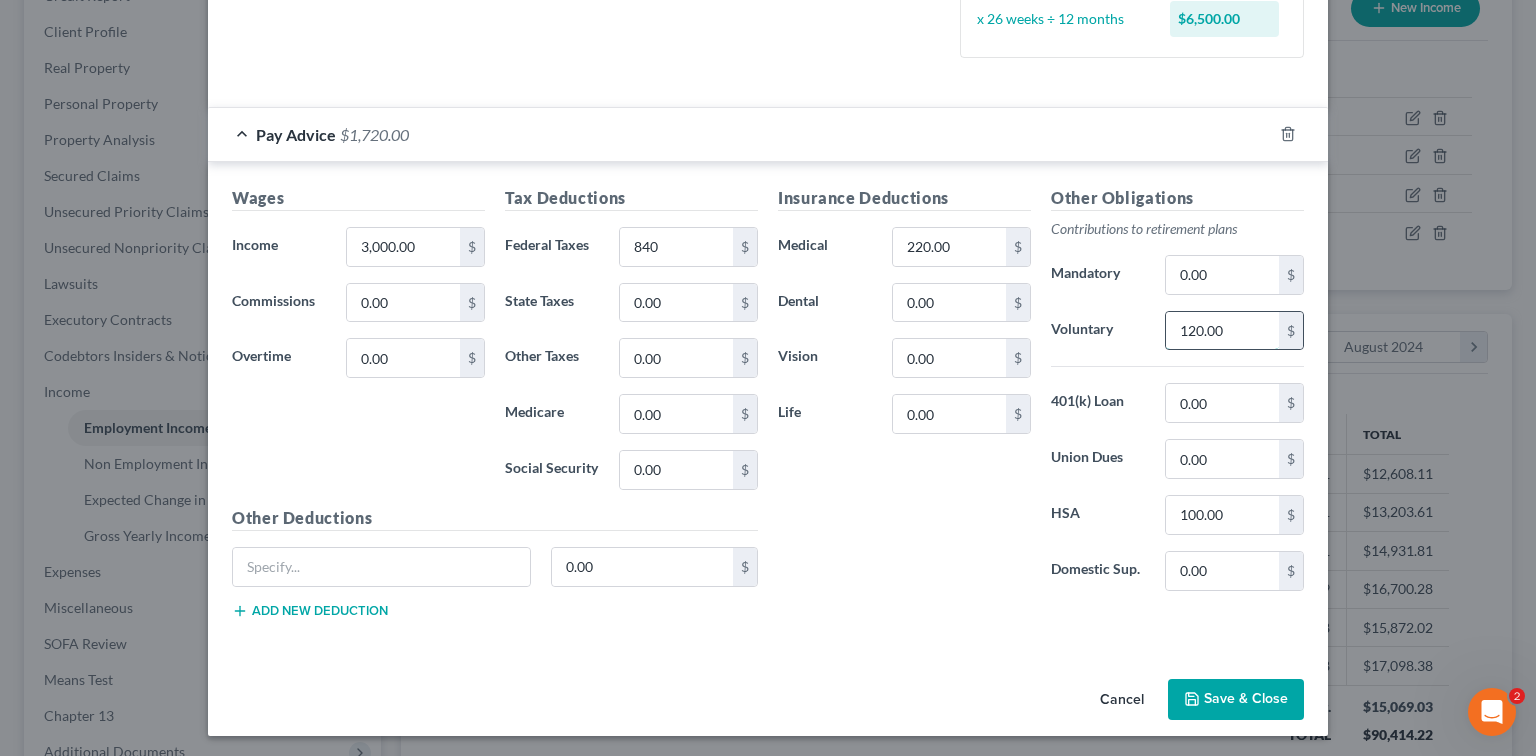 click on "120.00" at bounding box center (1222, 331) 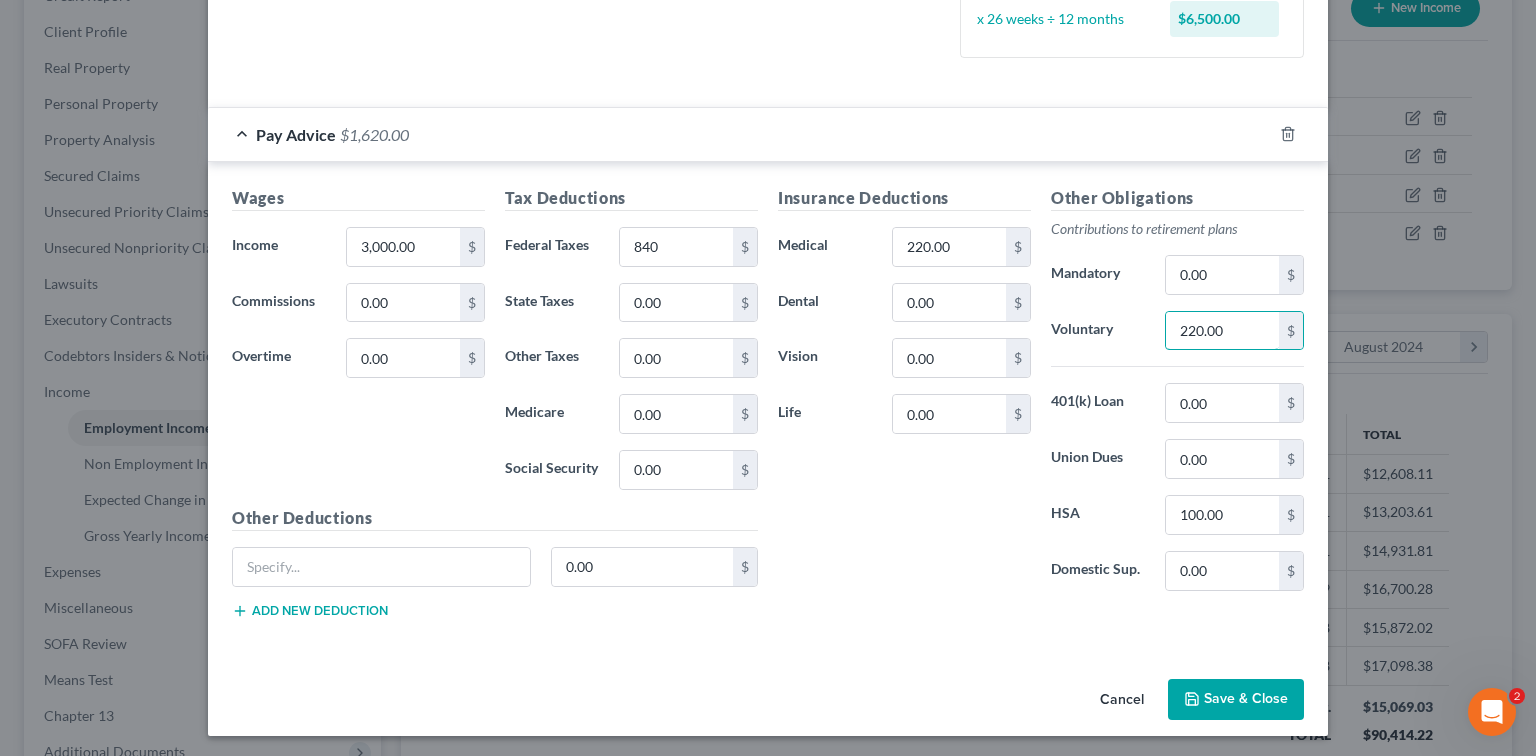 type on "220.00" 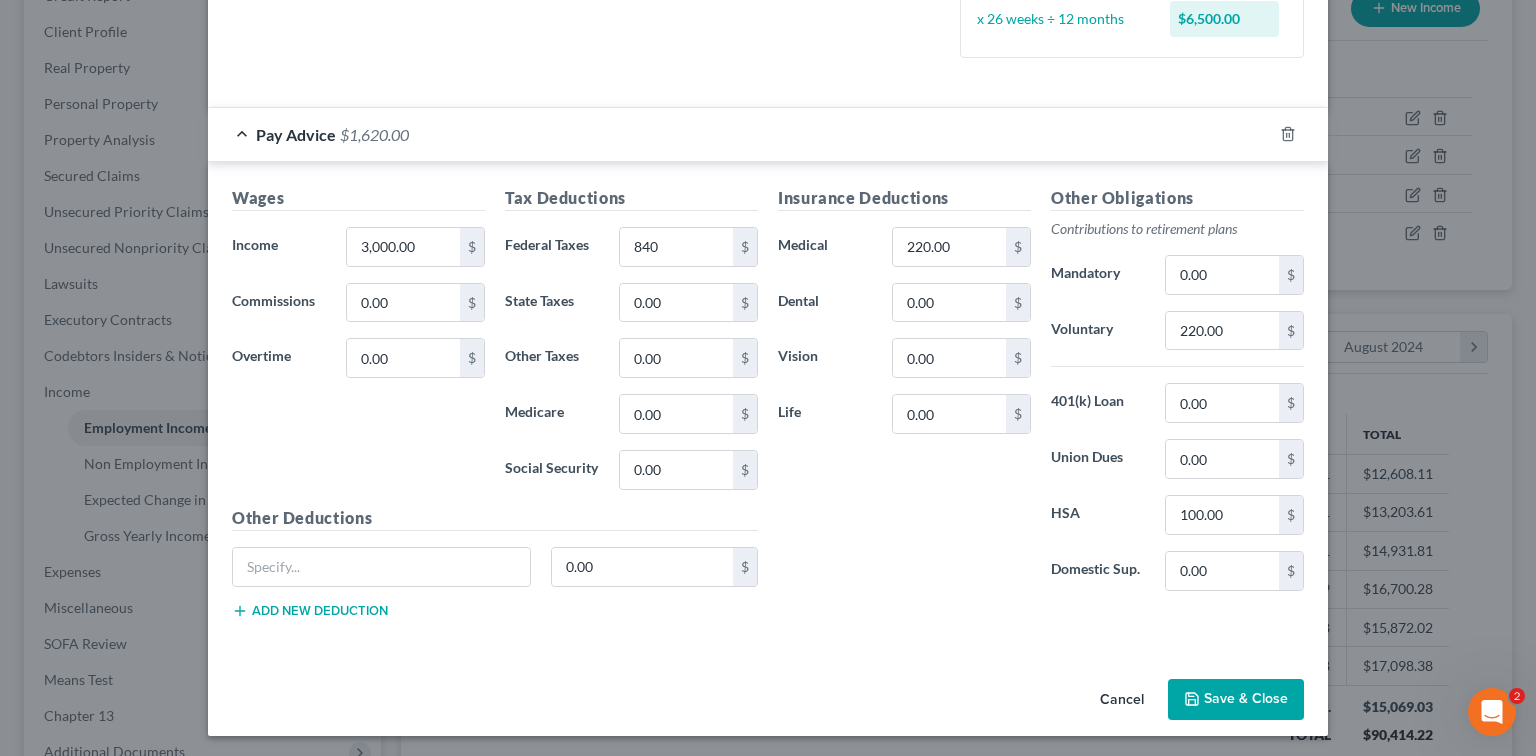 click on "Save & Close" at bounding box center [1236, 700] 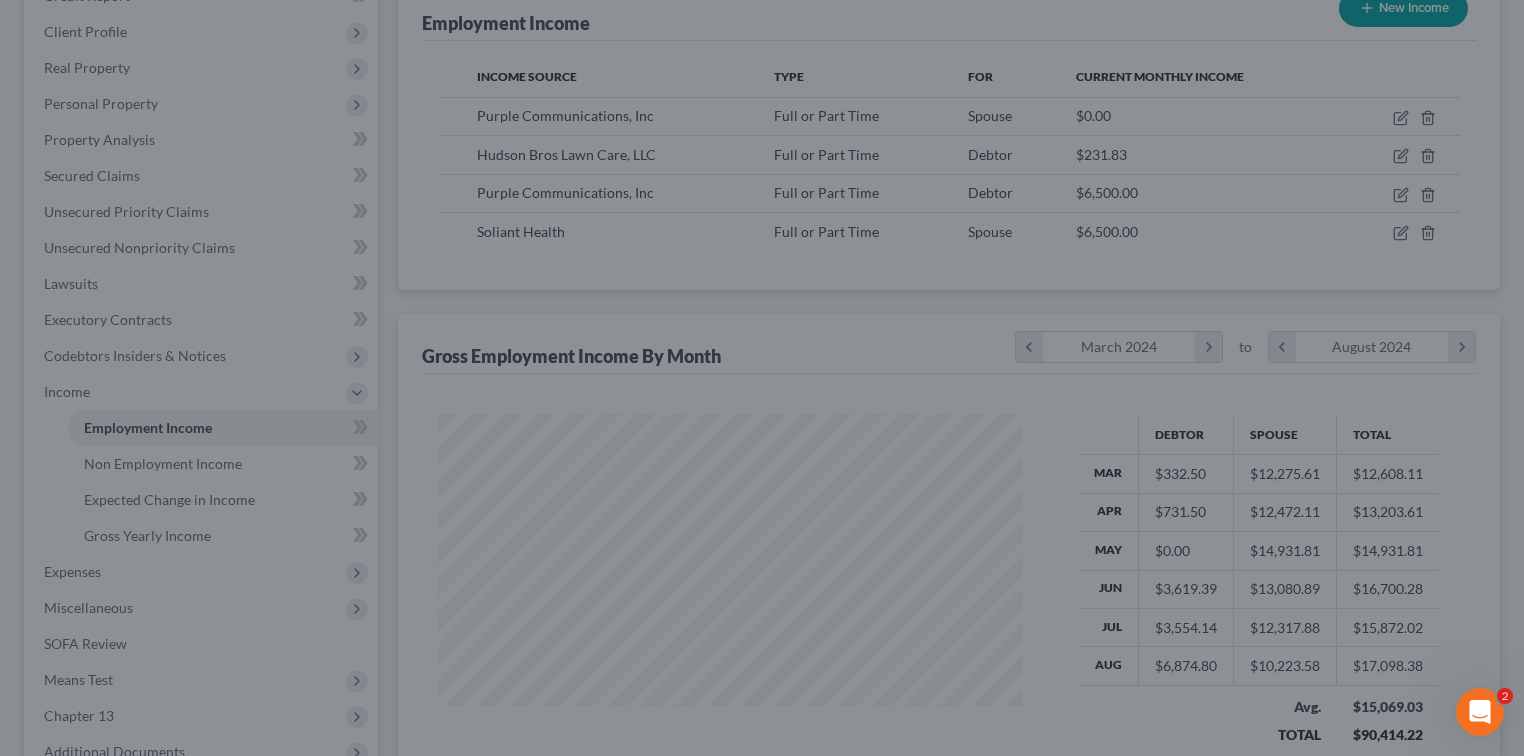 scroll, scrollTop: 356, scrollLeft: 620, axis: both 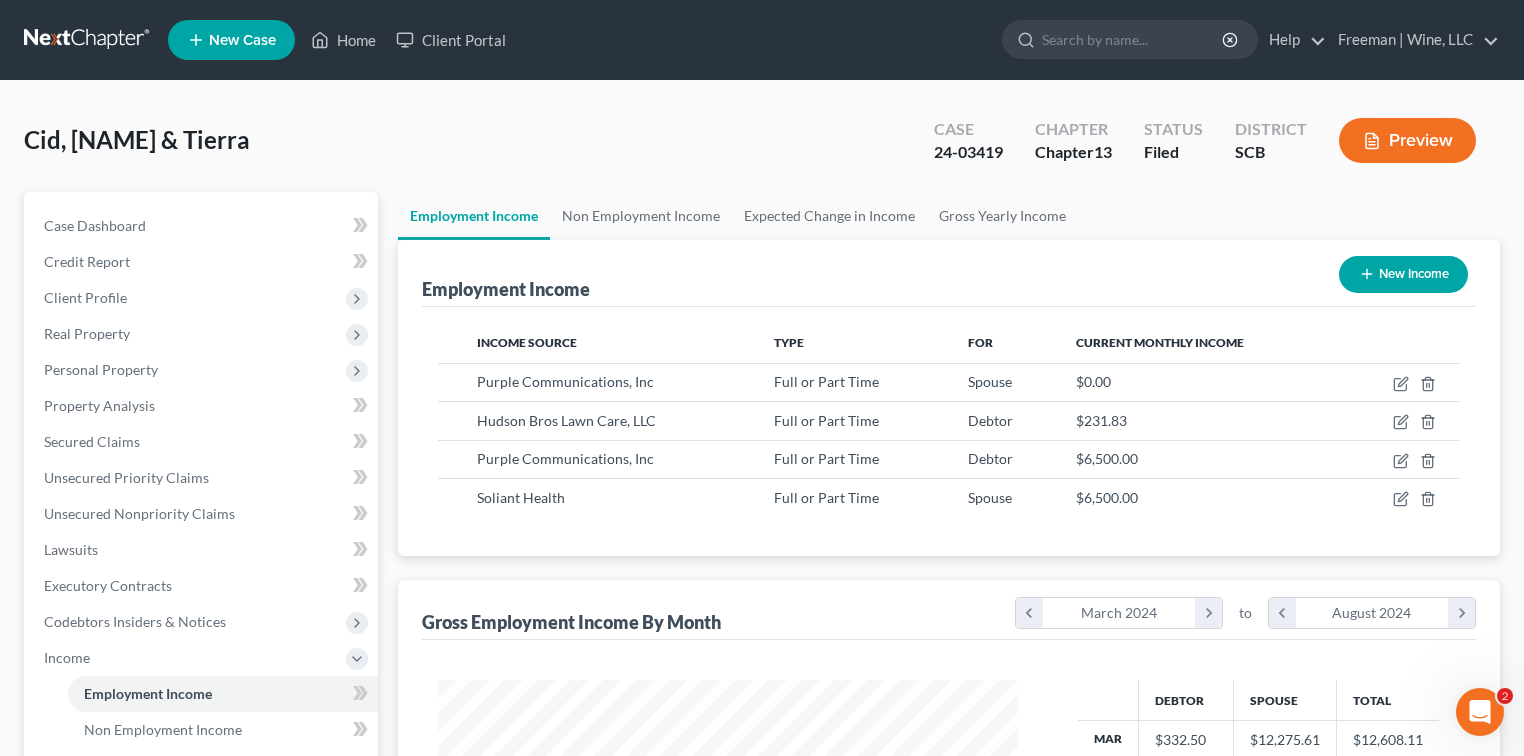 click on "Preview" at bounding box center [1407, 140] 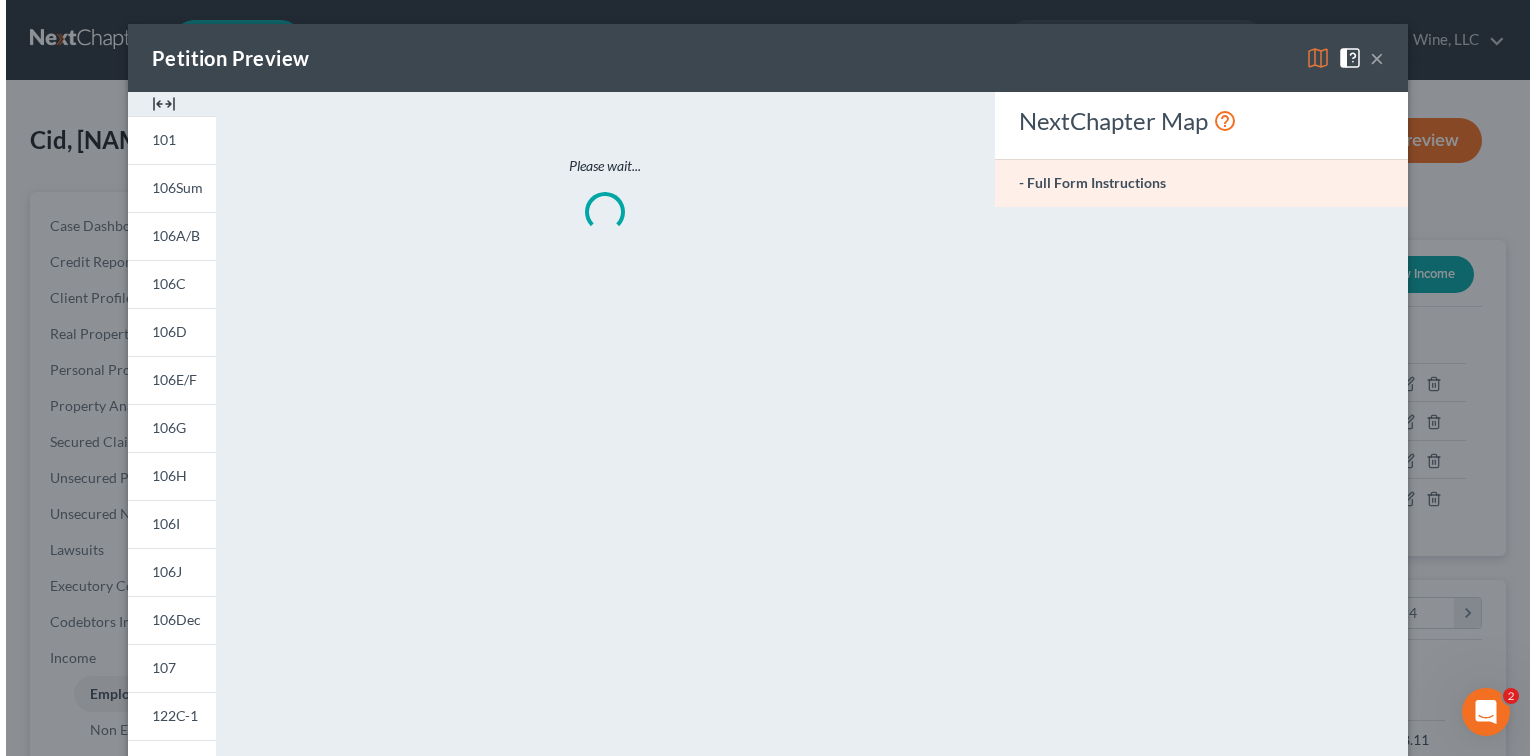 scroll, scrollTop: 999643, scrollLeft: 999375, axis: both 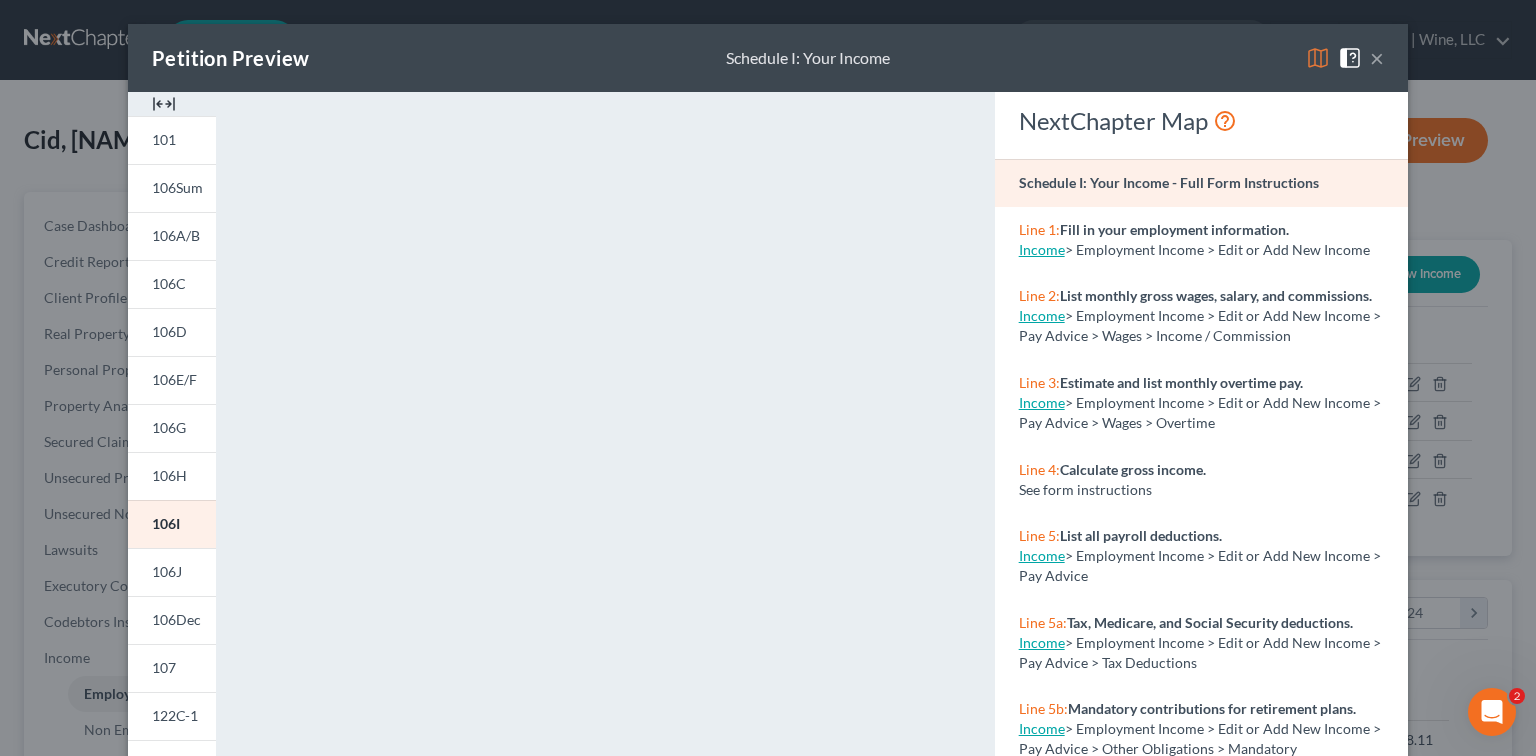 click on "×" at bounding box center (1377, 58) 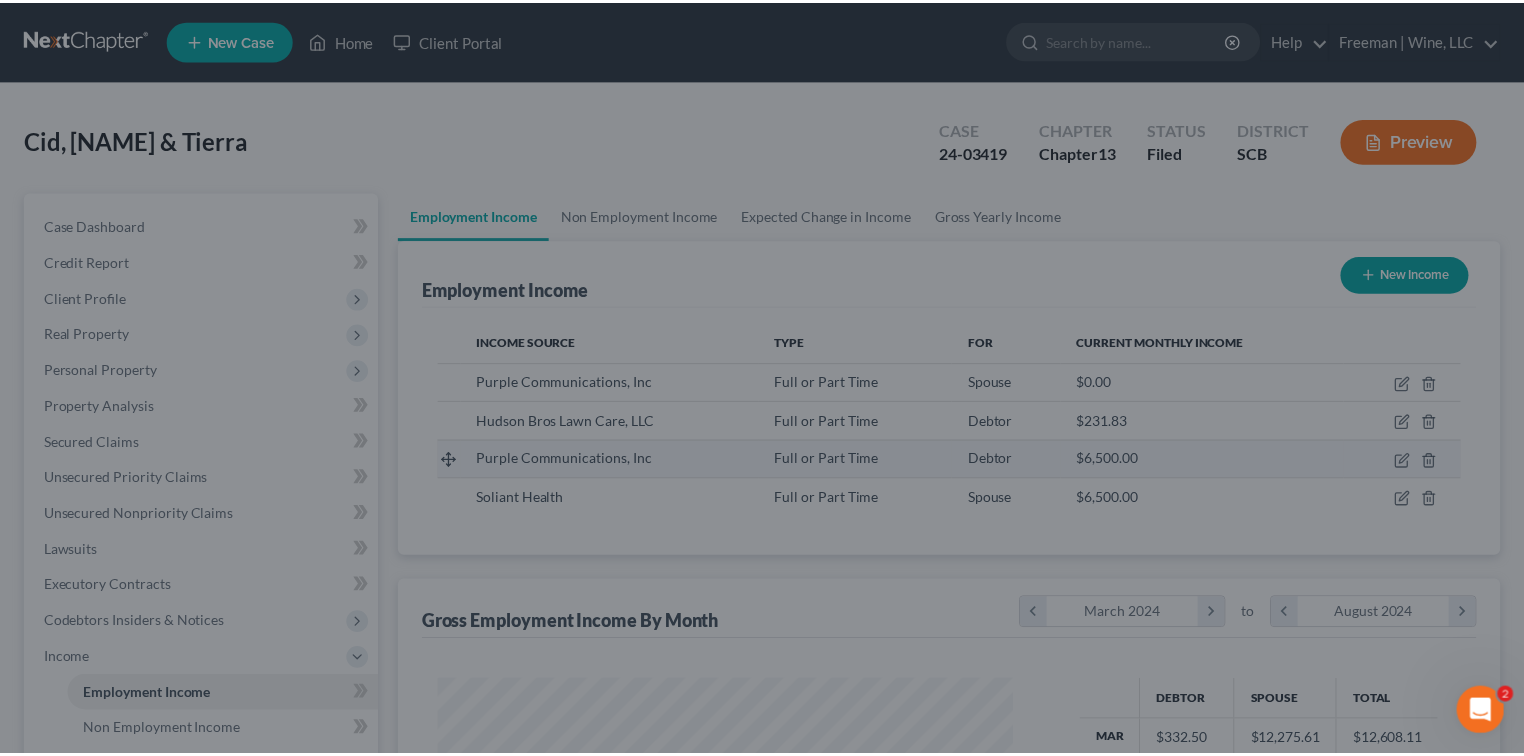 scroll, scrollTop: 356, scrollLeft: 620, axis: both 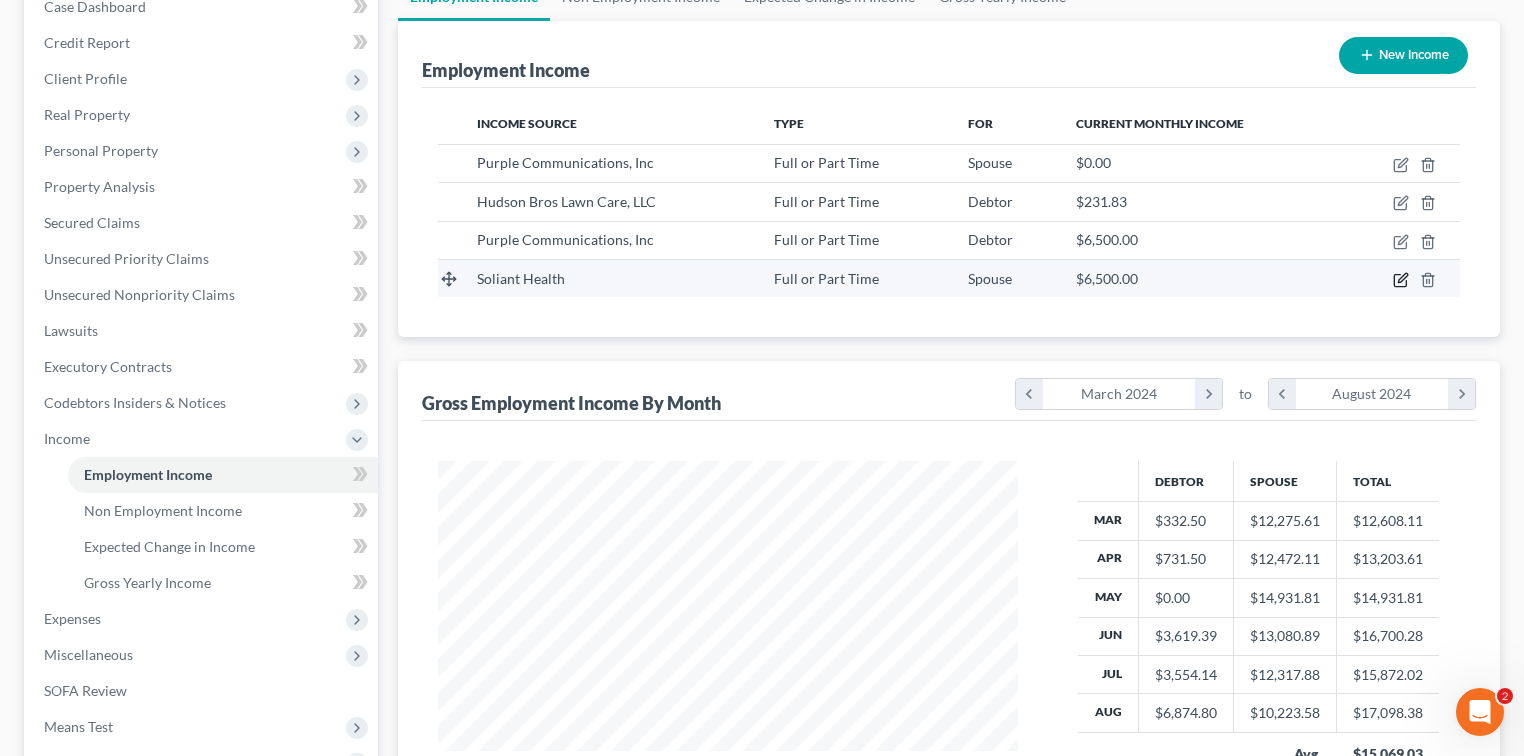 click 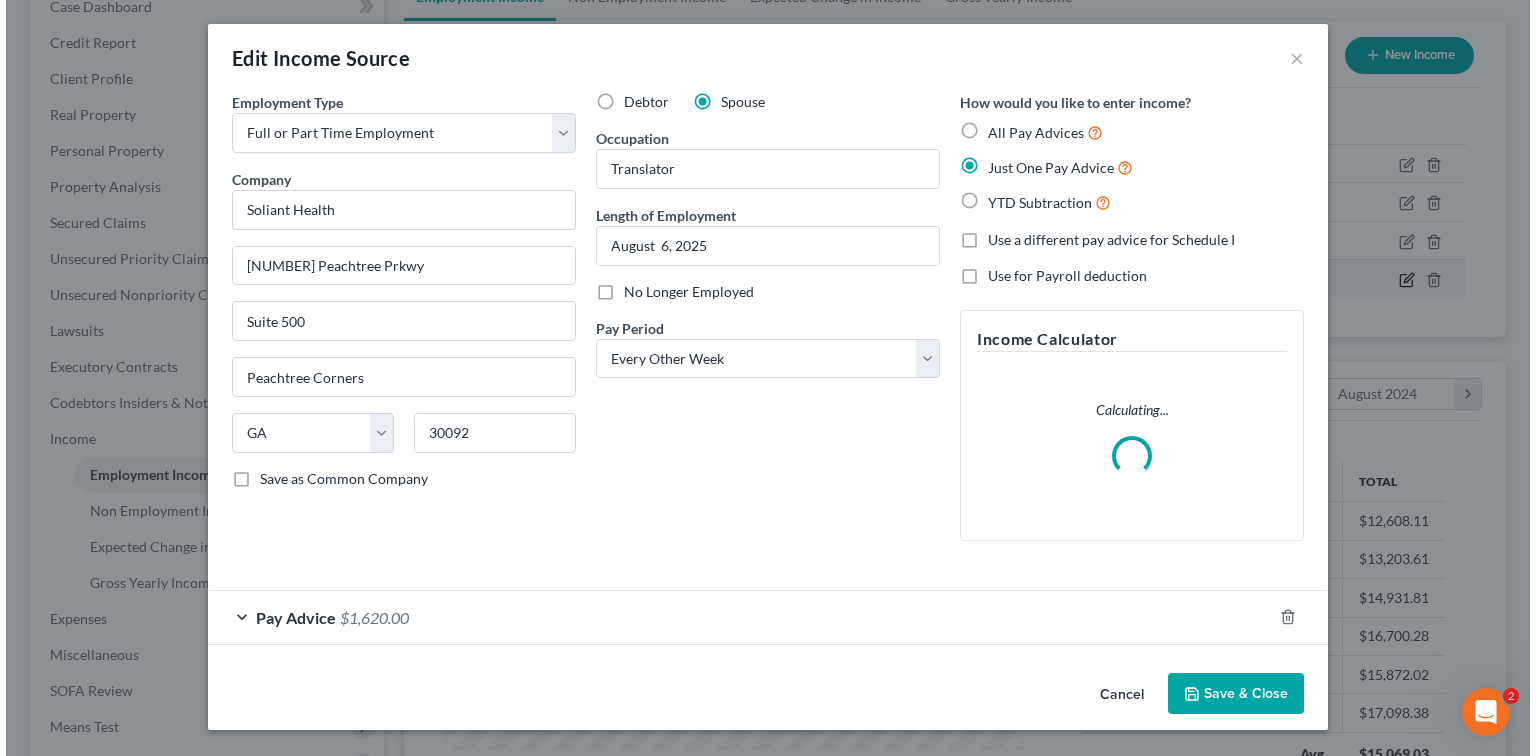 scroll, scrollTop: 999643, scrollLeft: 999375, axis: both 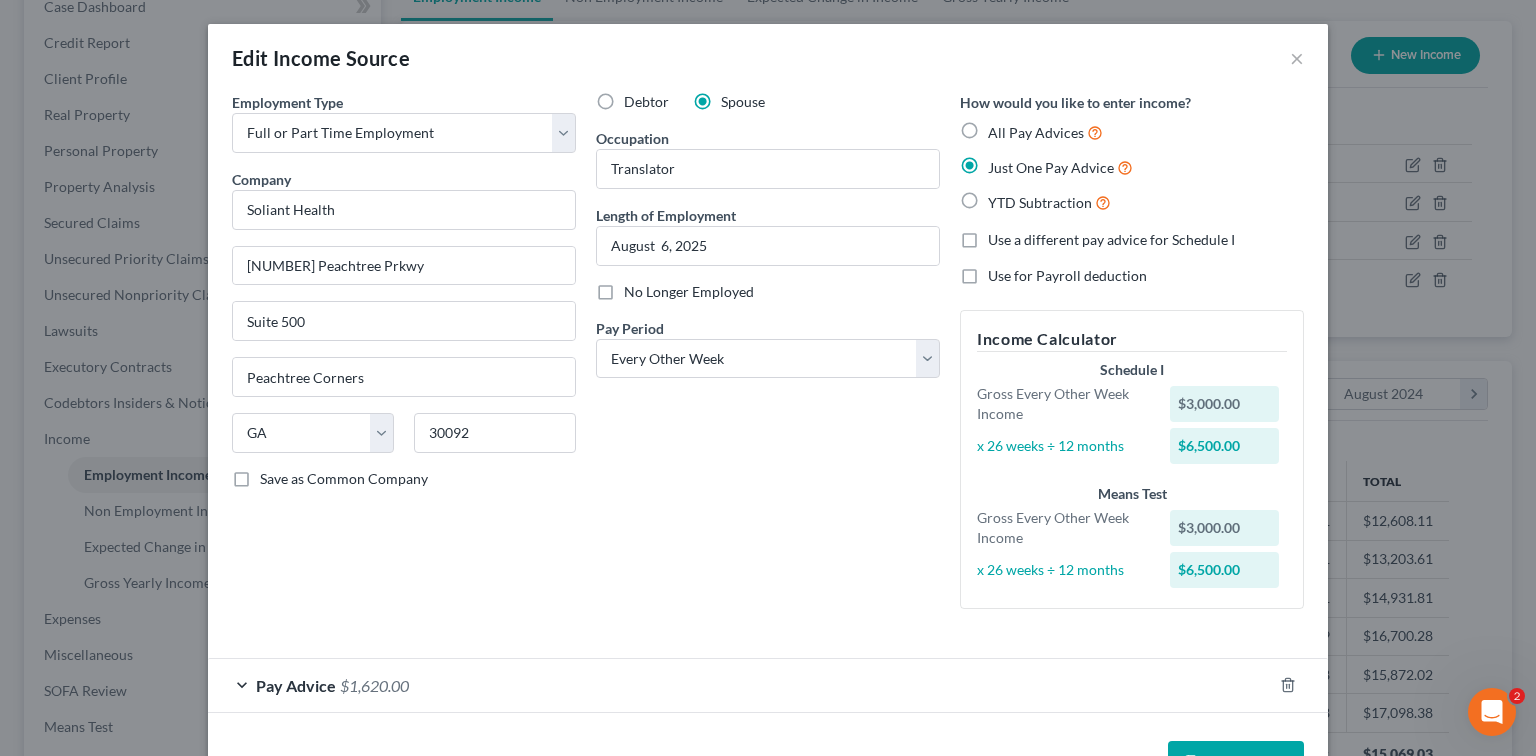 click on "Employment Type
*
Select Full or Part Time Employment Self Employment
Company
*
Soliant Health                      5550 Peachtree Prkwy Suite 500 State [STATE] 30092 Save as Common Company" at bounding box center [404, 358] 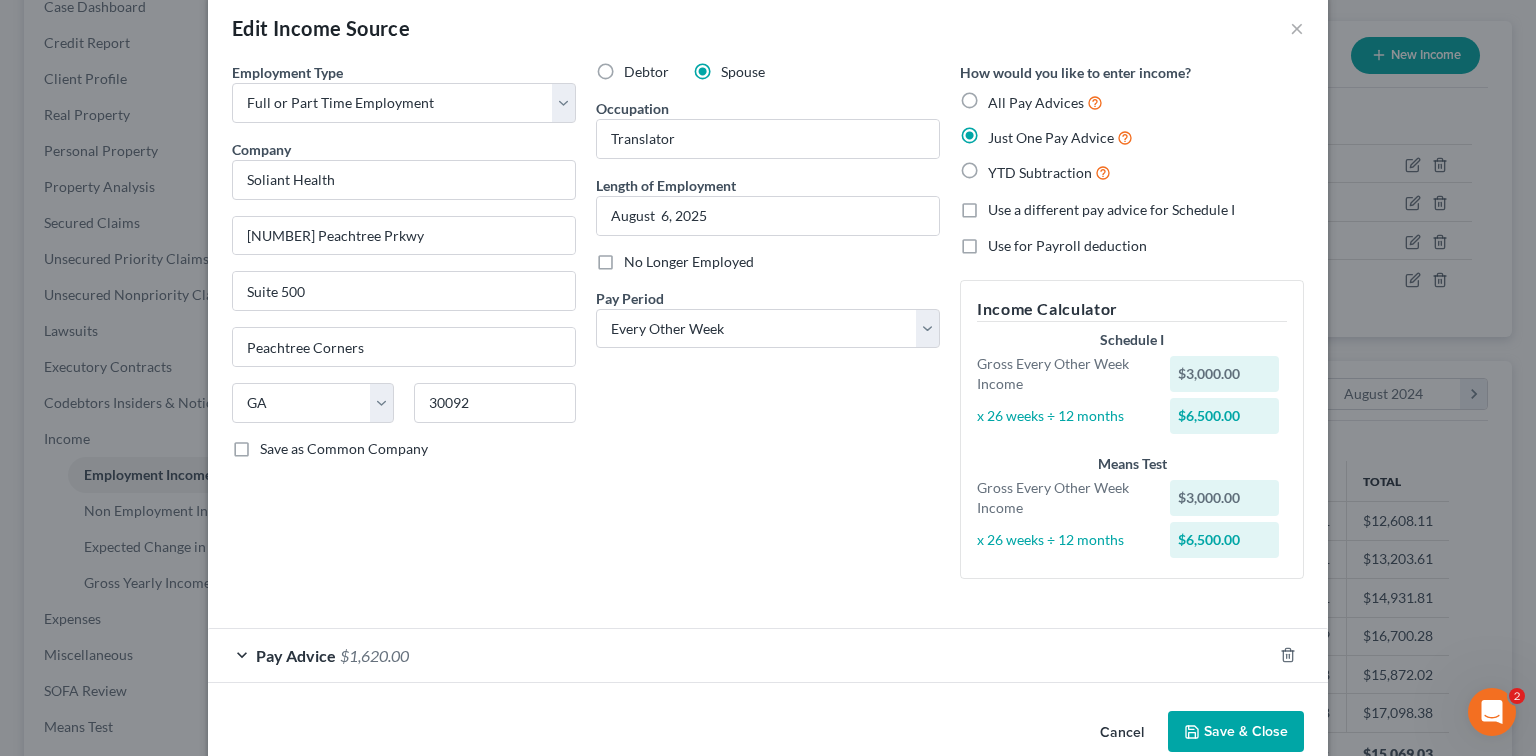 scroll, scrollTop: 65, scrollLeft: 0, axis: vertical 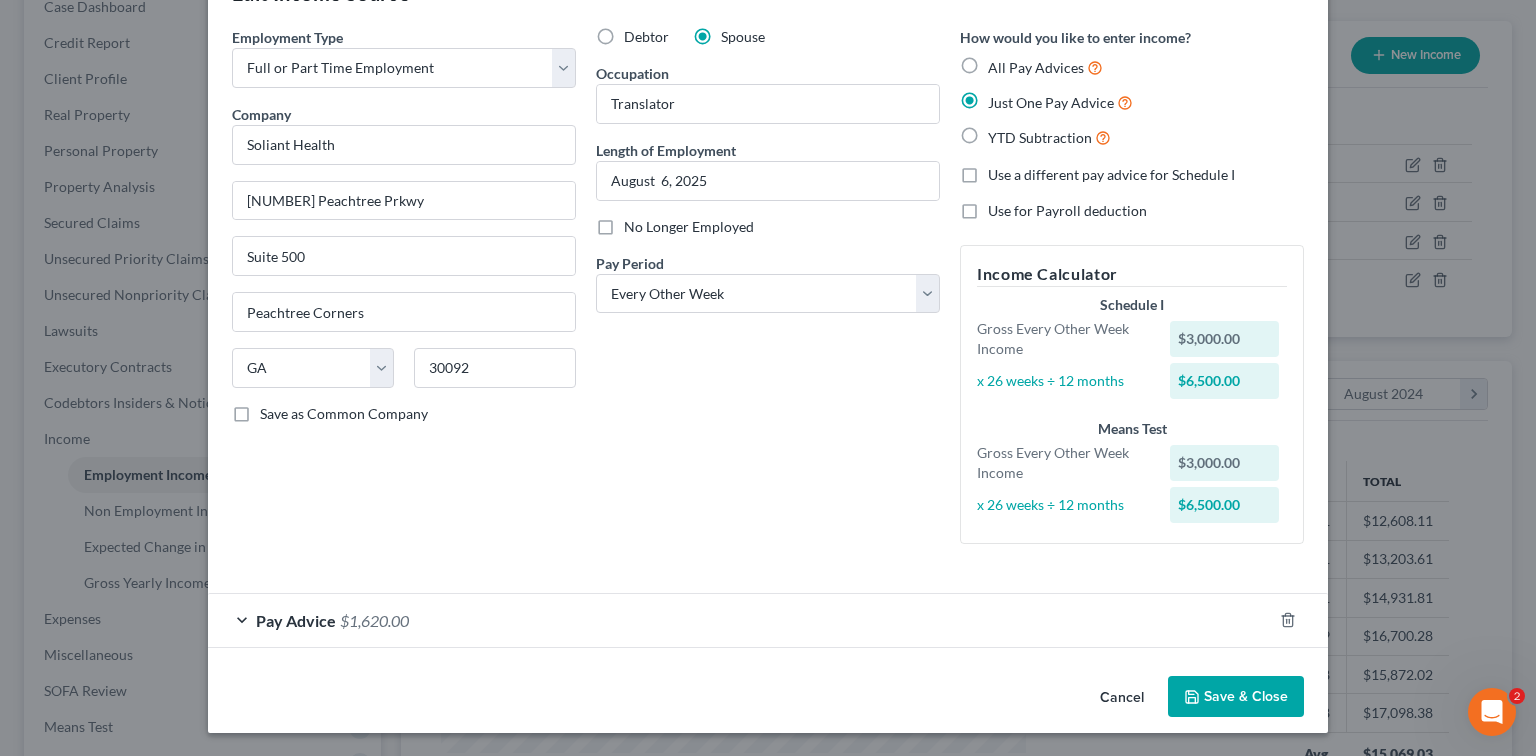 click on "Pay Advice $[AMOUNT]" at bounding box center [740, 620] 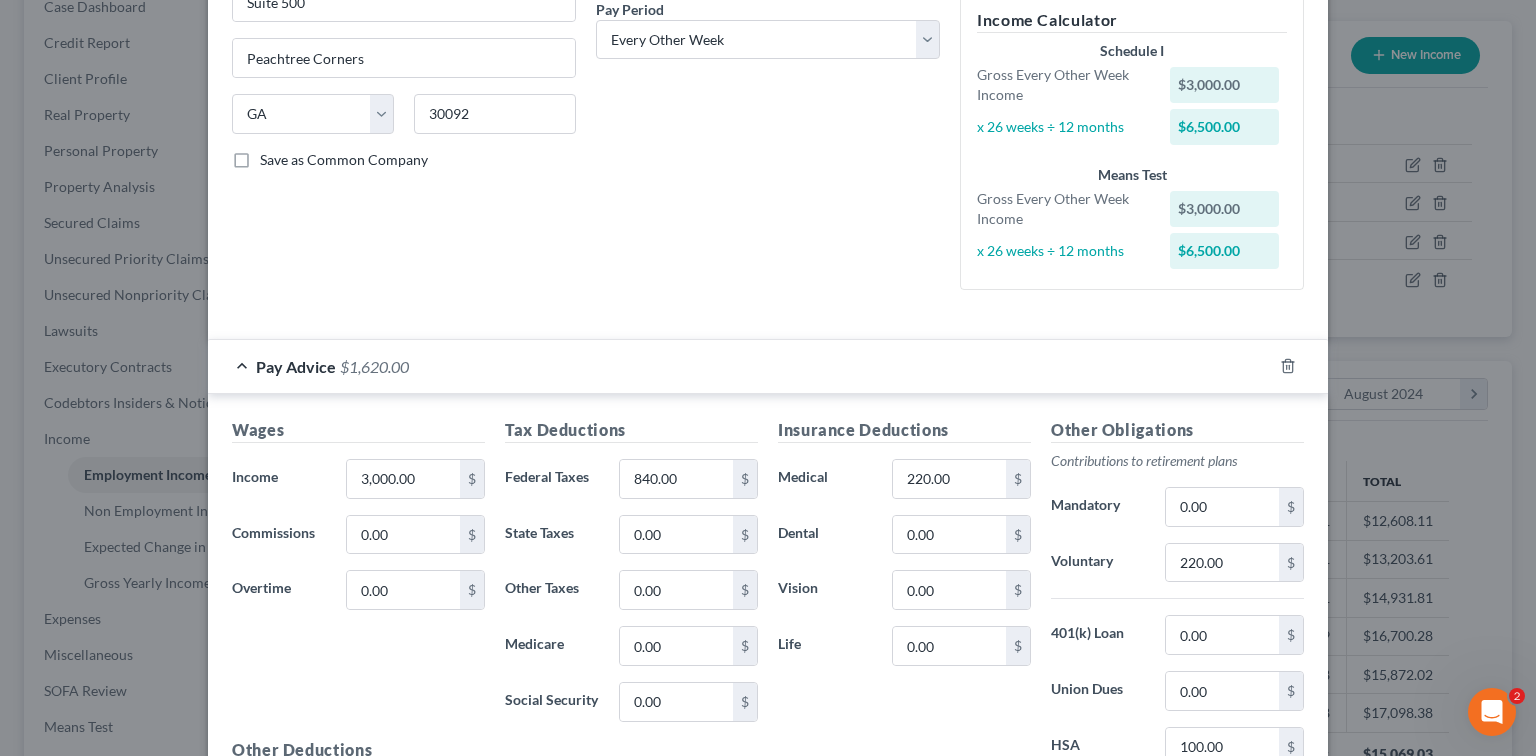 scroll, scrollTop: 332, scrollLeft: 0, axis: vertical 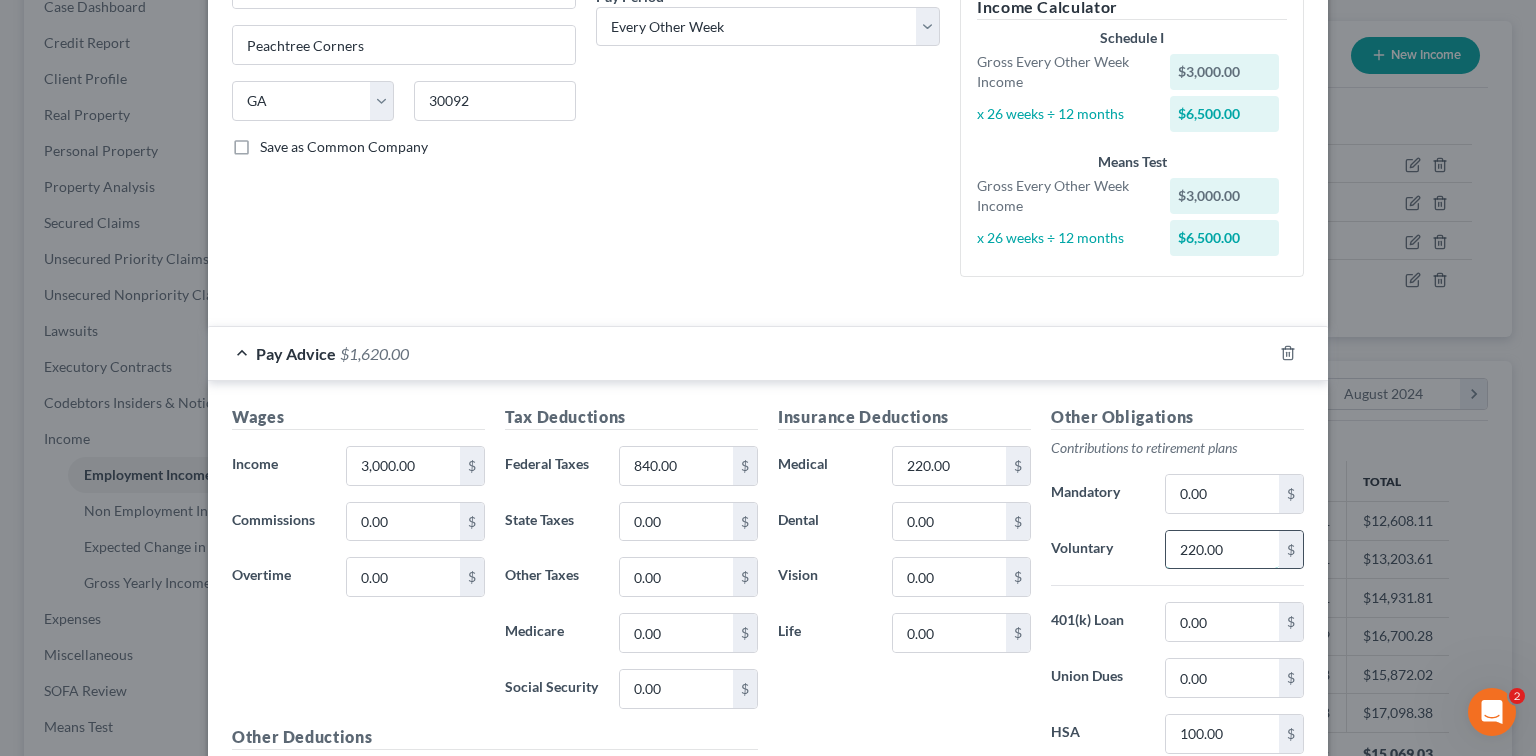 click on "220.00" at bounding box center (1222, 550) 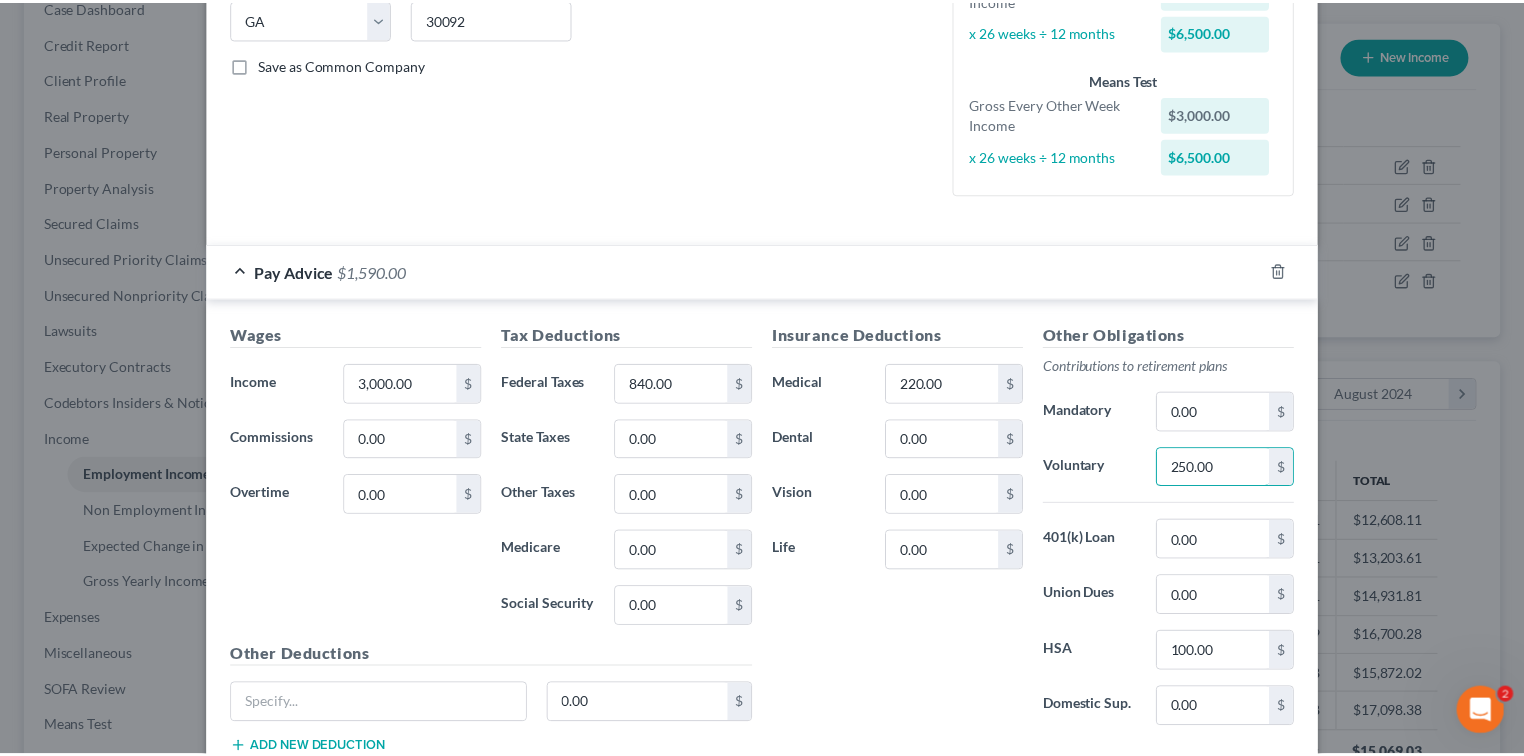 scroll, scrollTop: 551, scrollLeft: 0, axis: vertical 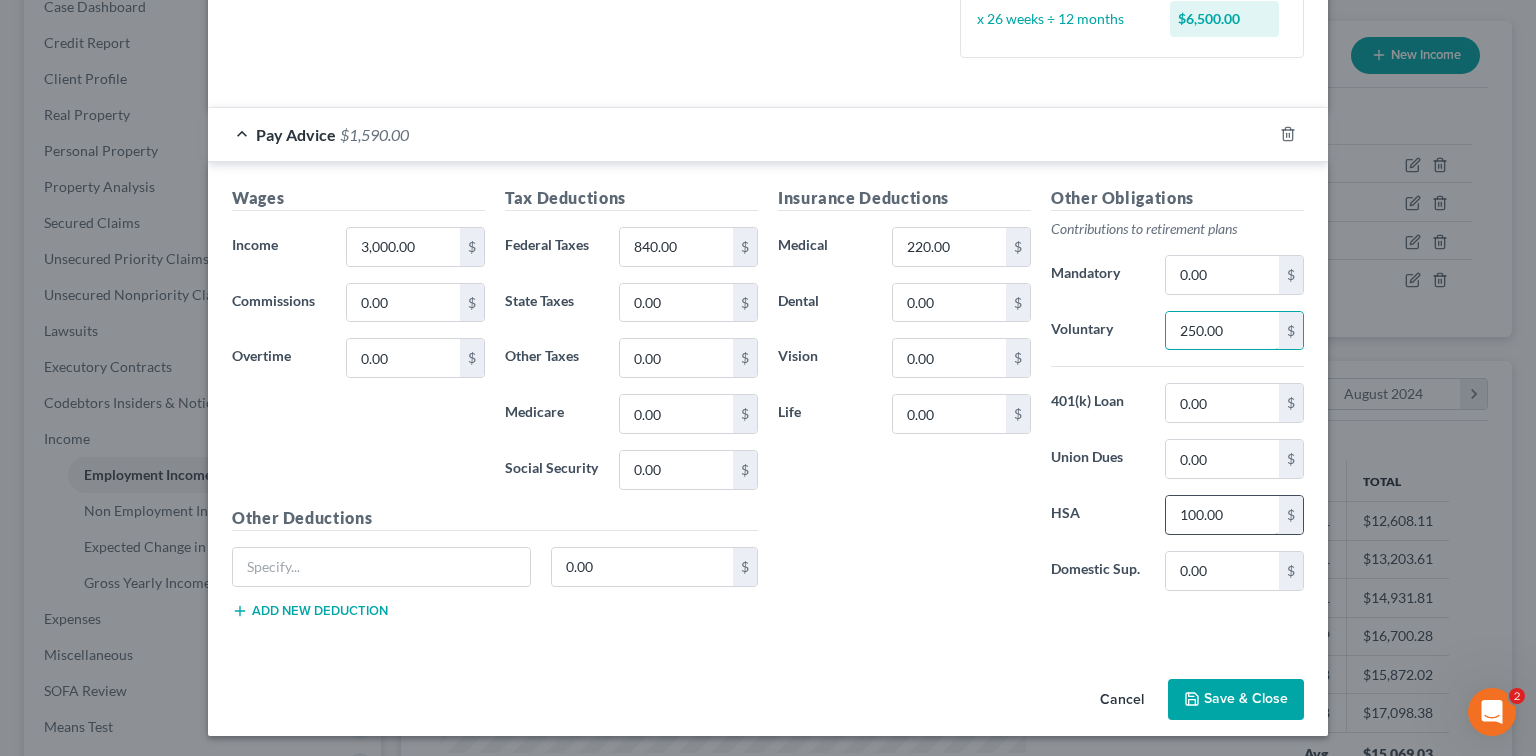 type on "250.00" 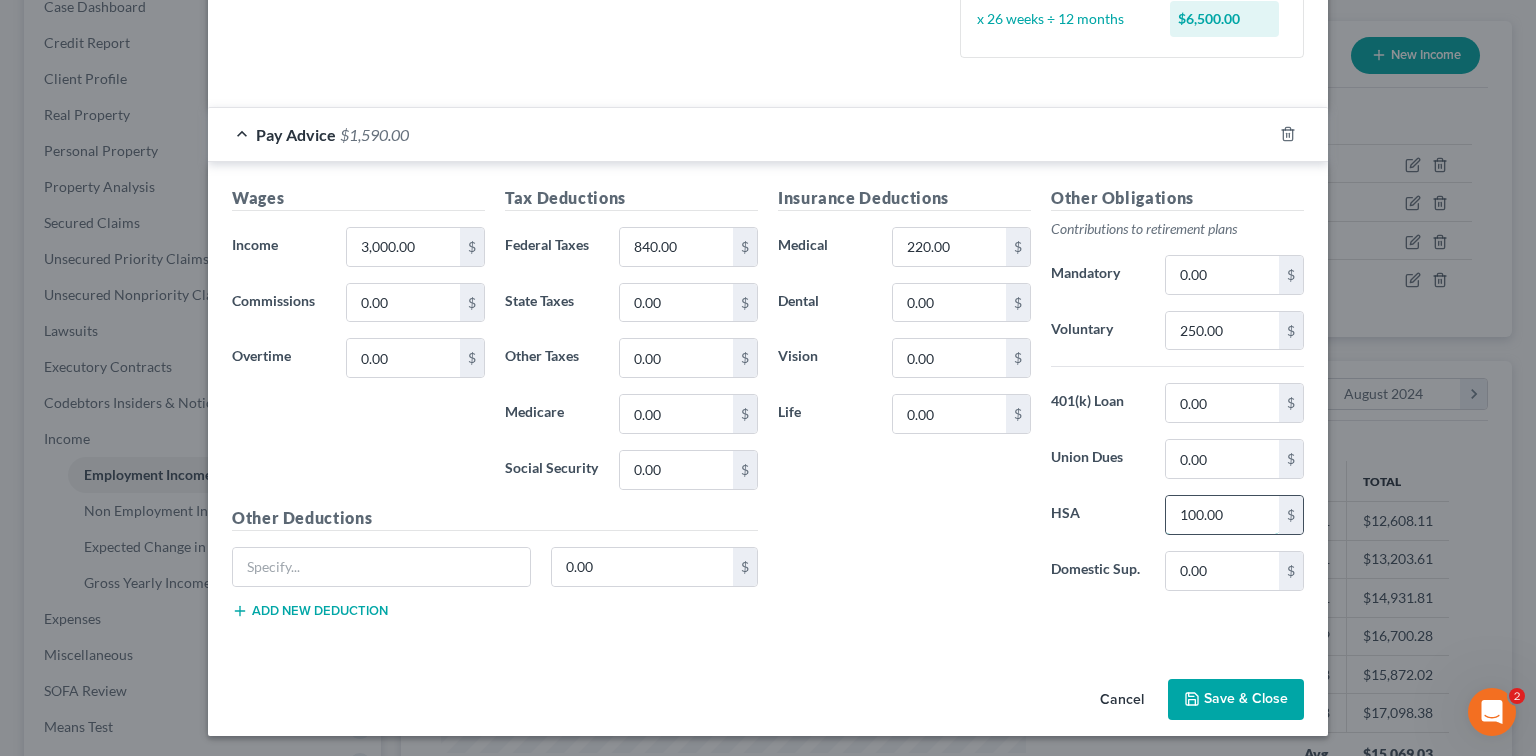 click on "100.00" at bounding box center [1222, 515] 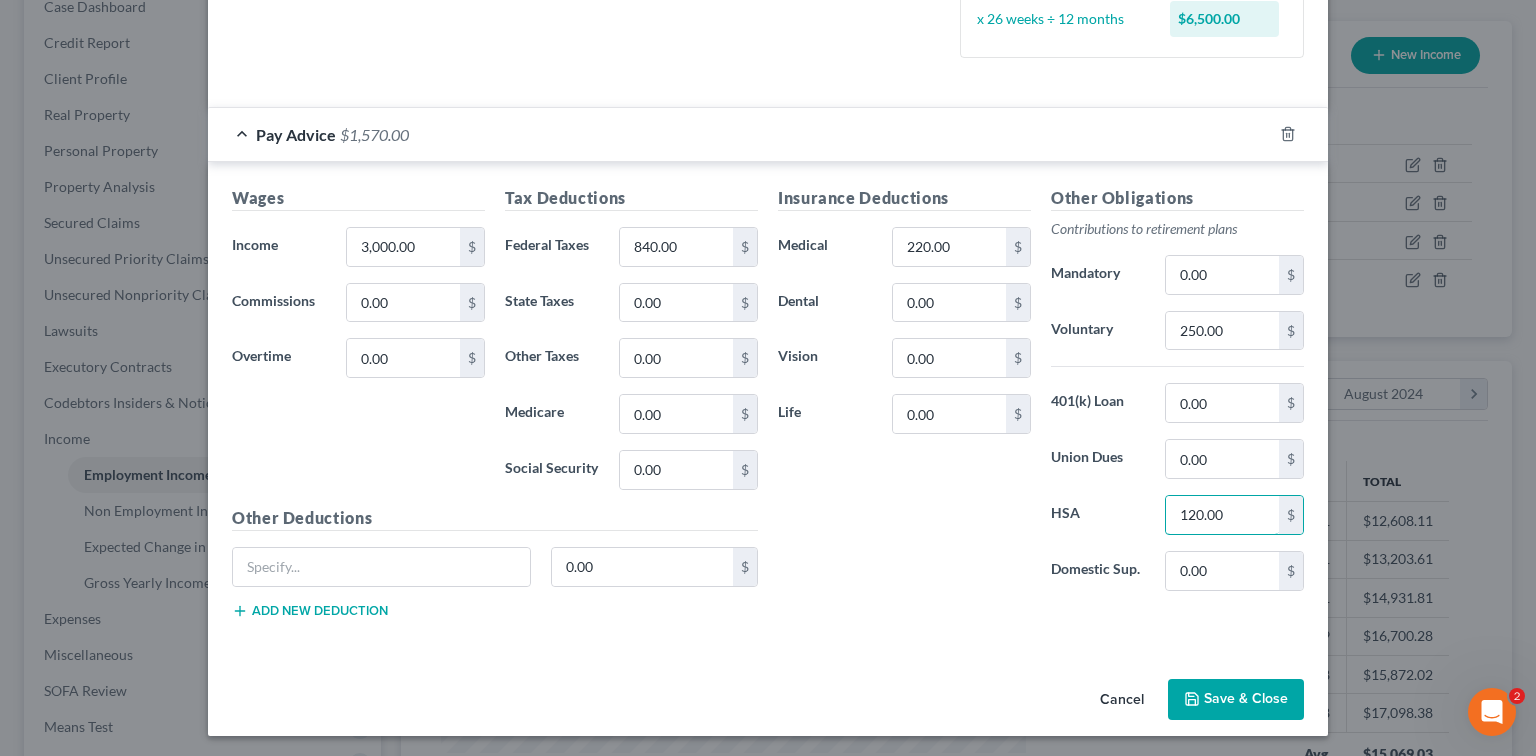 type on "120.00" 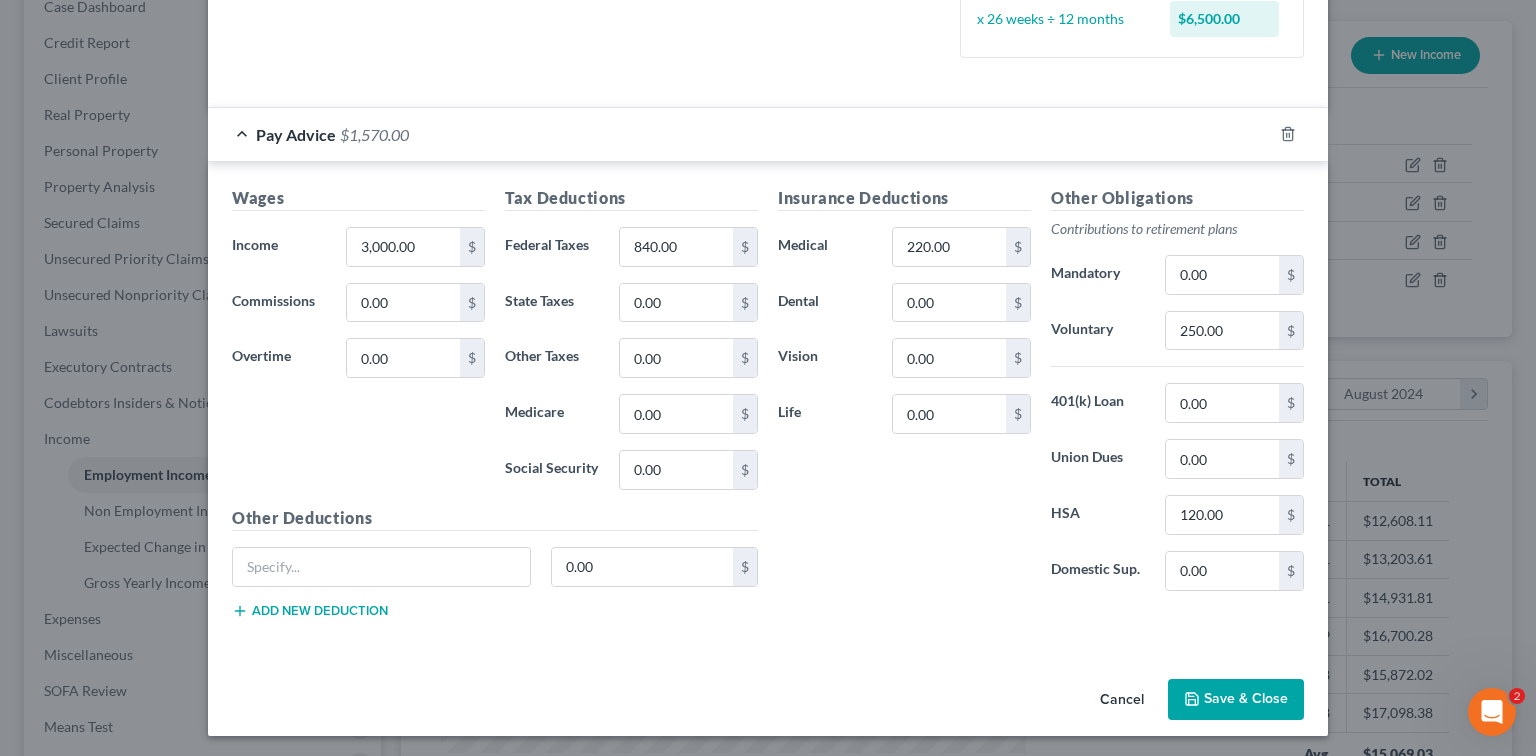 click on "Save & Close" at bounding box center [1236, 700] 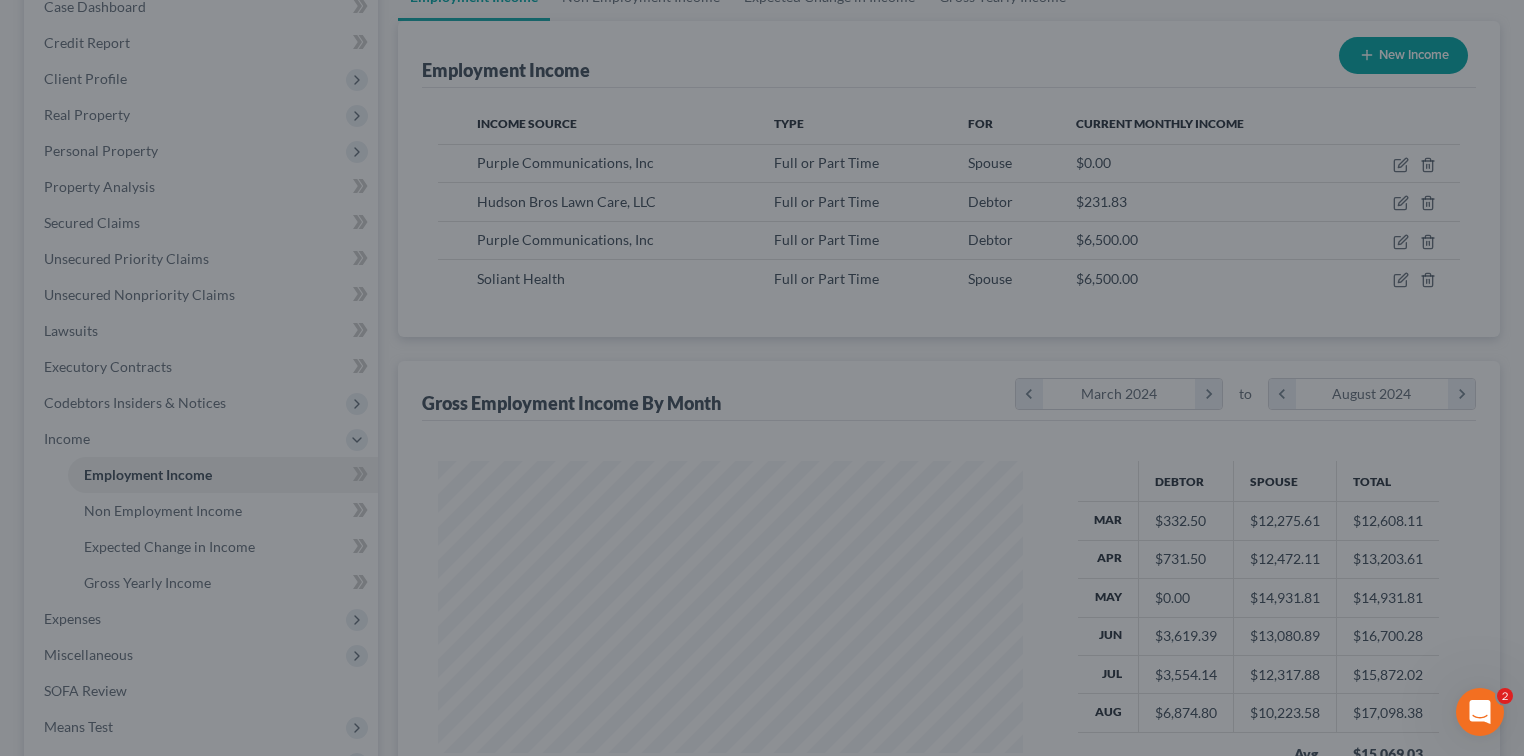 scroll, scrollTop: 356, scrollLeft: 620, axis: both 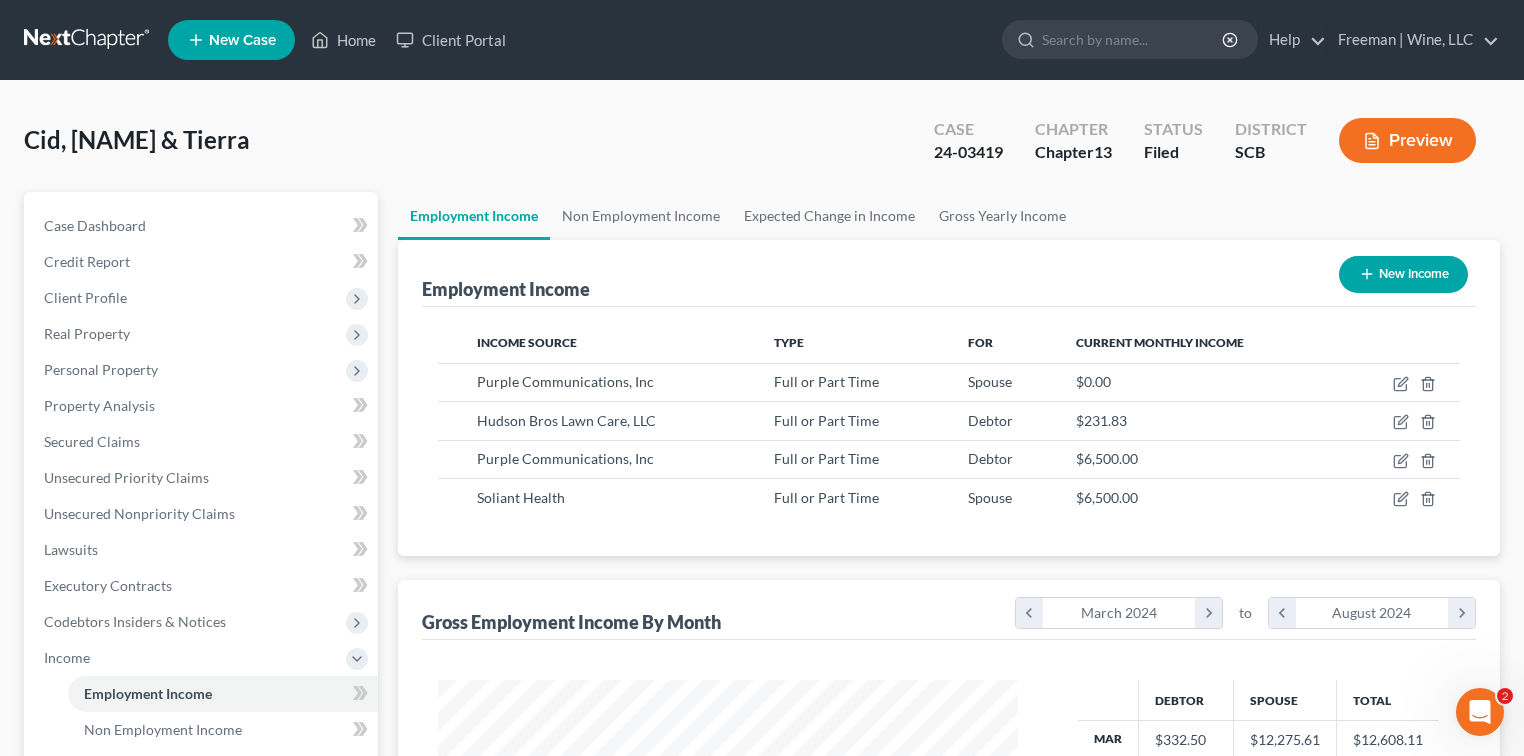 click on "Preview" at bounding box center (1407, 140) 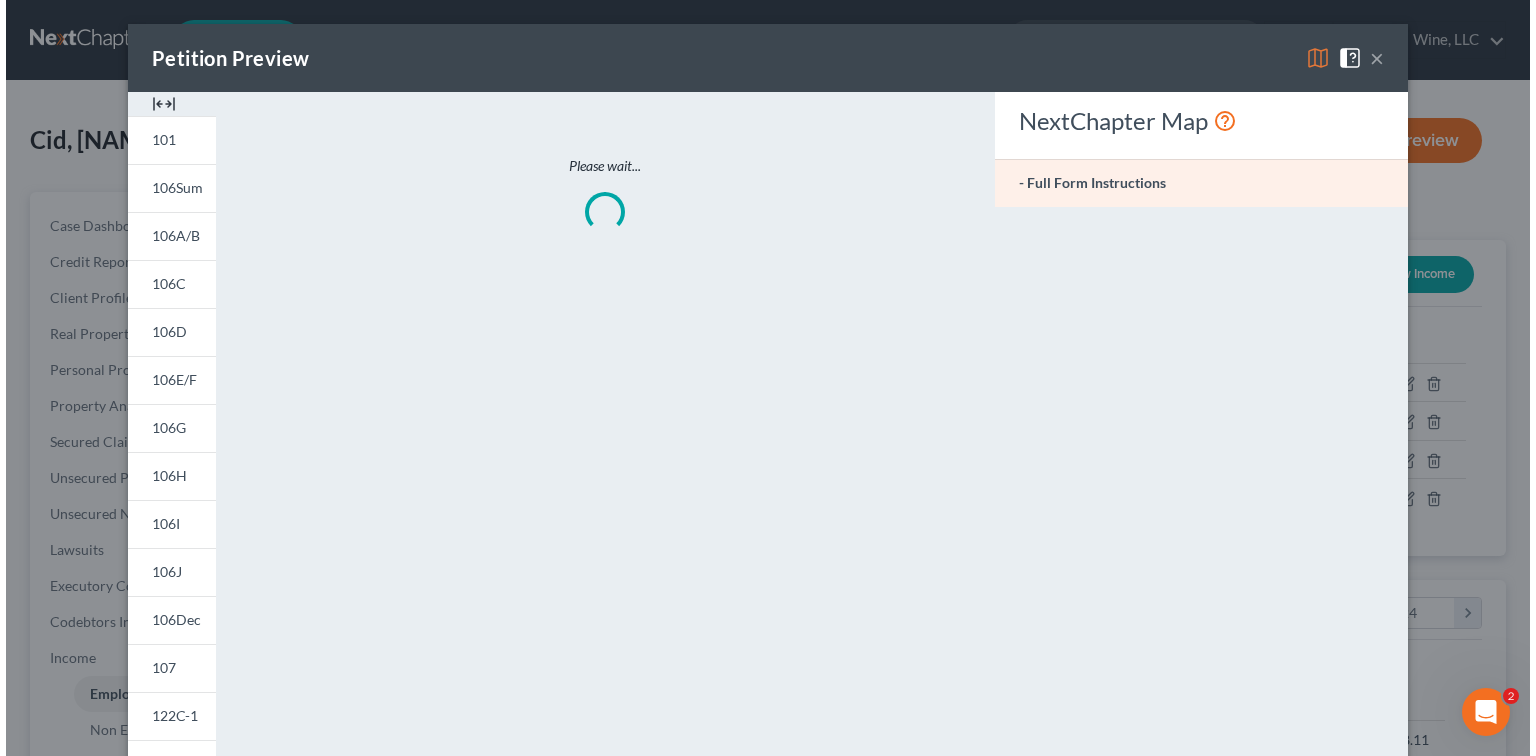 scroll, scrollTop: 999643, scrollLeft: 999375, axis: both 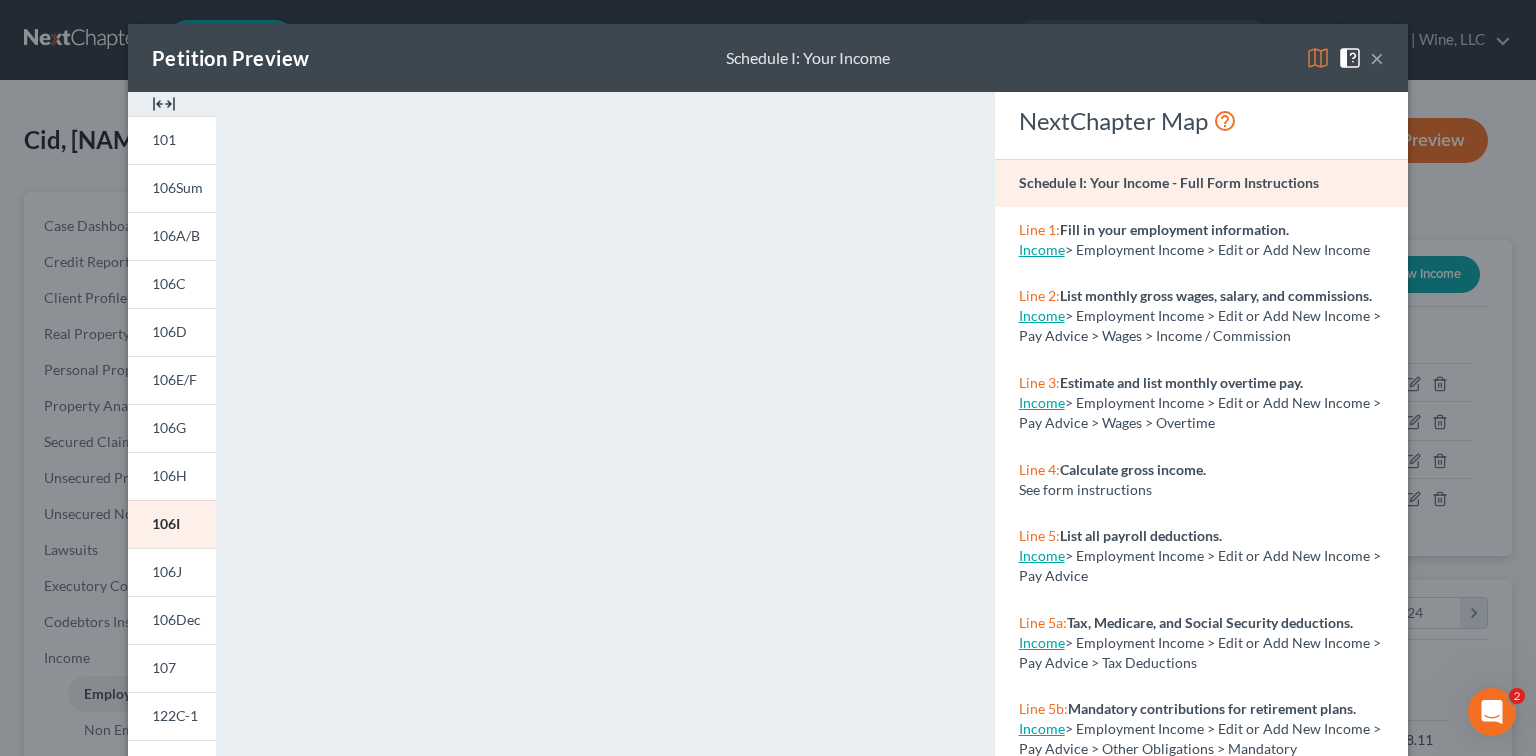 click on "×" at bounding box center [1377, 58] 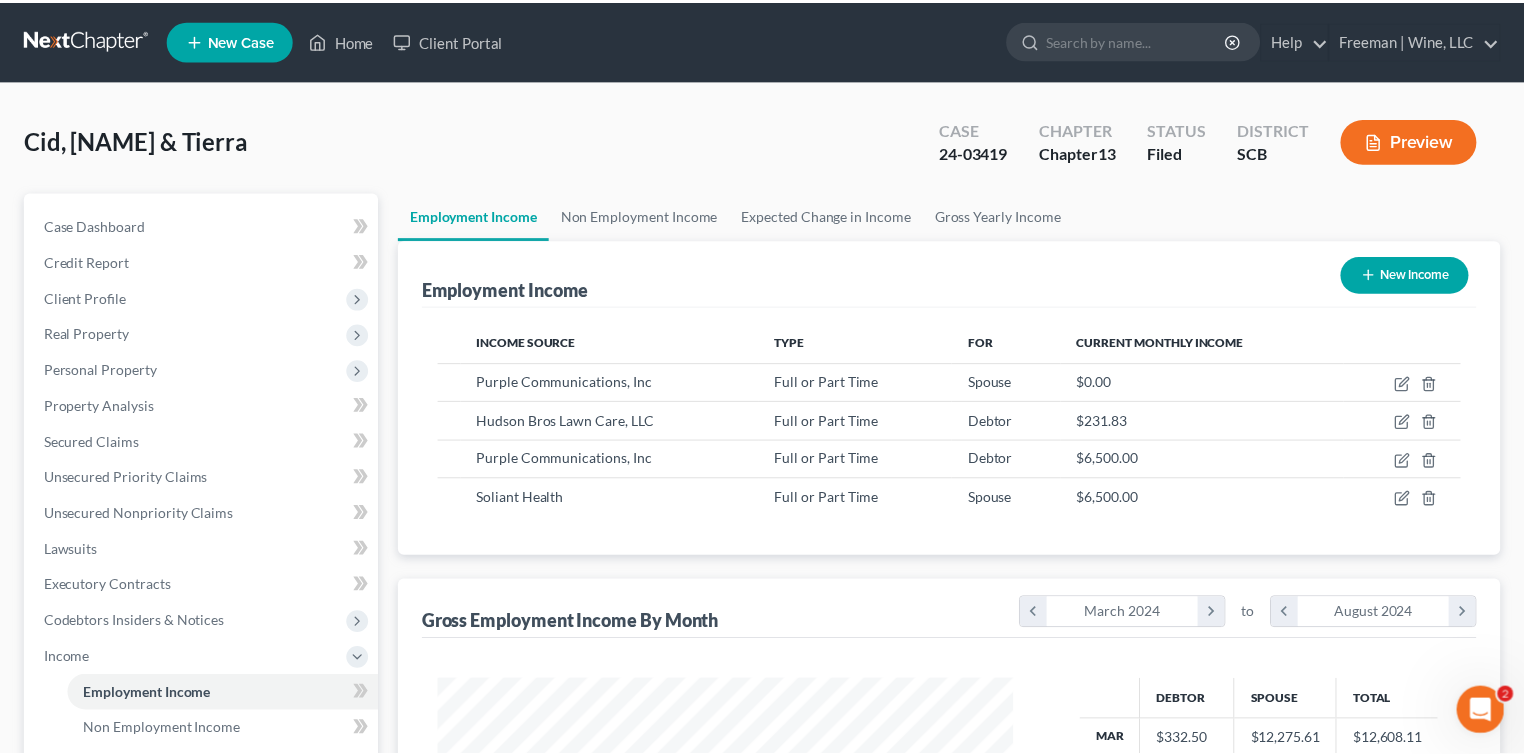 scroll, scrollTop: 356, scrollLeft: 620, axis: both 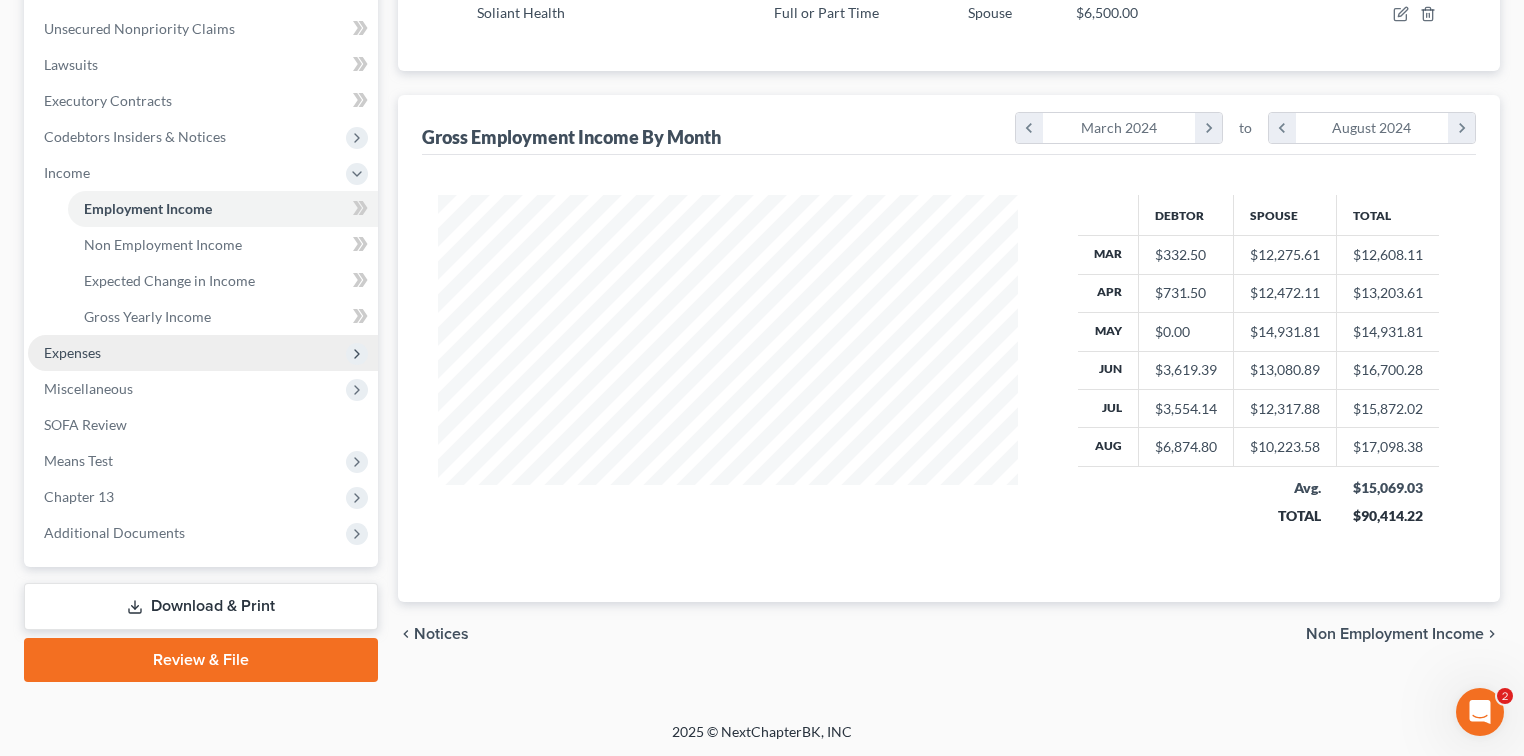 click on "Expenses" at bounding box center (203, 353) 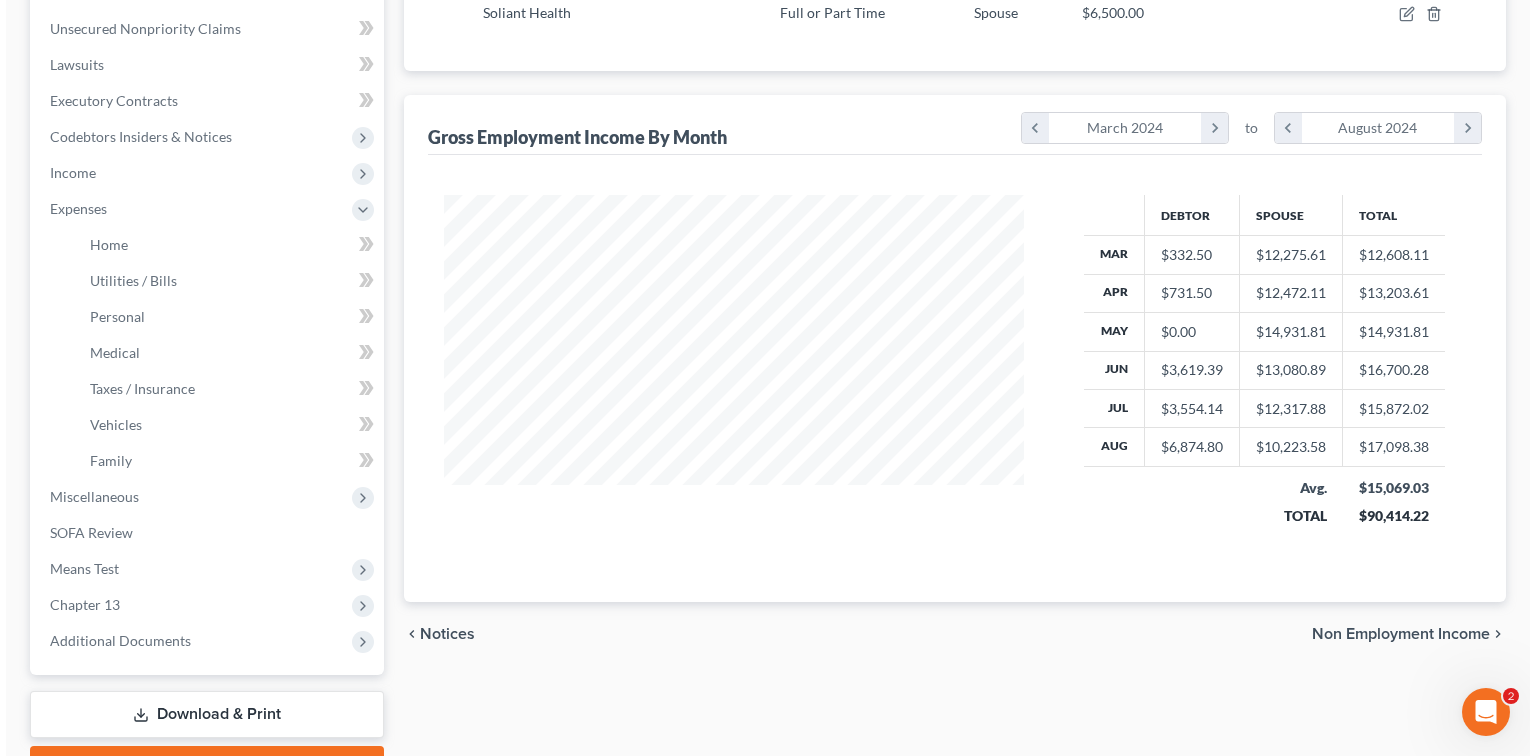 scroll, scrollTop: 0, scrollLeft: 0, axis: both 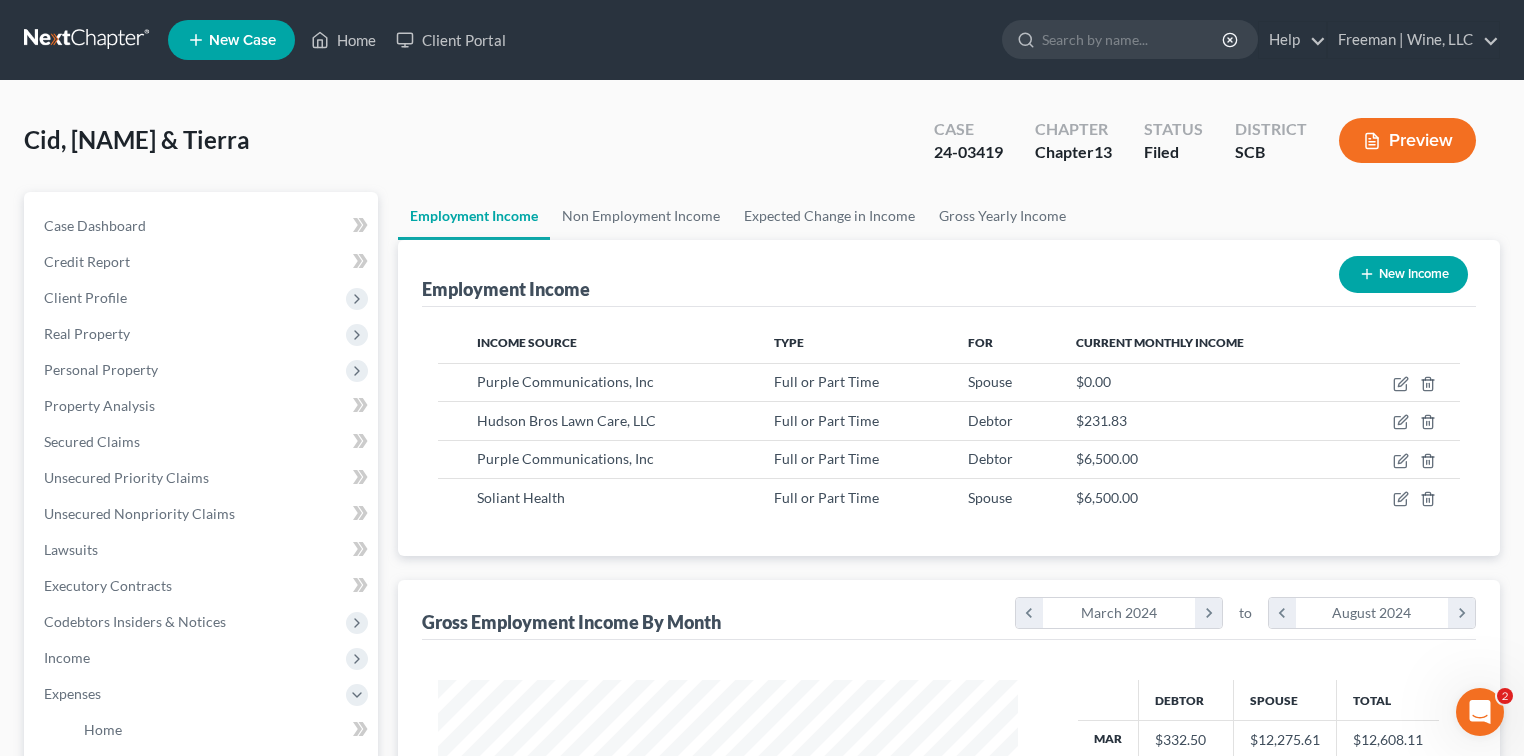 click on "Preview" at bounding box center [1407, 140] 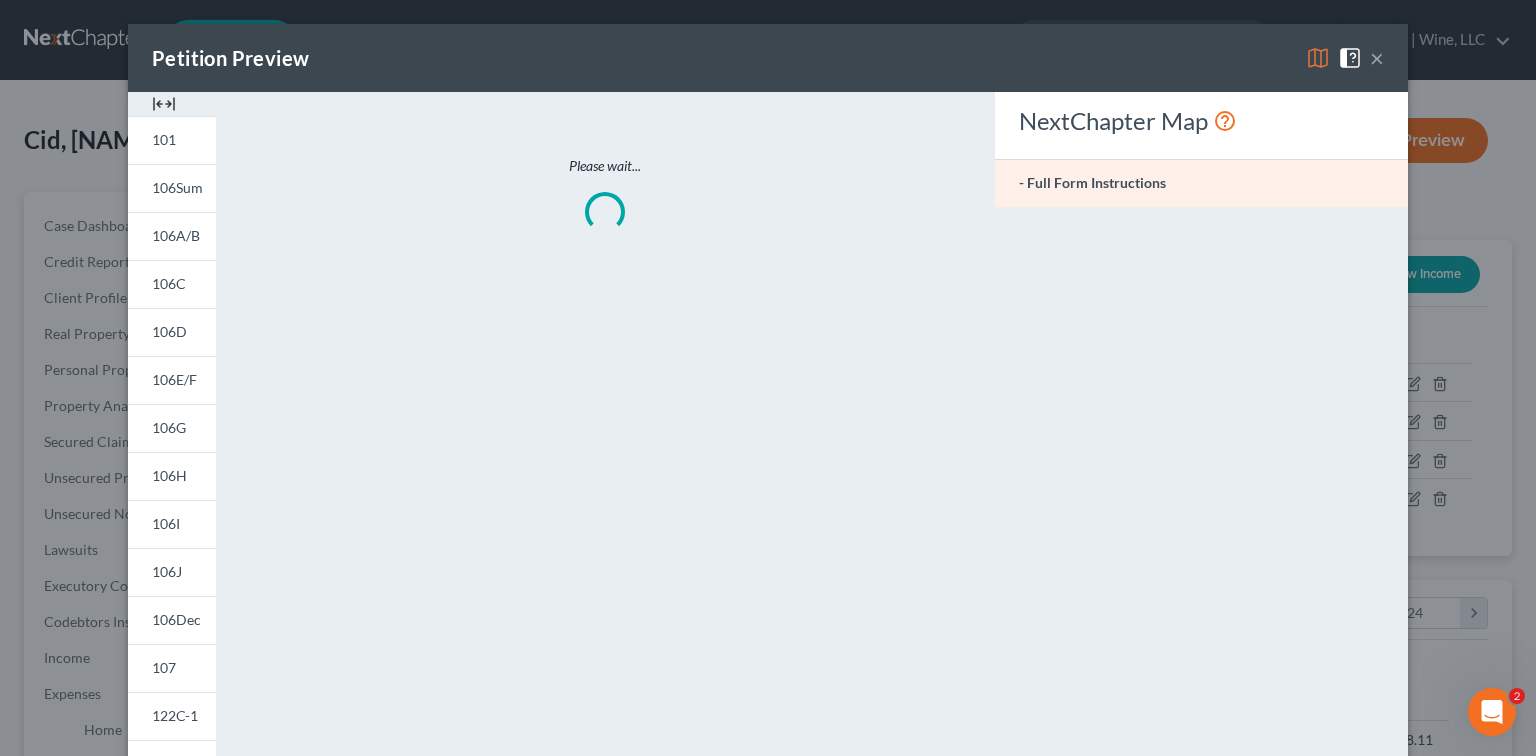 scroll, scrollTop: 999643, scrollLeft: 999375, axis: both 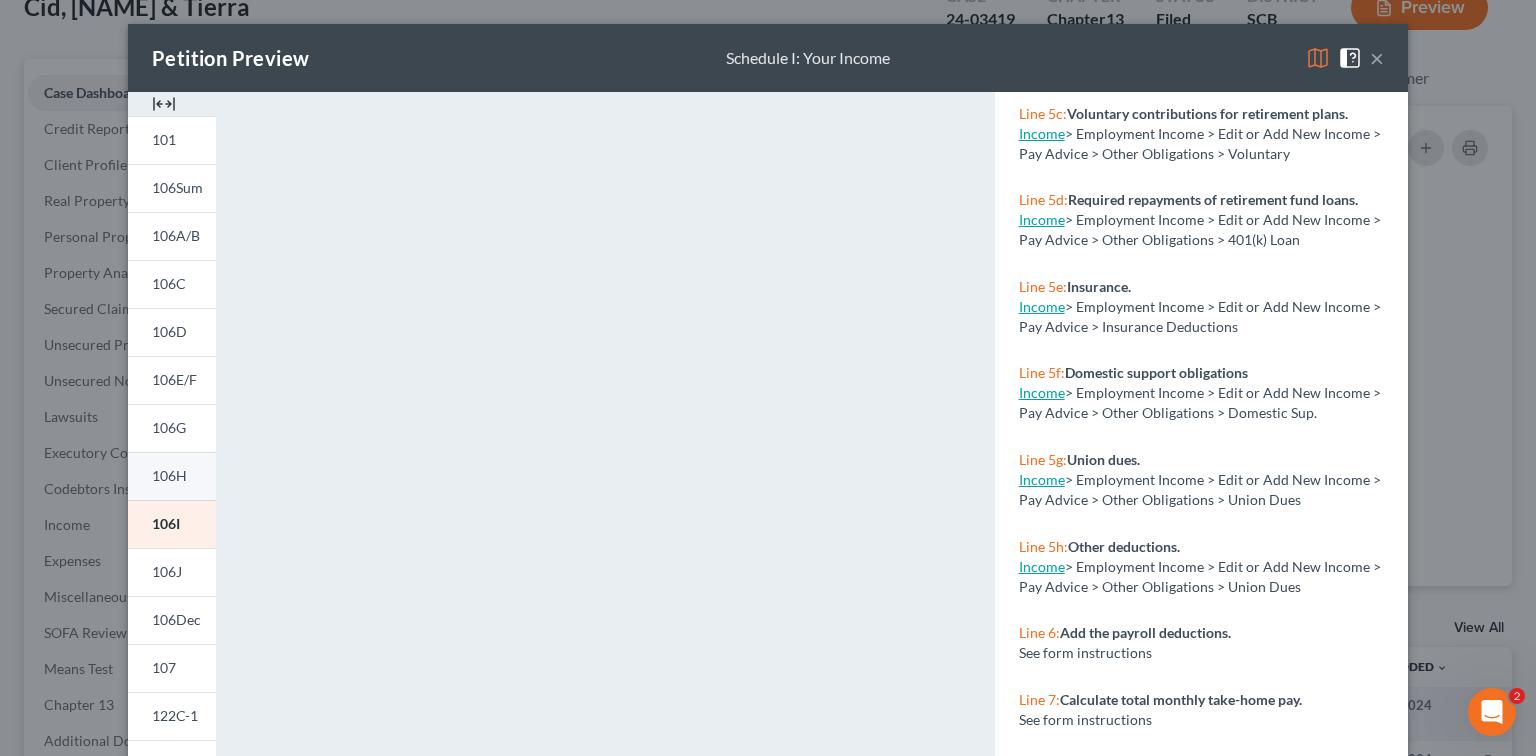 click on "106H" at bounding box center (169, 475) 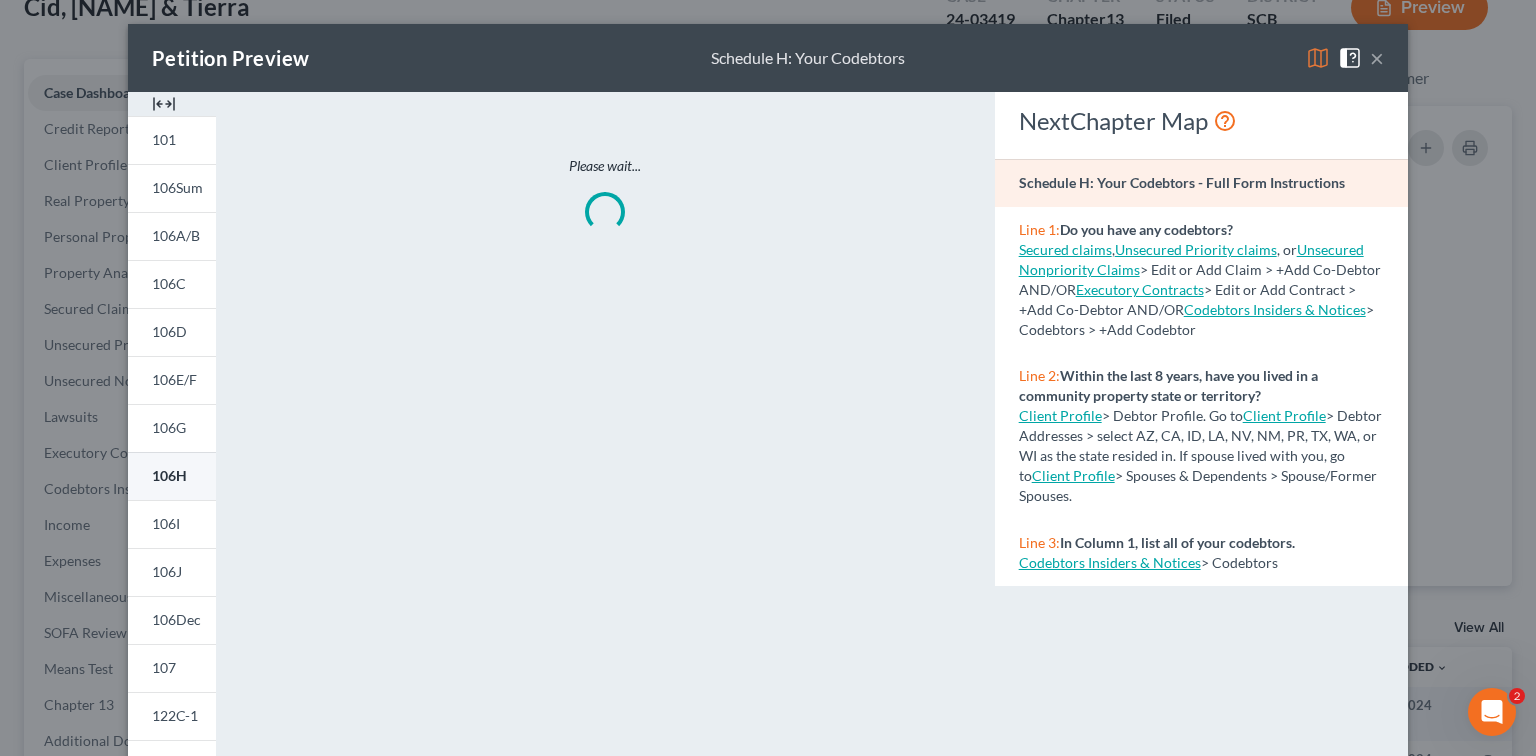 scroll, scrollTop: 0, scrollLeft: 0, axis: both 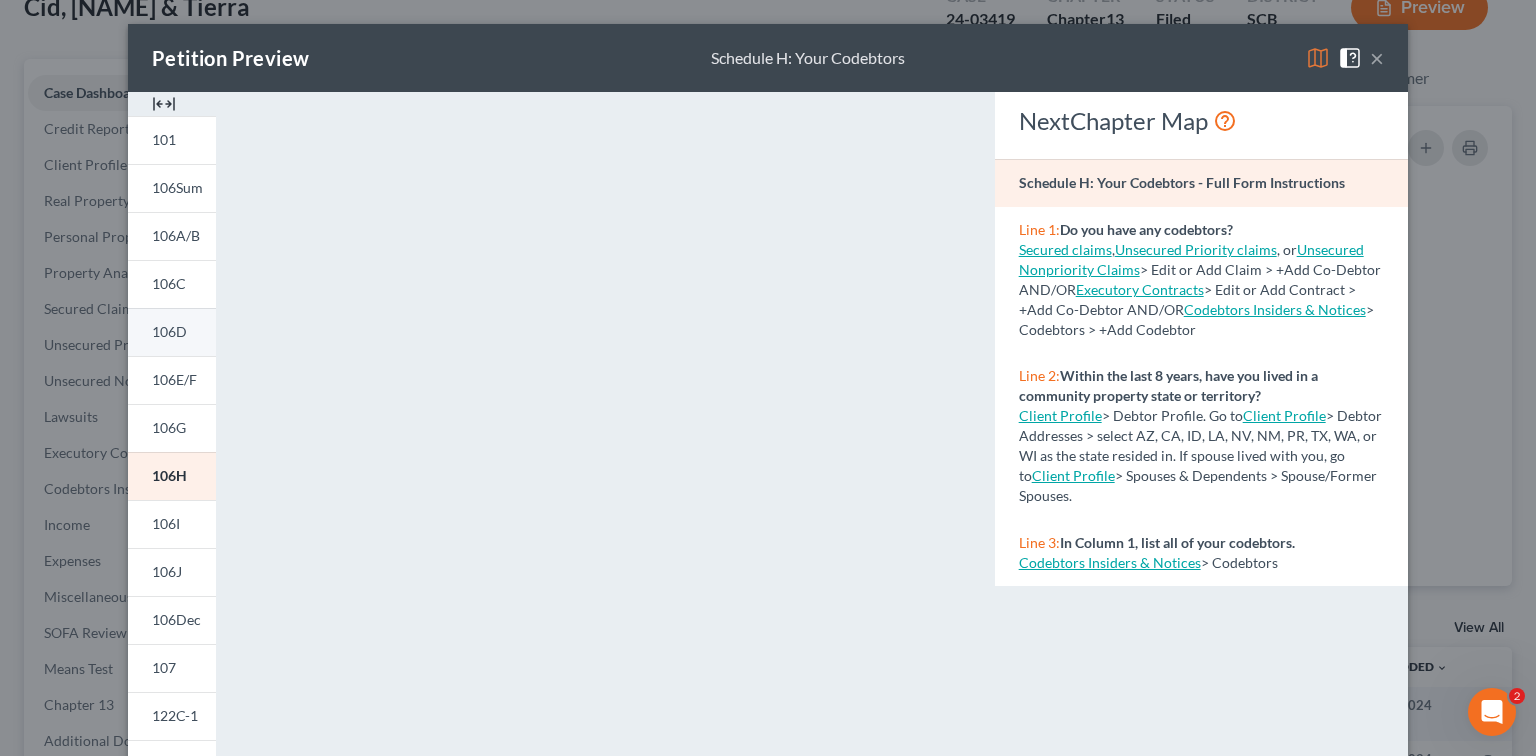 click on "106D" at bounding box center [169, 331] 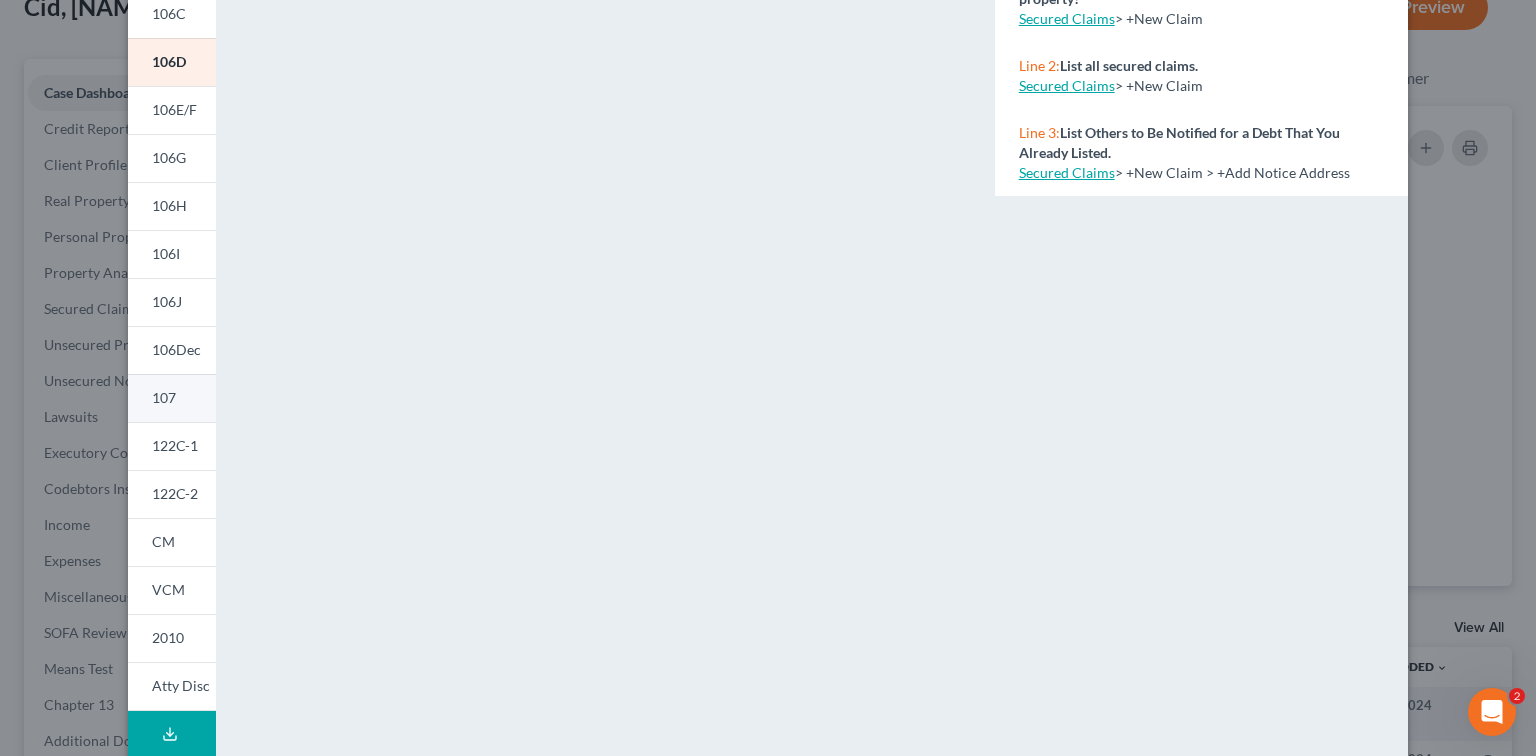 scroll, scrollTop: 372, scrollLeft: 0, axis: vertical 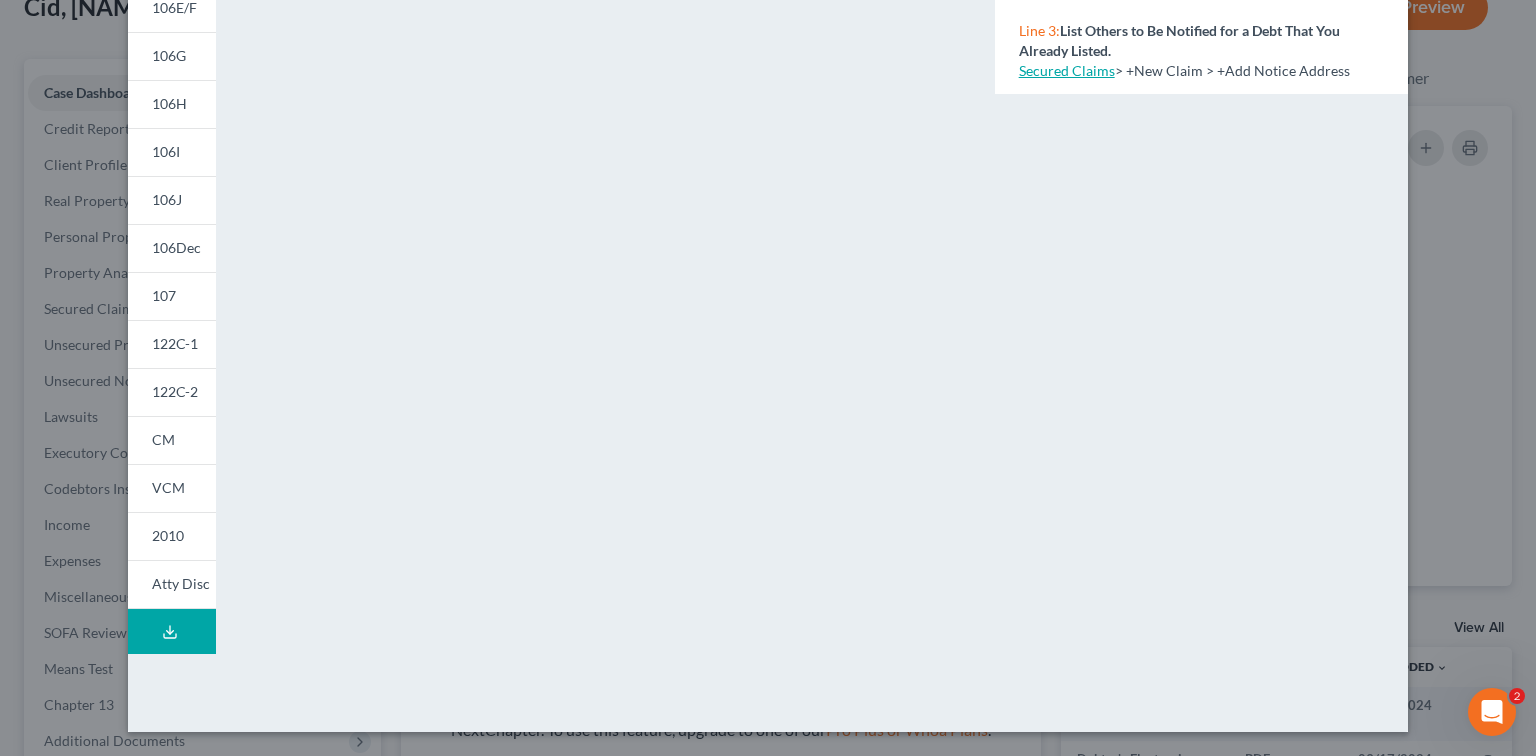 click 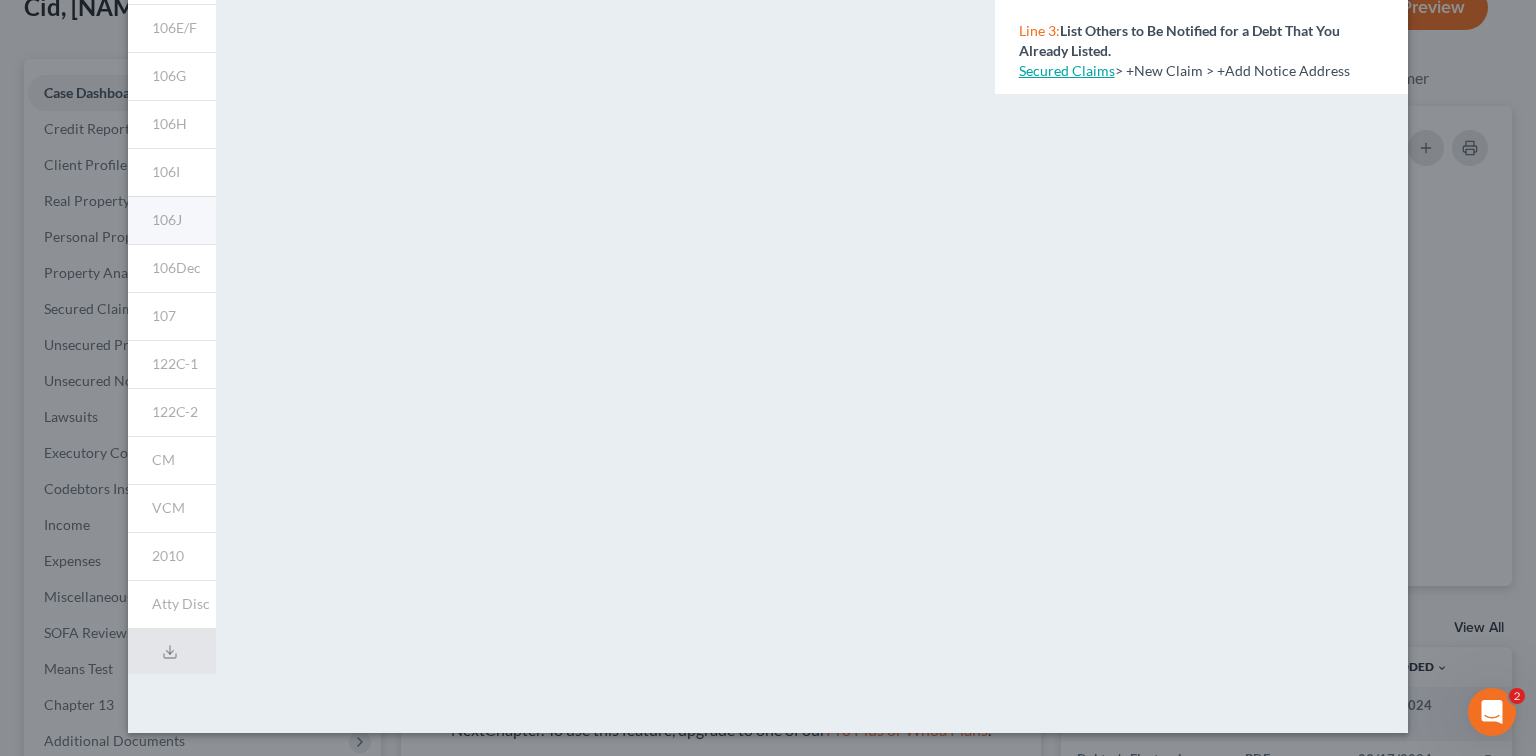 click on "106J" at bounding box center (172, 220) 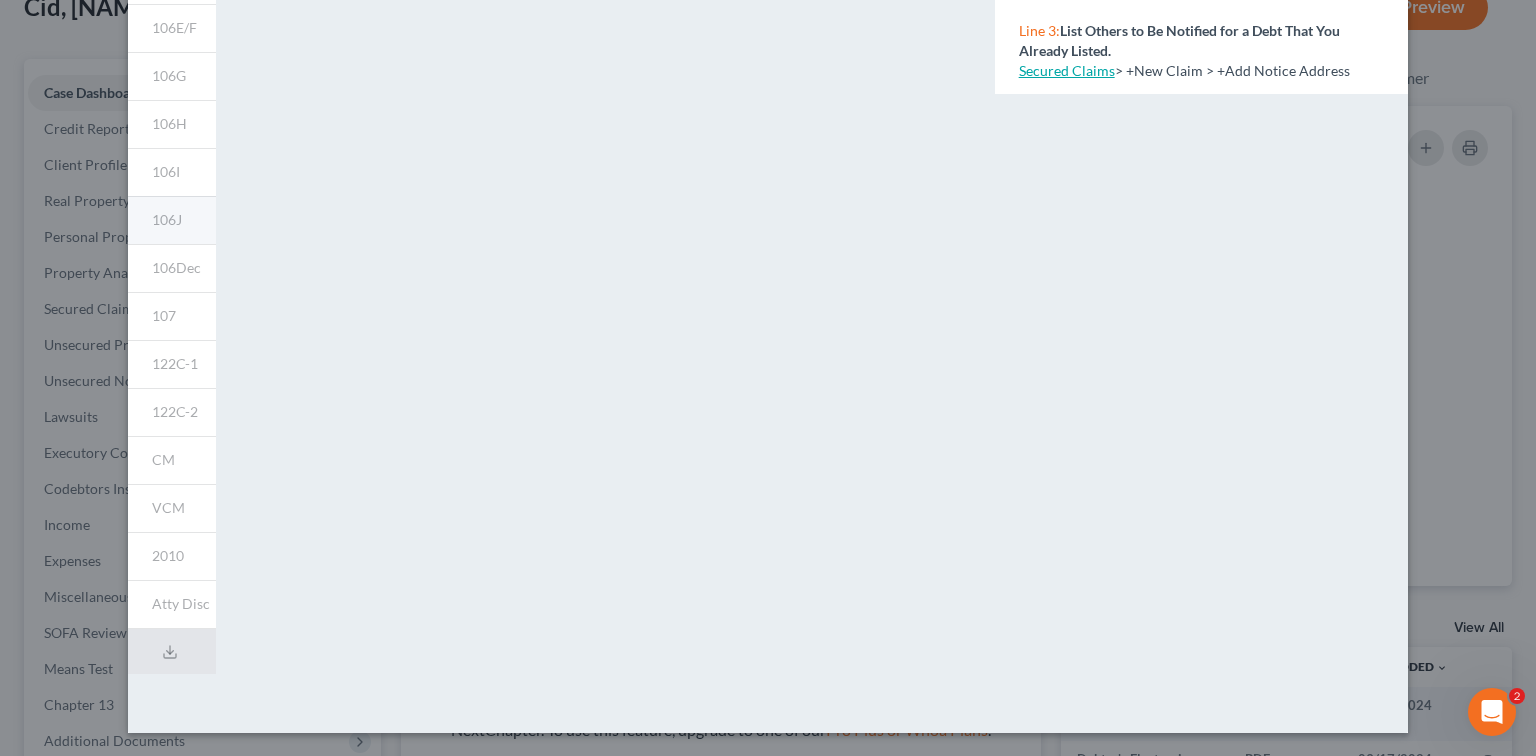 click on "106J" at bounding box center [167, 219] 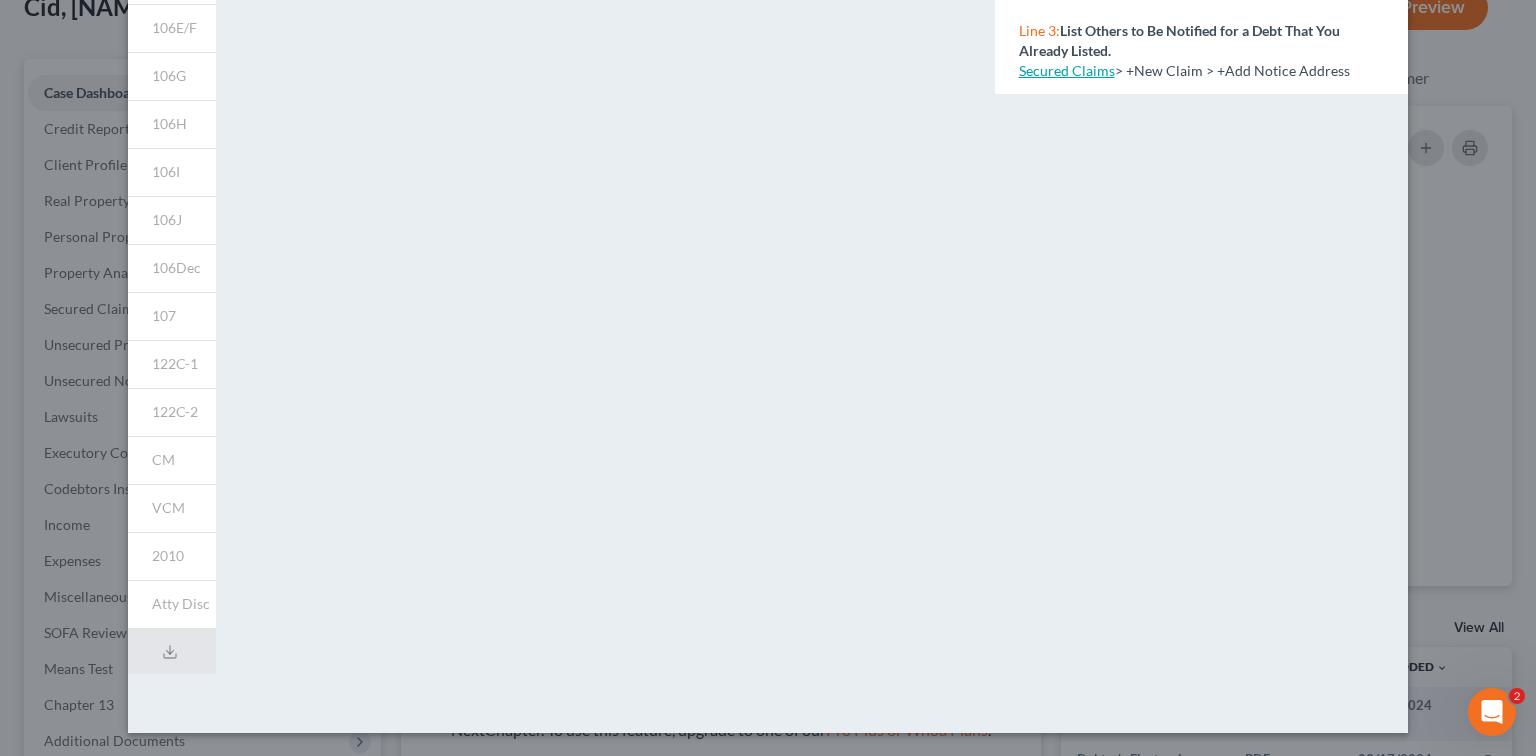 scroll, scrollTop: 0, scrollLeft: 0, axis: both 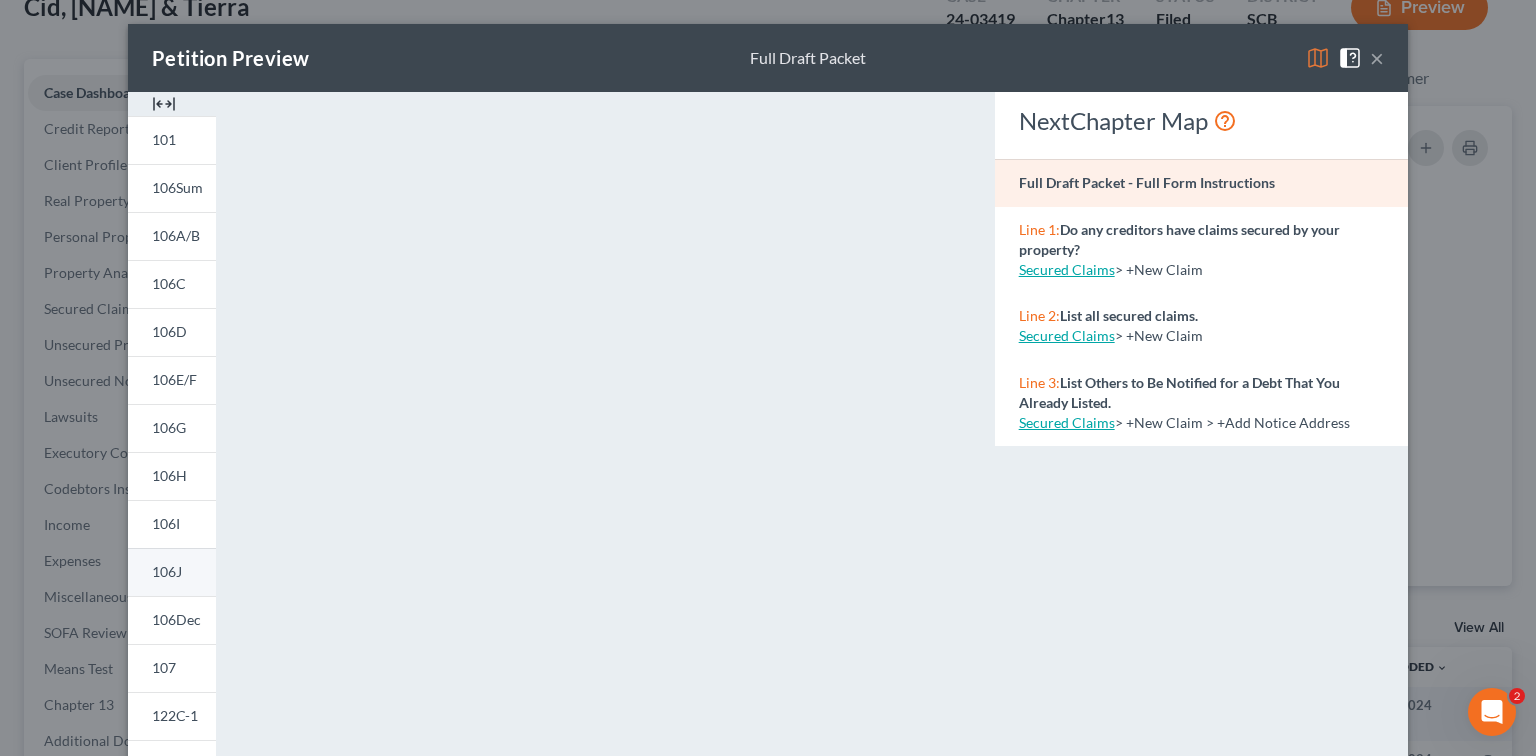 click on "106J" at bounding box center [172, 572] 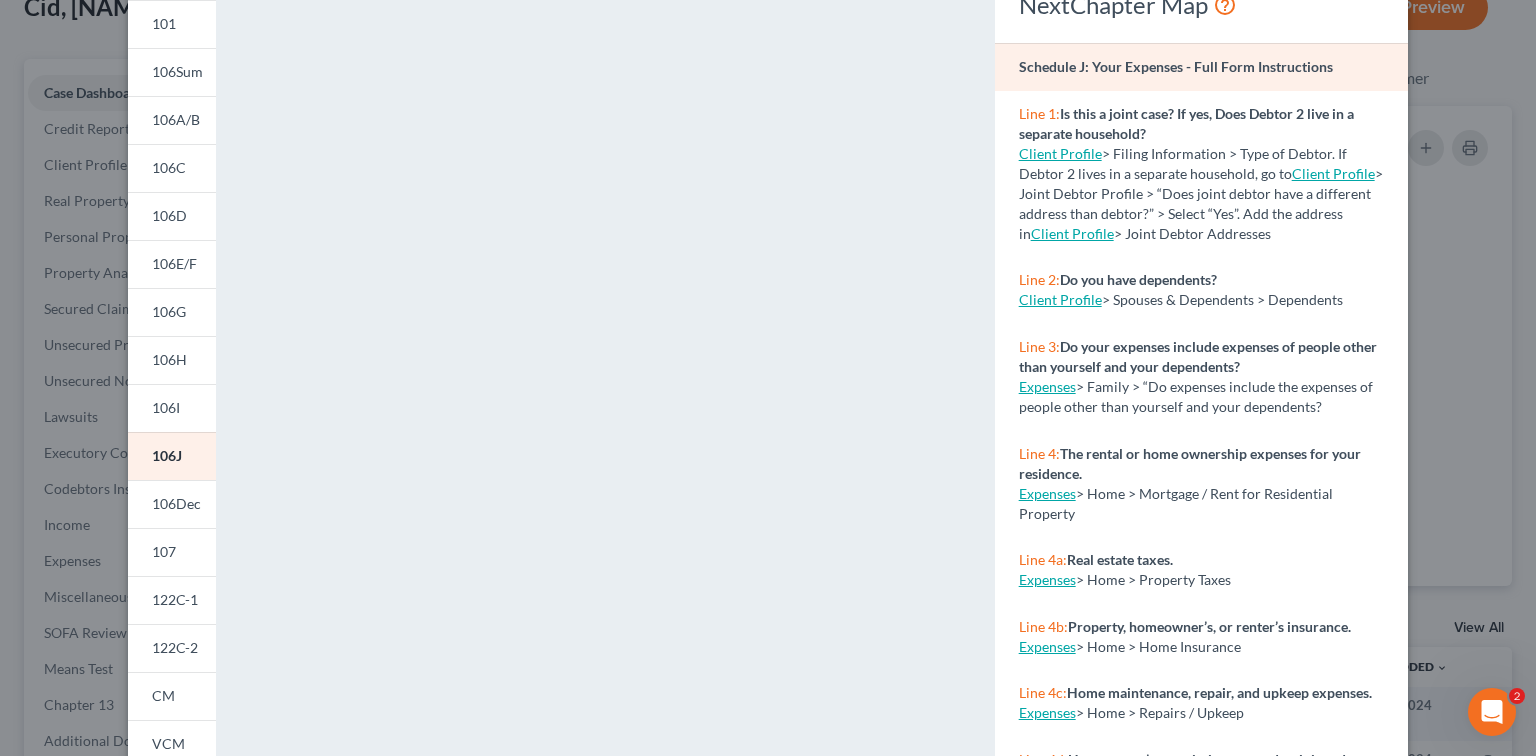 scroll, scrollTop: 0, scrollLeft: 0, axis: both 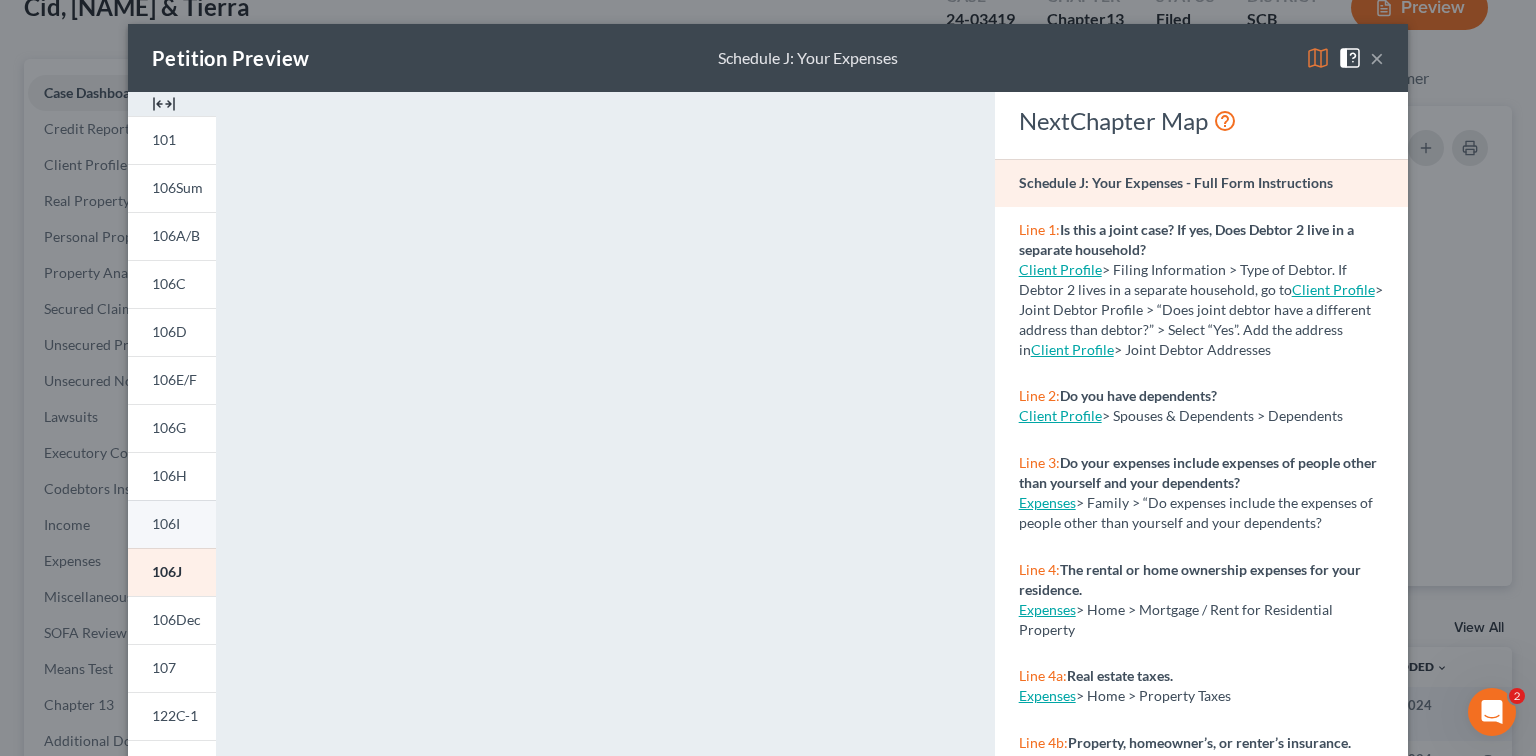 click on "106I" at bounding box center [172, 524] 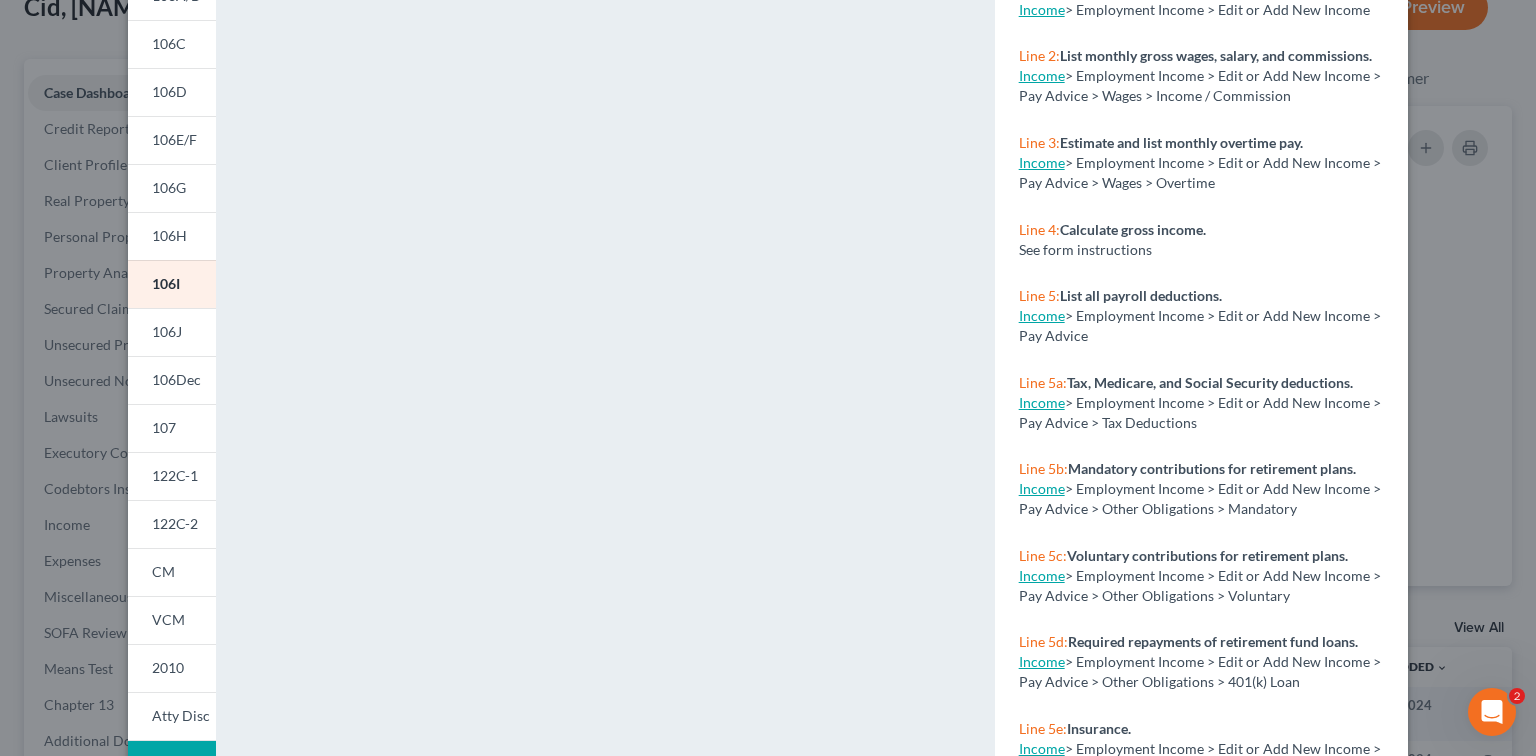 scroll, scrollTop: 372, scrollLeft: 0, axis: vertical 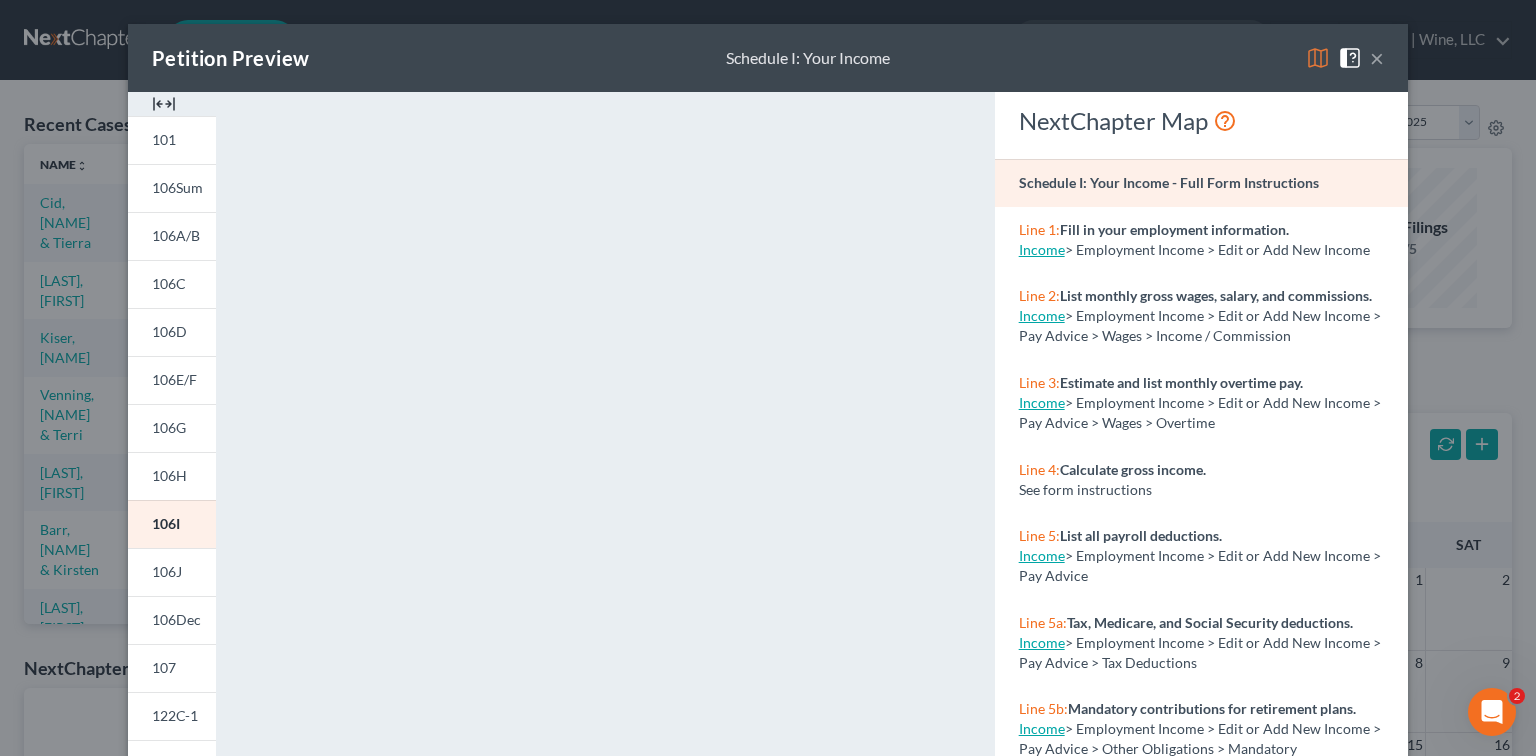 click on "×" at bounding box center [1377, 58] 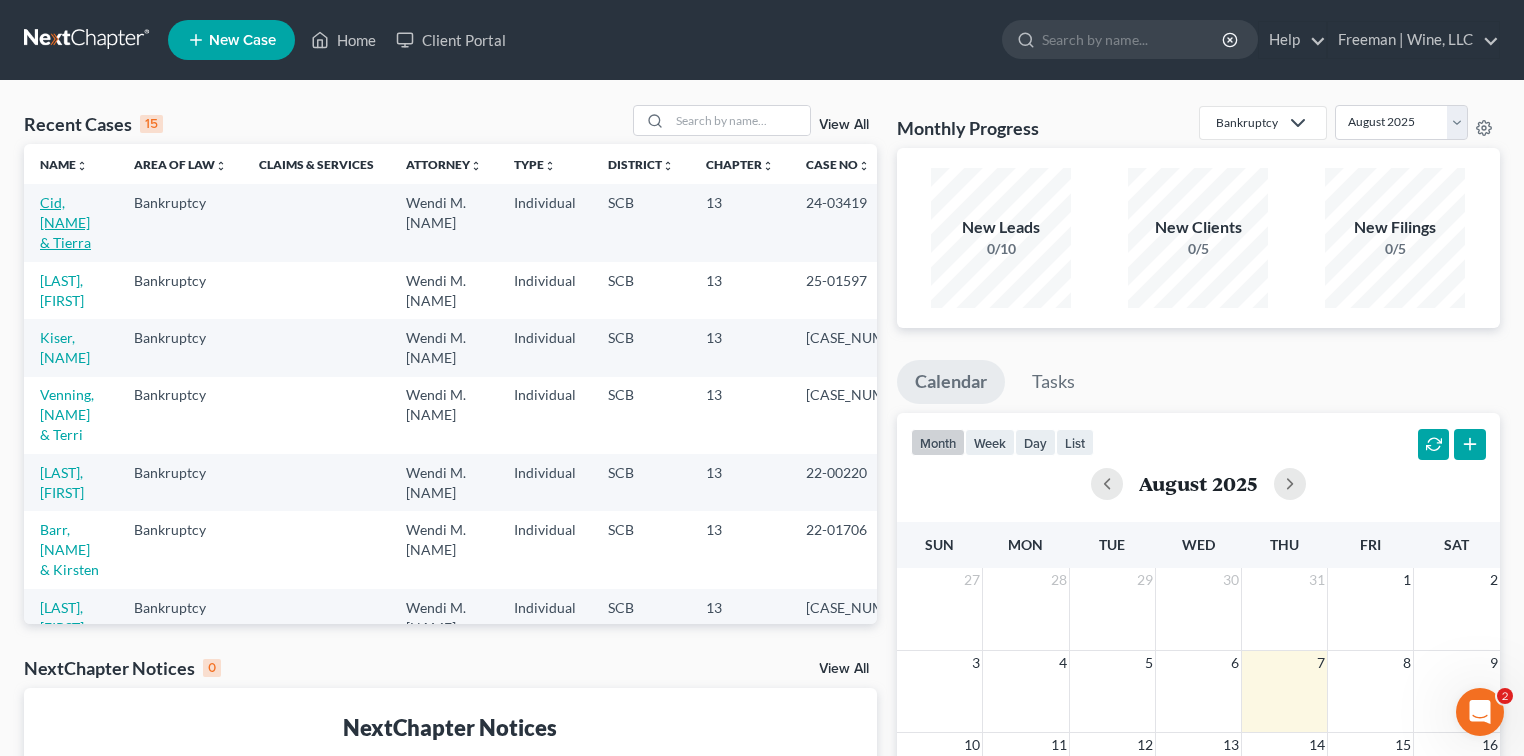 click on "Cid, [NAME] & Tierra" at bounding box center (65, 222) 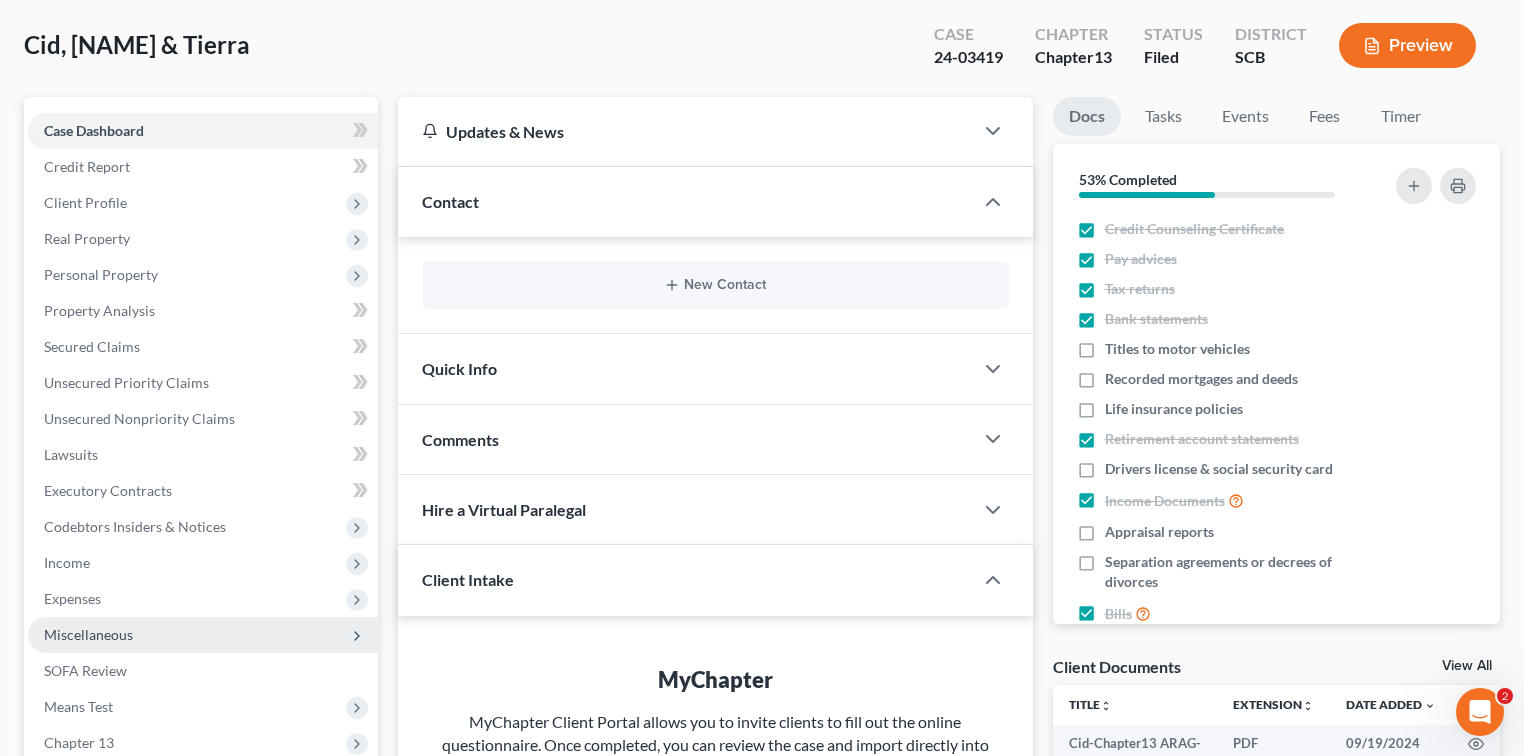 scroll, scrollTop: 133, scrollLeft: 0, axis: vertical 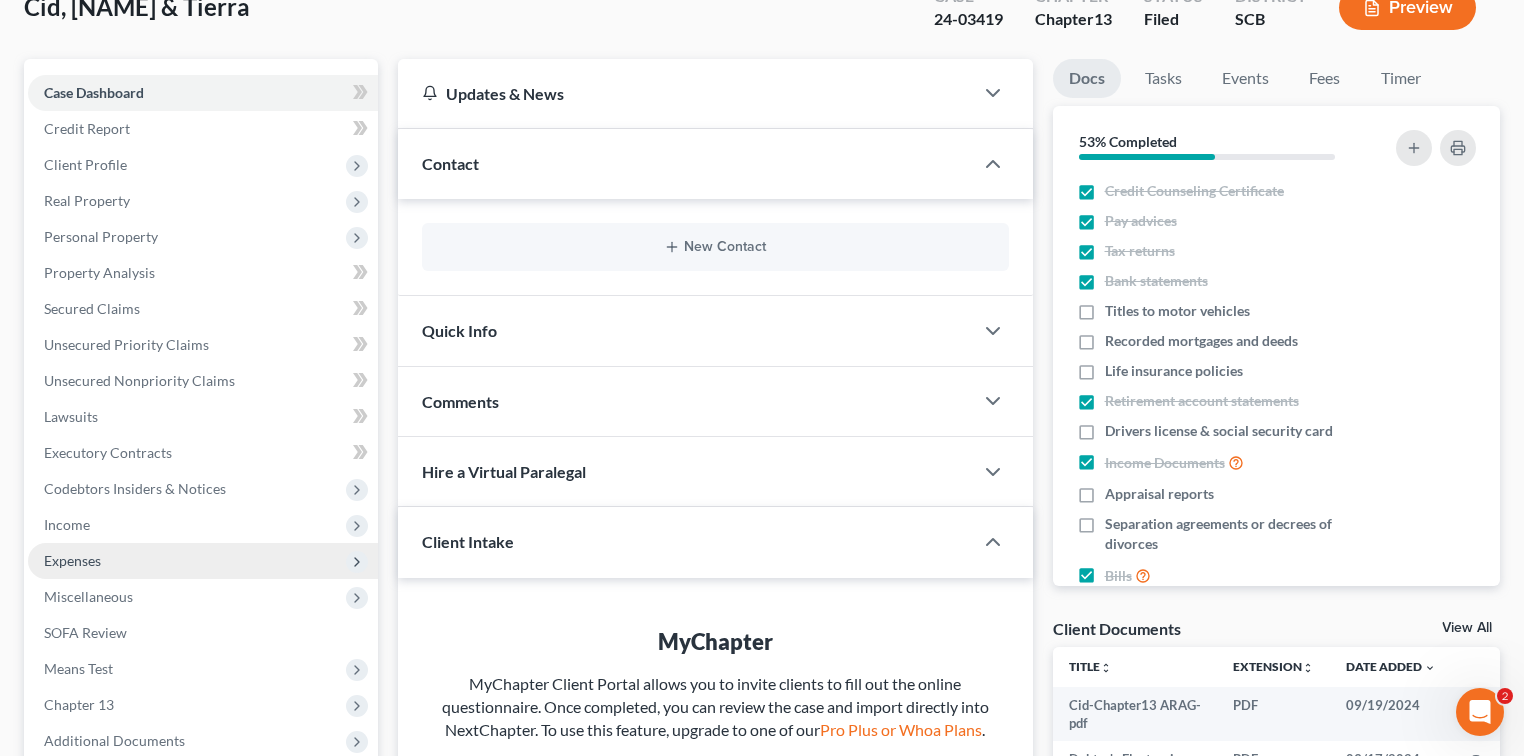 click on "Expenses" at bounding box center (72, 560) 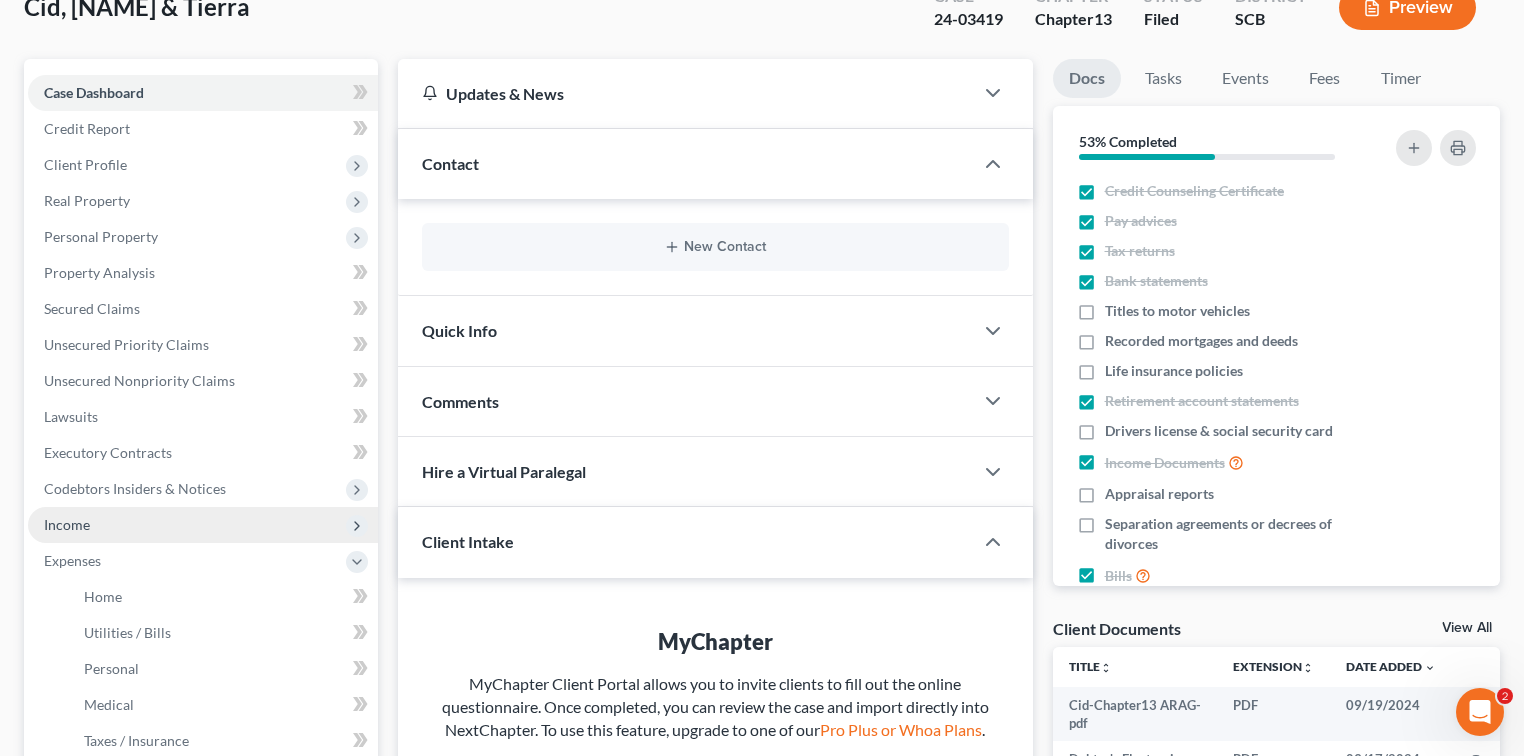 click on "Income" at bounding box center (67, 524) 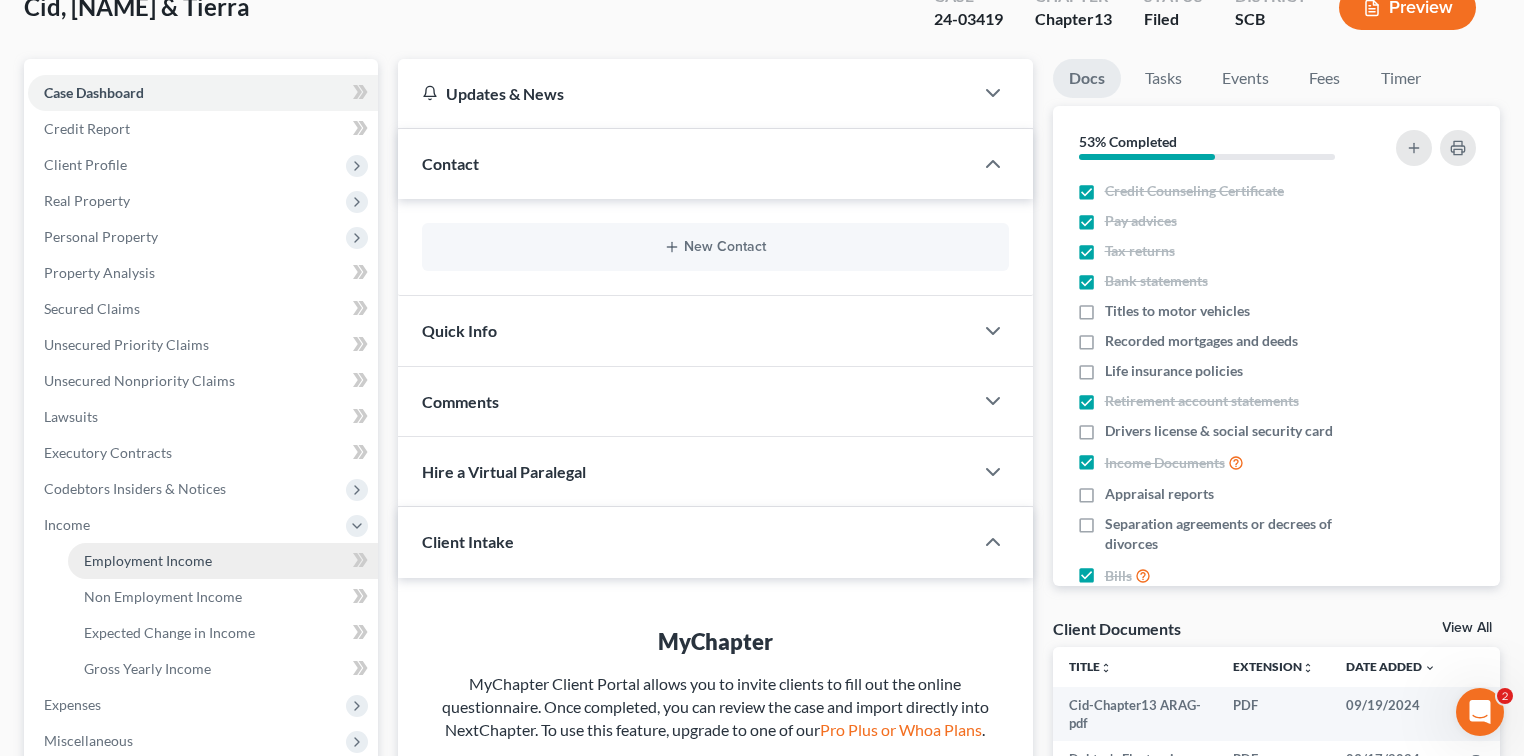 click on "Employment Income" at bounding box center (148, 560) 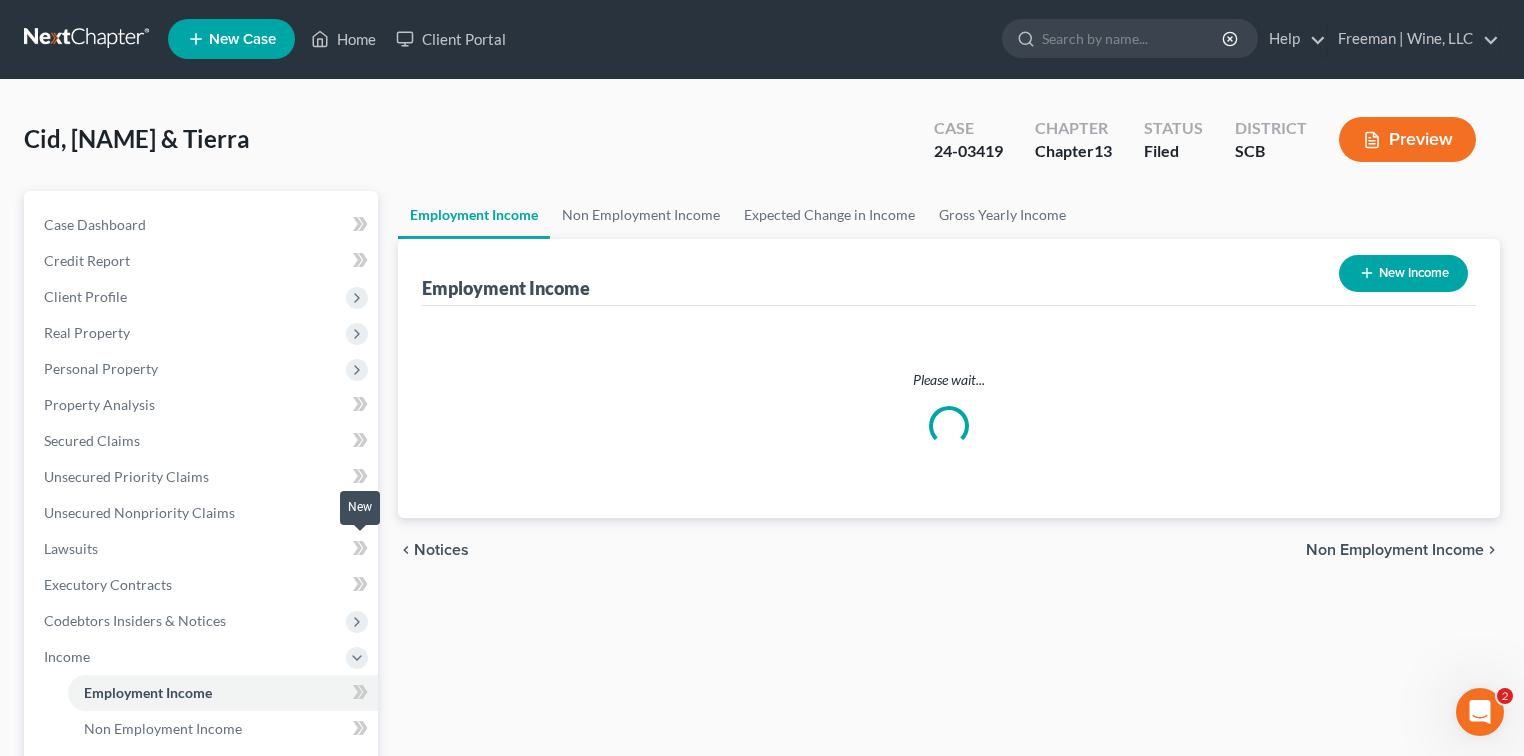 scroll, scrollTop: 0, scrollLeft: 0, axis: both 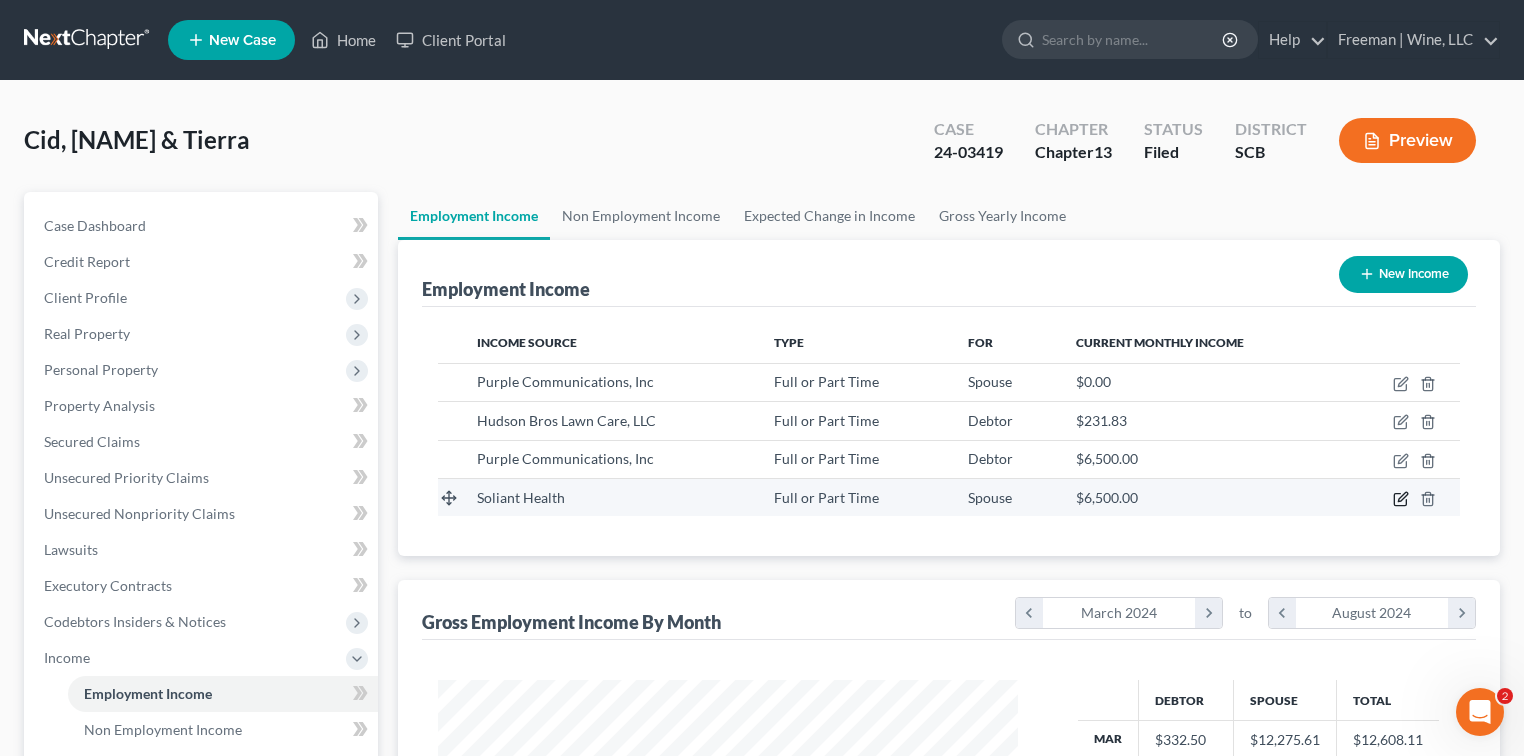 click 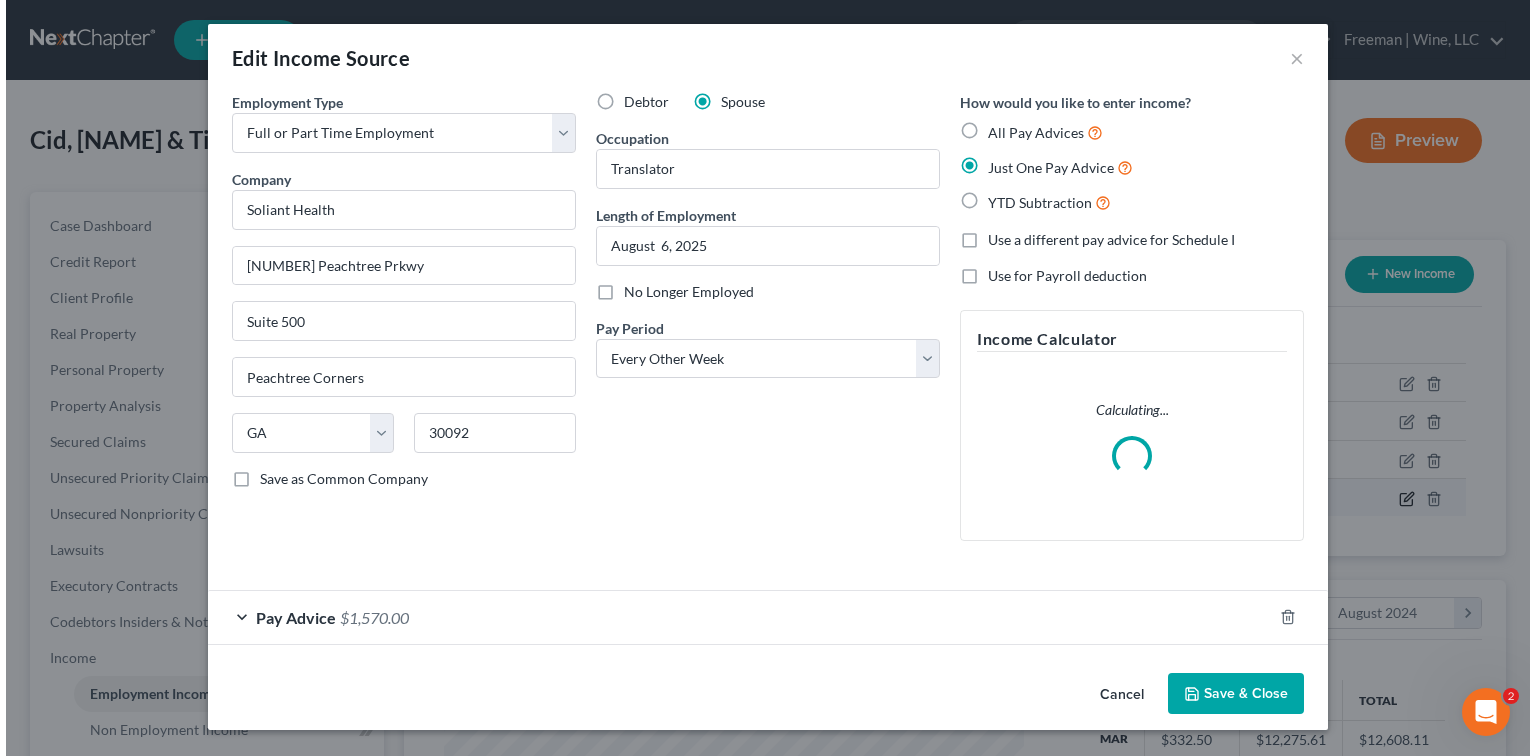 scroll, scrollTop: 999643, scrollLeft: 999375, axis: both 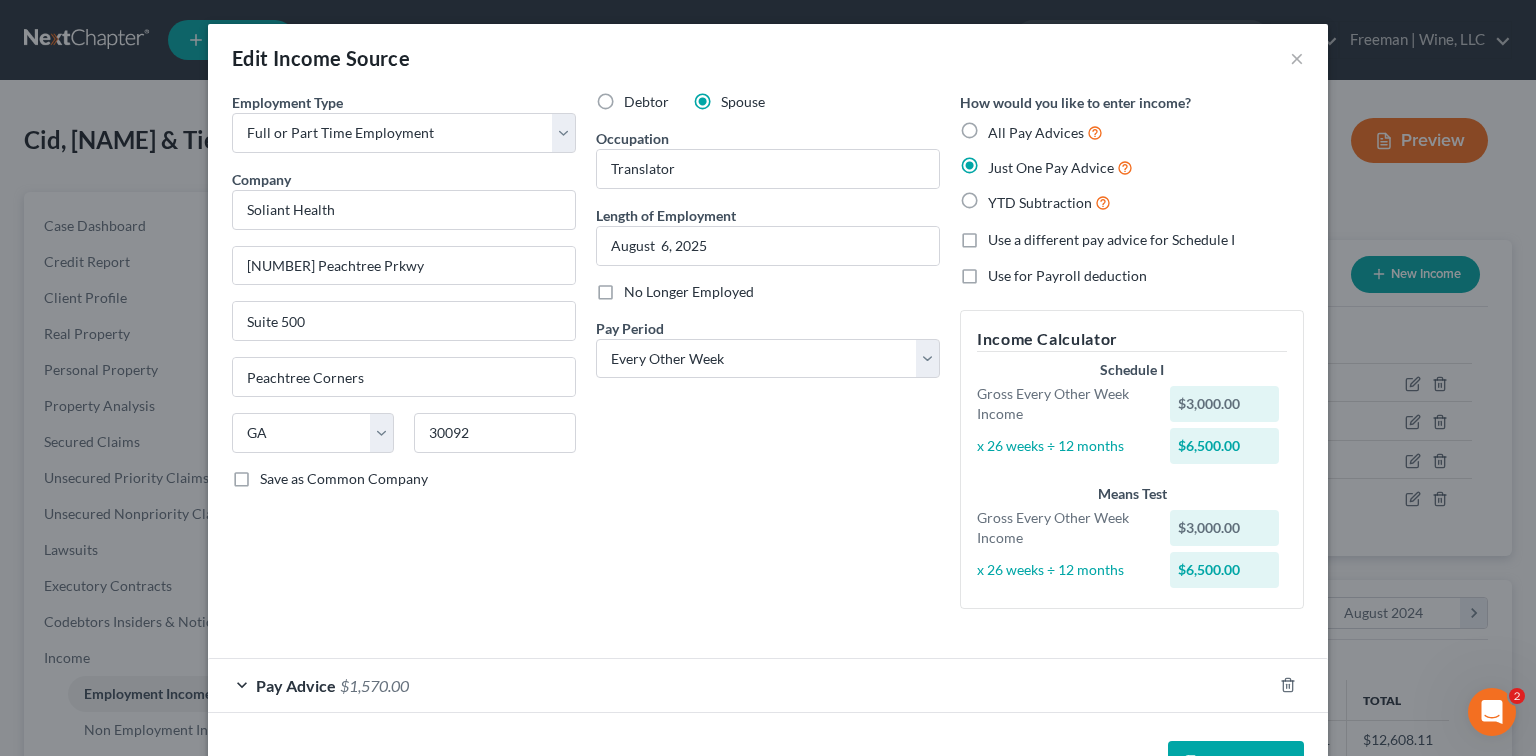 click on "Employment Type
*
Select Full or Part Time Employment Self Employment
Company
*
Soliant Health                      5550 Peachtree Prkwy Suite 500 State [STATE] 30092 Save as Common Company" at bounding box center [404, 358] 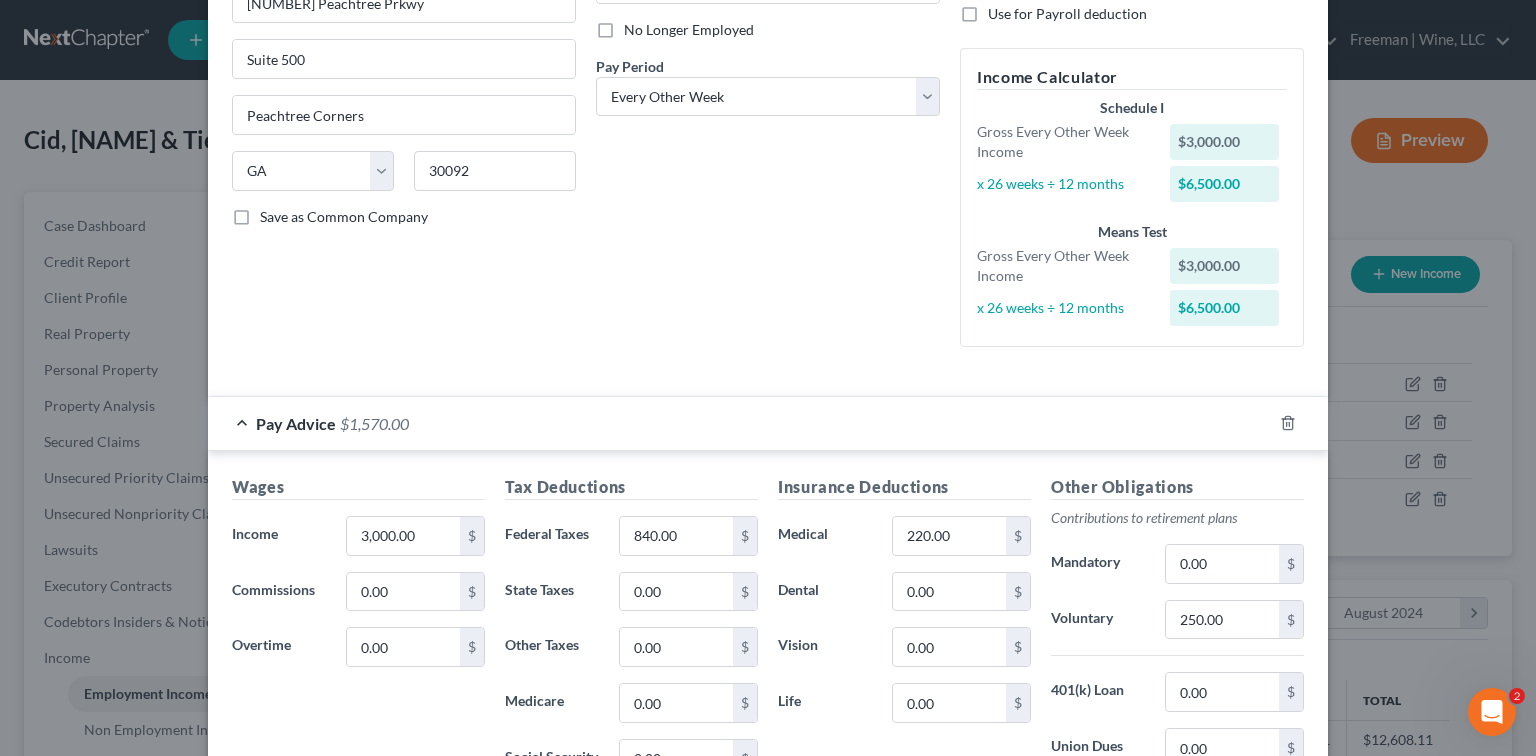 scroll, scrollTop: 266, scrollLeft: 0, axis: vertical 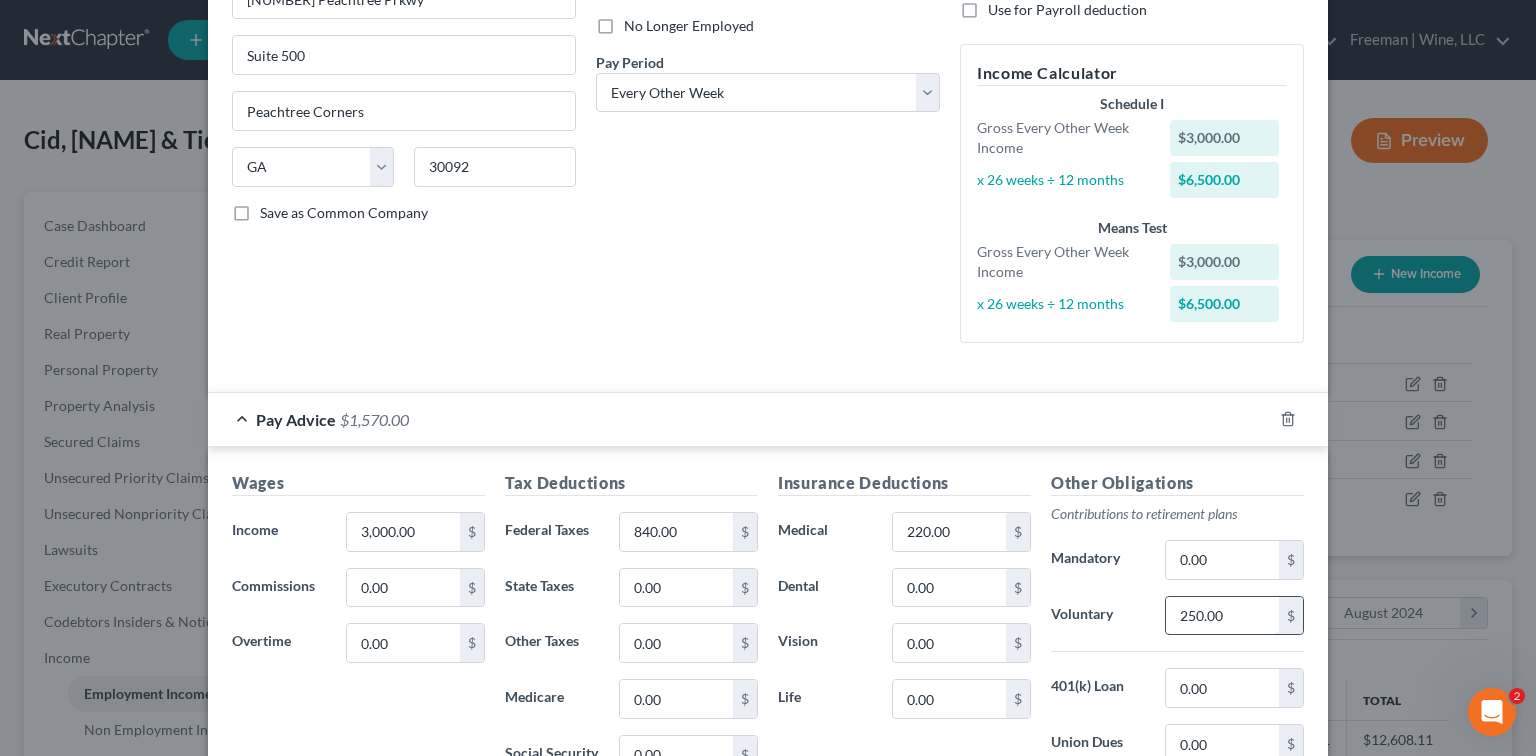 click on "250.00" at bounding box center [1222, 616] 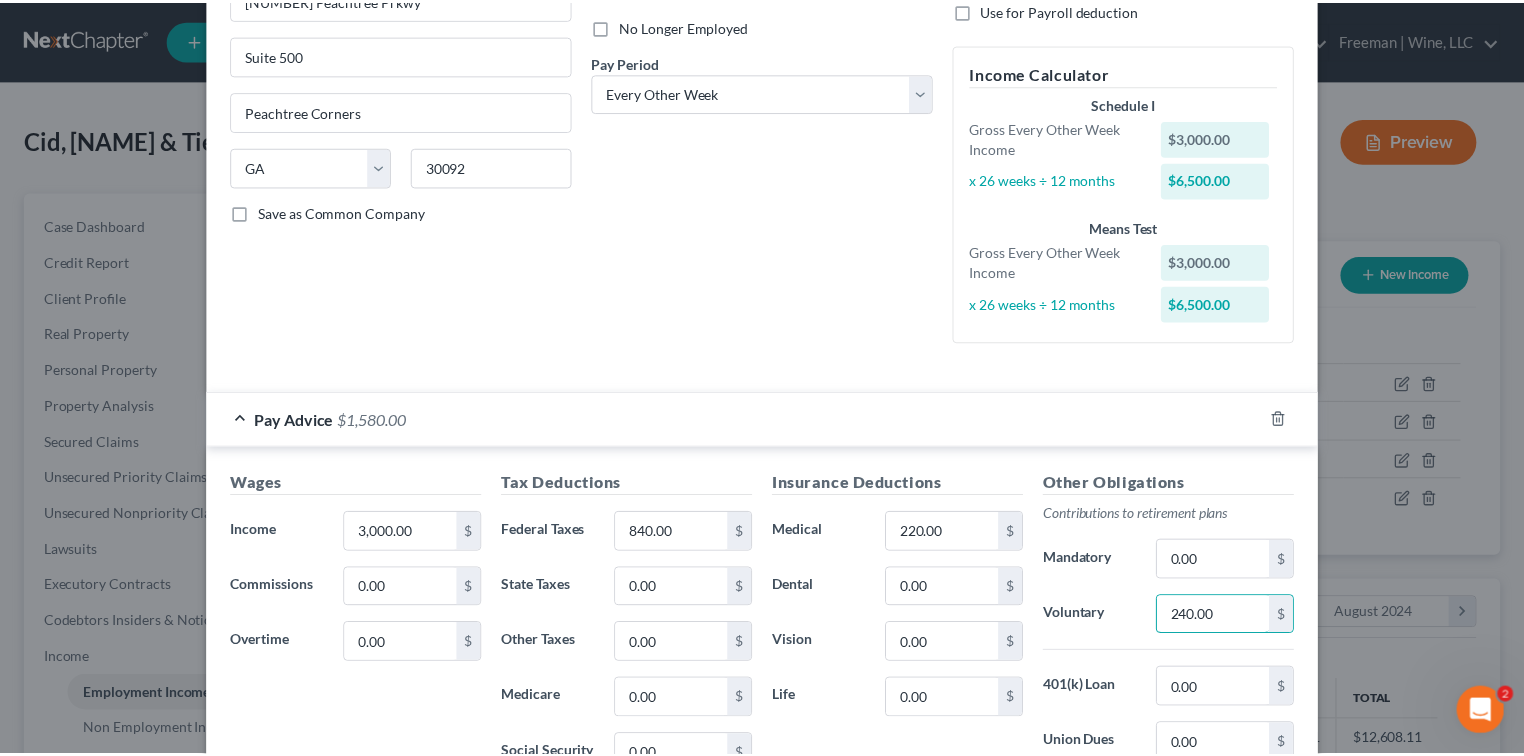 scroll, scrollTop: 533, scrollLeft: 0, axis: vertical 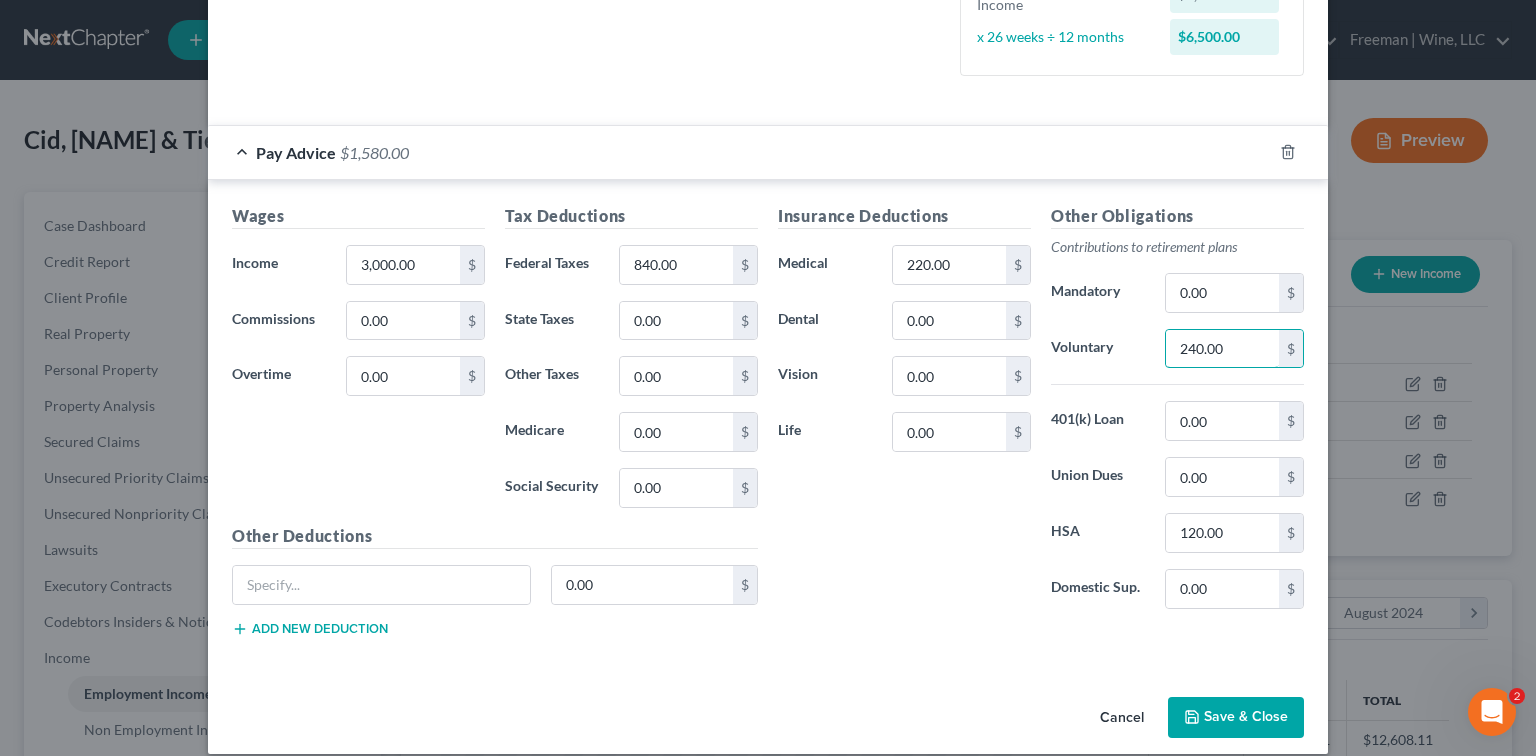 type on "240.00" 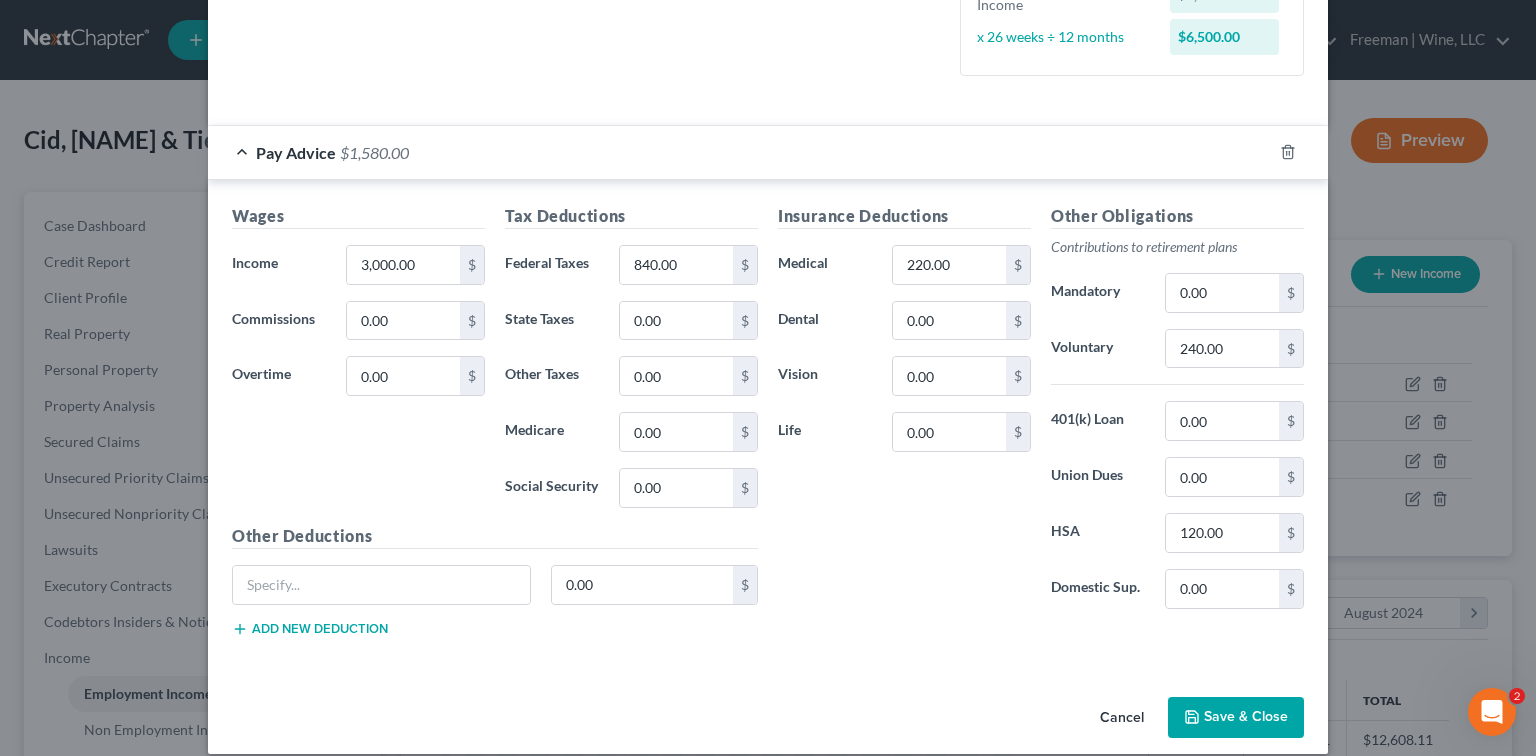 click on "Save & Close" at bounding box center [1236, 718] 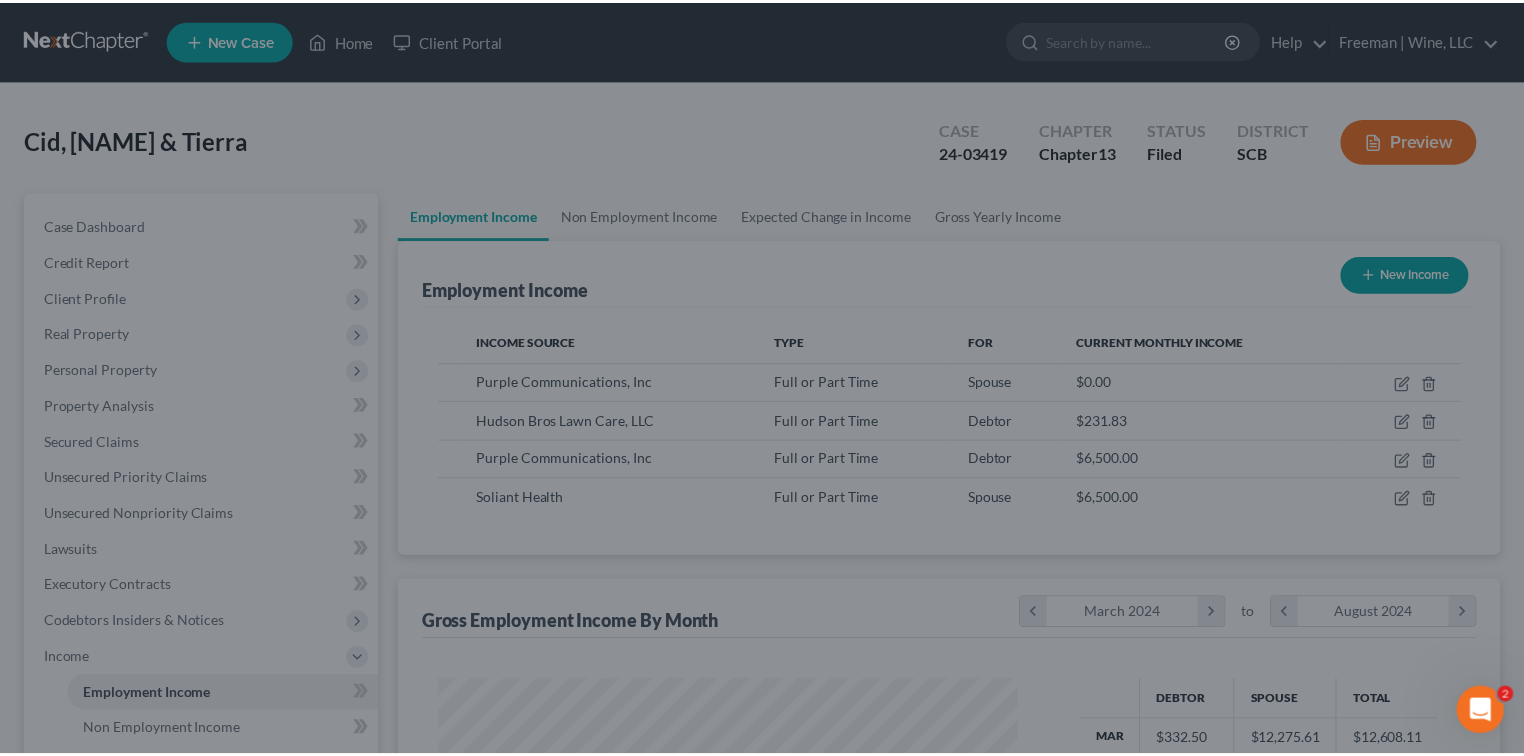 scroll, scrollTop: 356, scrollLeft: 620, axis: both 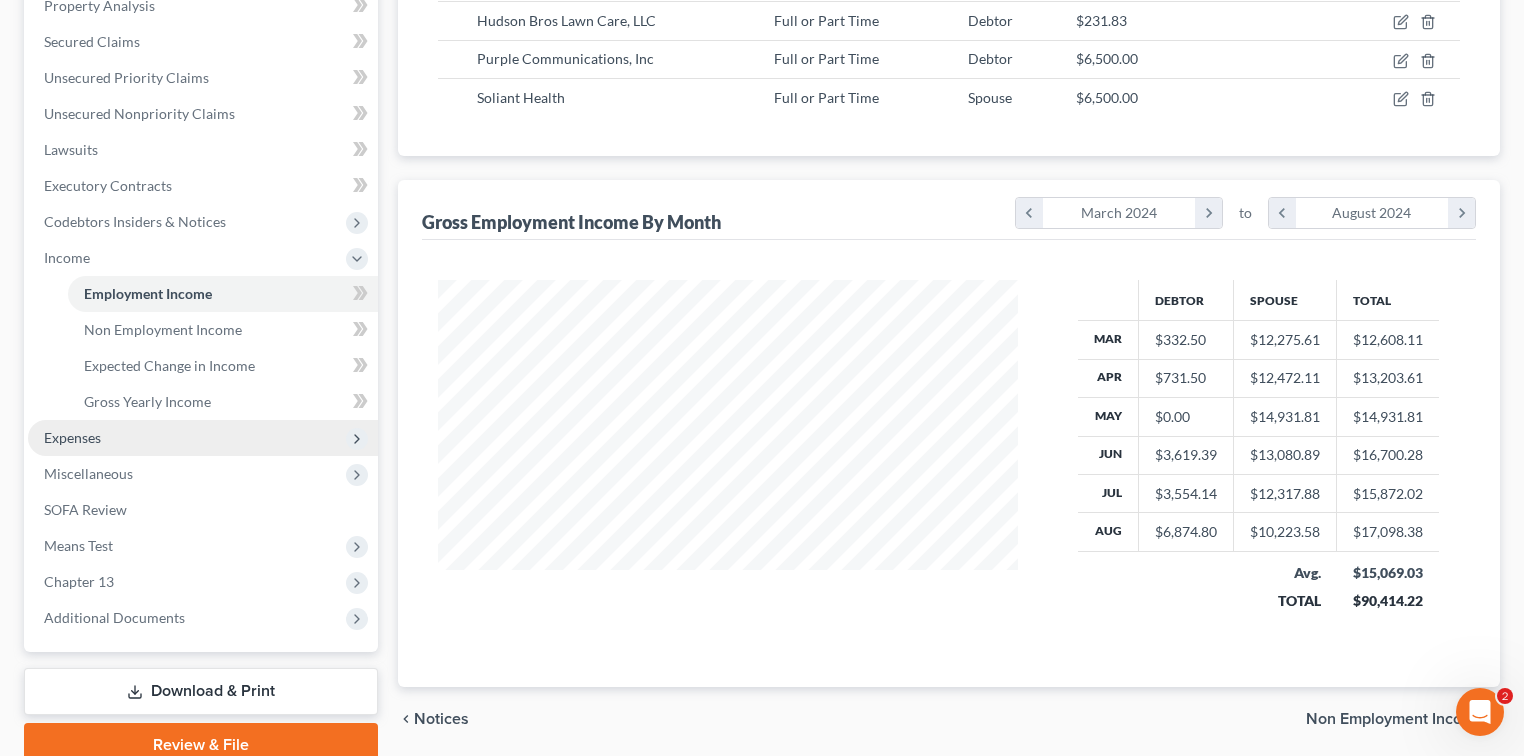 click on "Expenses" at bounding box center [72, 437] 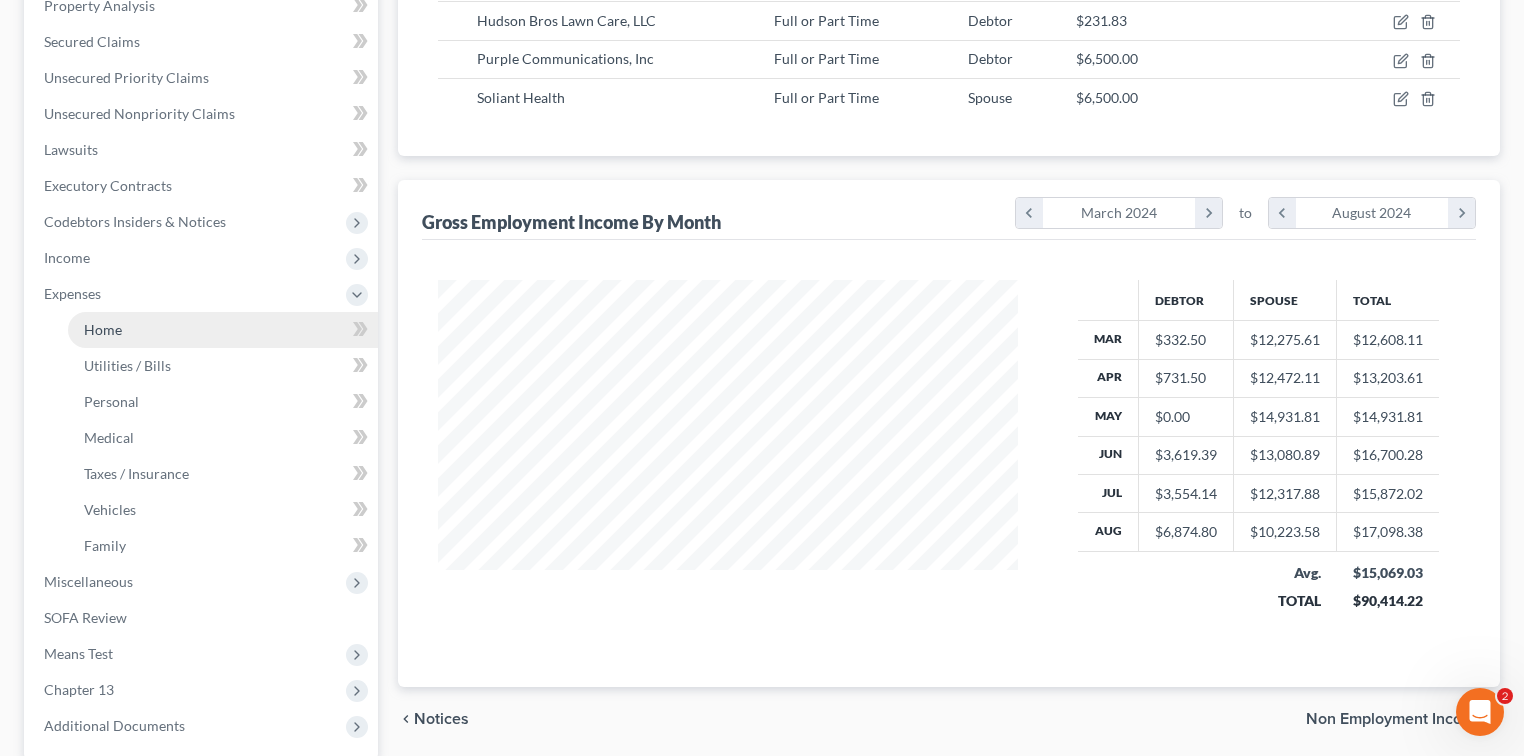 click on "Home" at bounding box center [103, 329] 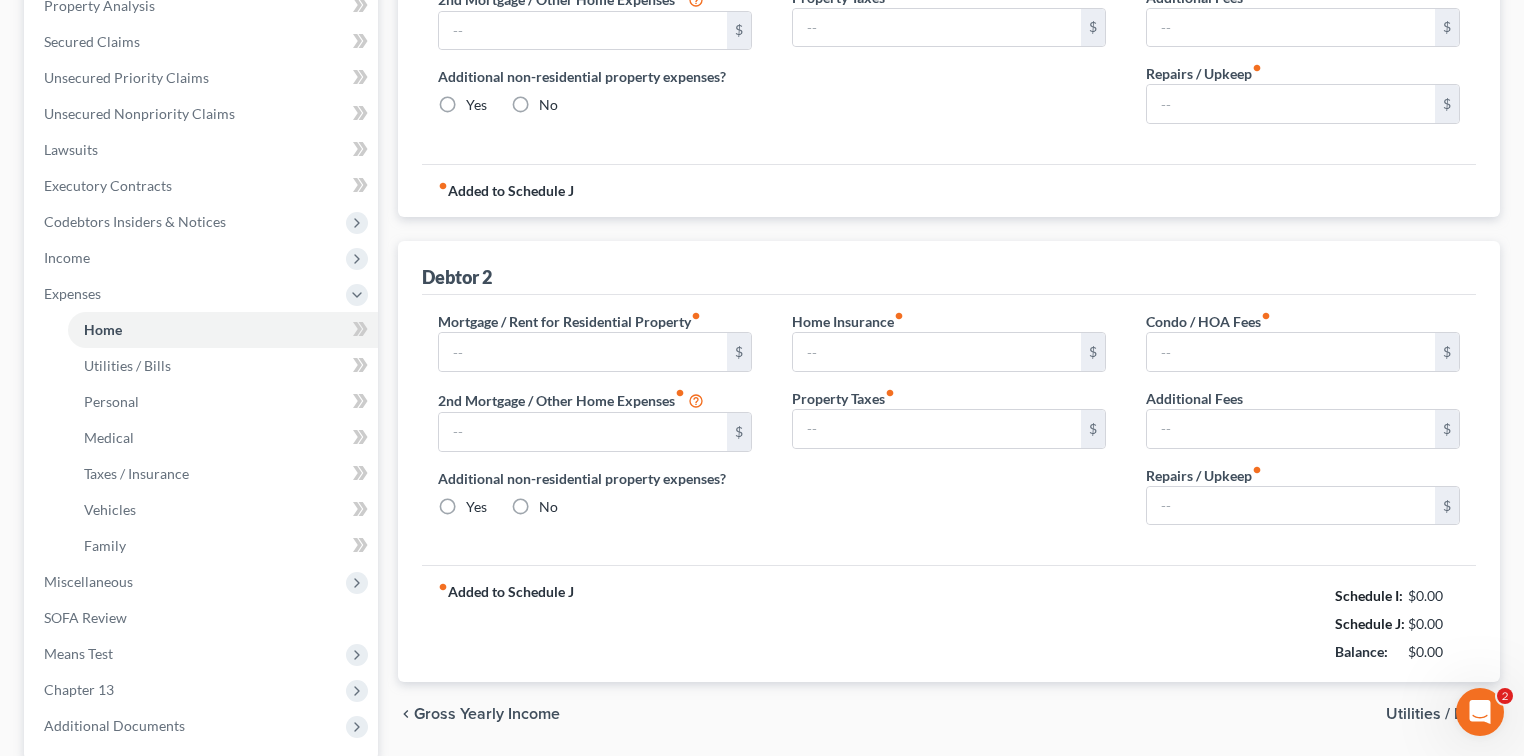 type on "1,650.00" 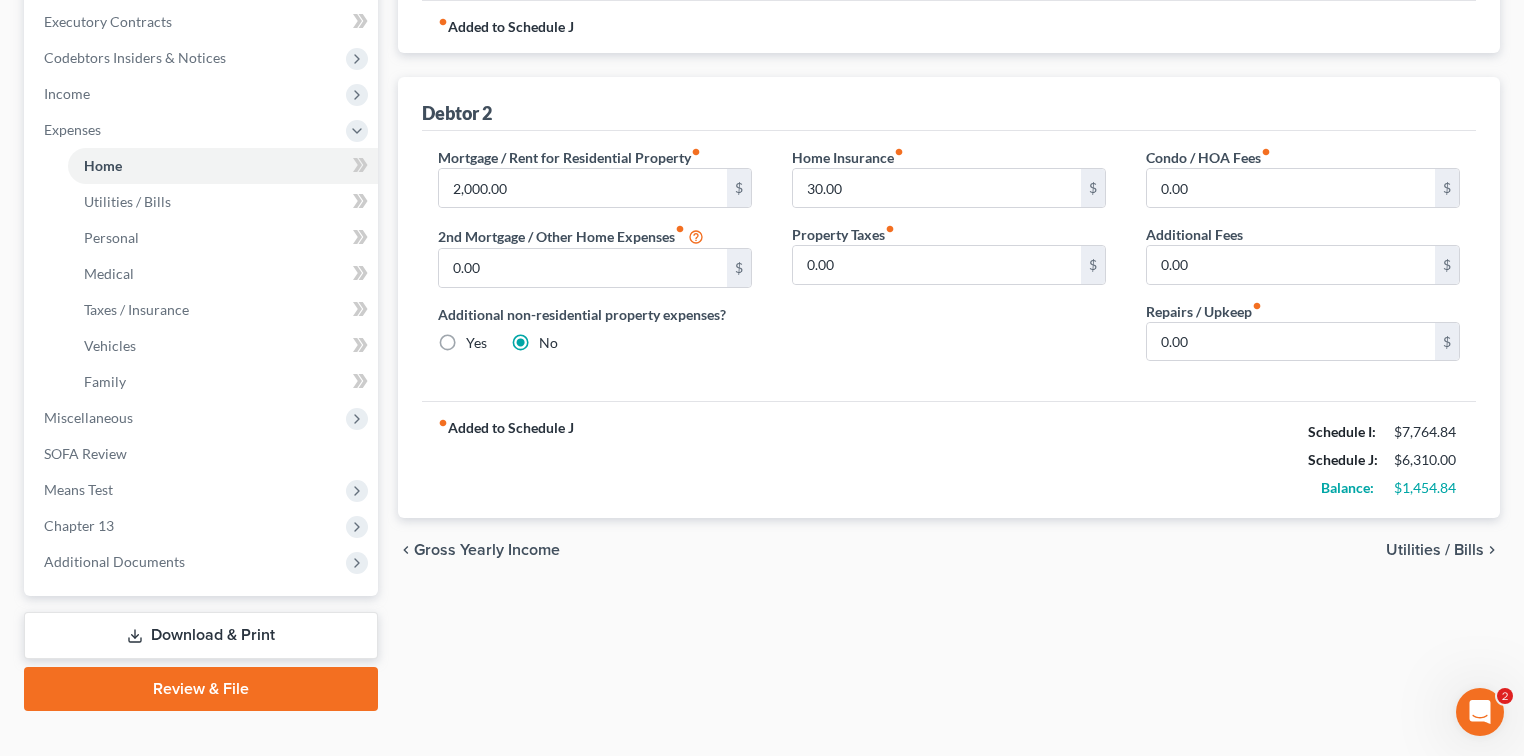 scroll, scrollTop: 593, scrollLeft: 0, axis: vertical 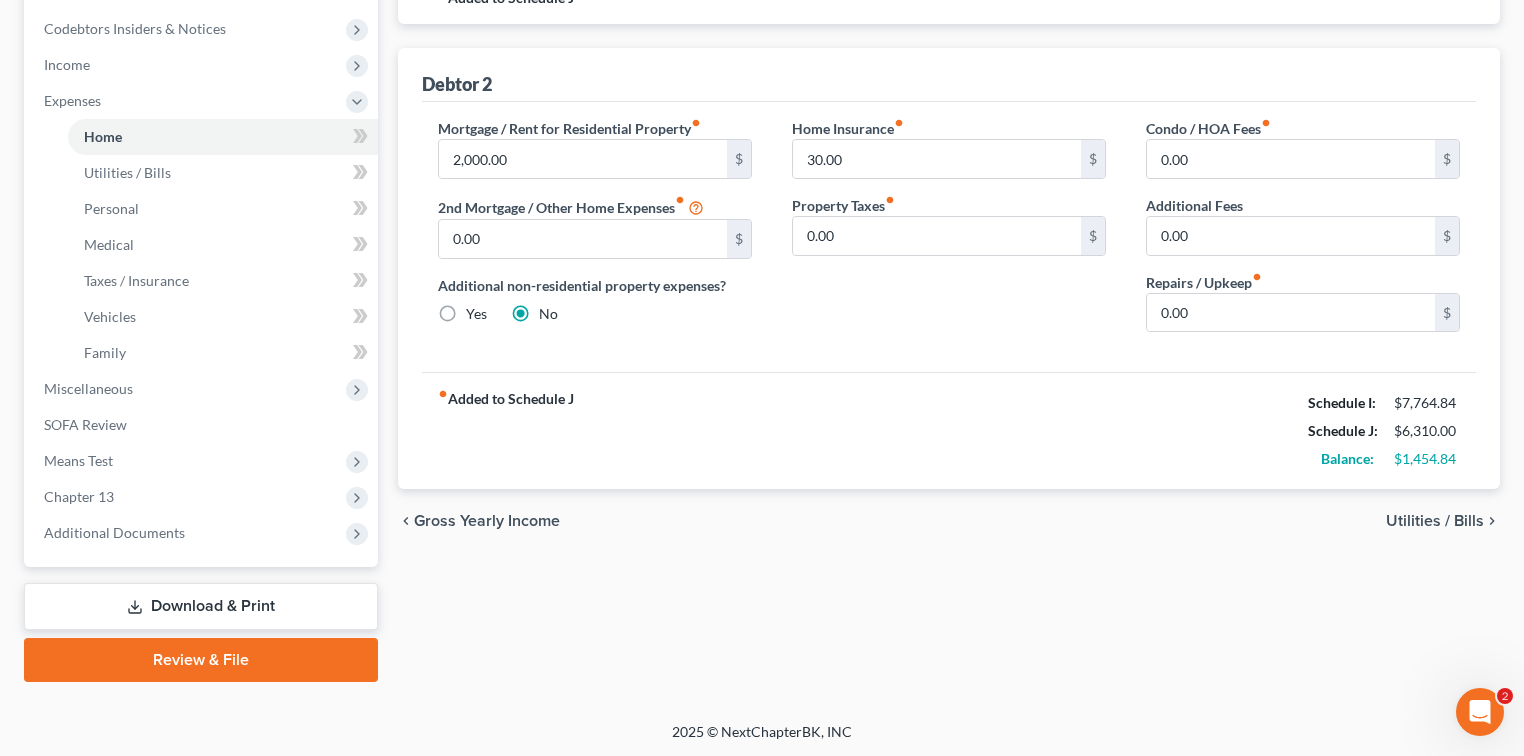 click on "Utilities / Bills" at bounding box center [1435, 521] 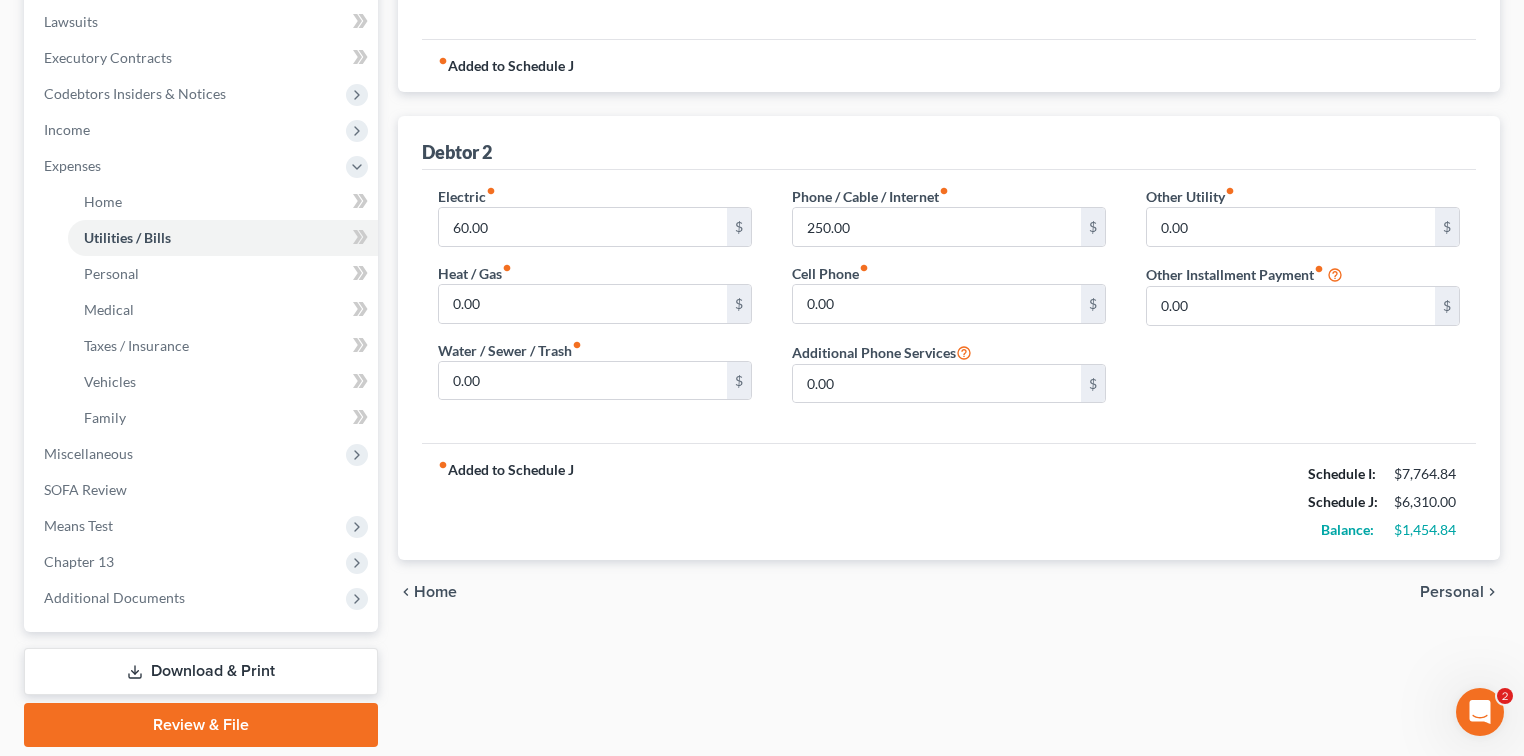 scroll, scrollTop: 533, scrollLeft: 0, axis: vertical 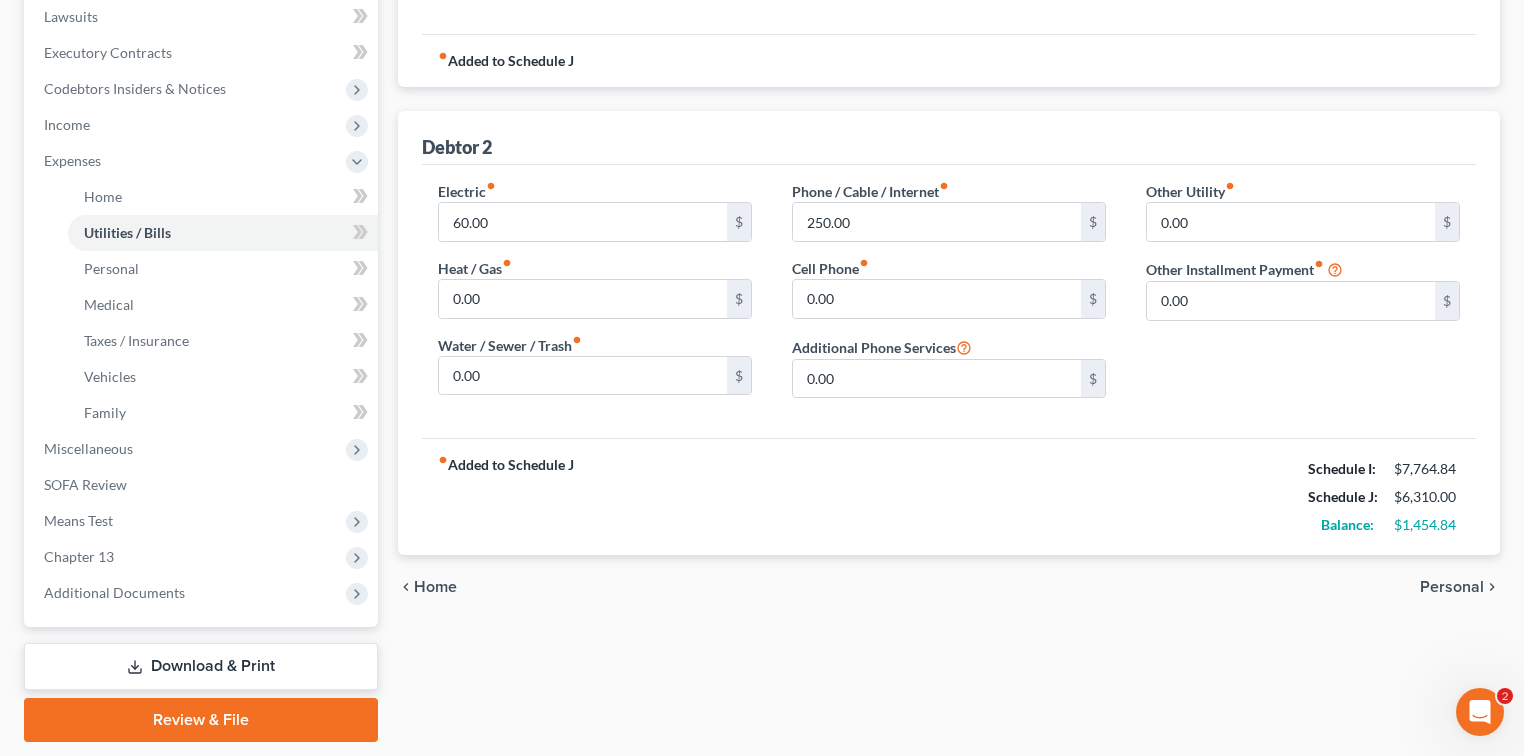 click on "Personal" at bounding box center (1452, 587) 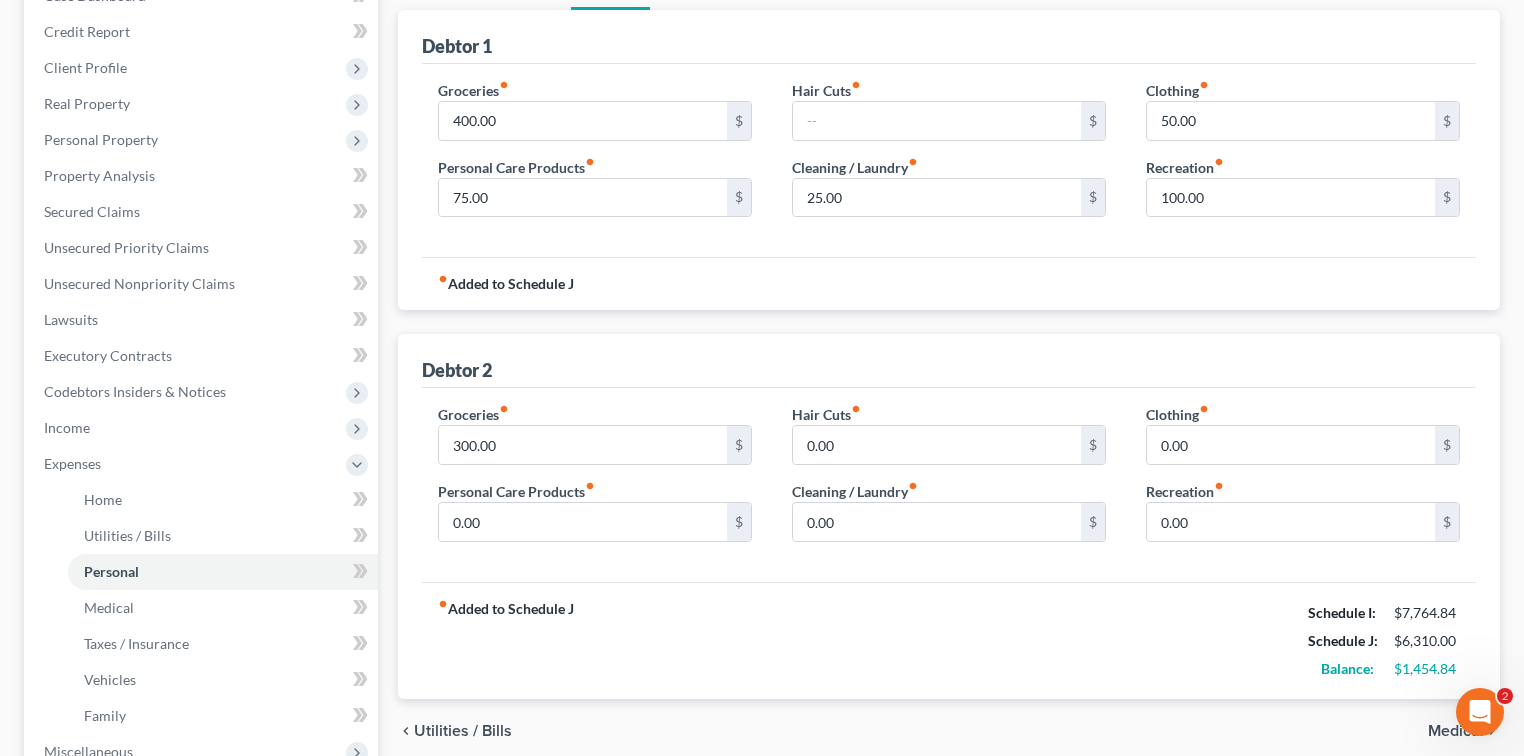 scroll, scrollTop: 0, scrollLeft: 0, axis: both 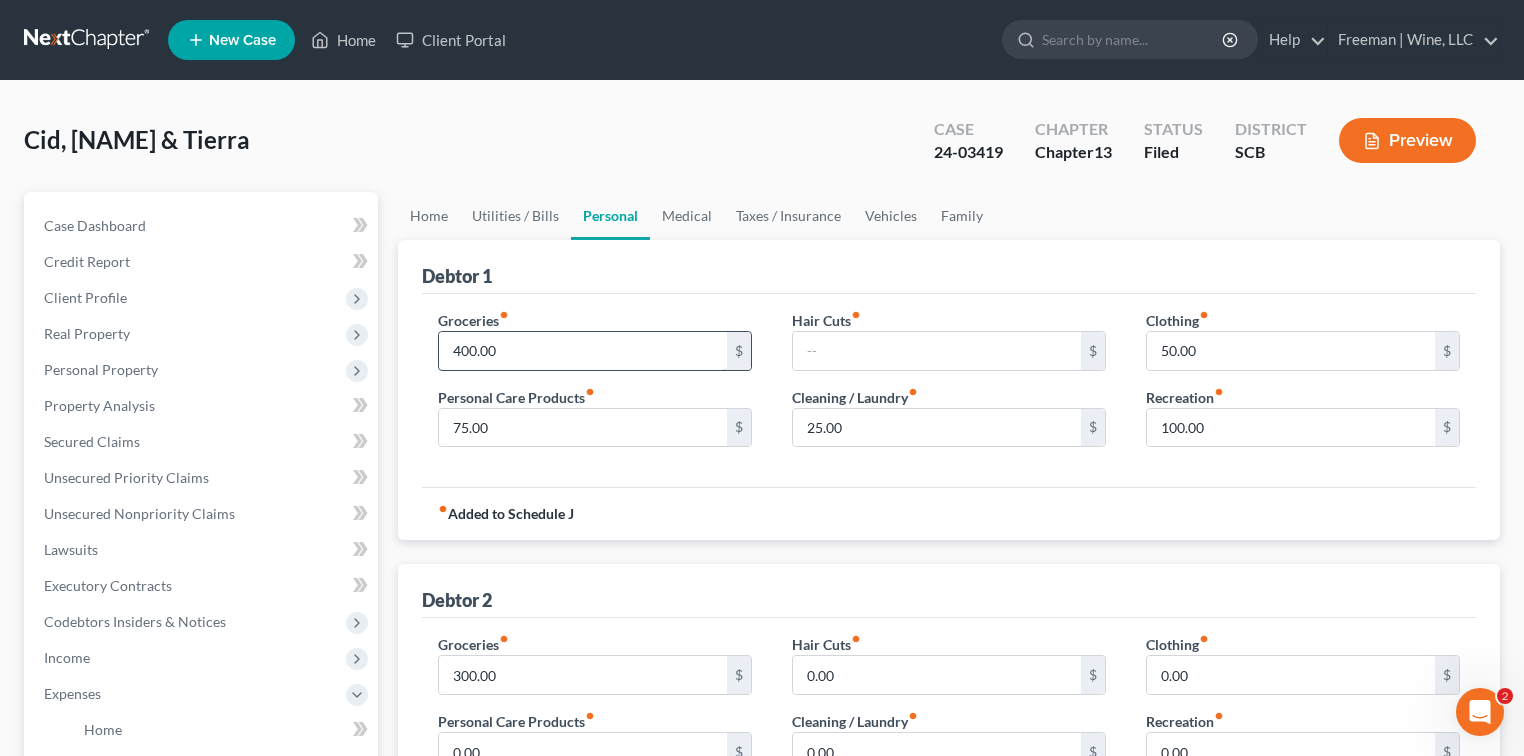 click on "400.00" at bounding box center (583, 351) 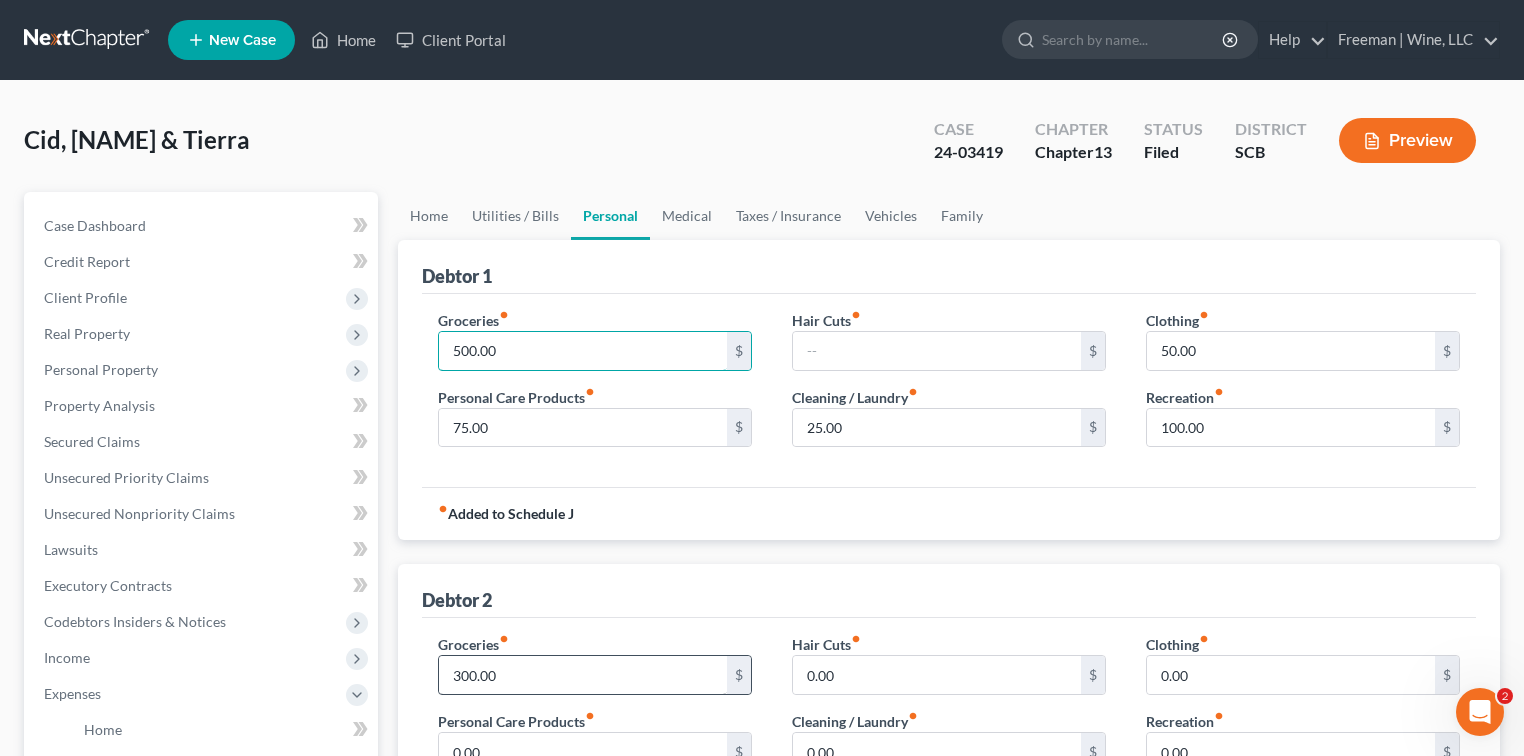 type on "500.00" 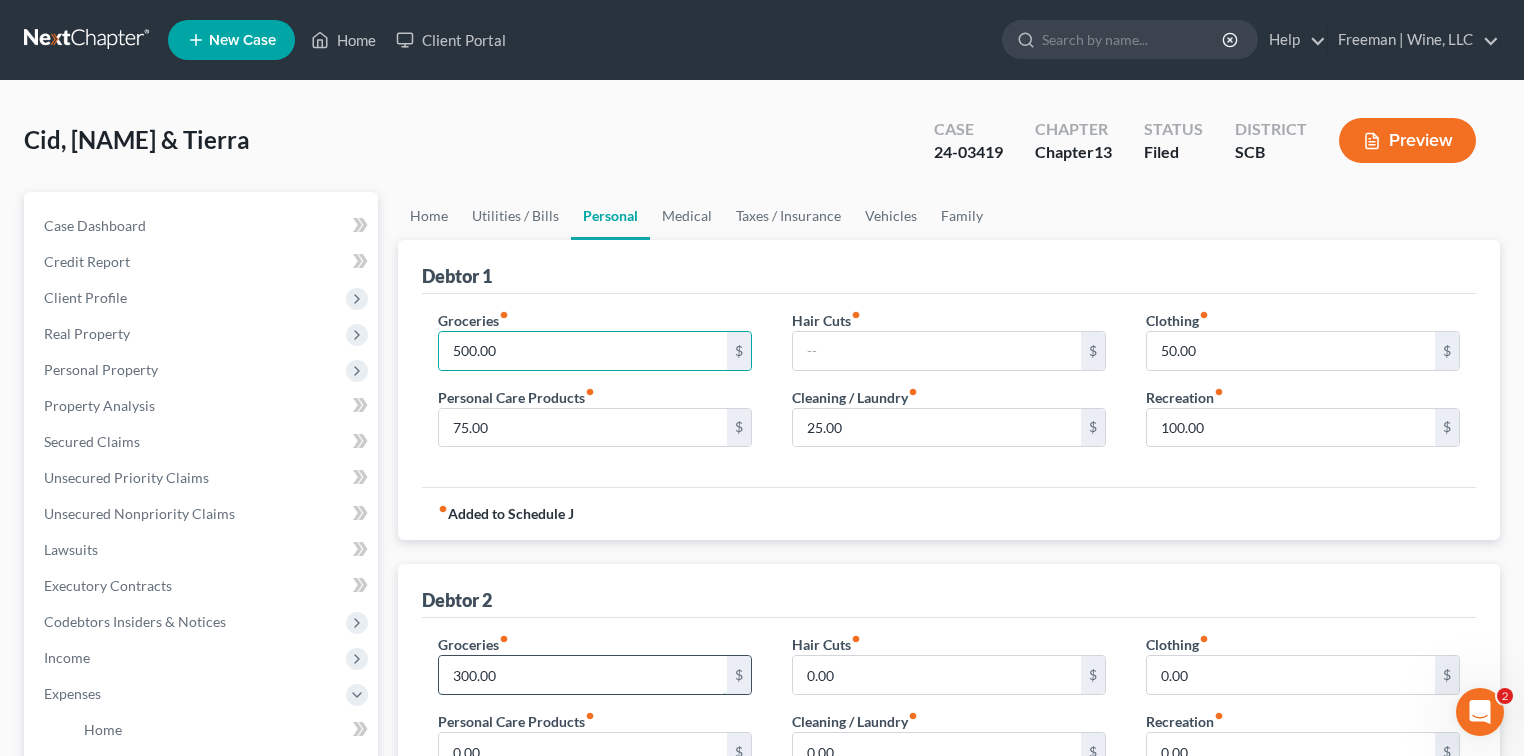 click on "300.00" at bounding box center [583, 675] 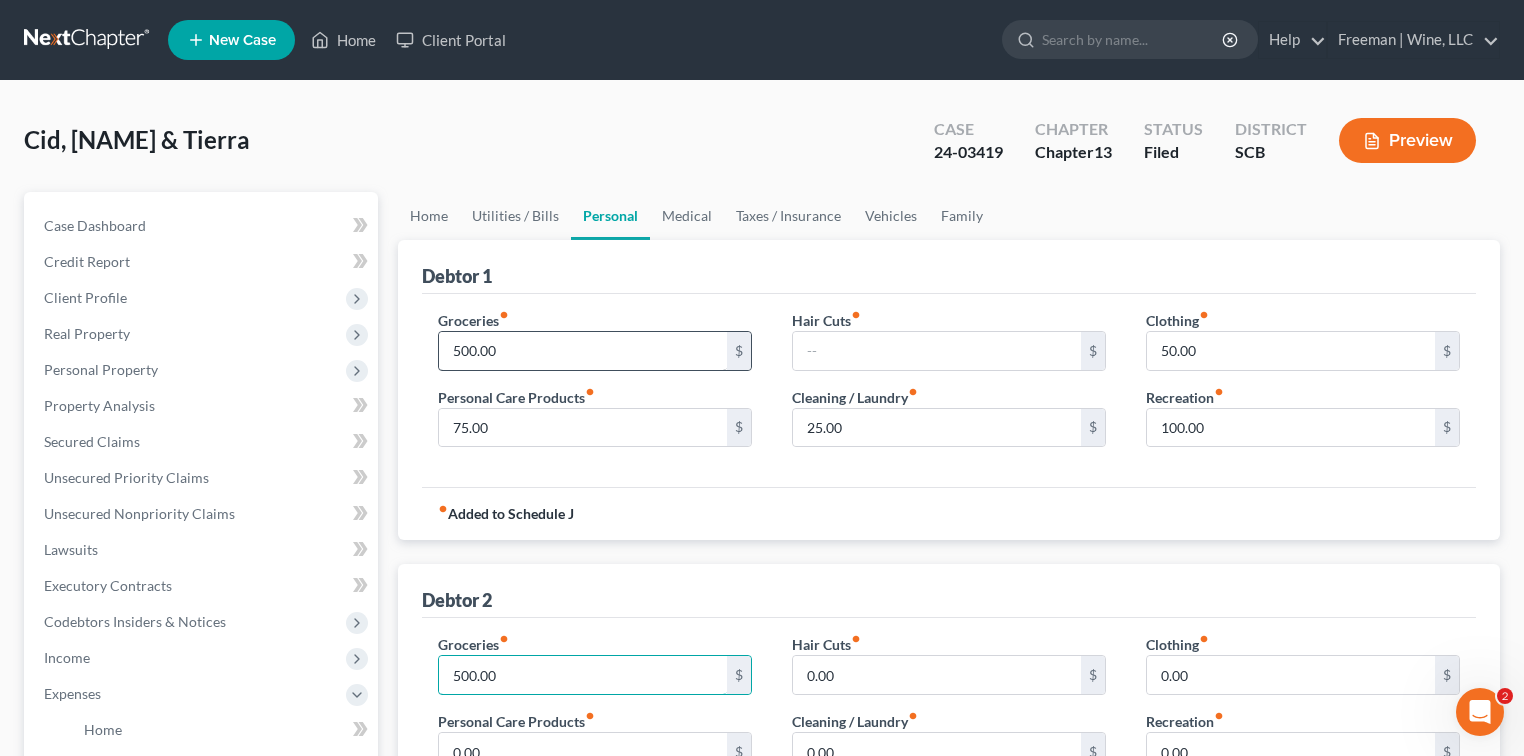 type on "500.00" 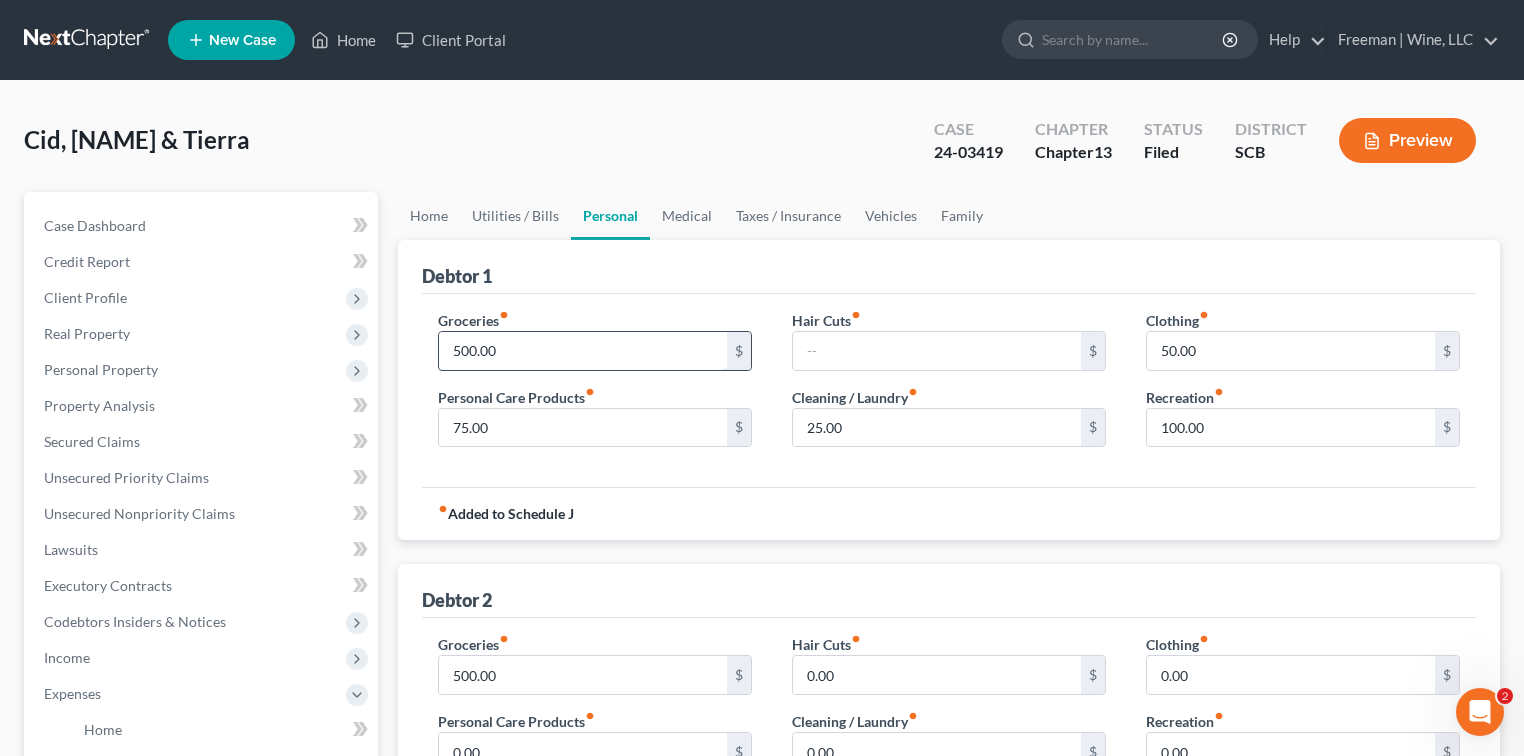 drag, startPoint x: 454, startPoint y: 348, endPoint x: 485, endPoint y: 334, distance: 34.0147 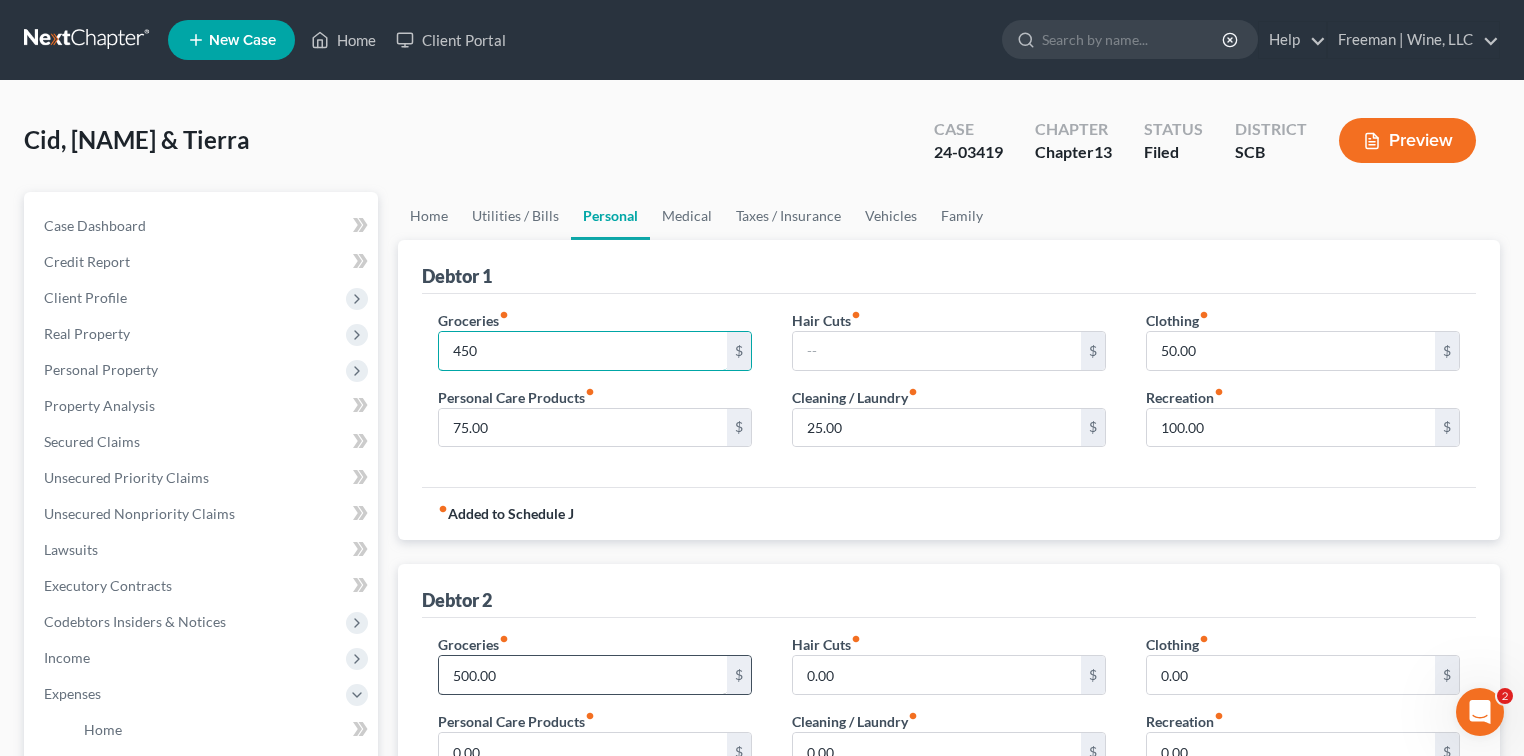 type on "450" 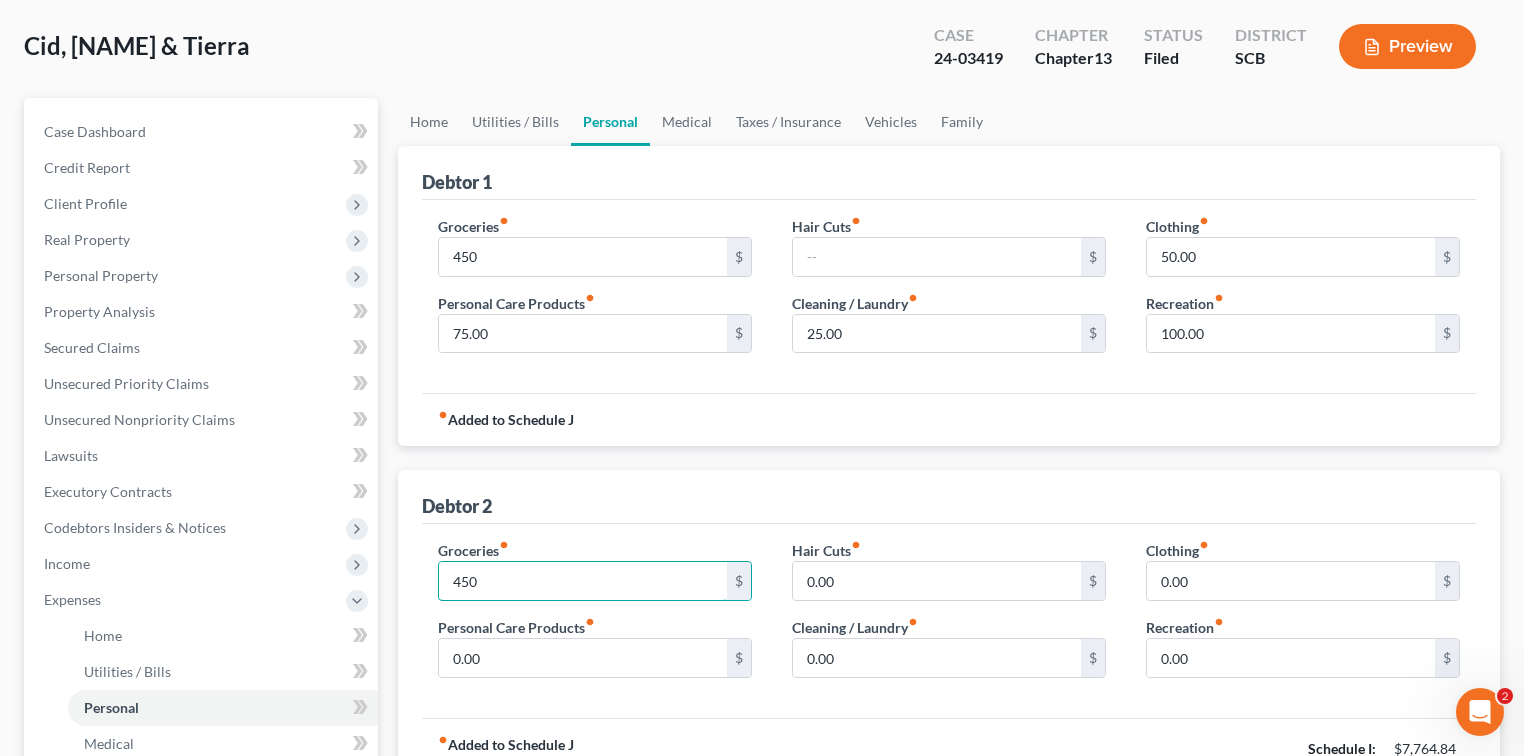 scroll, scrollTop: 266, scrollLeft: 0, axis: vertical 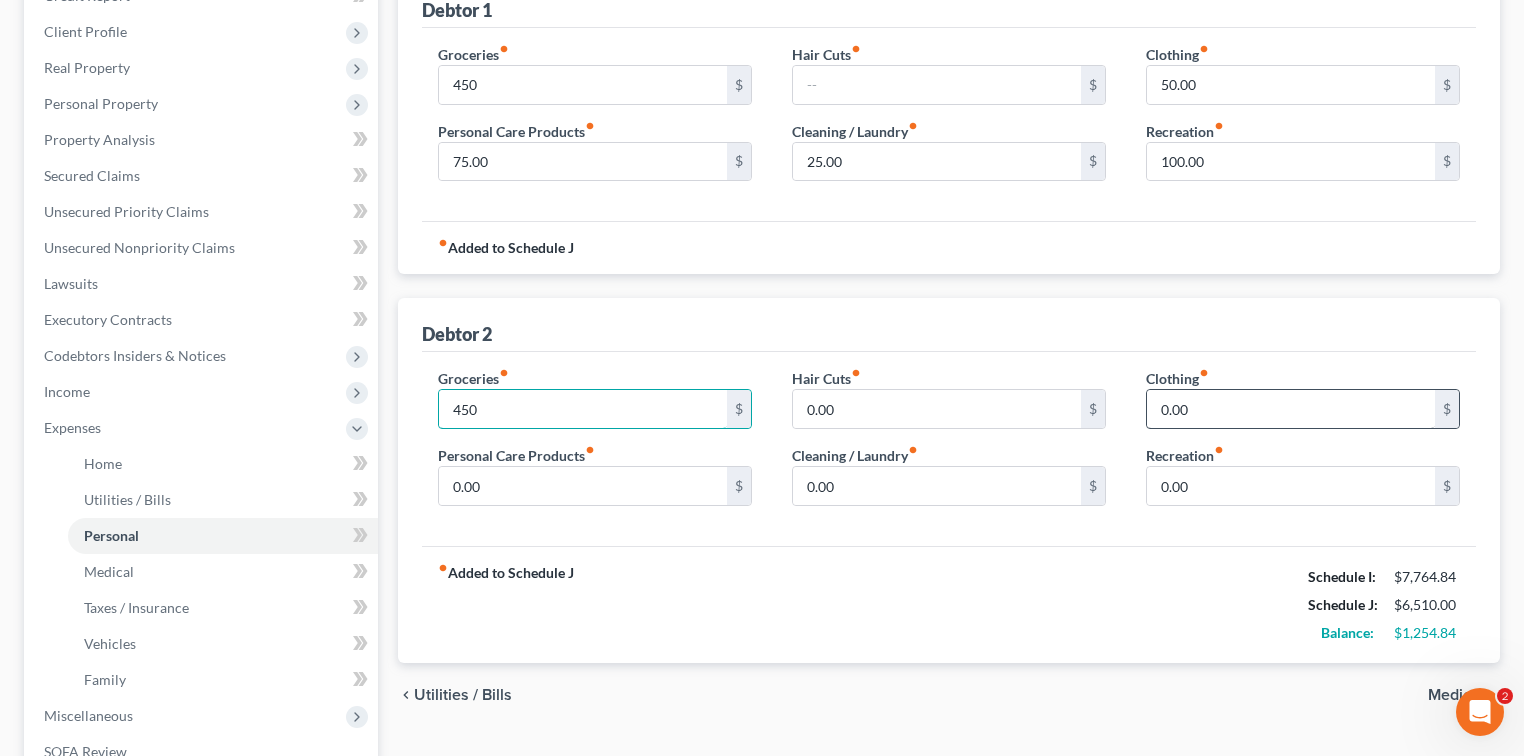 type on "450" 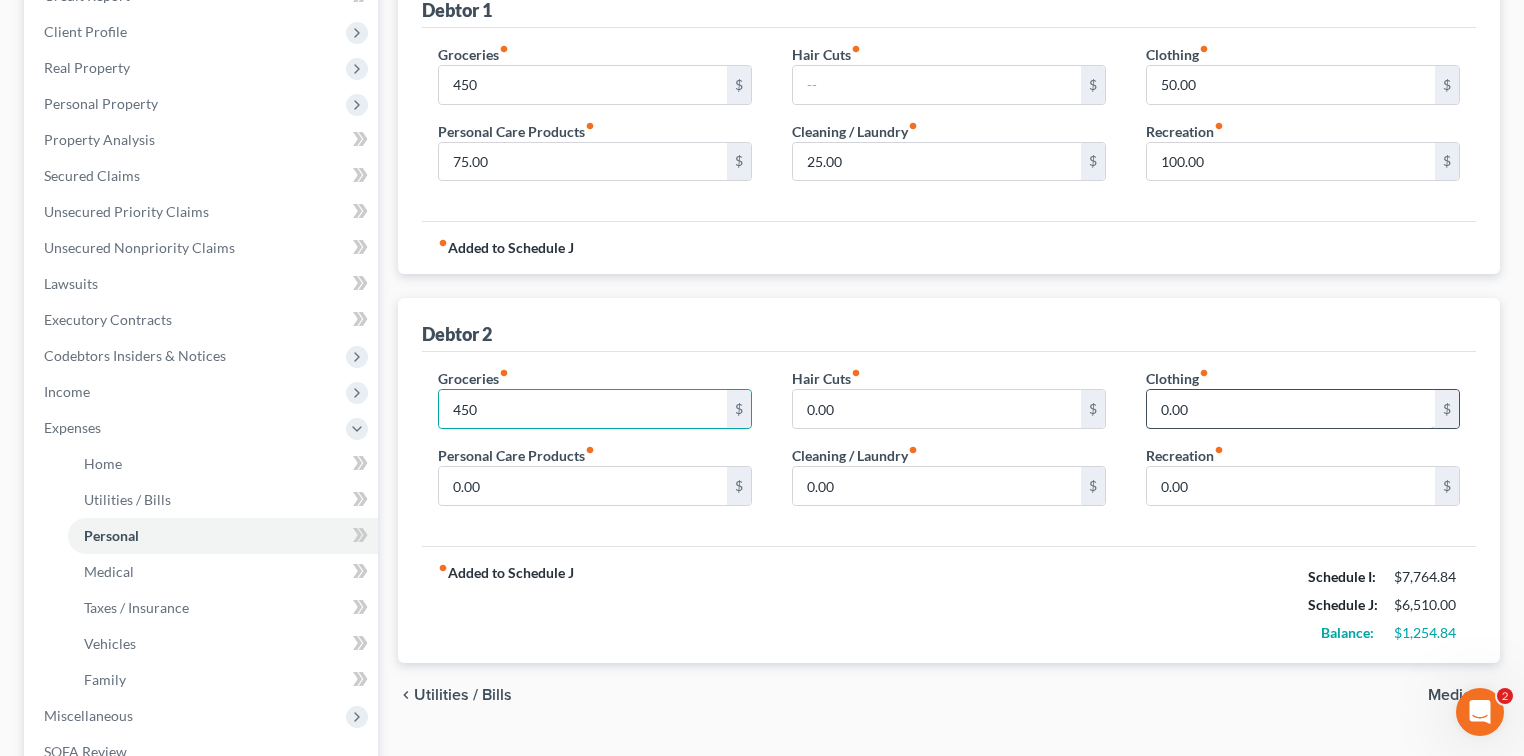 click on "0.00" at bounding box center [1291, 409] 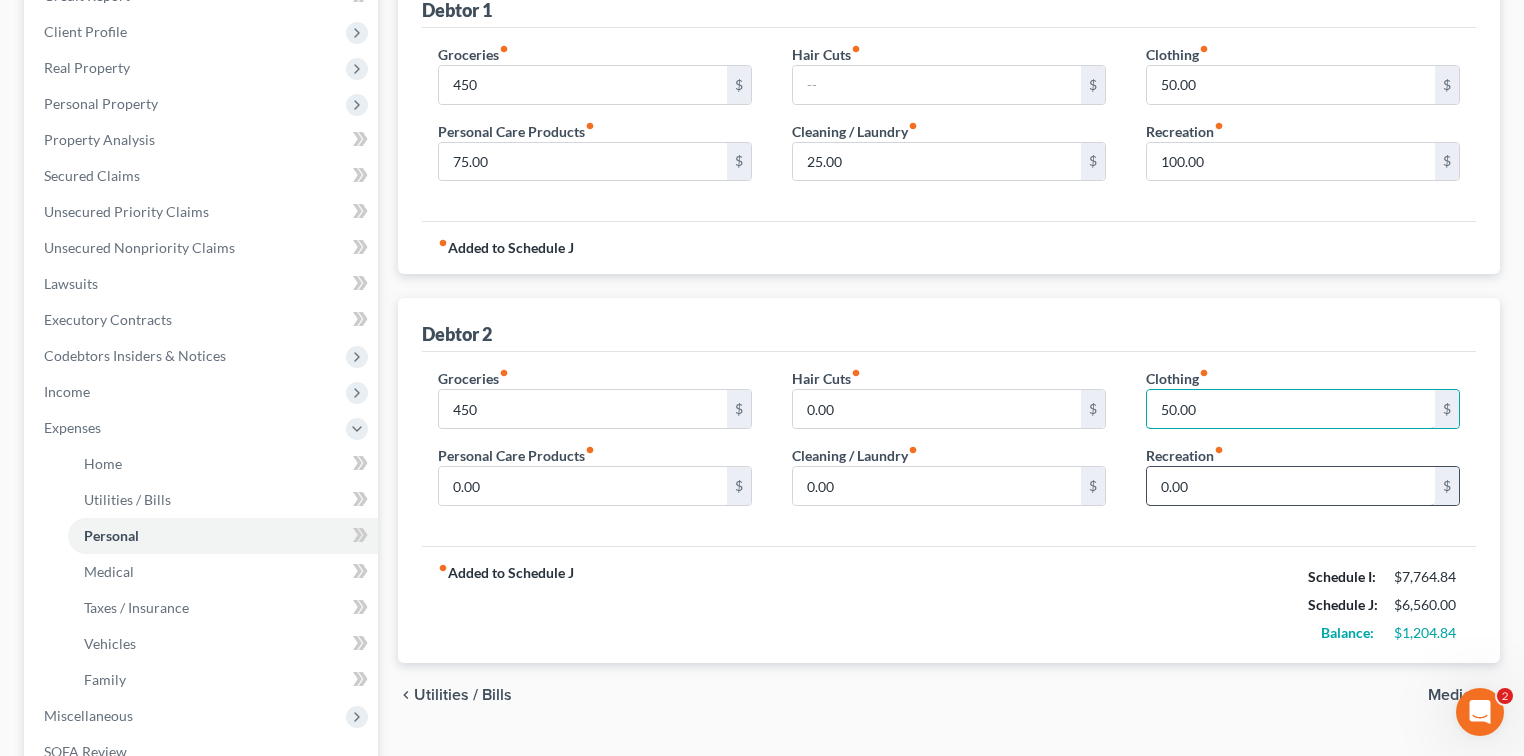 type on "50.00" 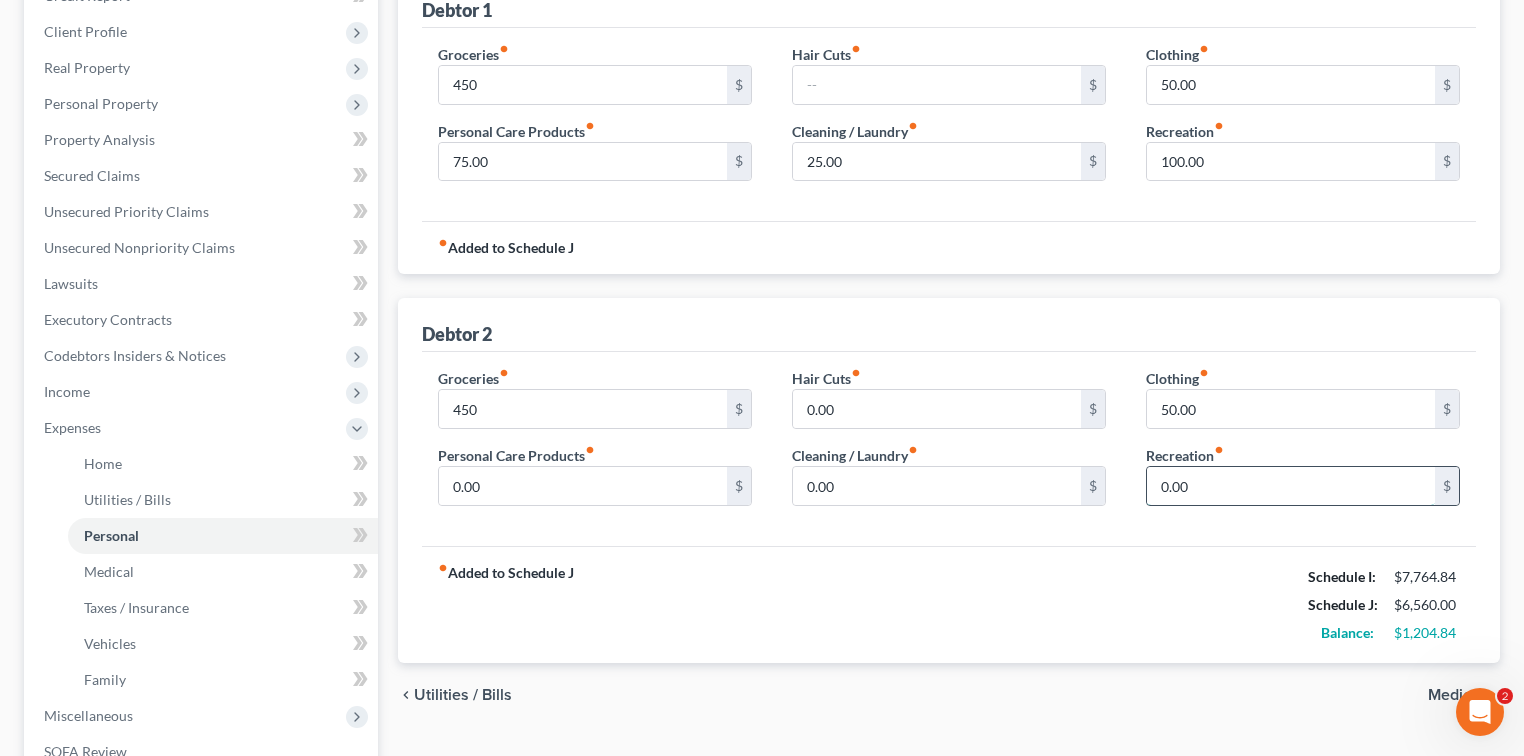 drag, startPoint x: 1161, startPoint y: 487, endPoint x: 1173, endPoint y: 479, distance: 14.422205 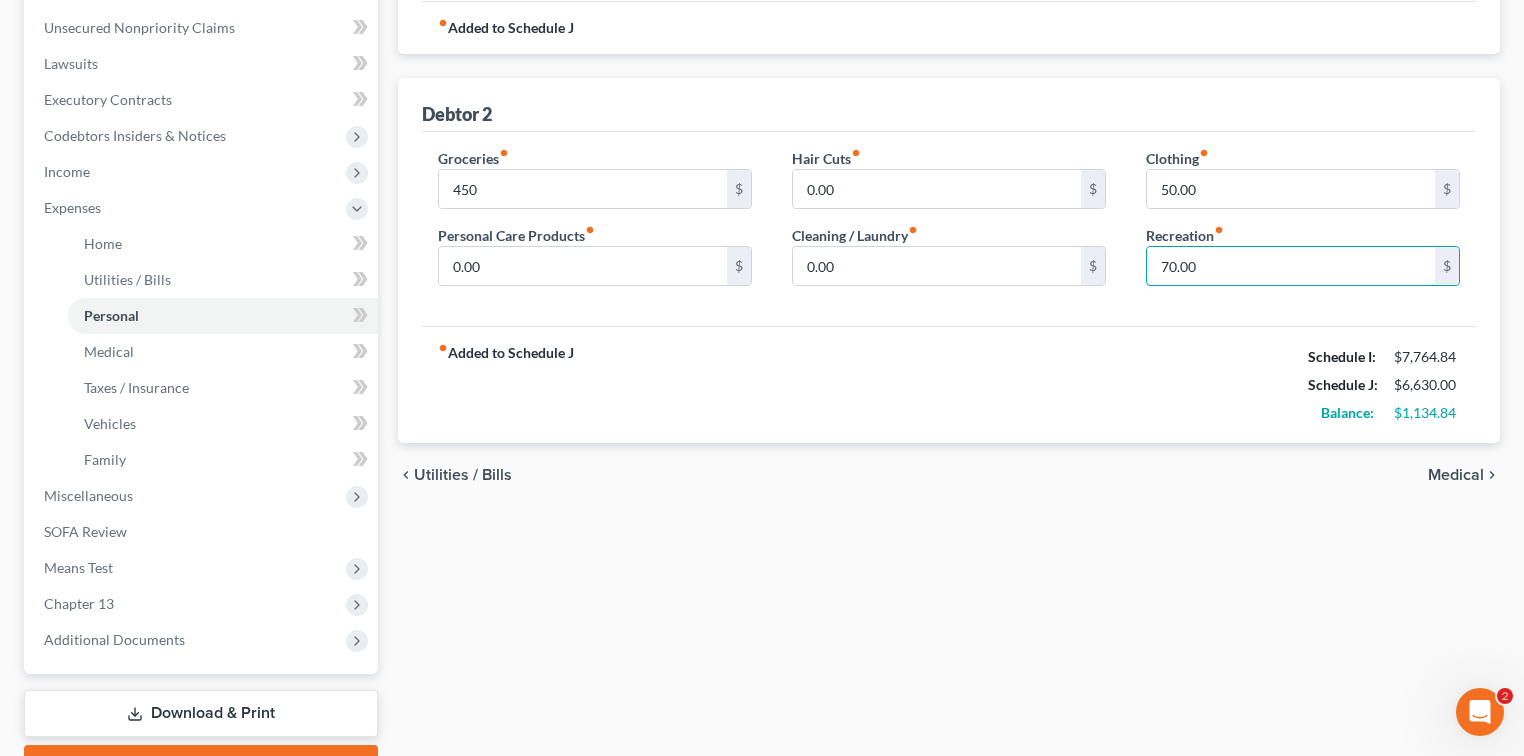 scroll, scrollTop: 593, scrollLeft: 0, axis: vertical 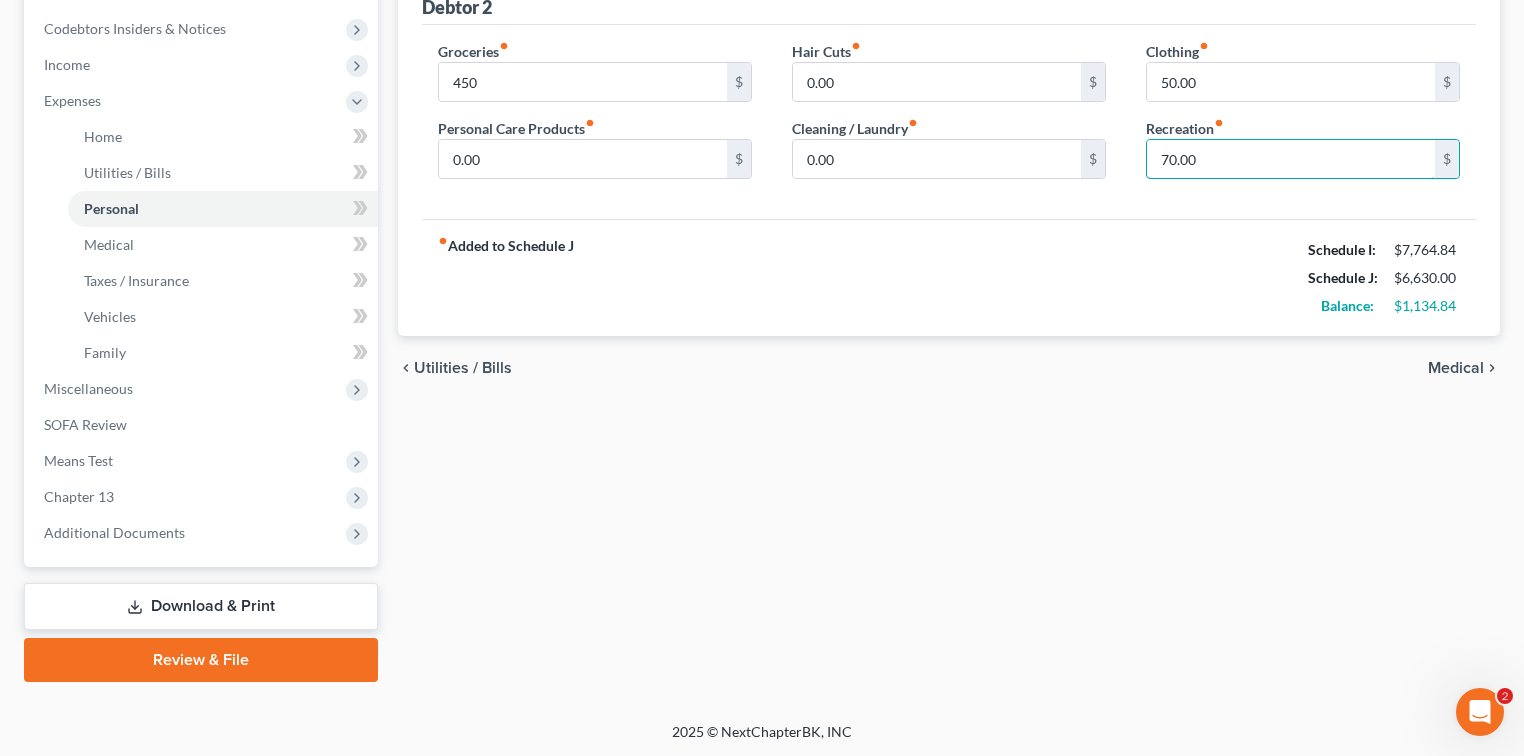 type on "70.00" 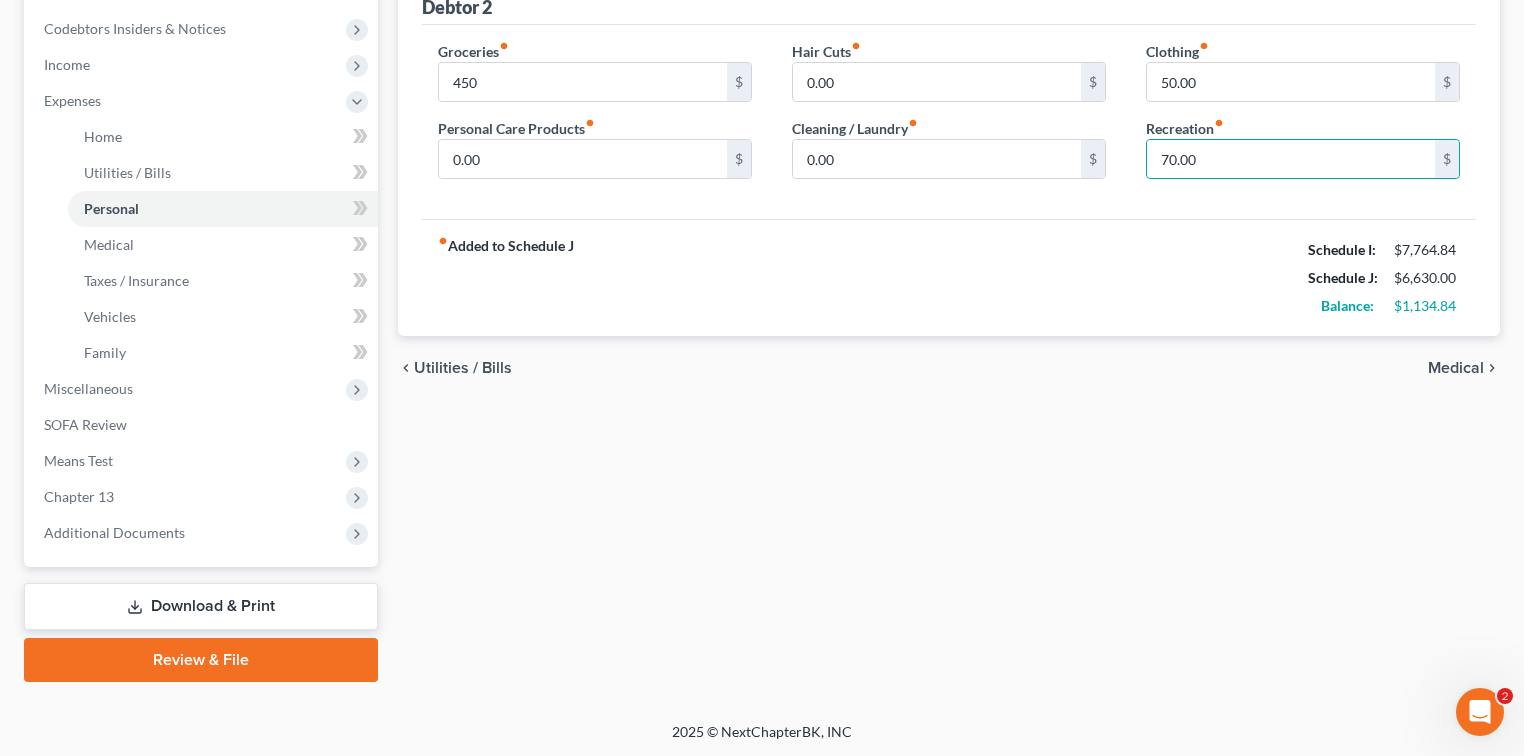 click on "Medical" at bounding box center [1456, 368] 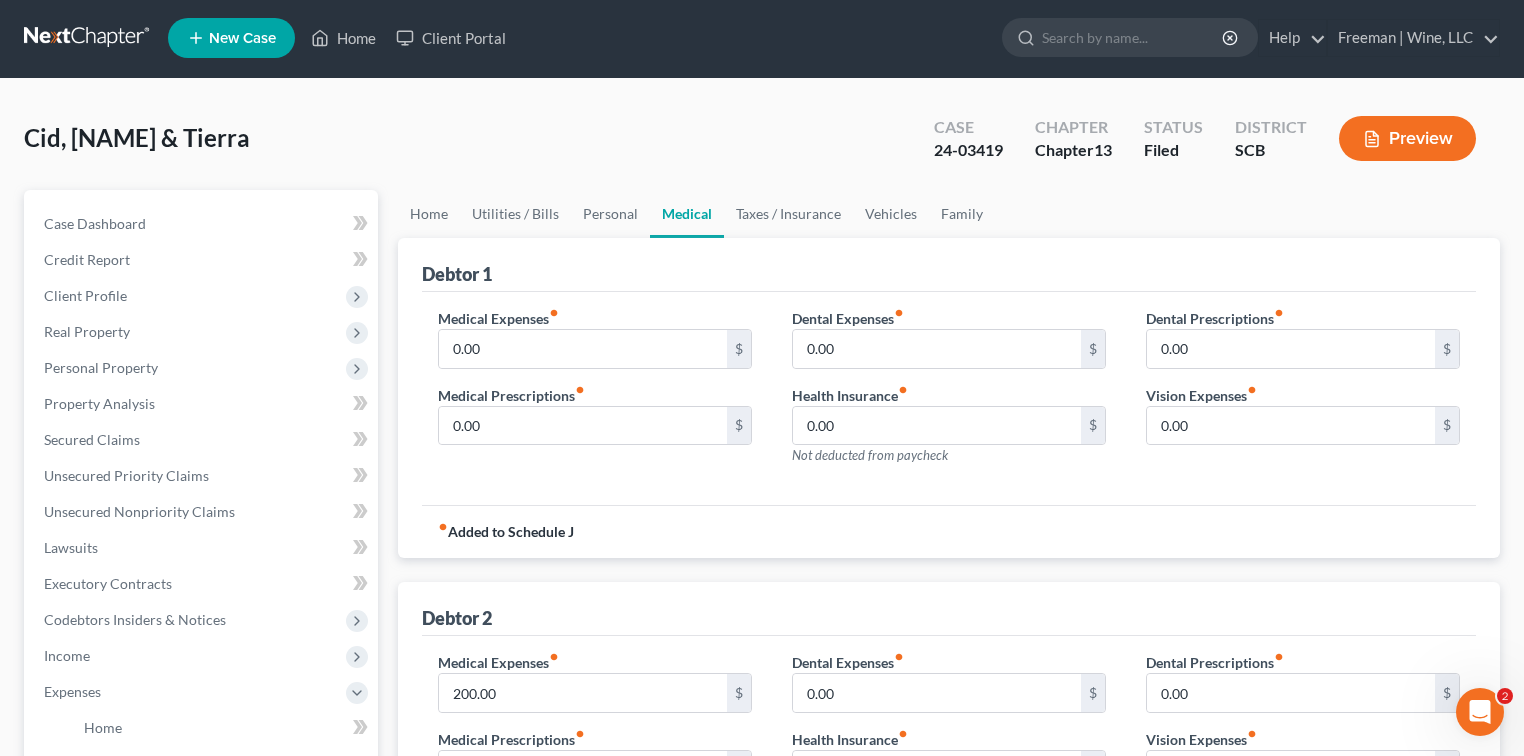 scroll, scrollTop: 0, scrollLeft: 0, axis: both 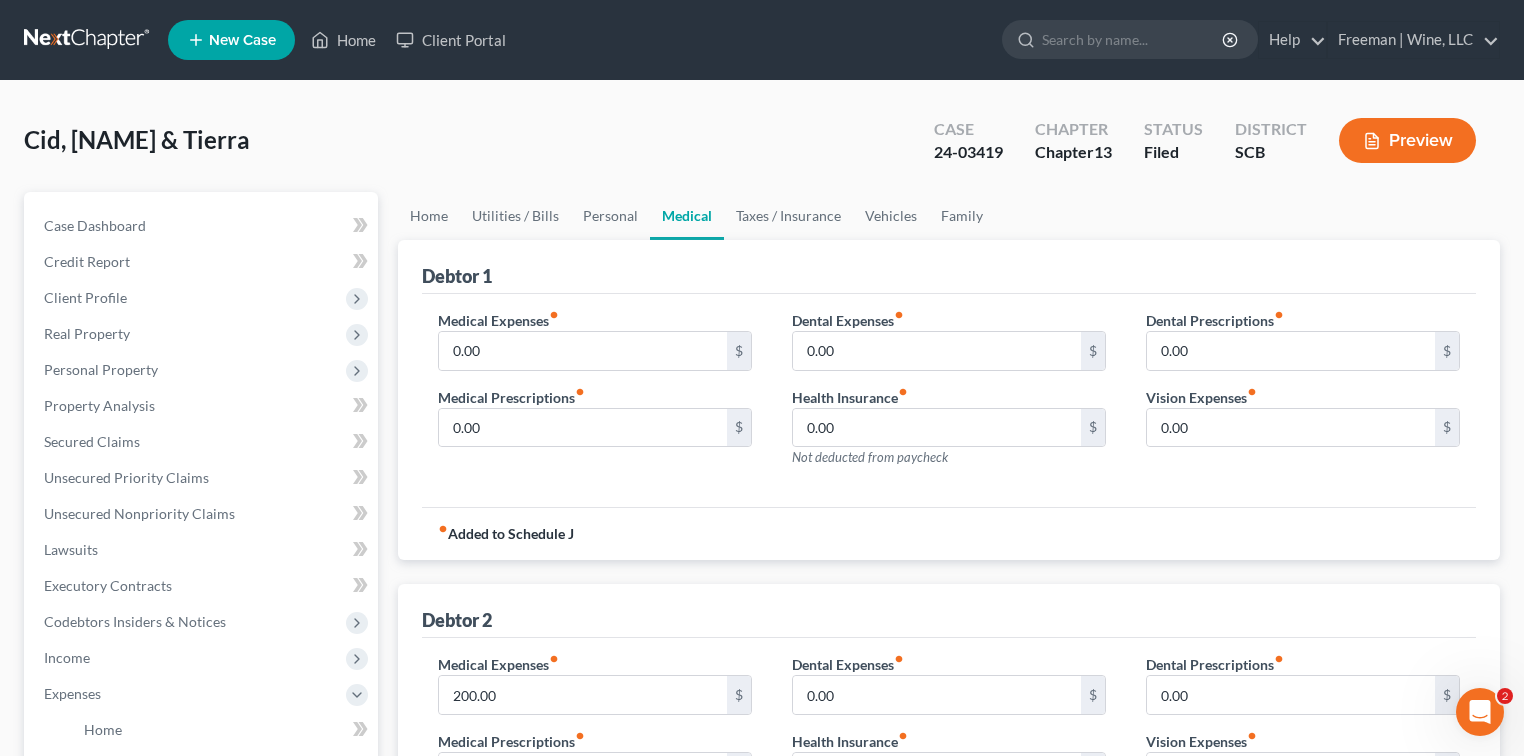 click on "Preview" at bounding box center [1407, 140] 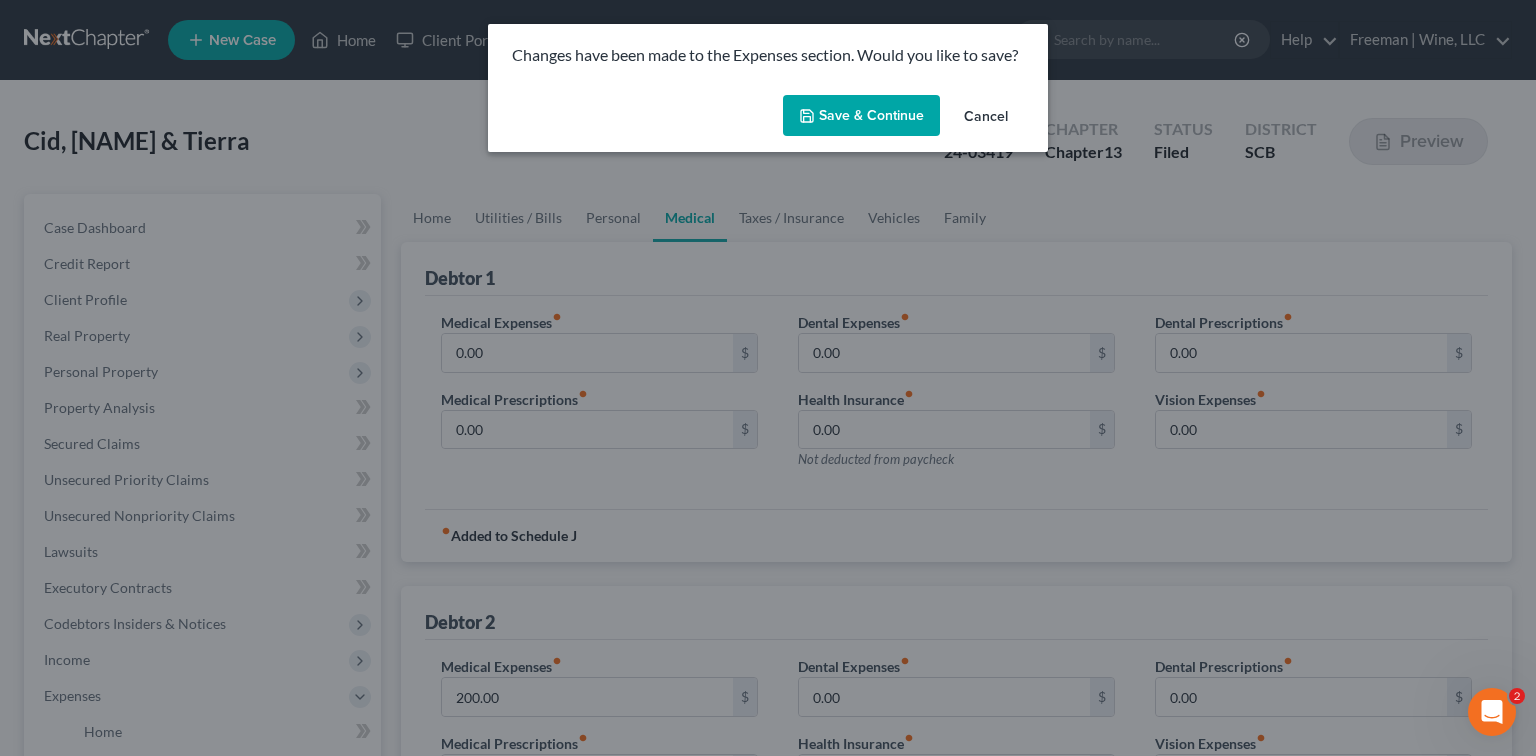 click on "Save & Continue" at bounding box center (861, 116) 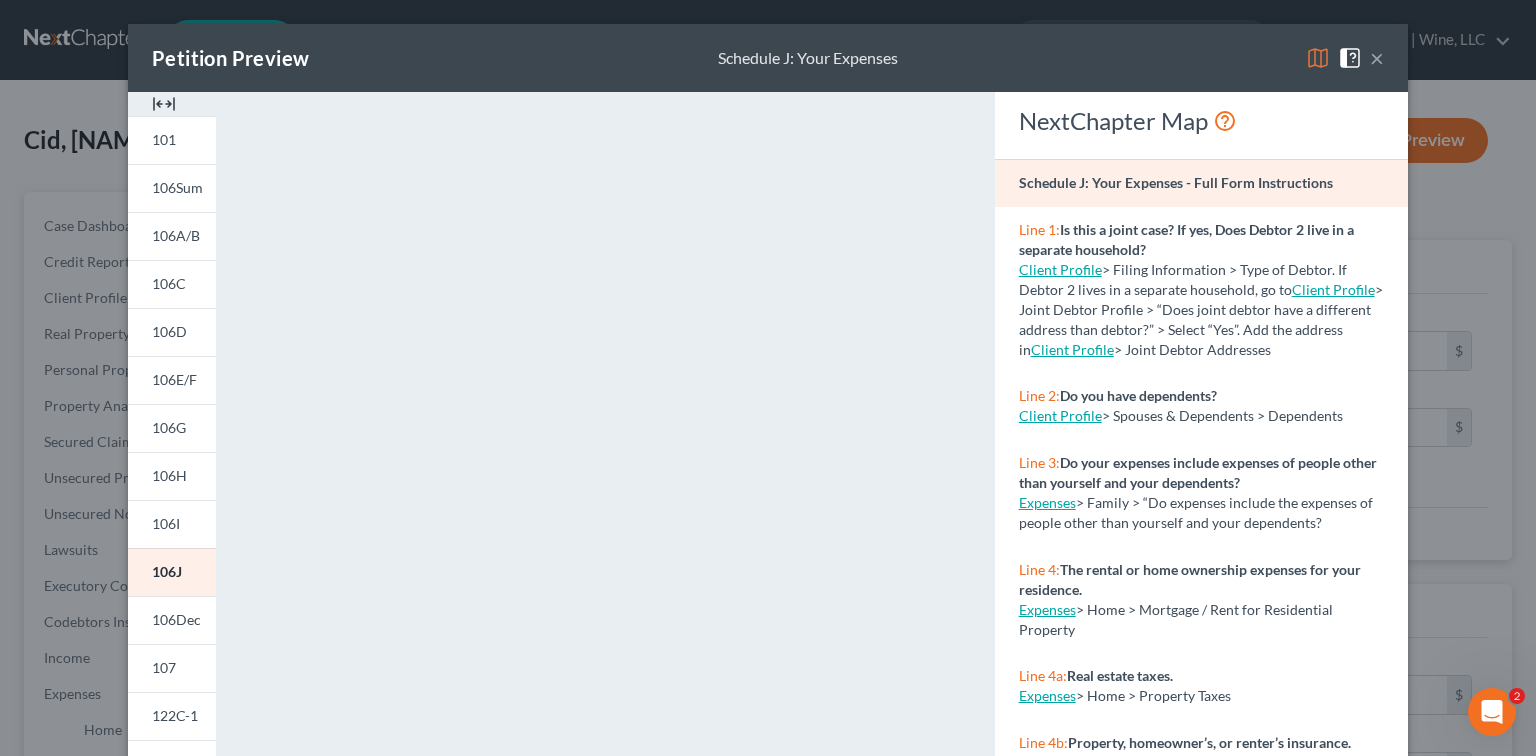 click on "Petition Preview Schedule J: Your Expenses ×" at bounding box center (768, 58) 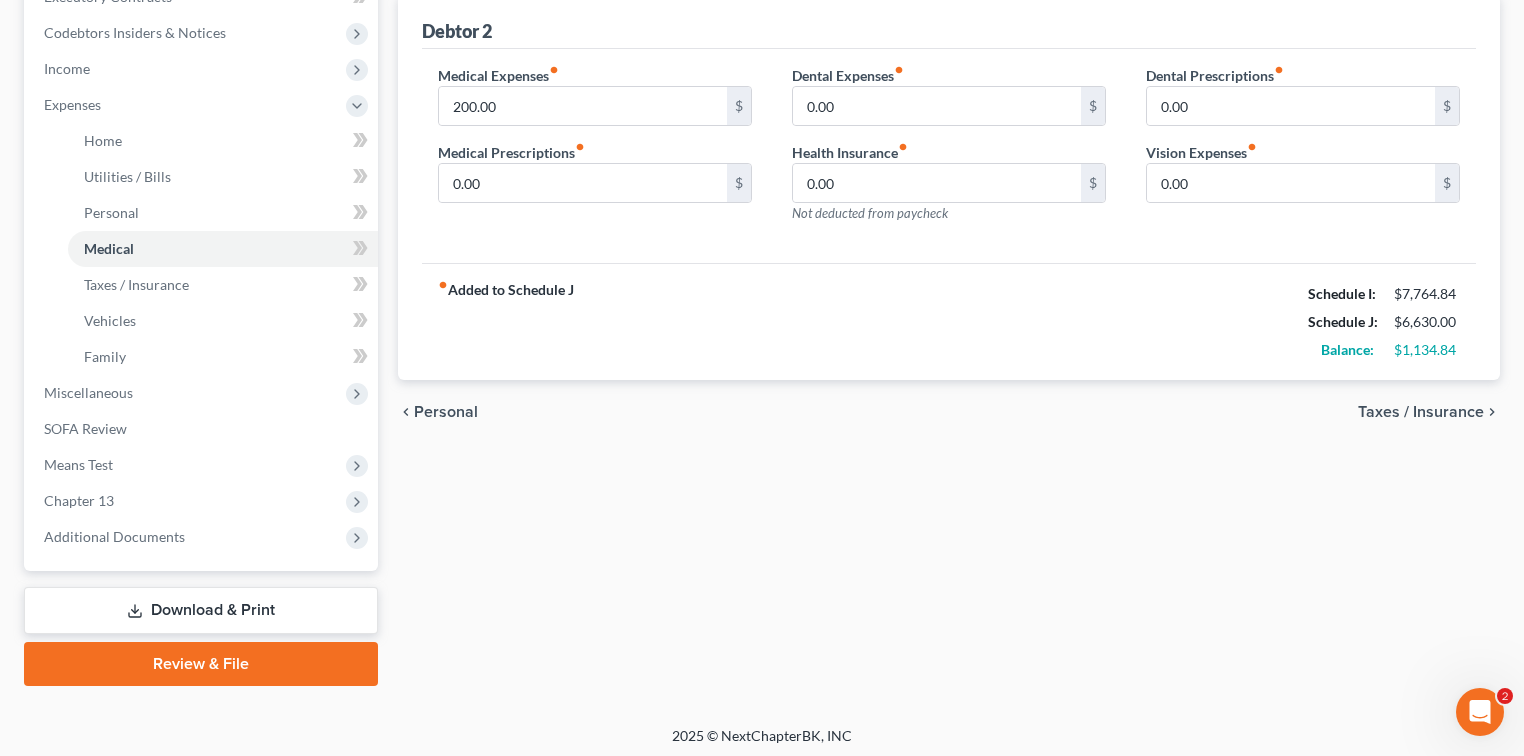 scroll, scrollTop: 593, scrollLeft: 0, axis: vertical 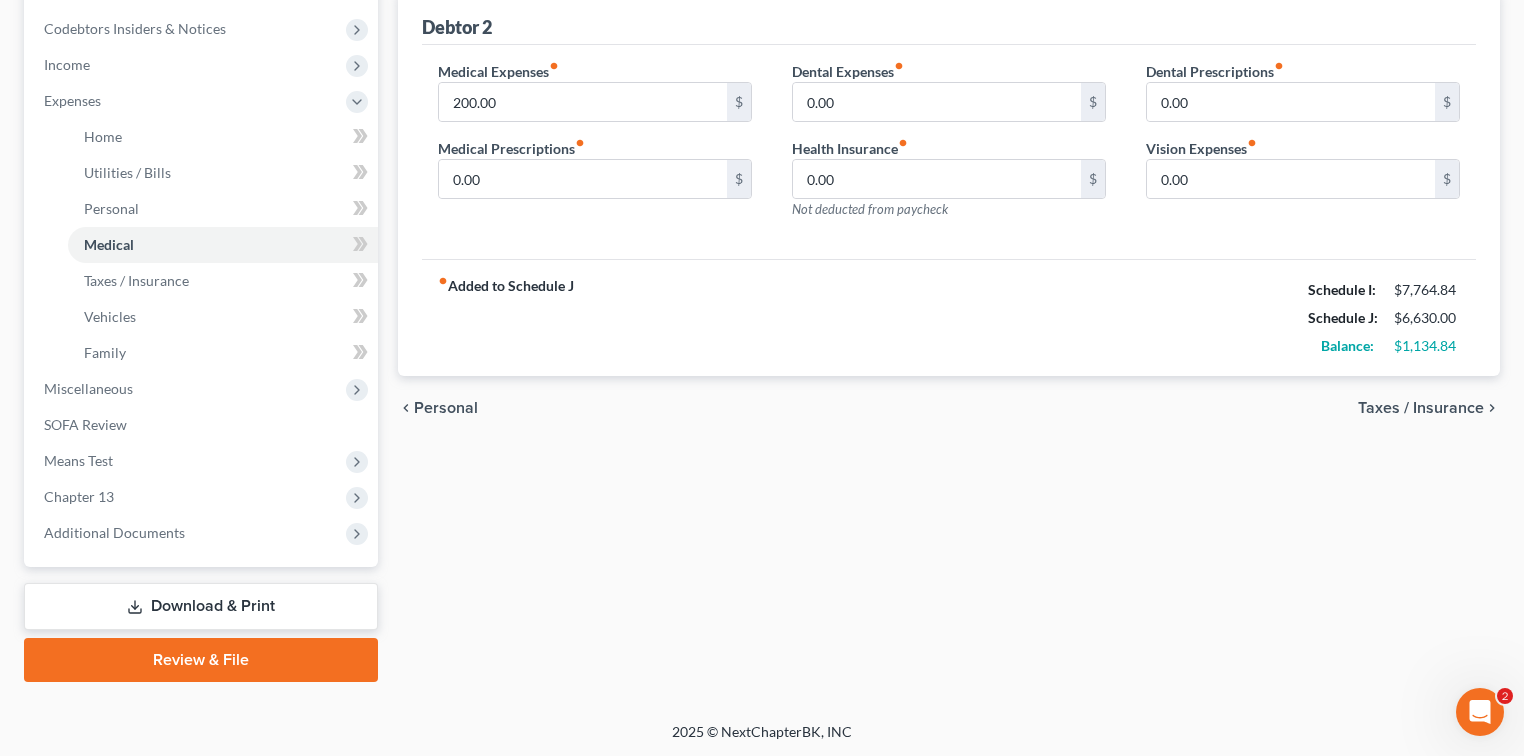 click on "Taxes / Insurance" at bounding box center (1421, 408) 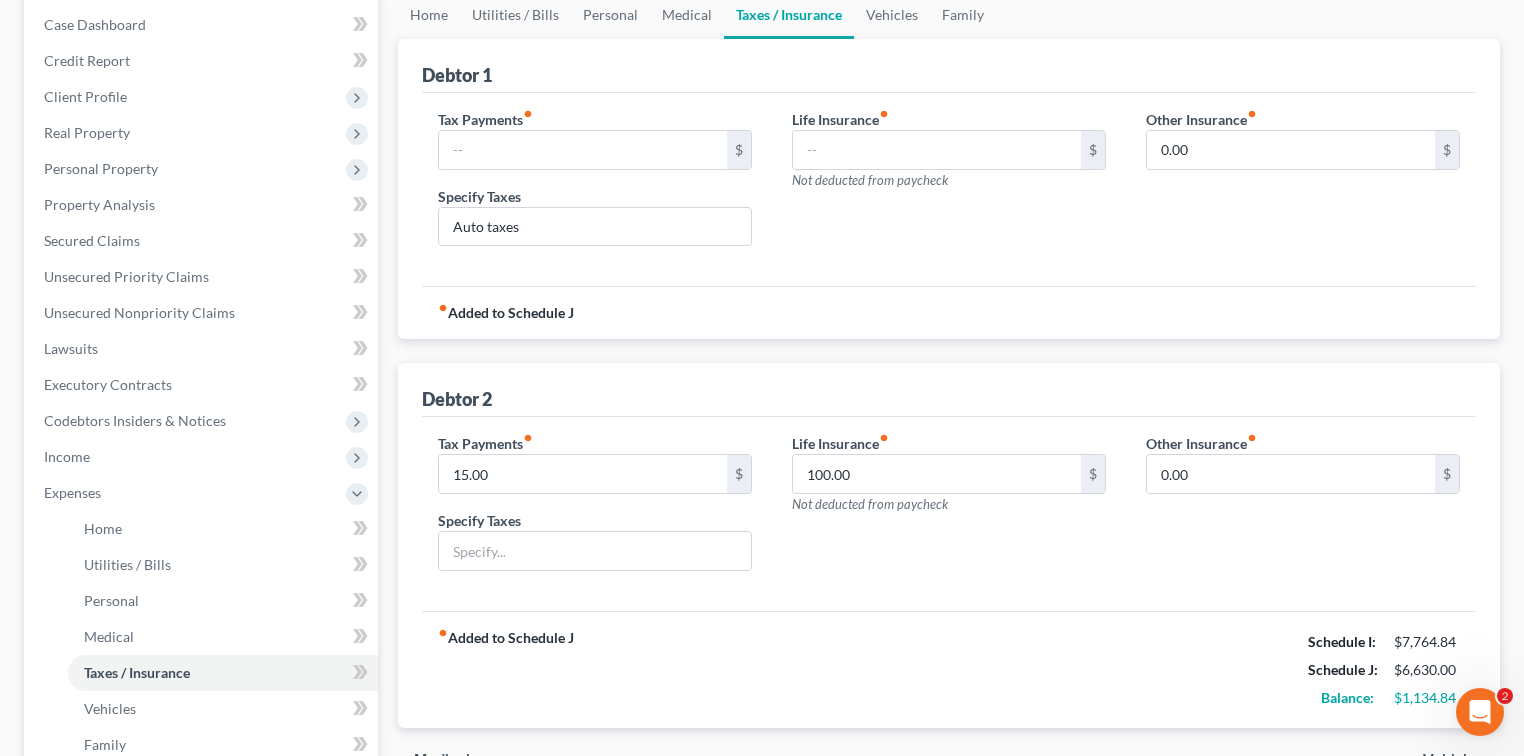 scroll, scrollTop: 266, scrollLeft: 0, axis: vertical 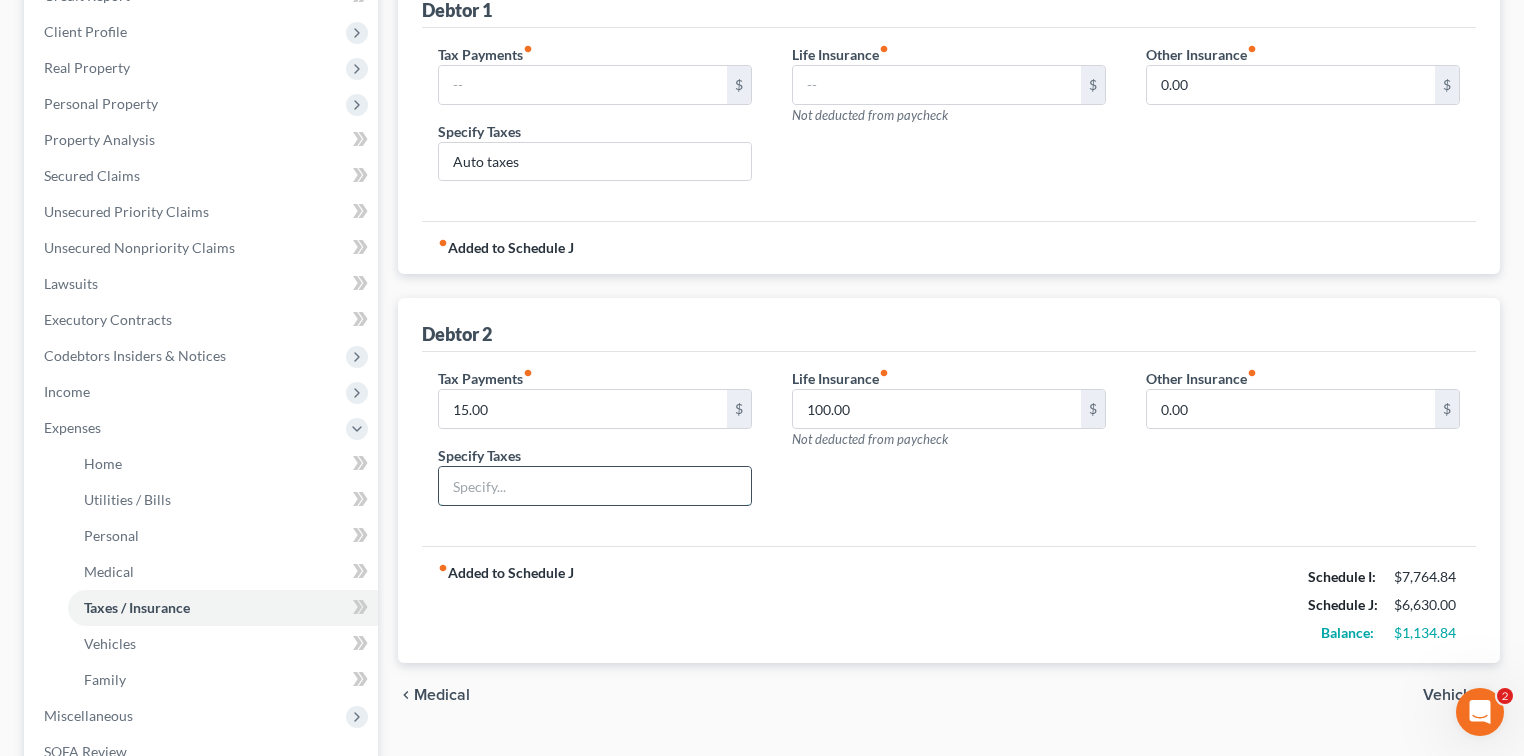 click at bounding box center (595, 486) 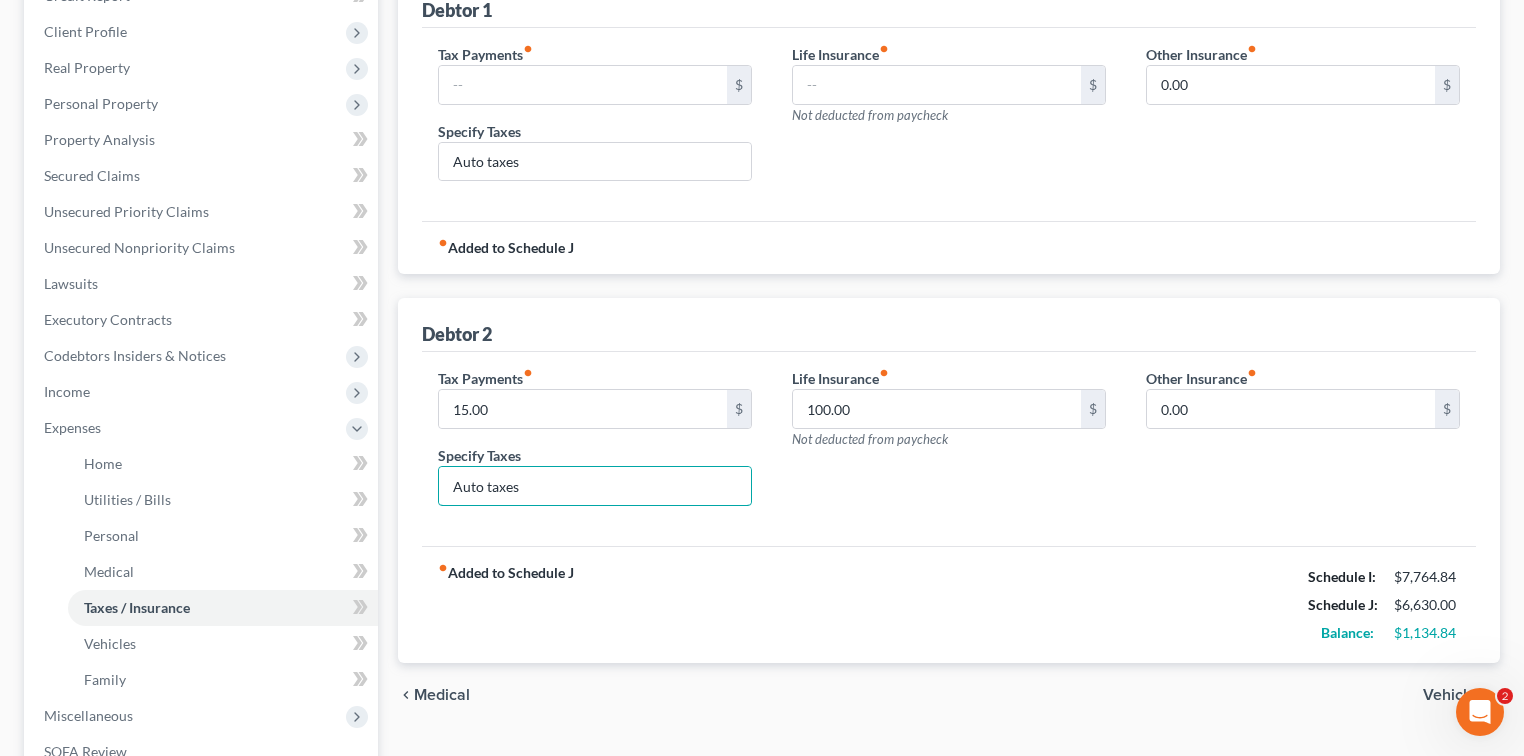type on "Auto taxes" 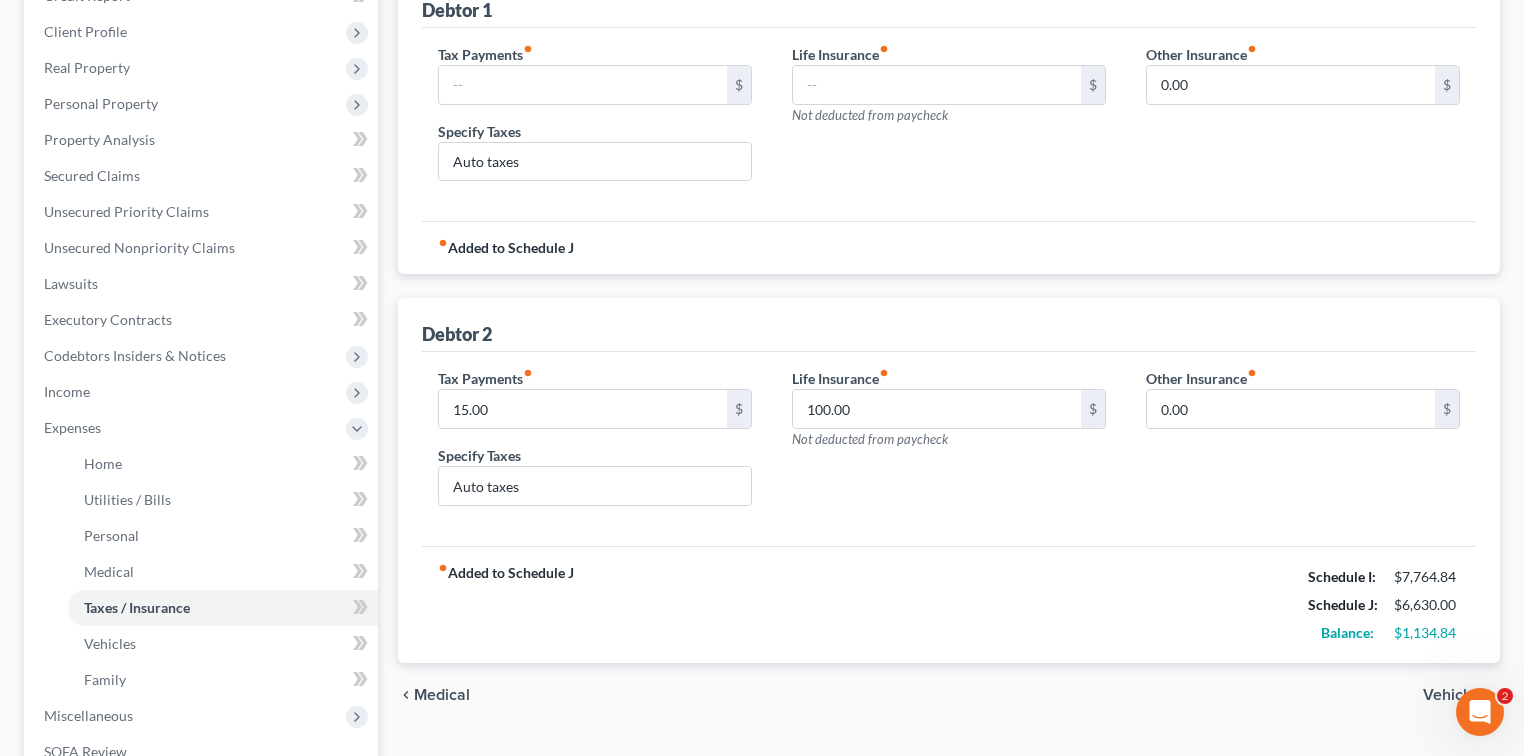 click on "Vehicles" at bounding box center (1453, 695) 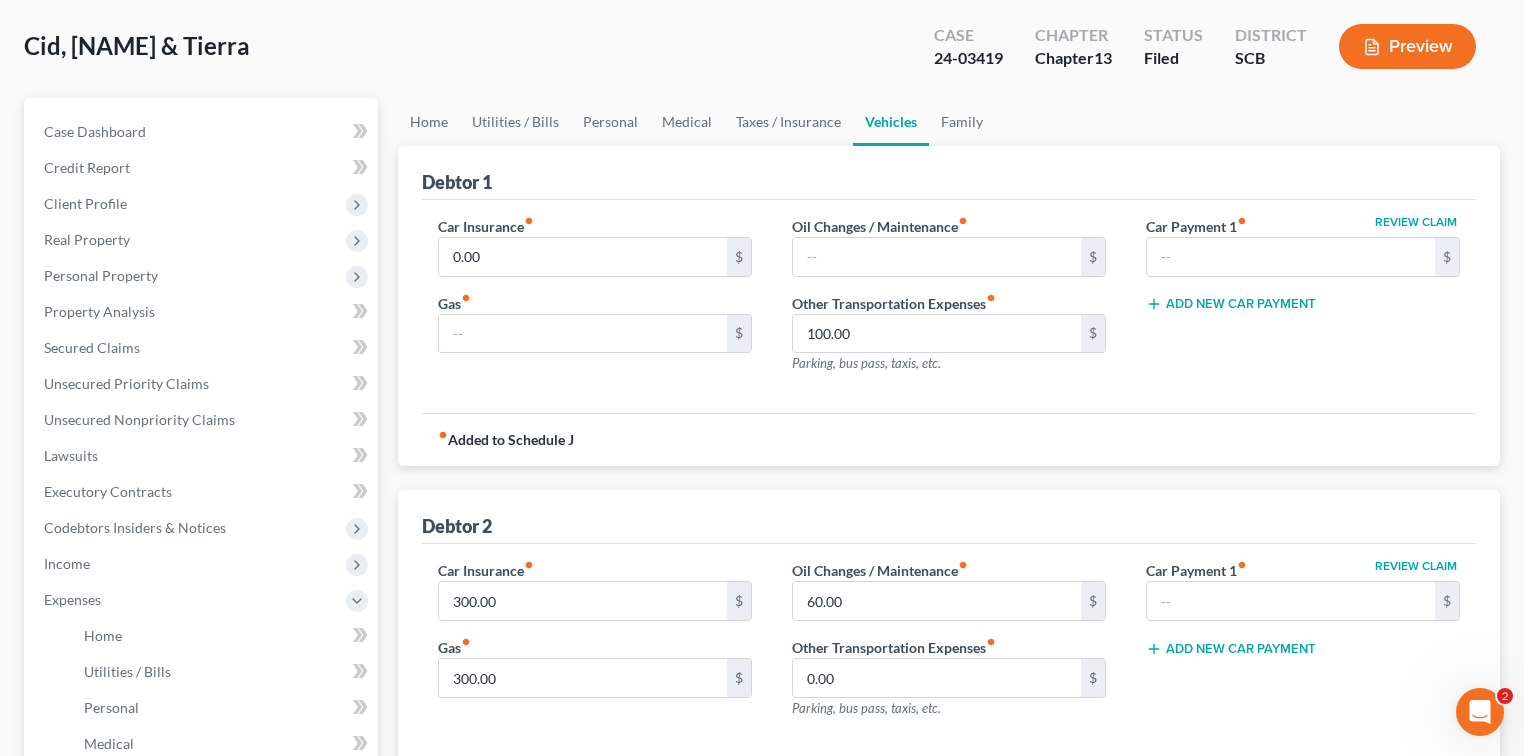 scroll, scrollTop: 133, scrollLeft: 0, axis: vertical 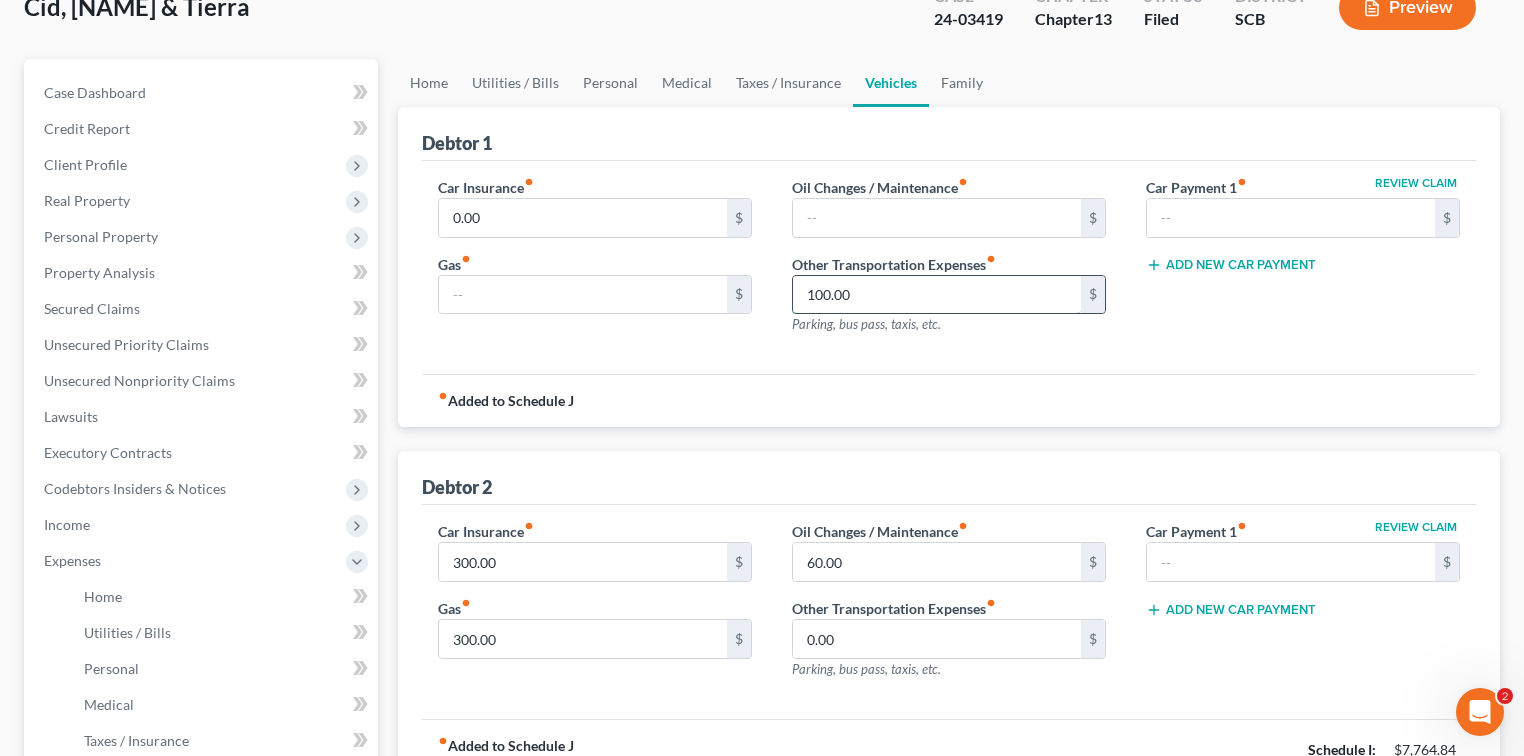 click on "100.00" at bounding box center [937, 295] 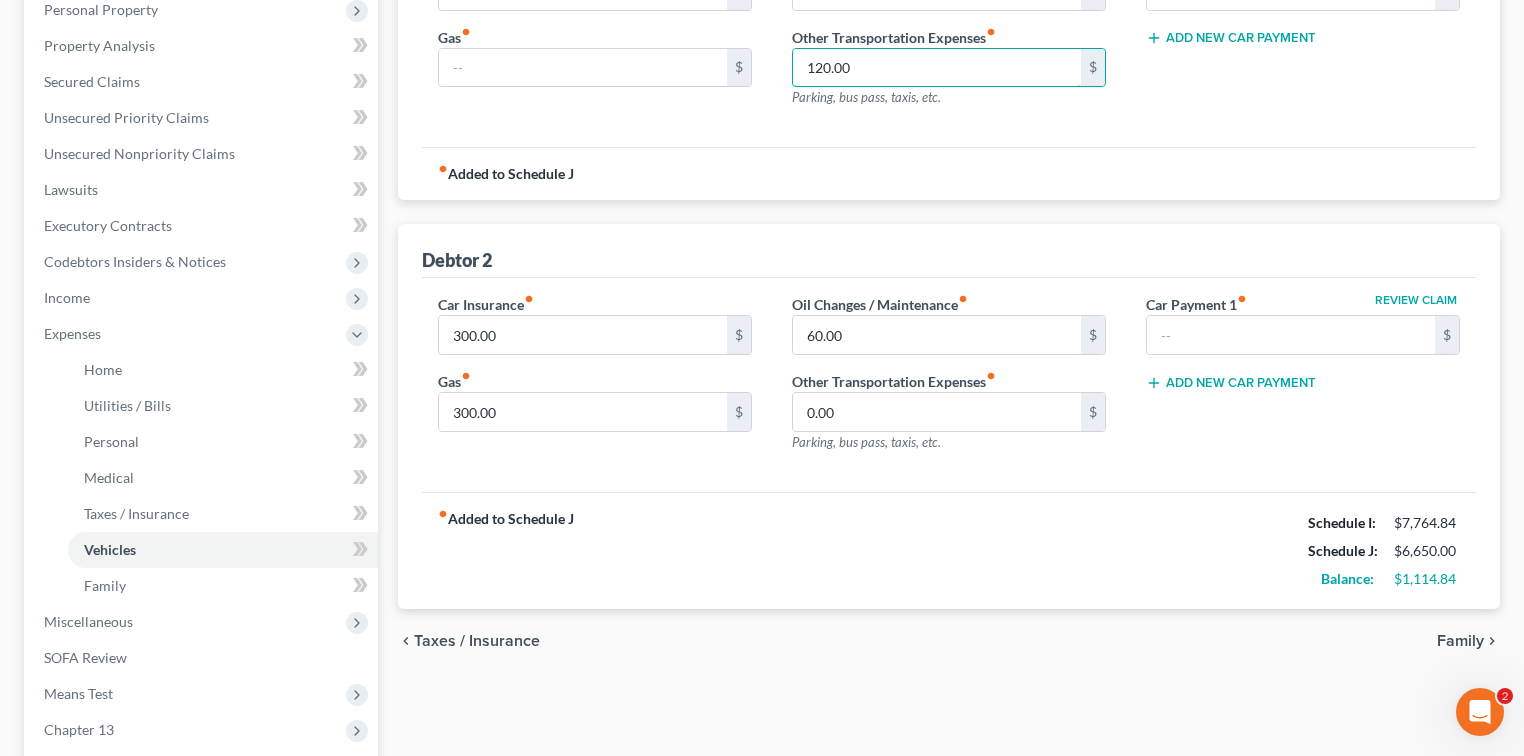 scroll, scrollTop: 400, scrollLeft: 0, axis: vertical 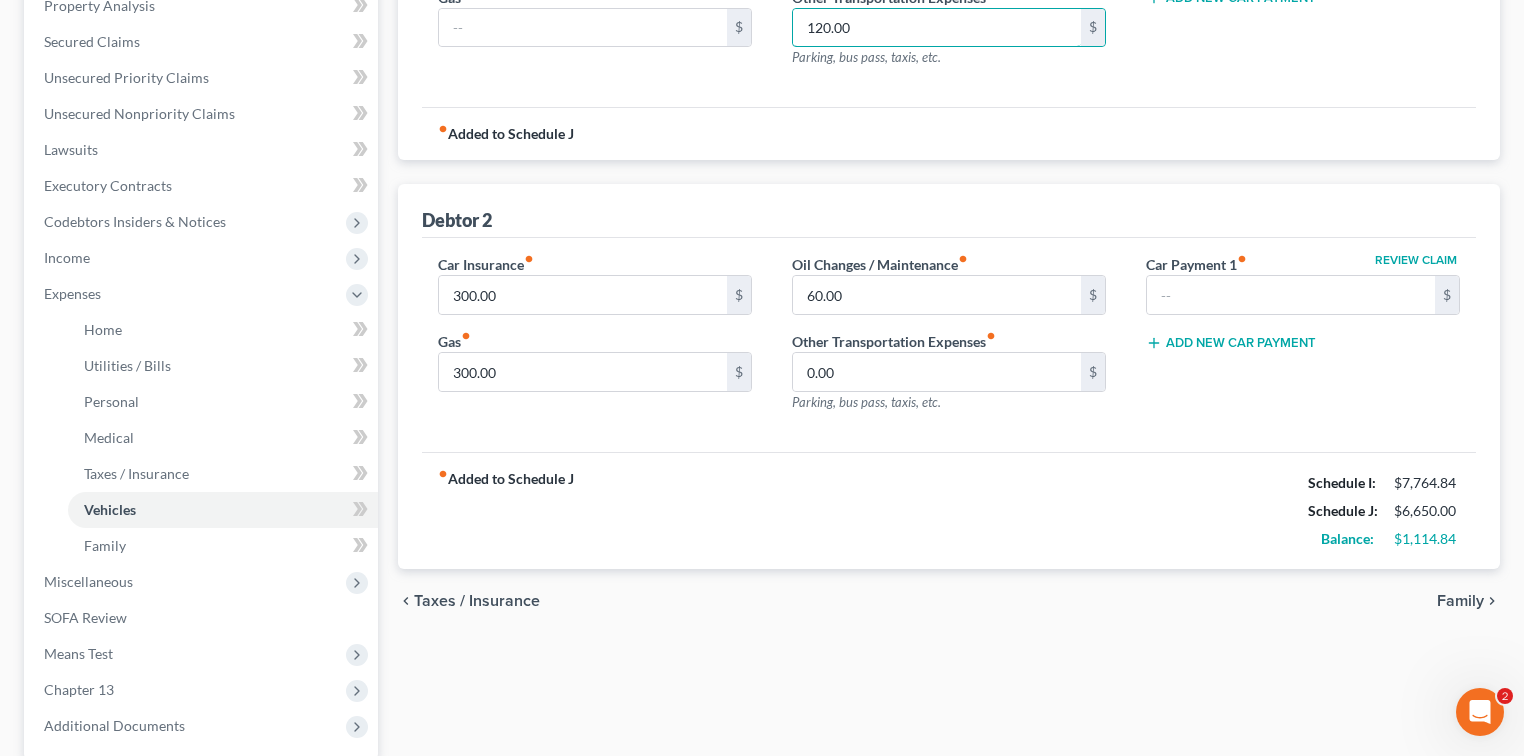 type on "120.00" 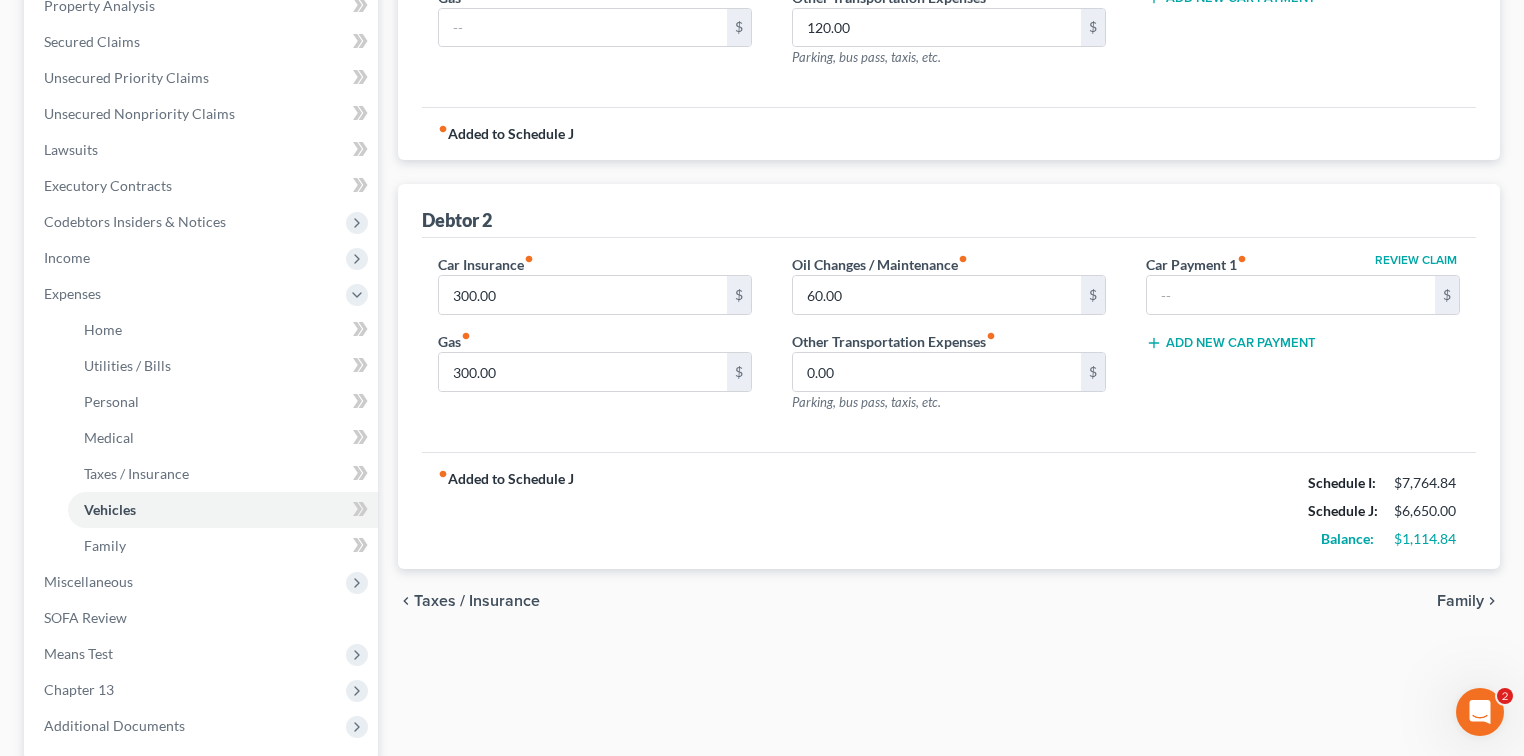 click on "Family" at bounding box center (1460, 601) 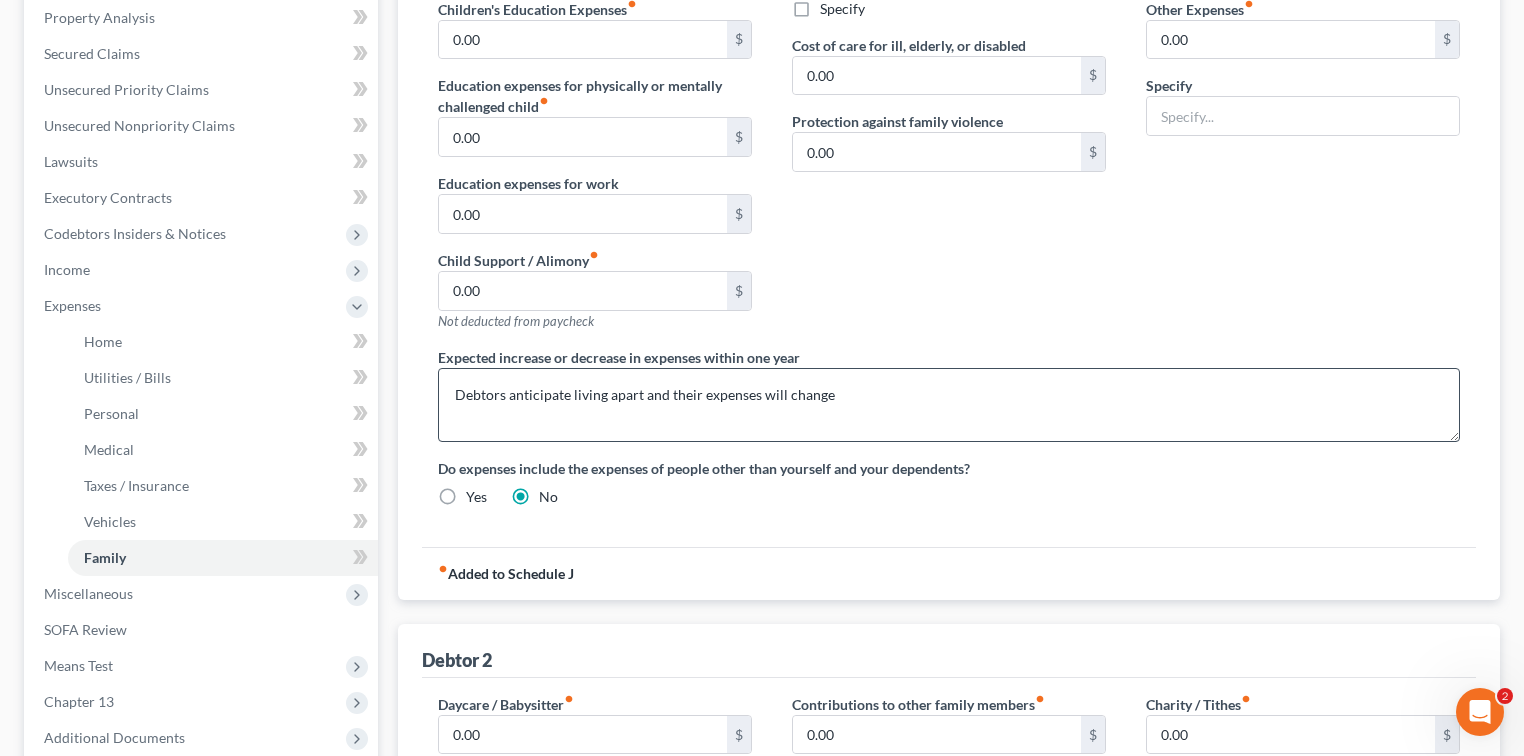 scroll, scrollTop: 133, scrollLeft: 0, axis: vertical 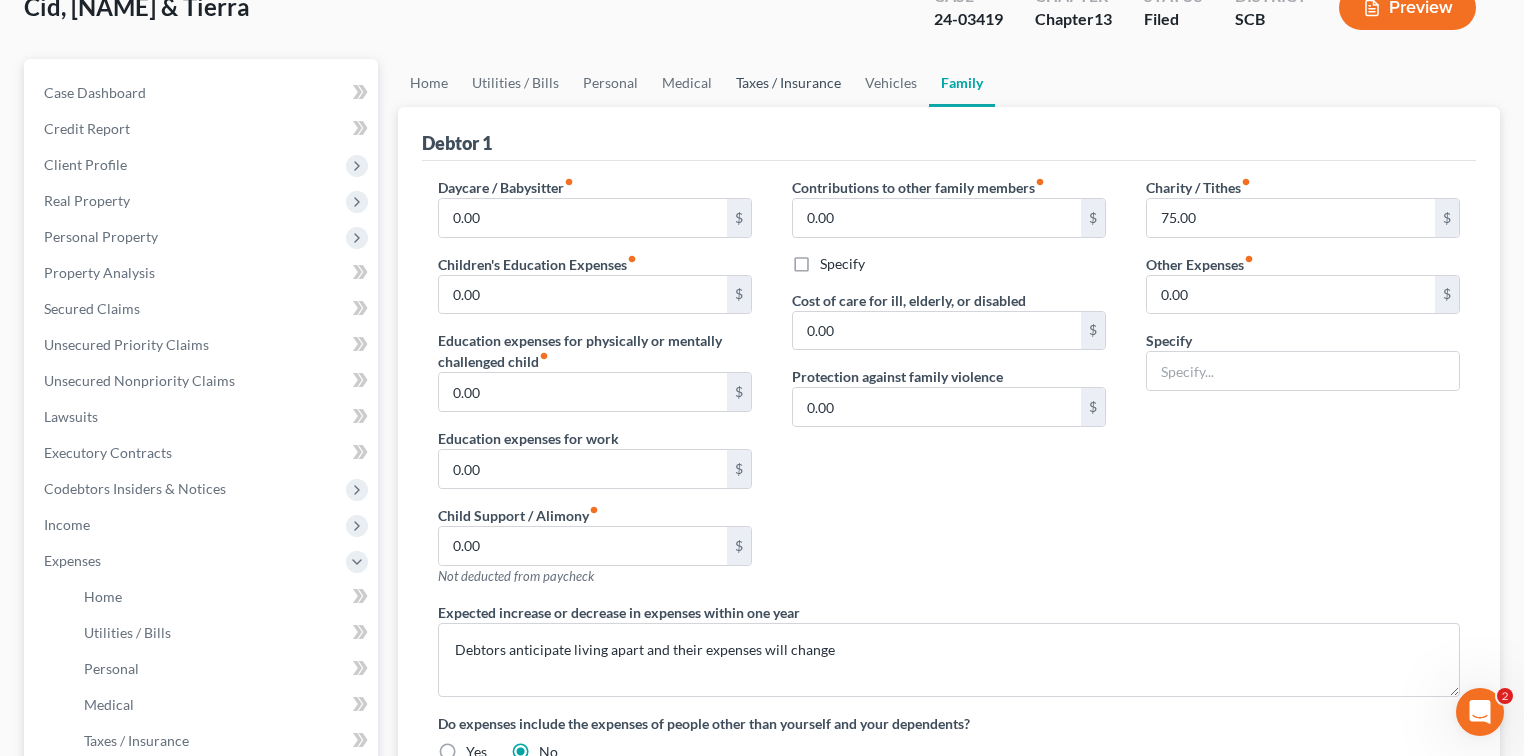 click on "Taxes / Insurance" at bounding box center [788, 83] 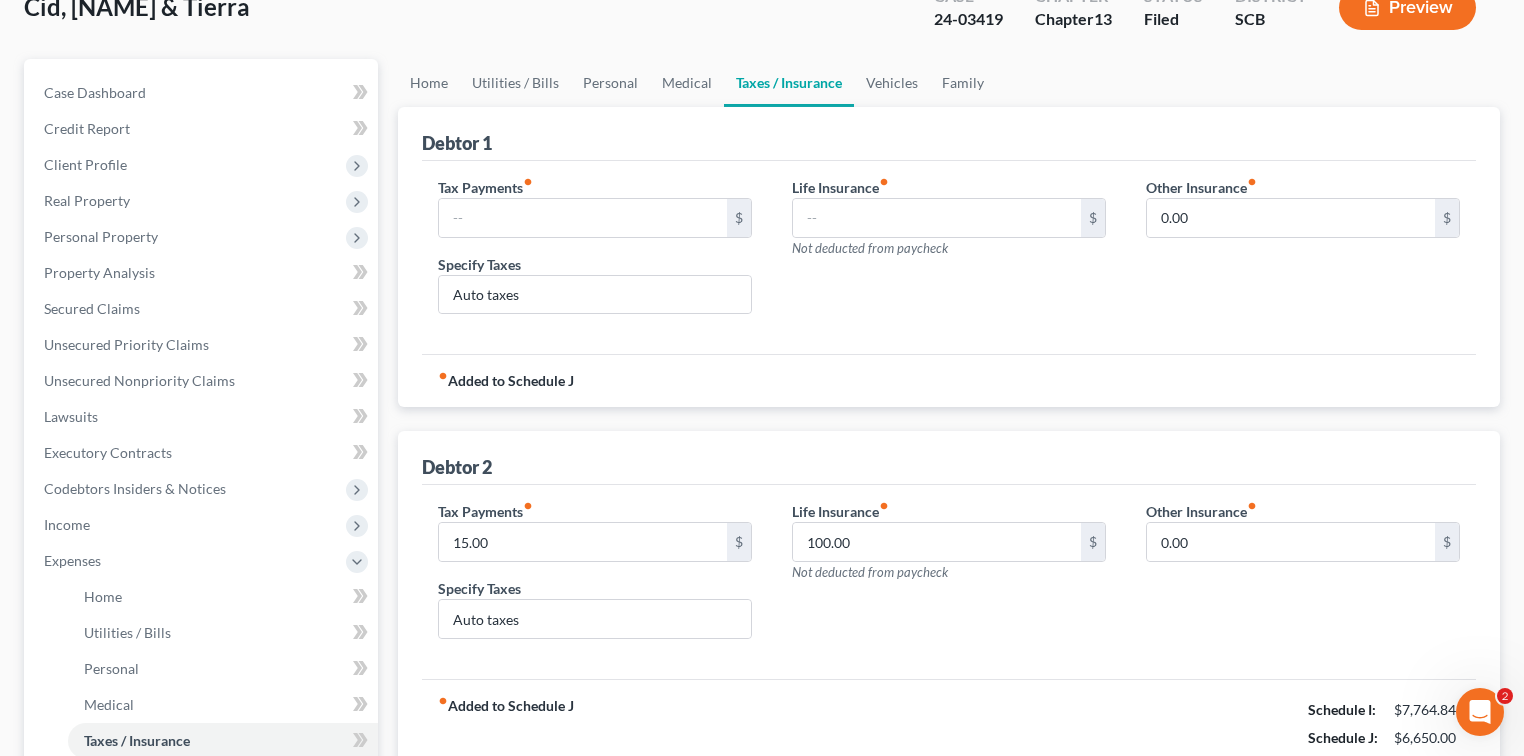 scroll, scrollTop: 0, scrollLeft: 0, axis: both 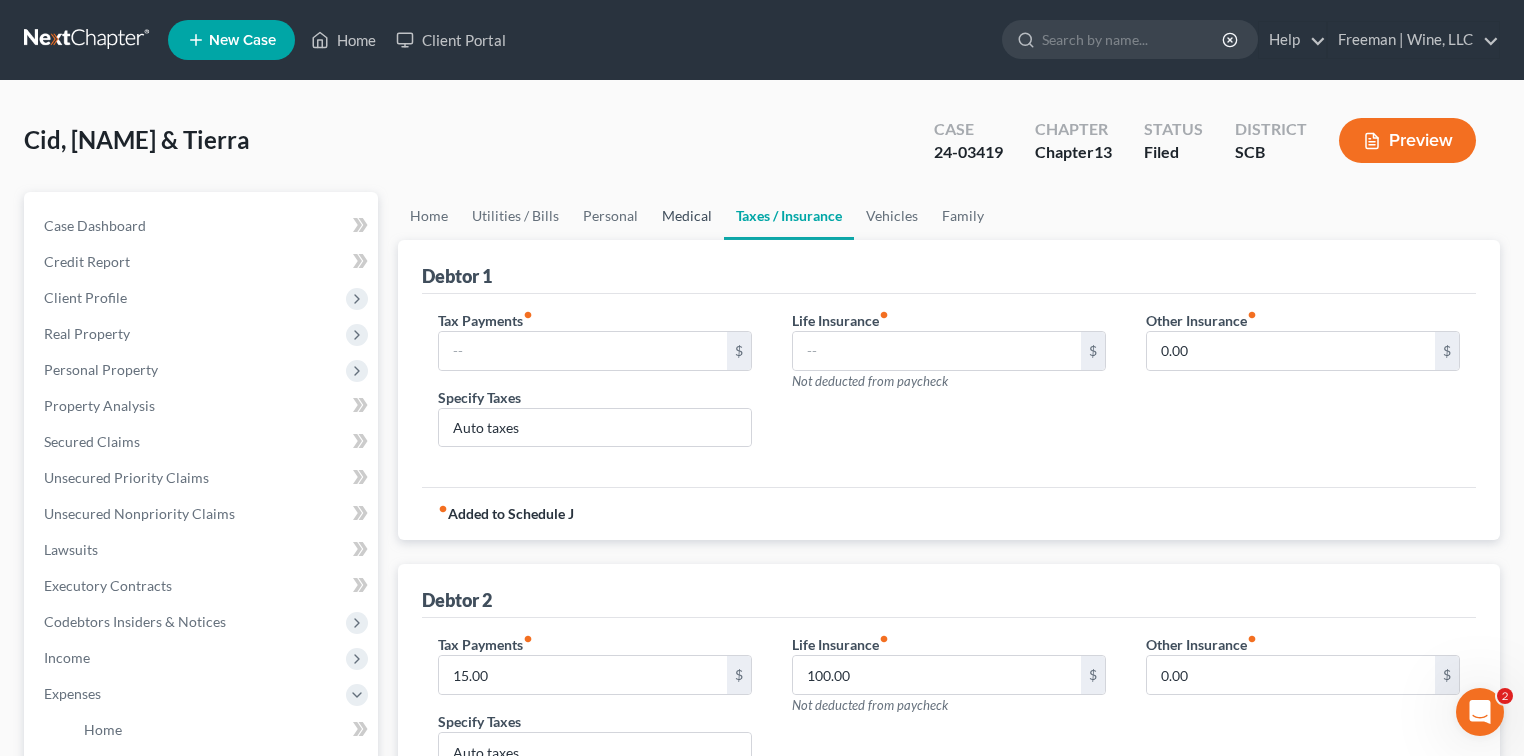 click on "Medical" at bounding box center [687, 216] 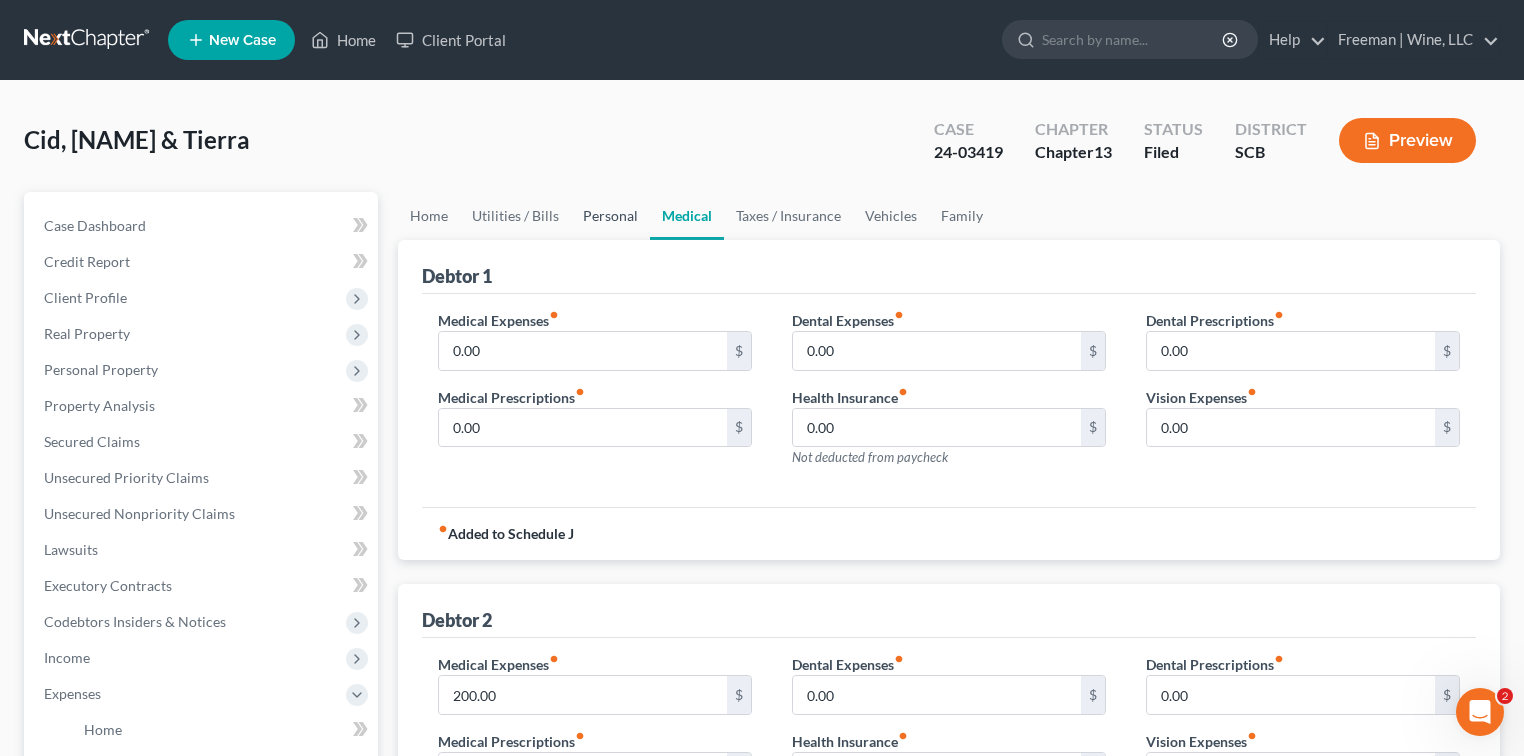 click on "Personal" at bounding box center [610, 216] 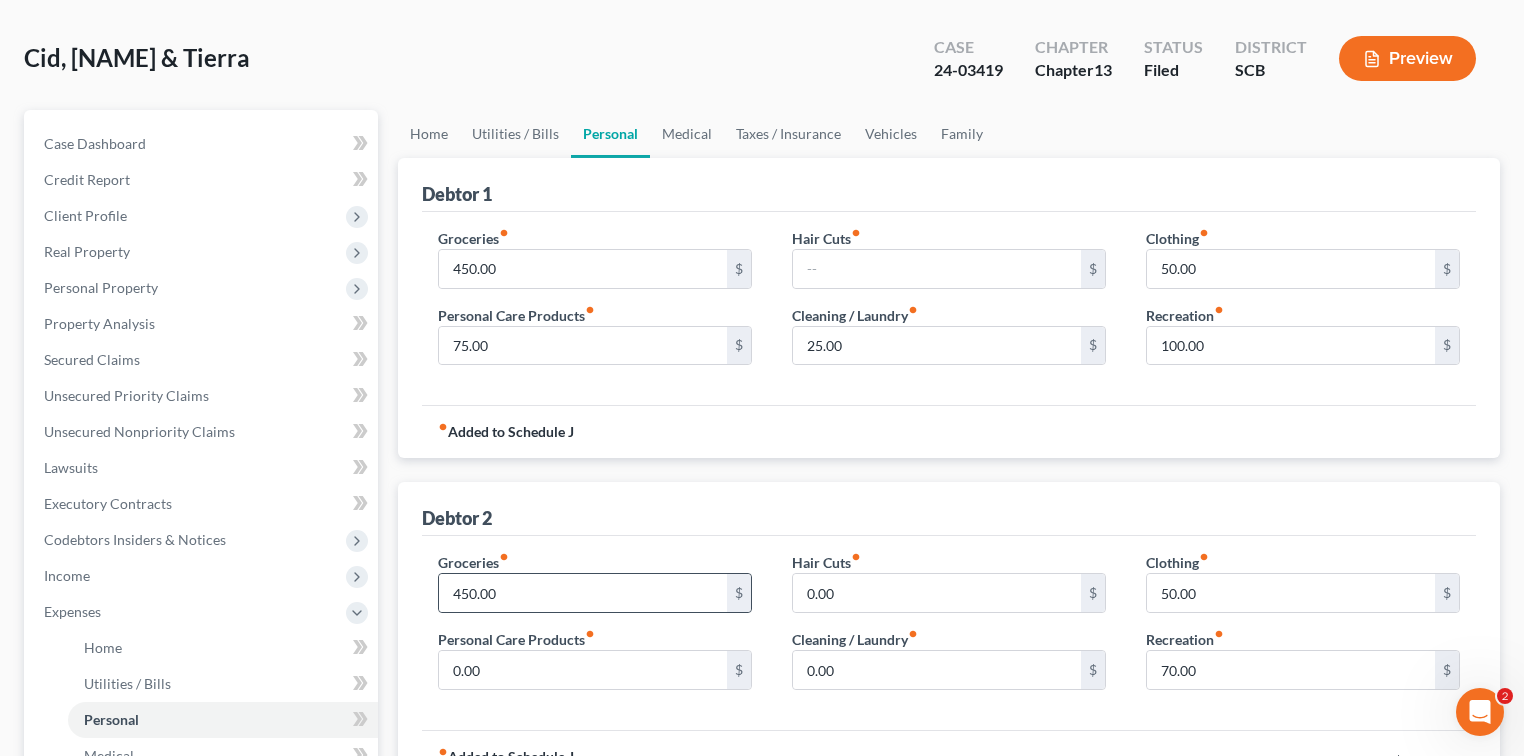 scroll, scrollTop: 133, scrollLeft: 0, axis: vertical 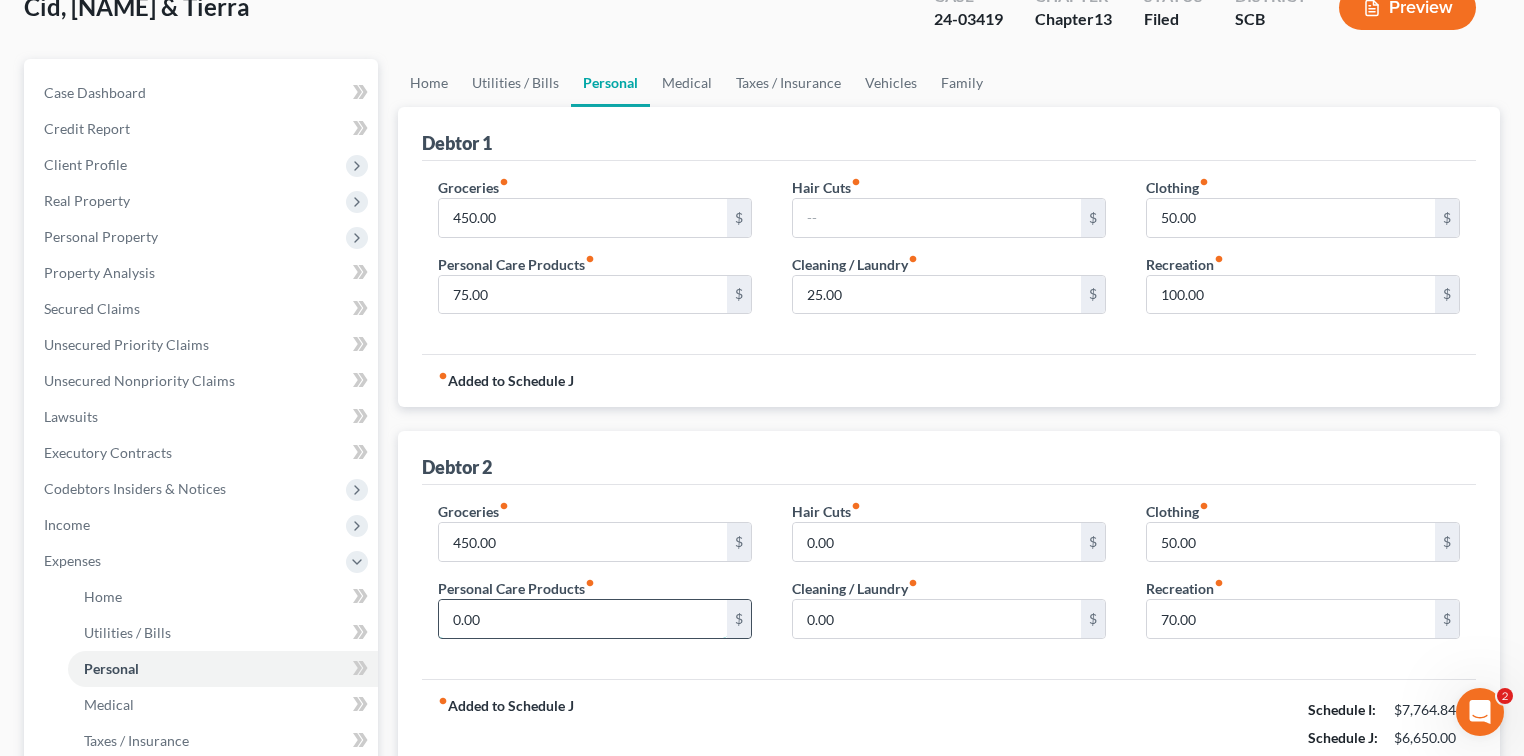click on "0.00" at bounding box center [583, 619] 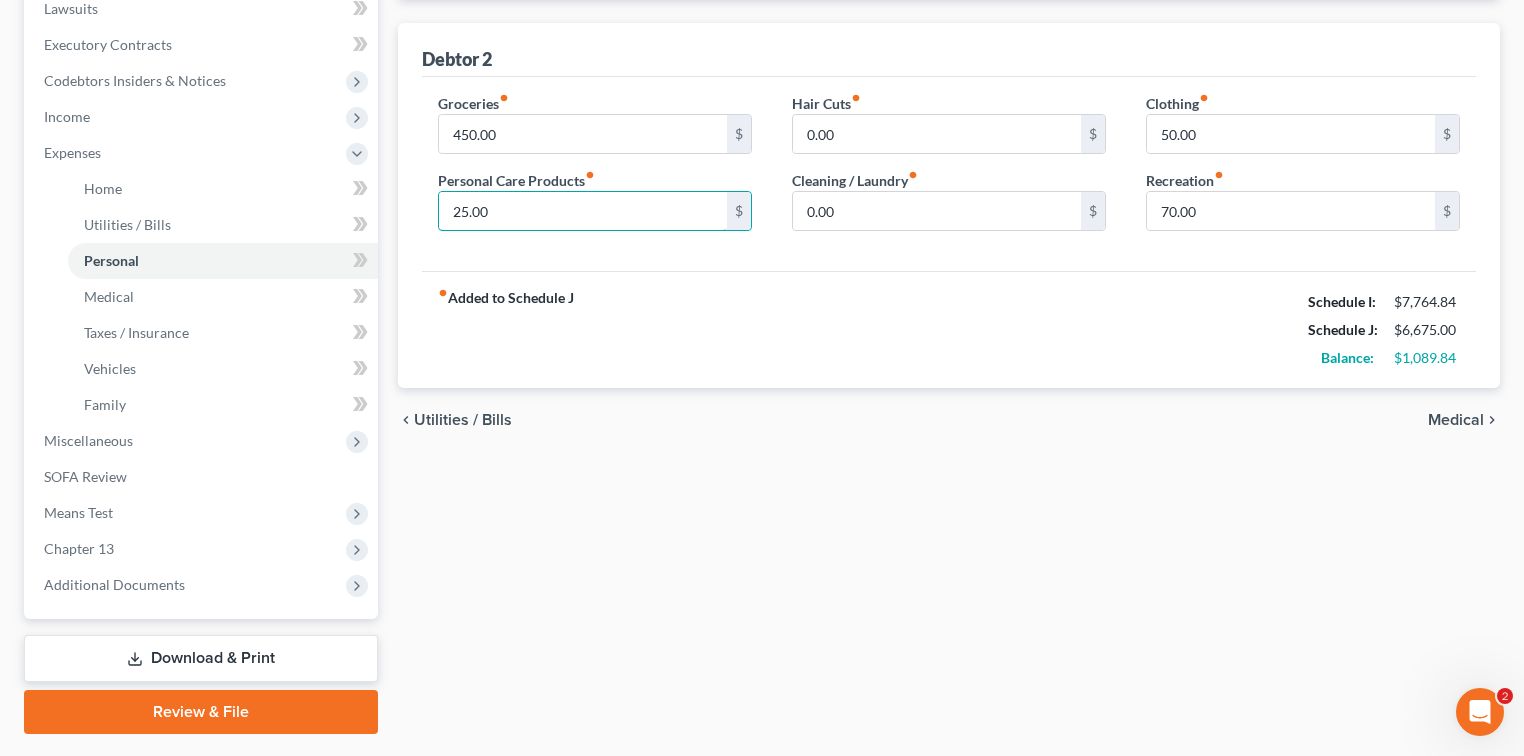 scroll, scrollTop: 593, scrollLeft: 0, axis: vertical 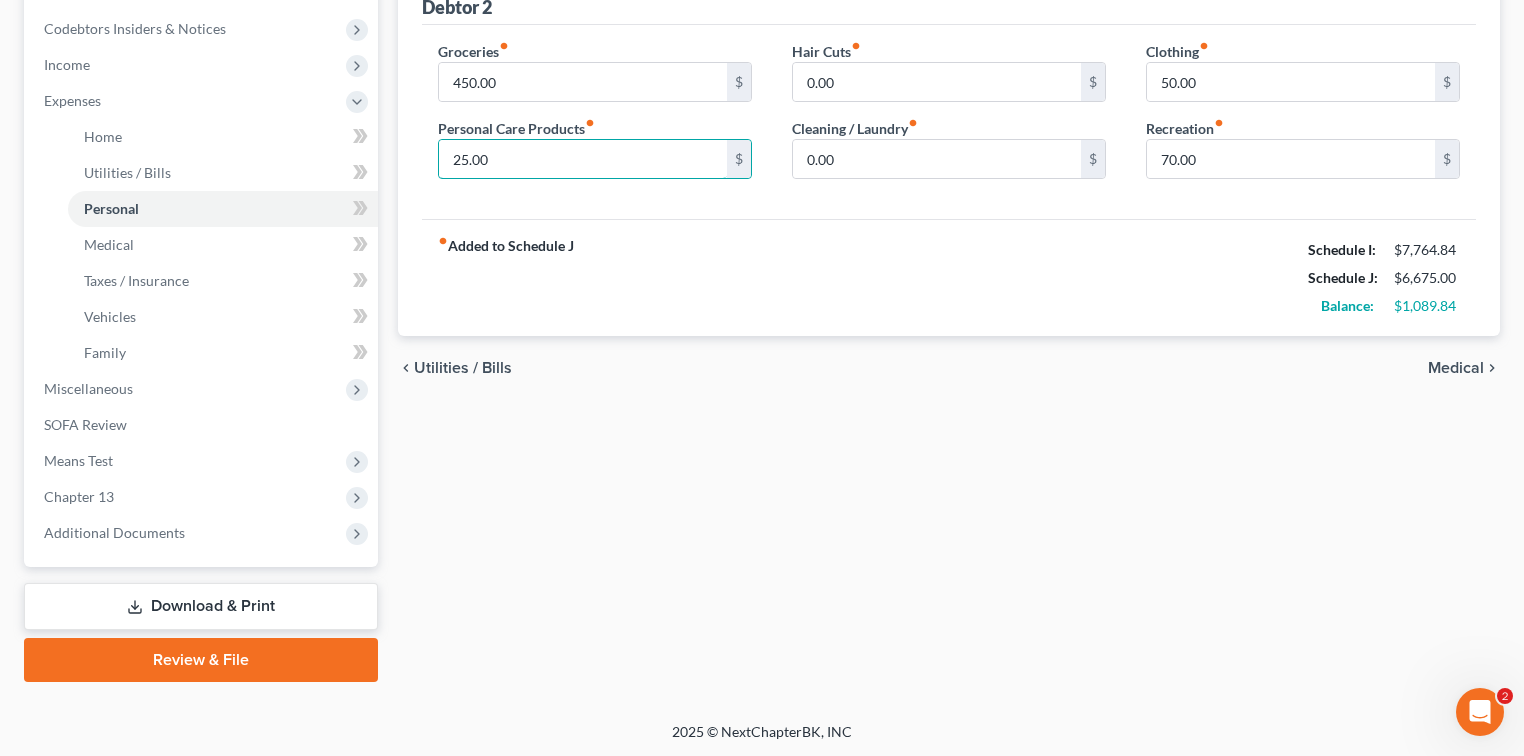 type on "25.00" 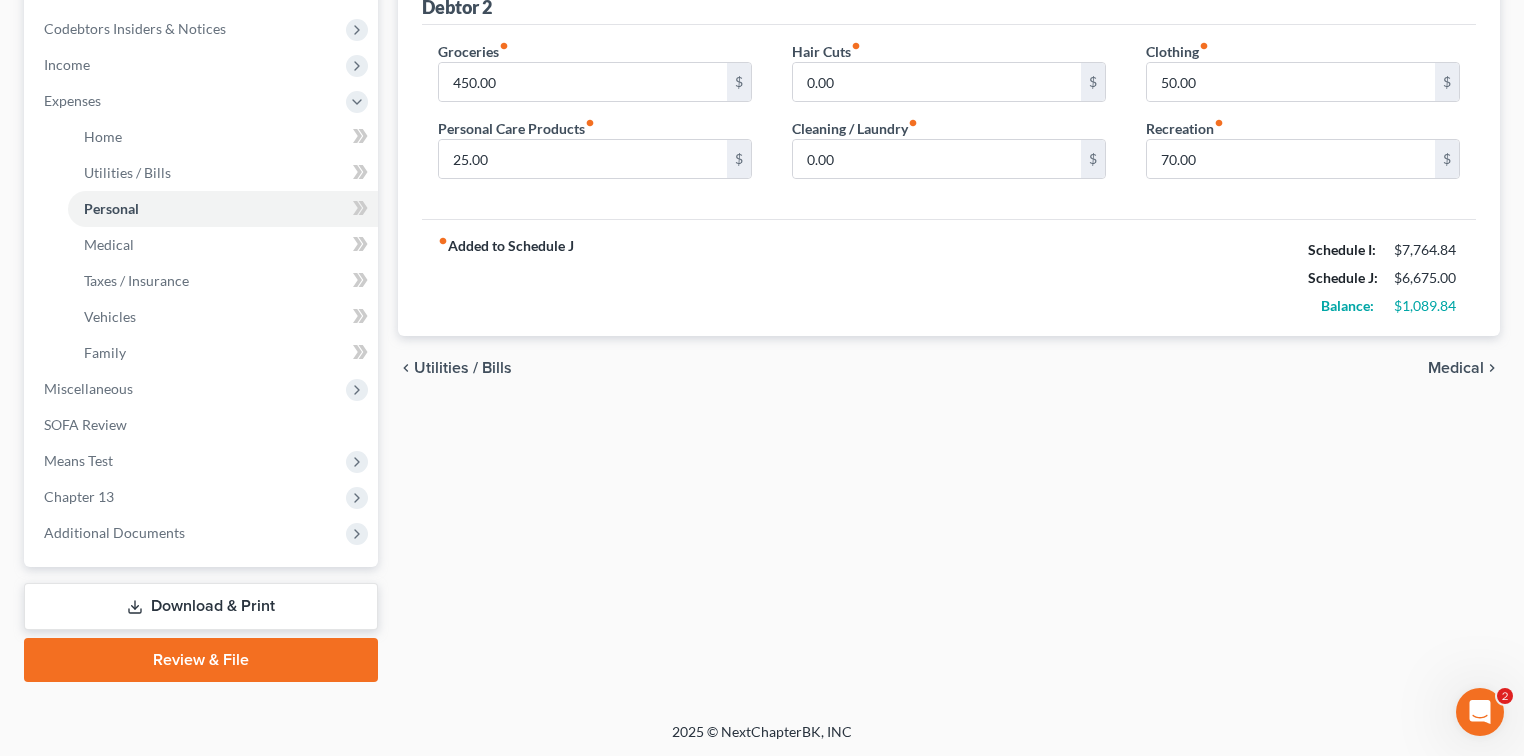 click on "Medical" at bounding box center (1456, 368) 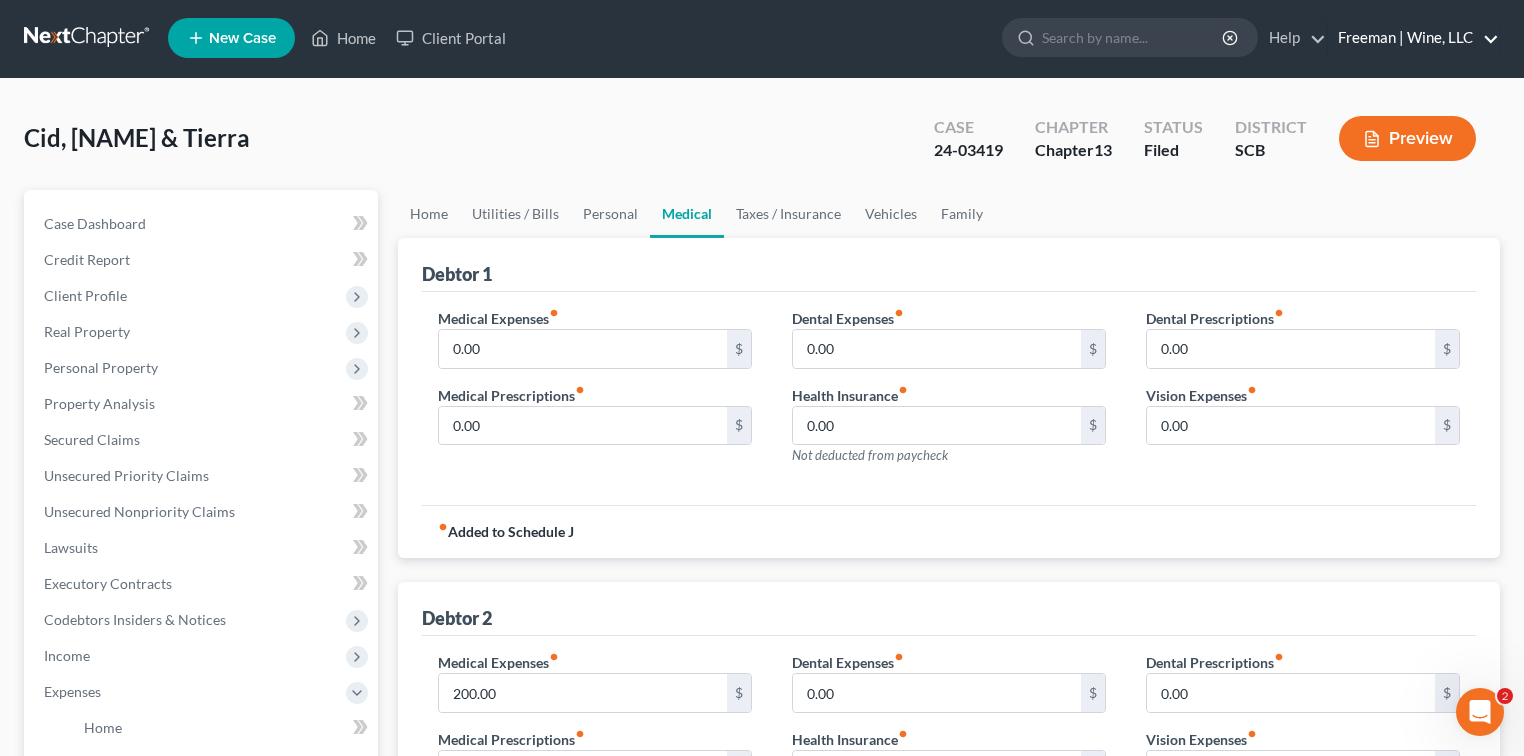scroll, scrollTop: 0, scrollLeft: 0, axis: both 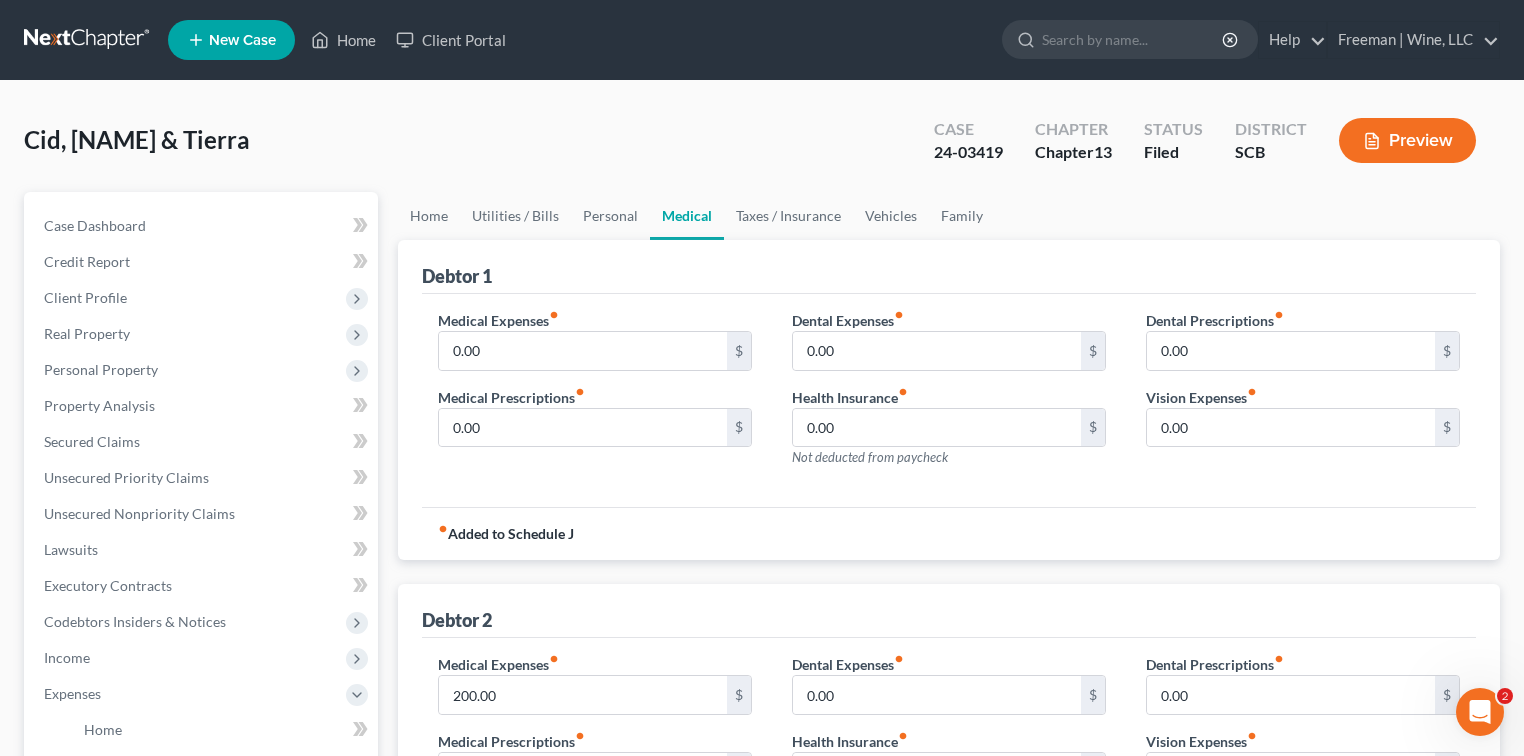 click on "Preview" at bounding box center [1407, 140] 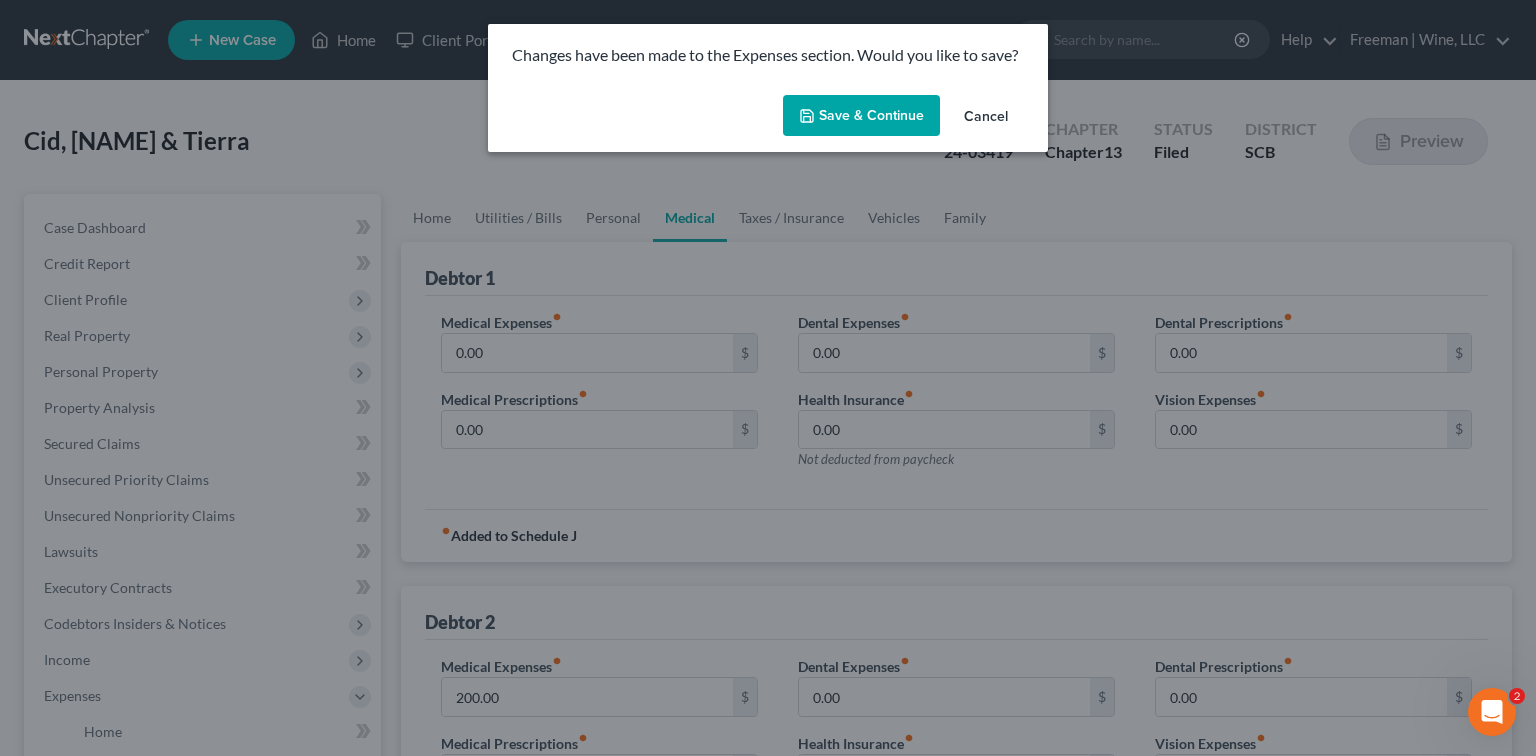 click on "Save & Continue" at bounding box center (861, 116) 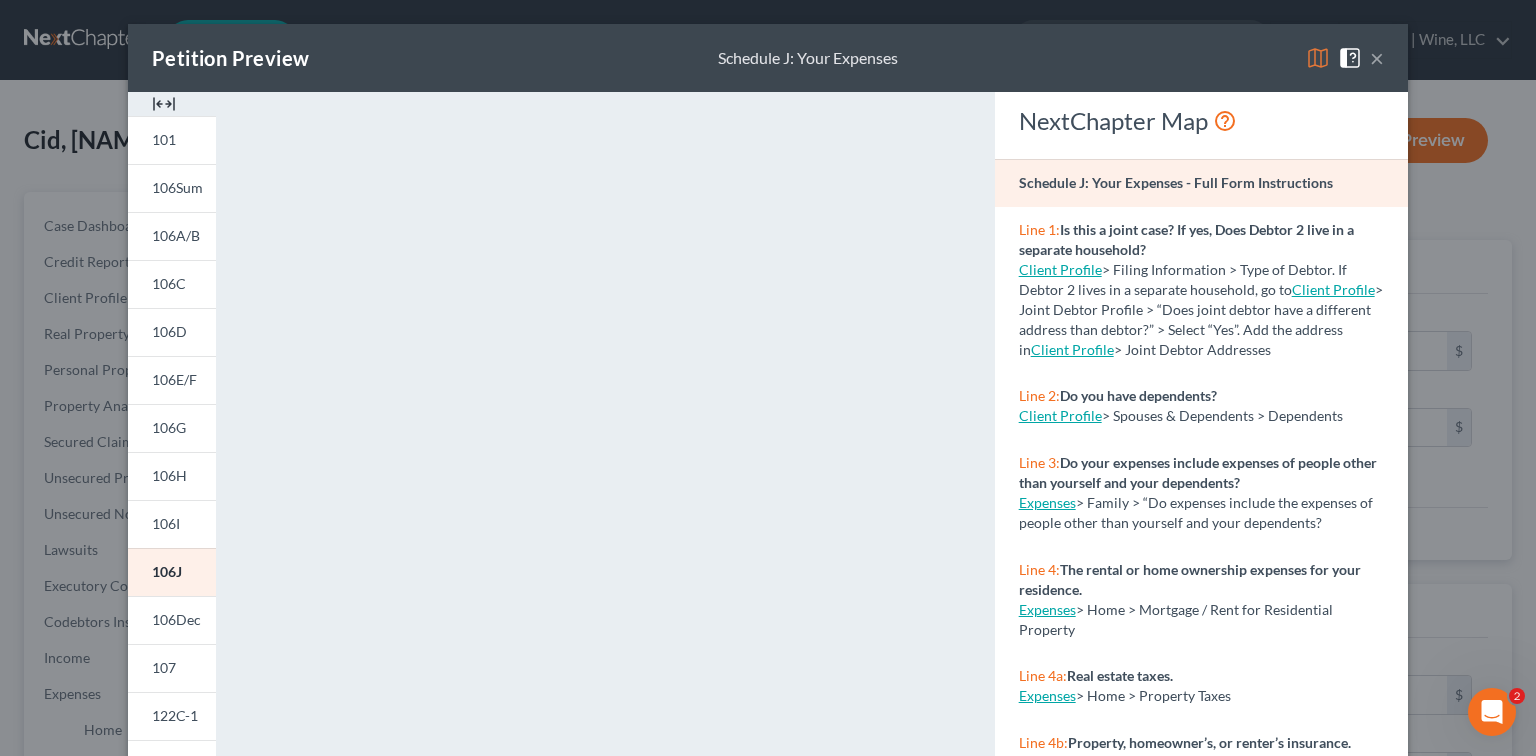 click on "×" at bounding box center [1377, 58] 